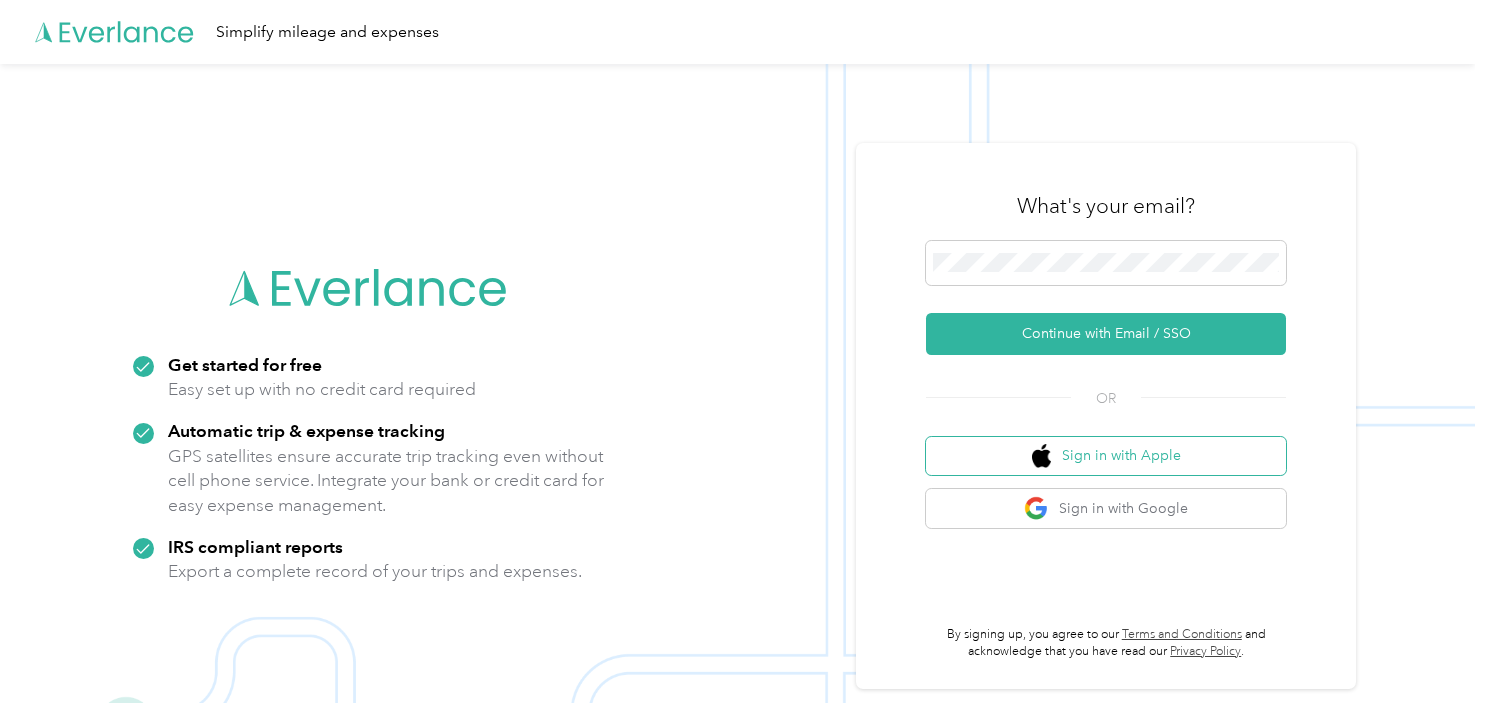 scroll, scrollTop: 0, scrollLeft: 0, axis: both 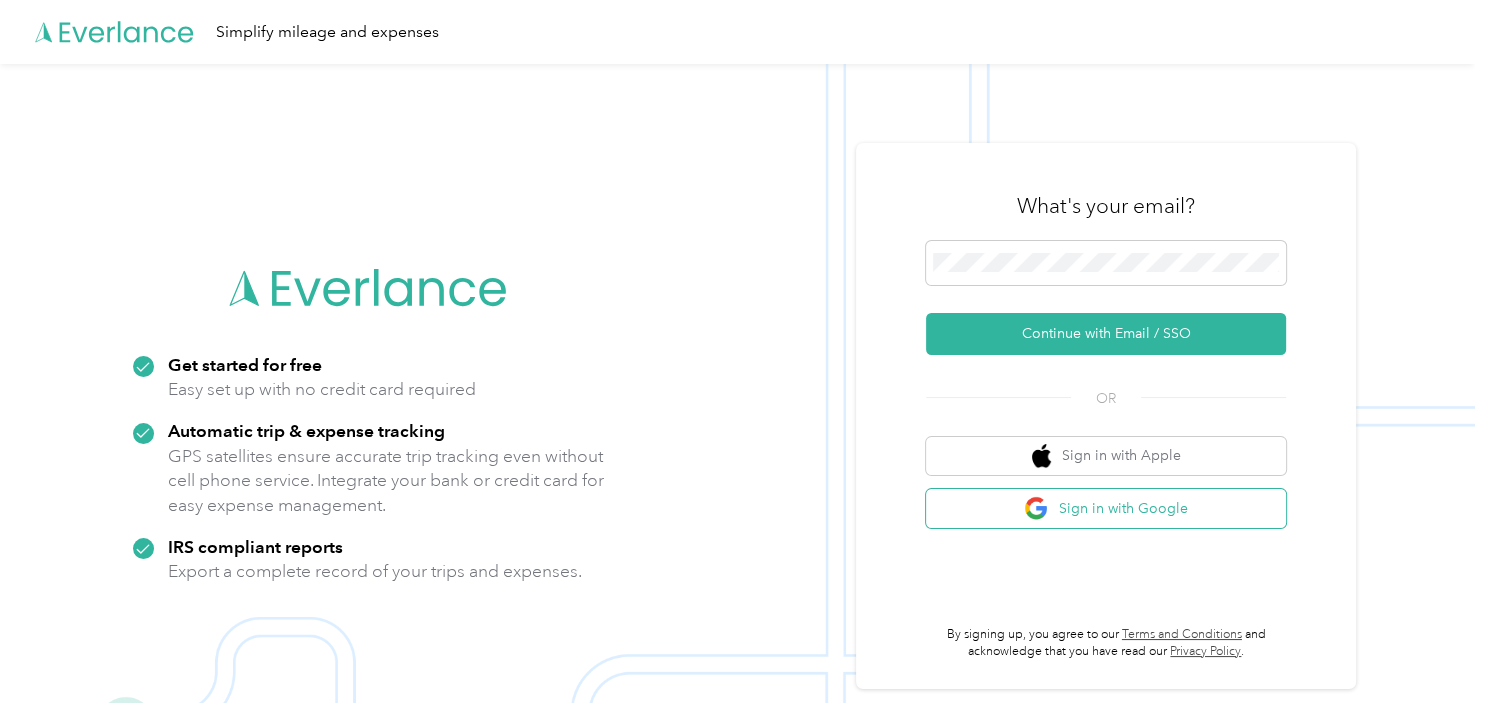 click at bounding box center (1036, 508) 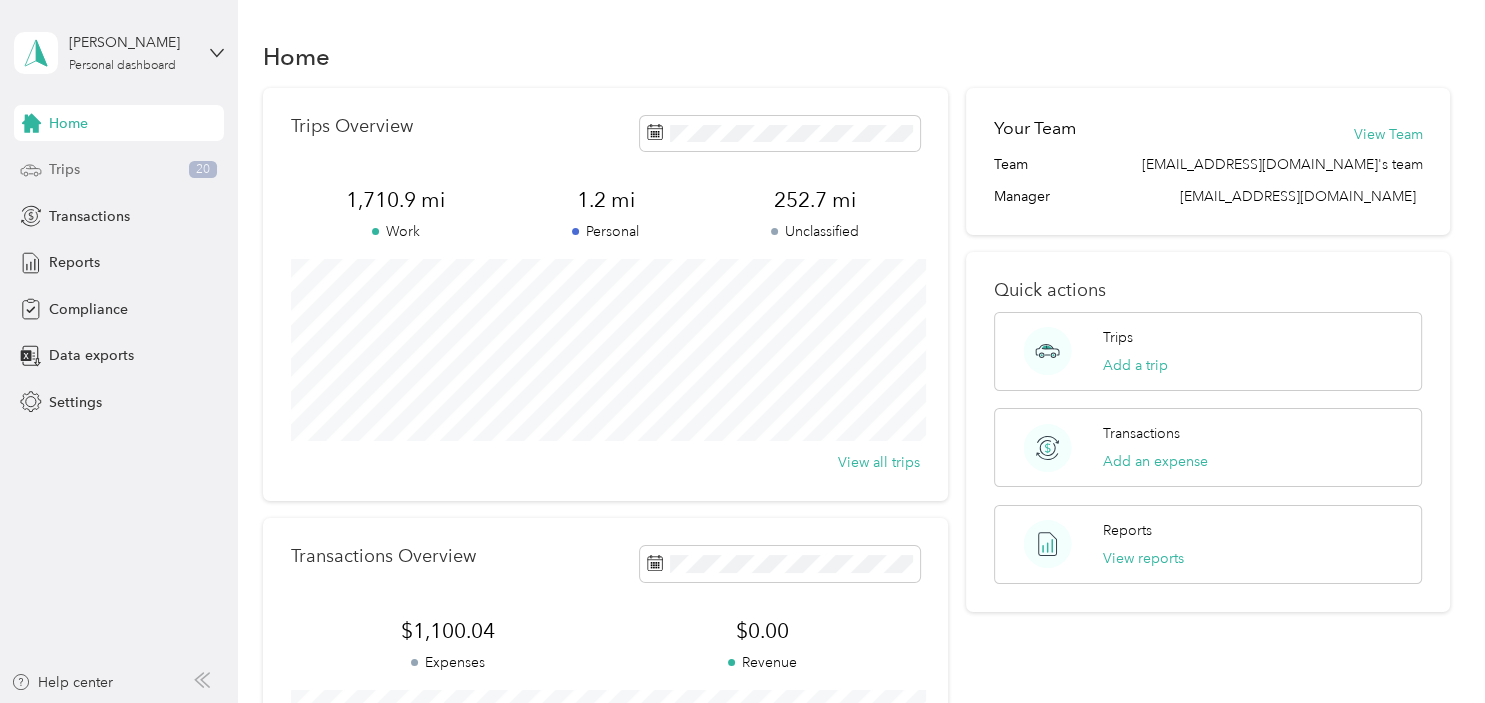 click on "Trips 20" at bounding box center [119, 170] 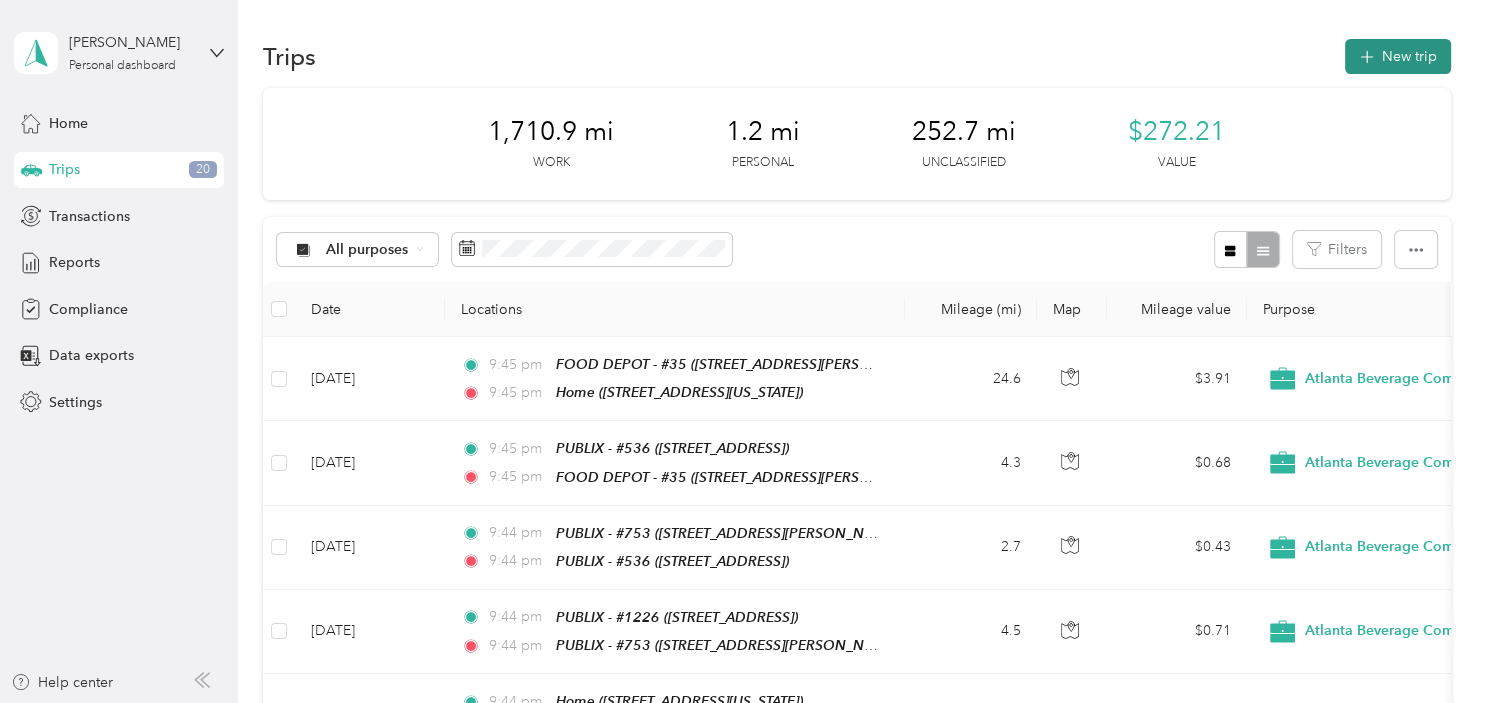 click on "New trip" at bounding box center [1398, 56] 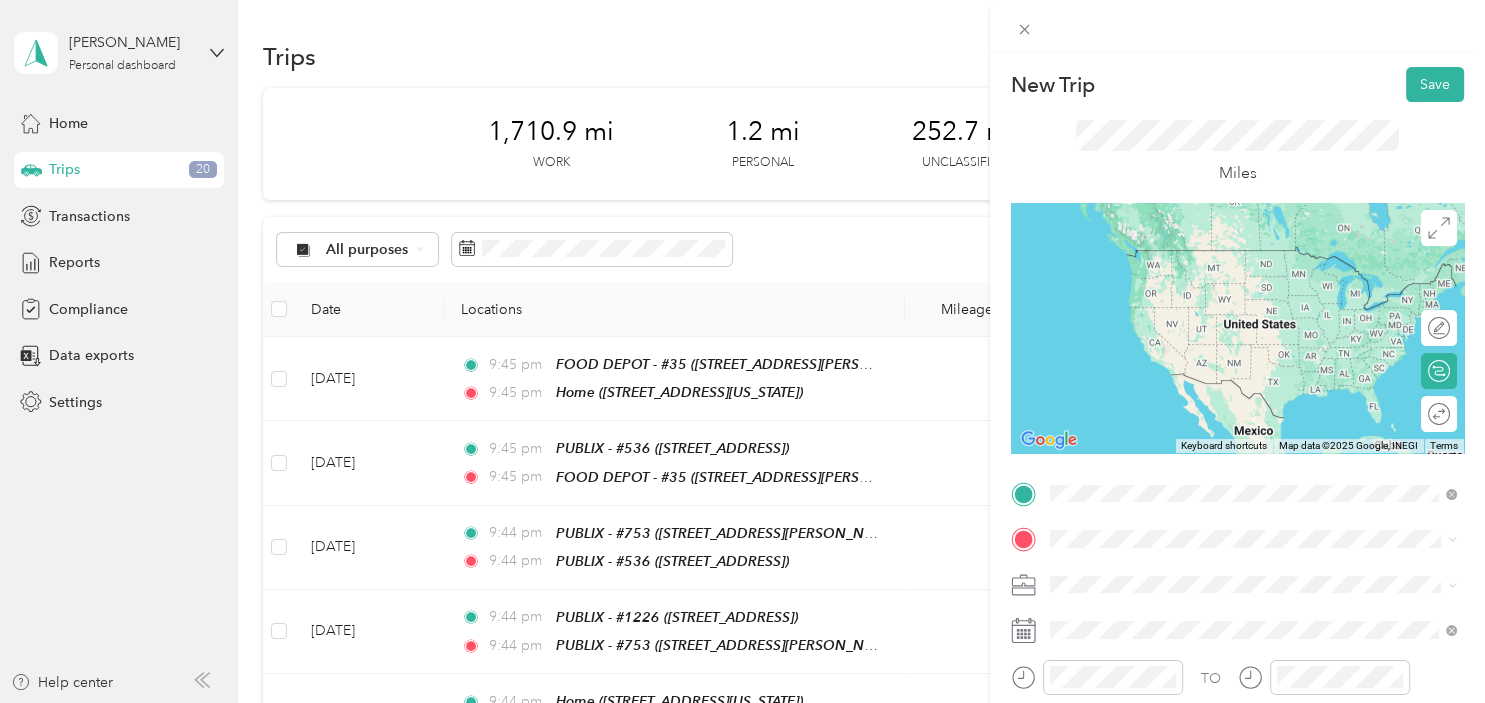 click on "[STREET_ADDRESS][US_STATE]" at bounding box center [1187, 279] 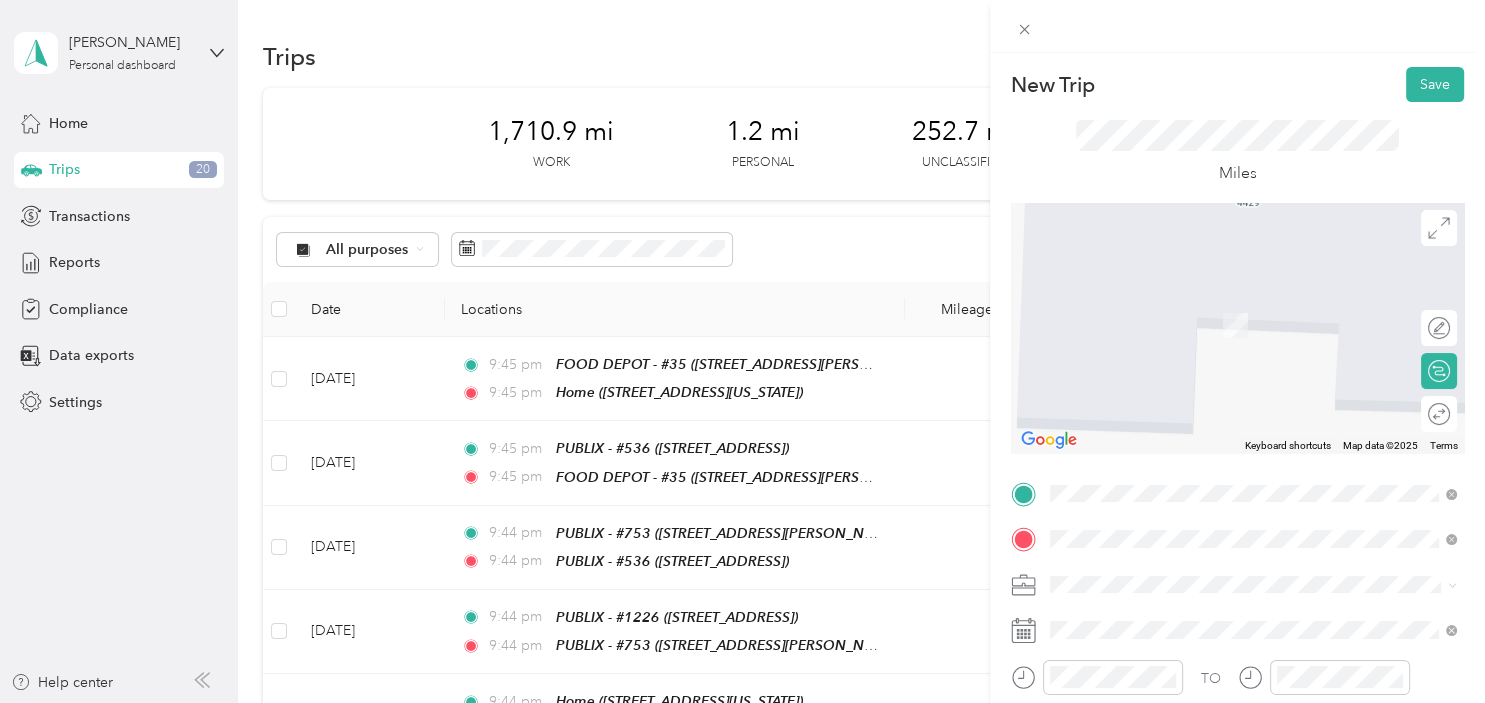 click on "Walmart 1181 [STREET_ADDRESS][PERSON_NAME][US_STATE]" at bounding box center (1242, 315) 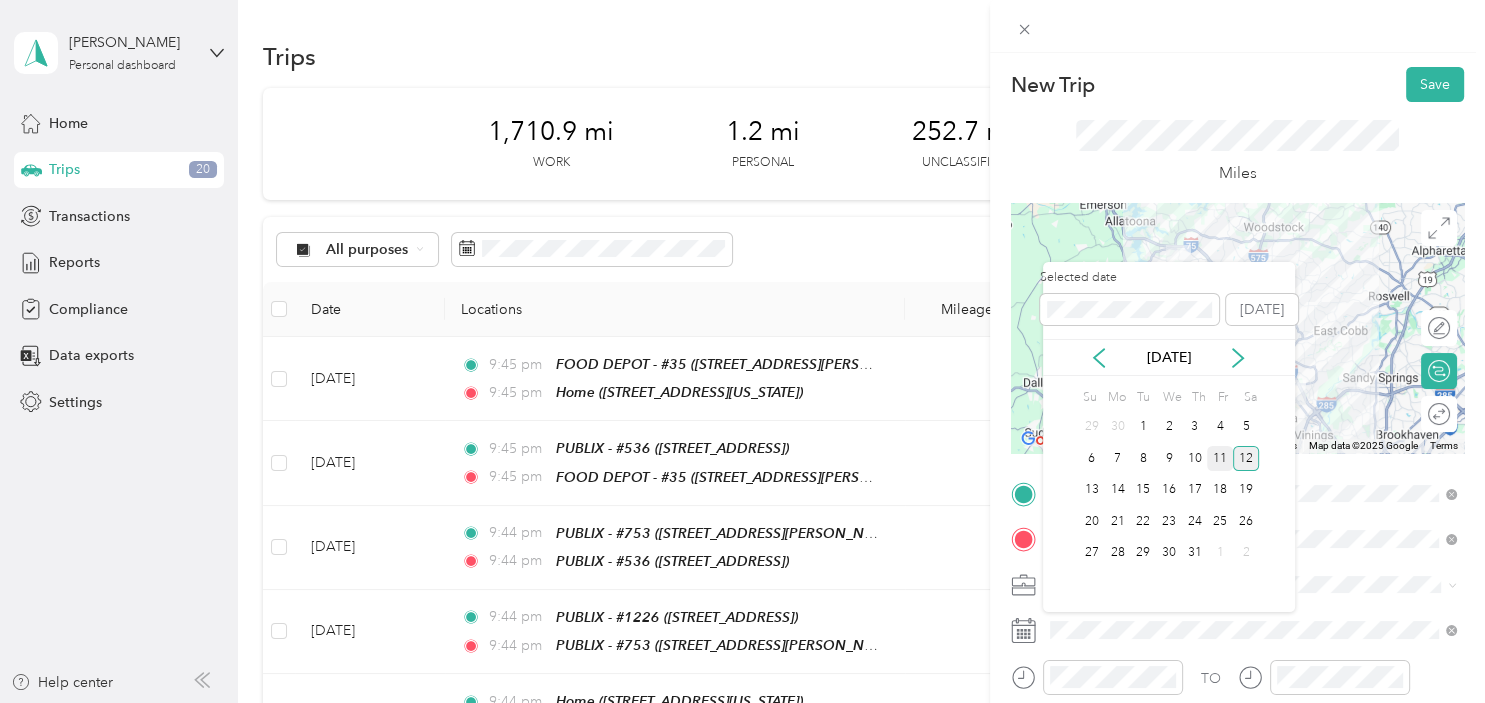 click on "11" at bounding box center [1220, 458] 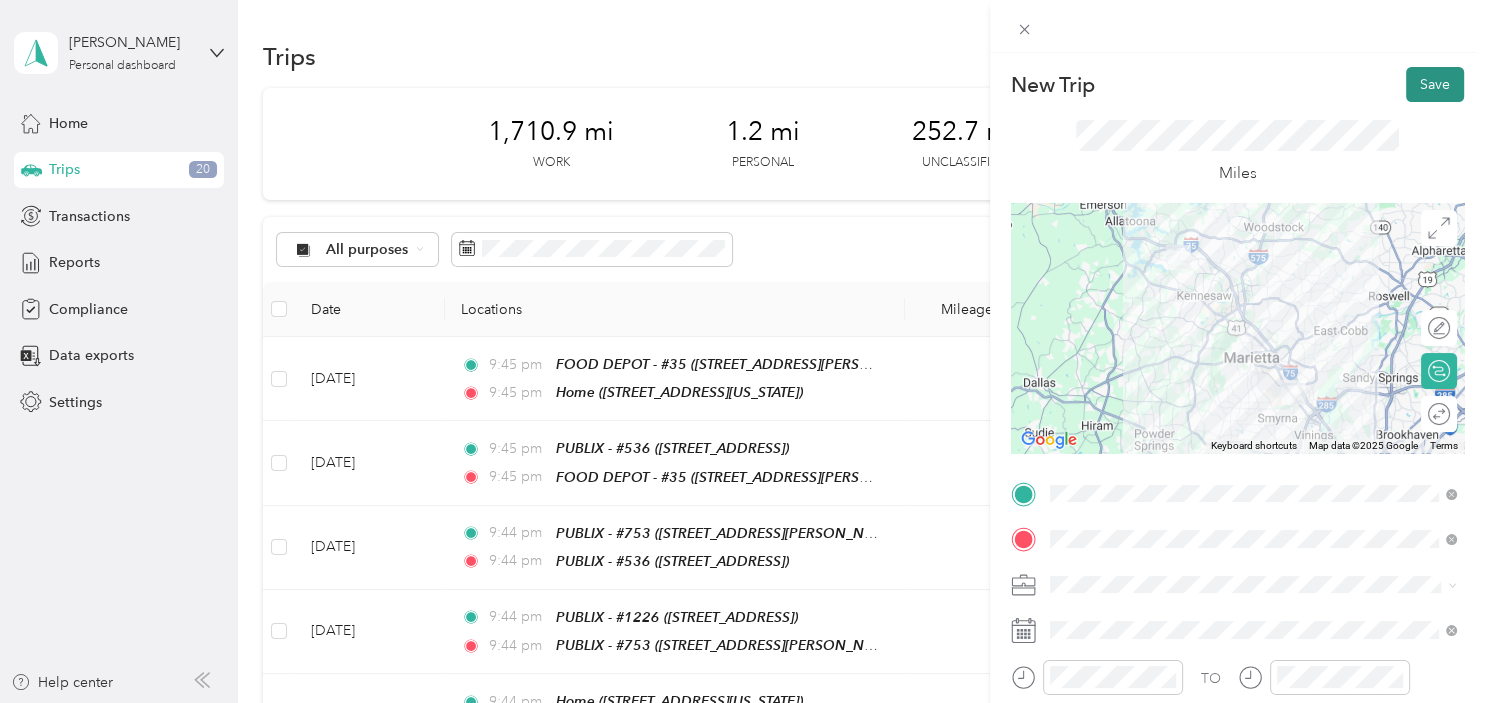 click on "Save" at bounding box center (1435, 84) 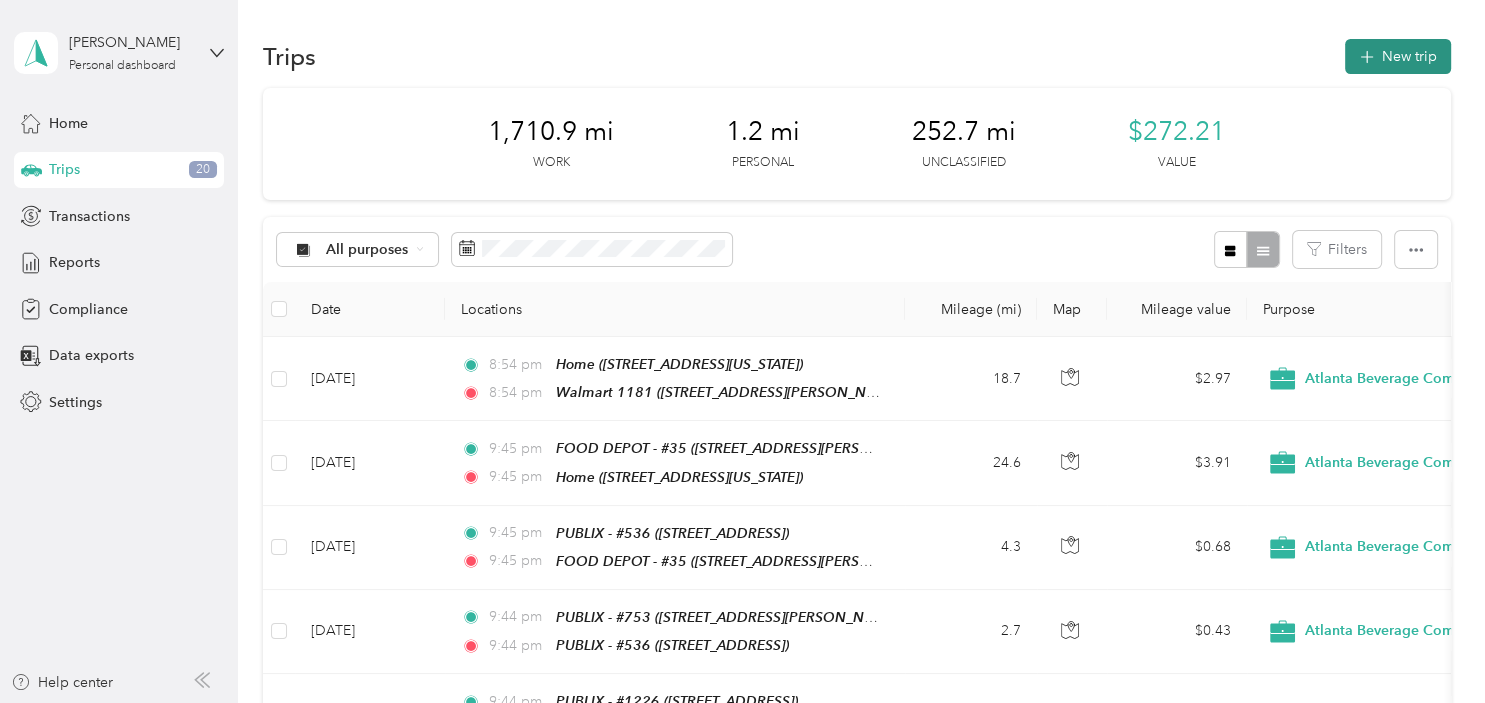 click on "New trip" at bounding box center [1398, 56] 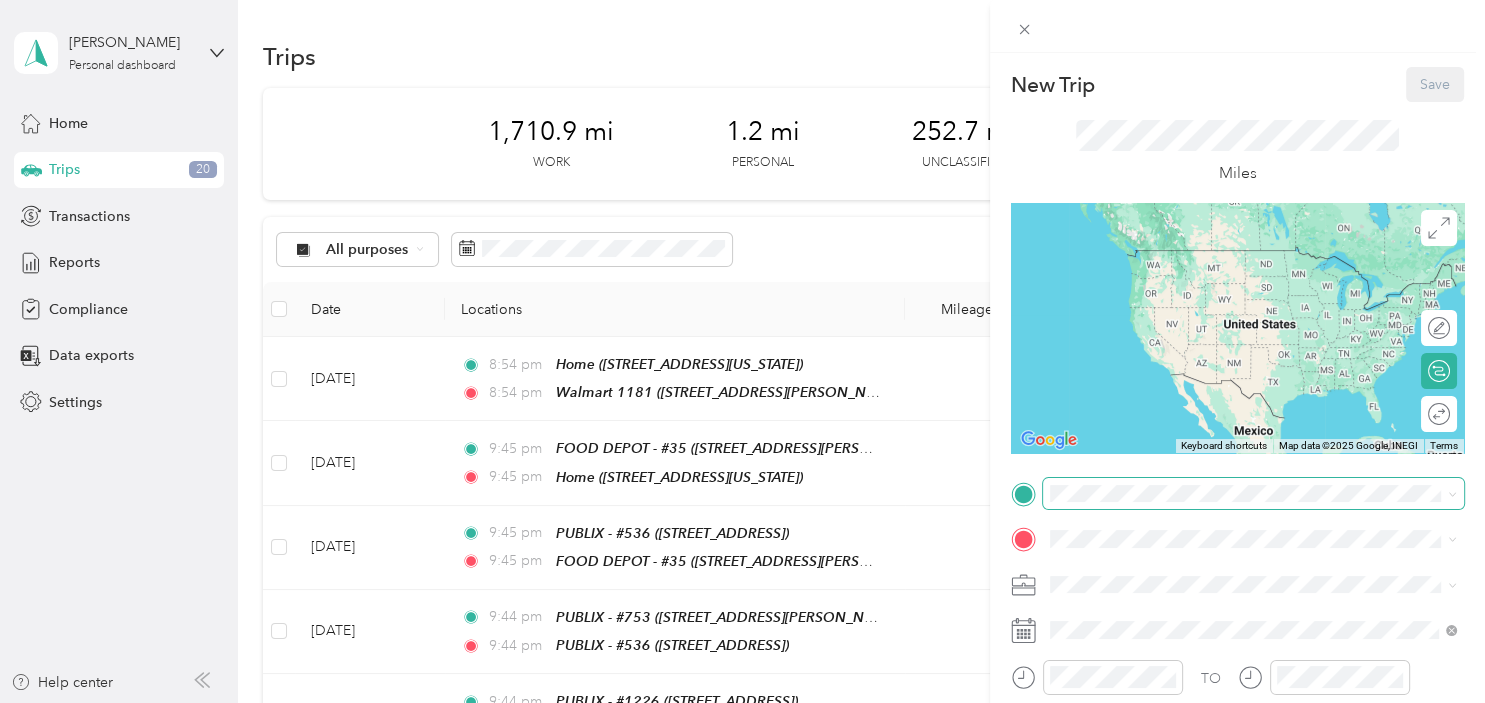 click at bounding box center (1253, 494) 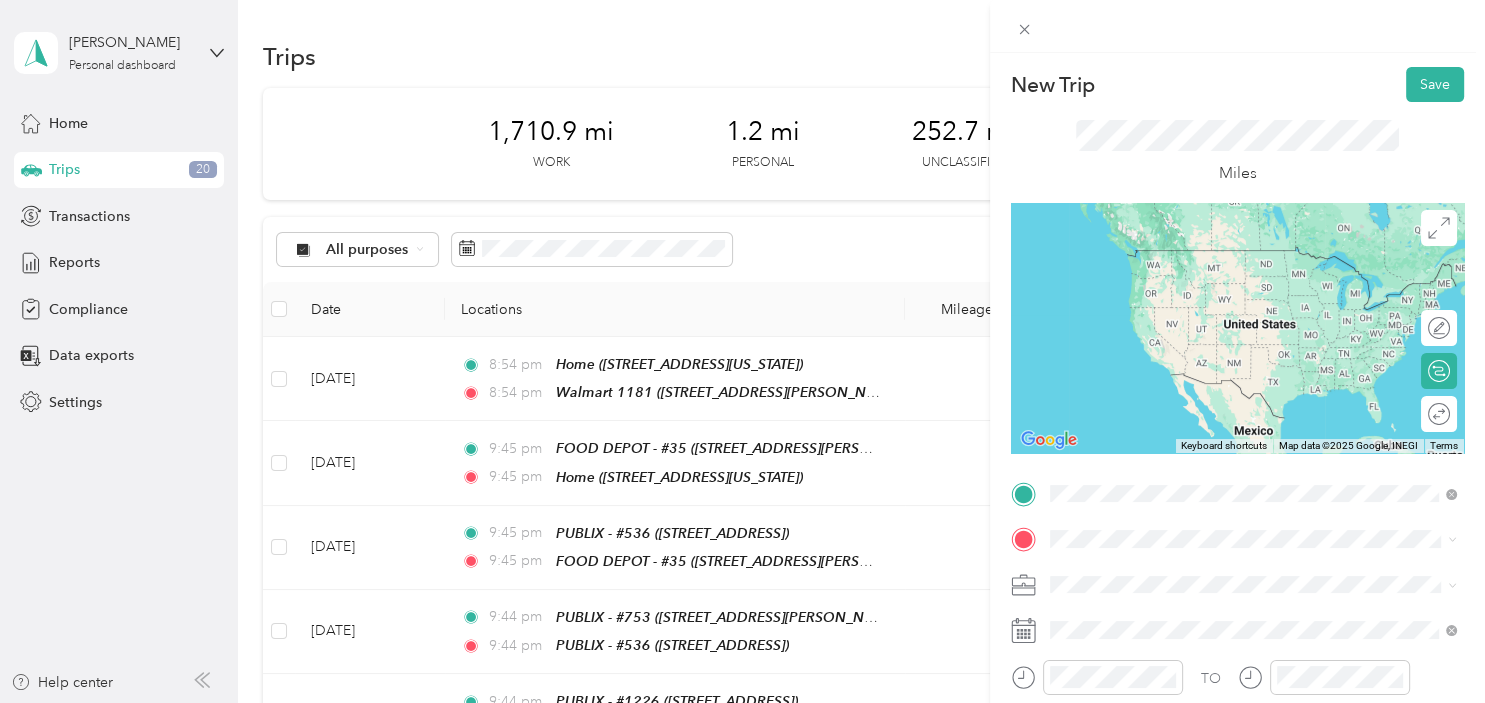 click on "Walmart 1181 [STREET_ADDRESS][PERSON_NAME][US_STATE]" at bounding box center [1242, 269] 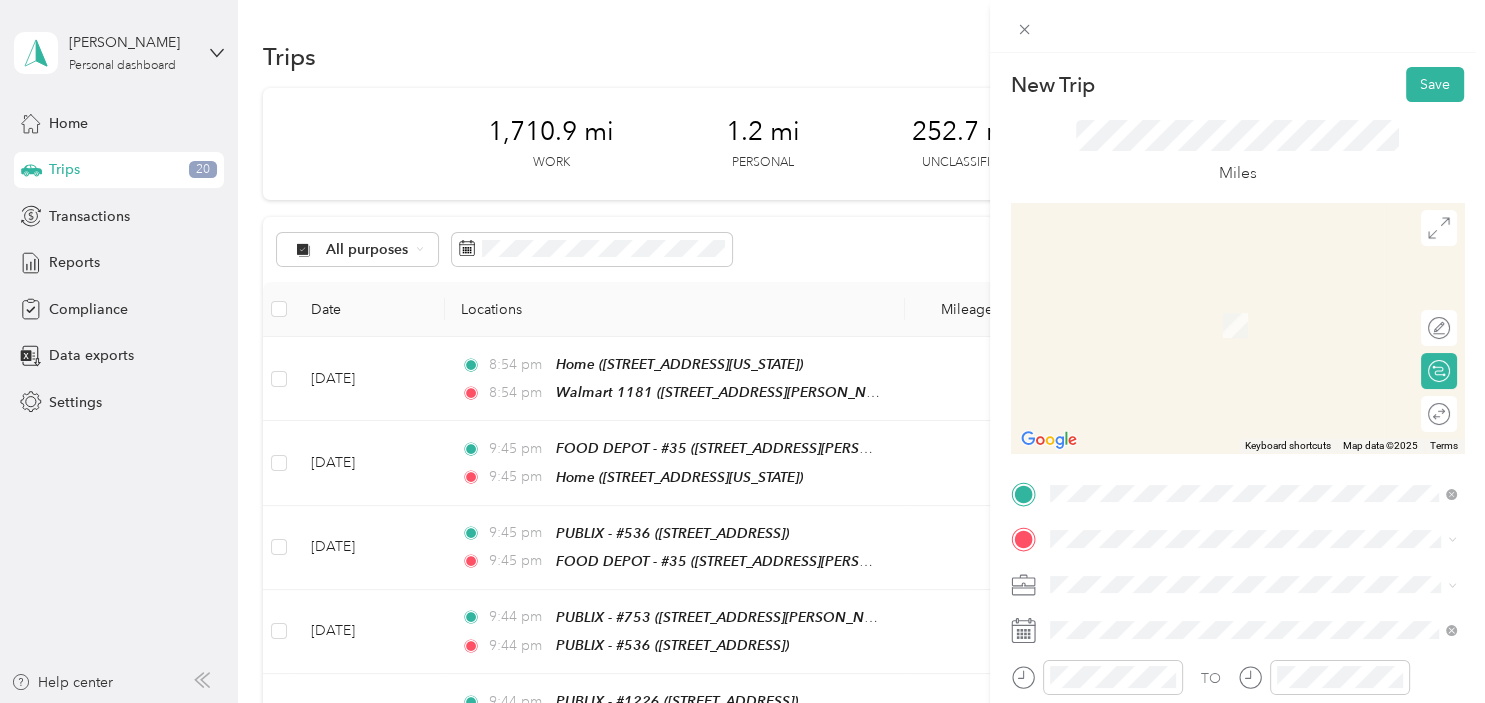 click on "TEAM KROGER - #699 [STREET_ADDRESS][PERSON_NAME]" at bounding box center (1206, 332) 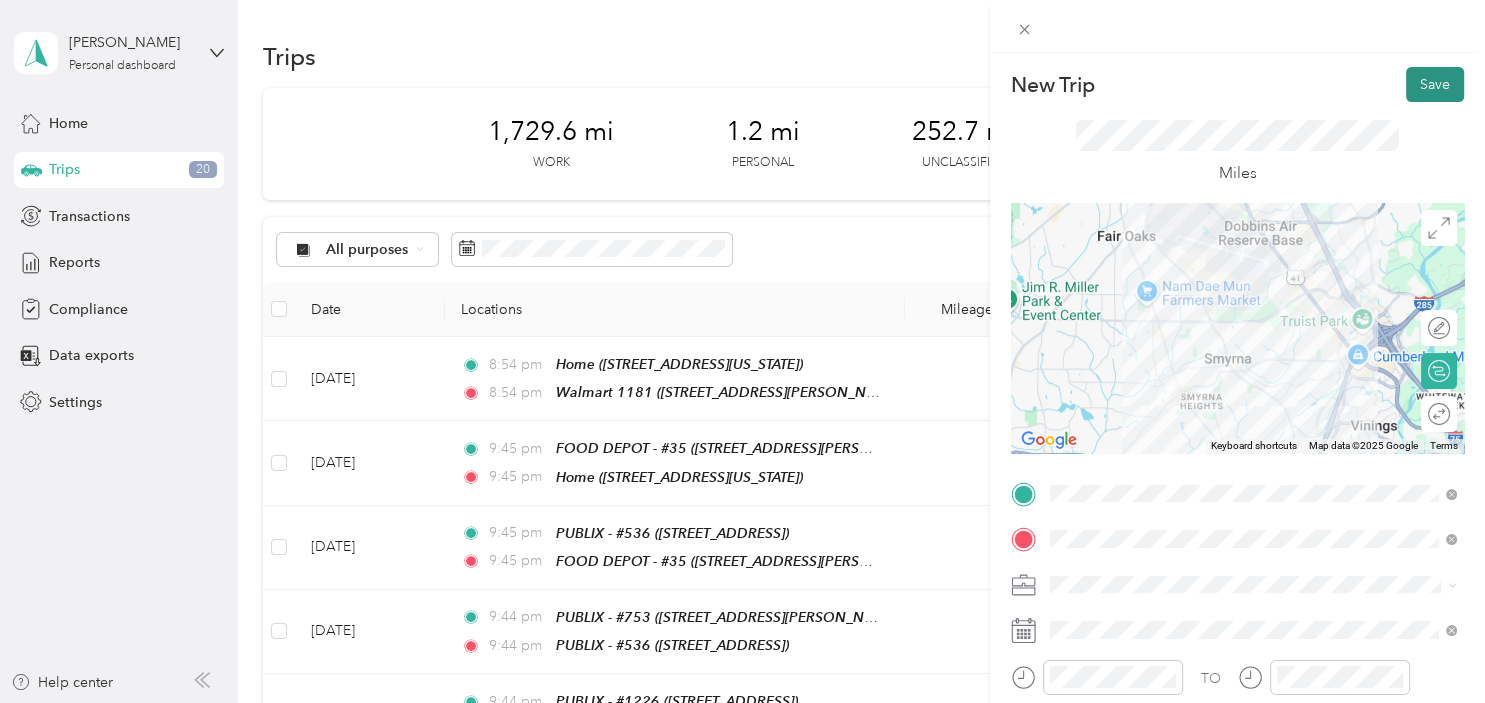 click on "Save" at bounding box center (1435, 84) 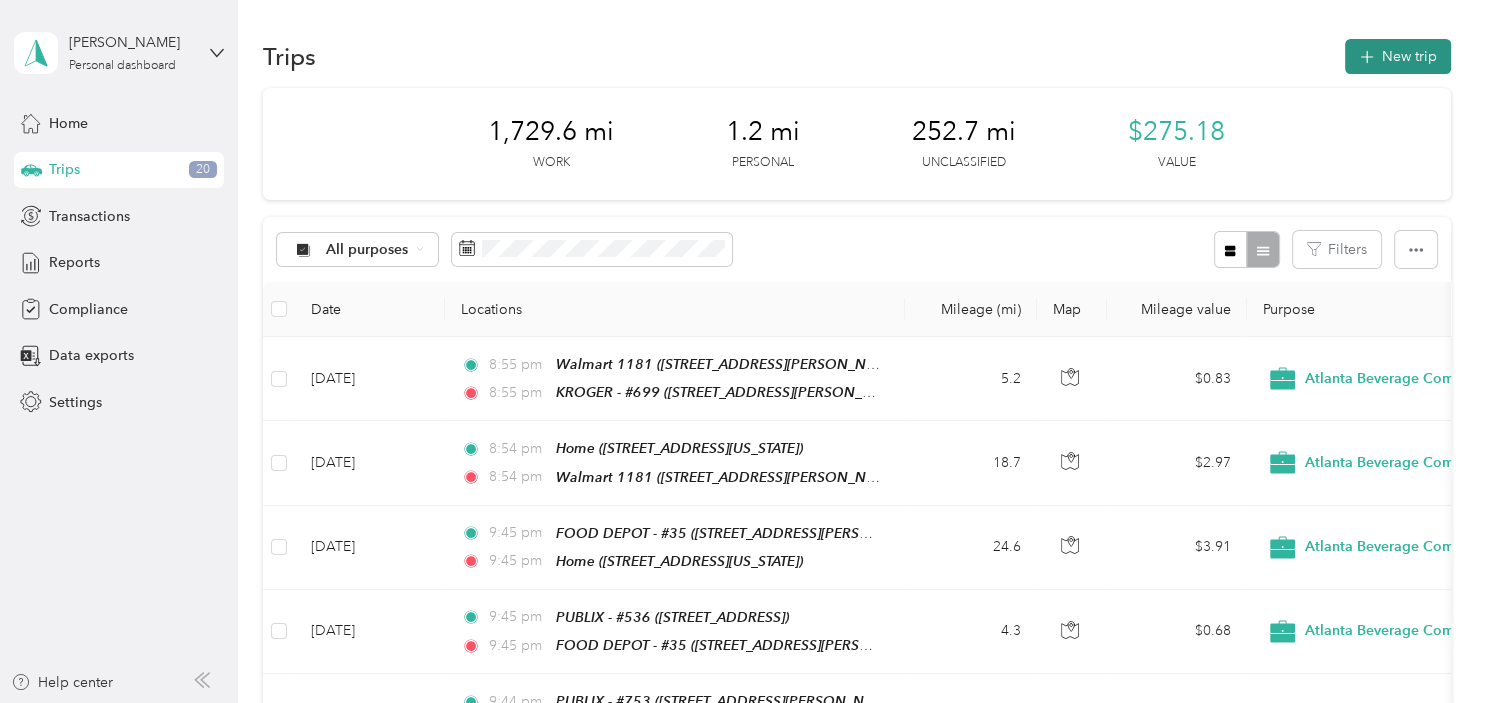 click on "New trip" at bounding box center (1398, 56) 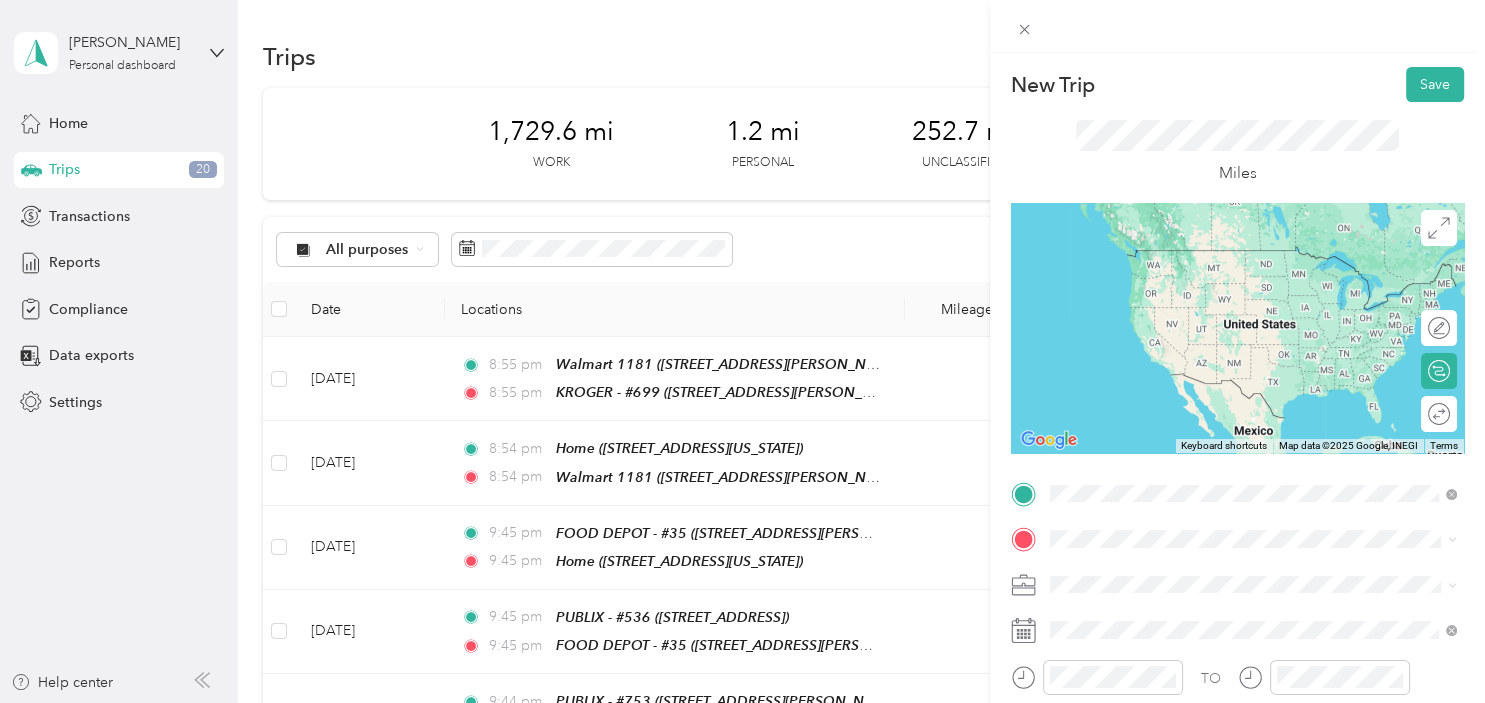 click on "KROGER - #699" at bounding box center [1209, 282] 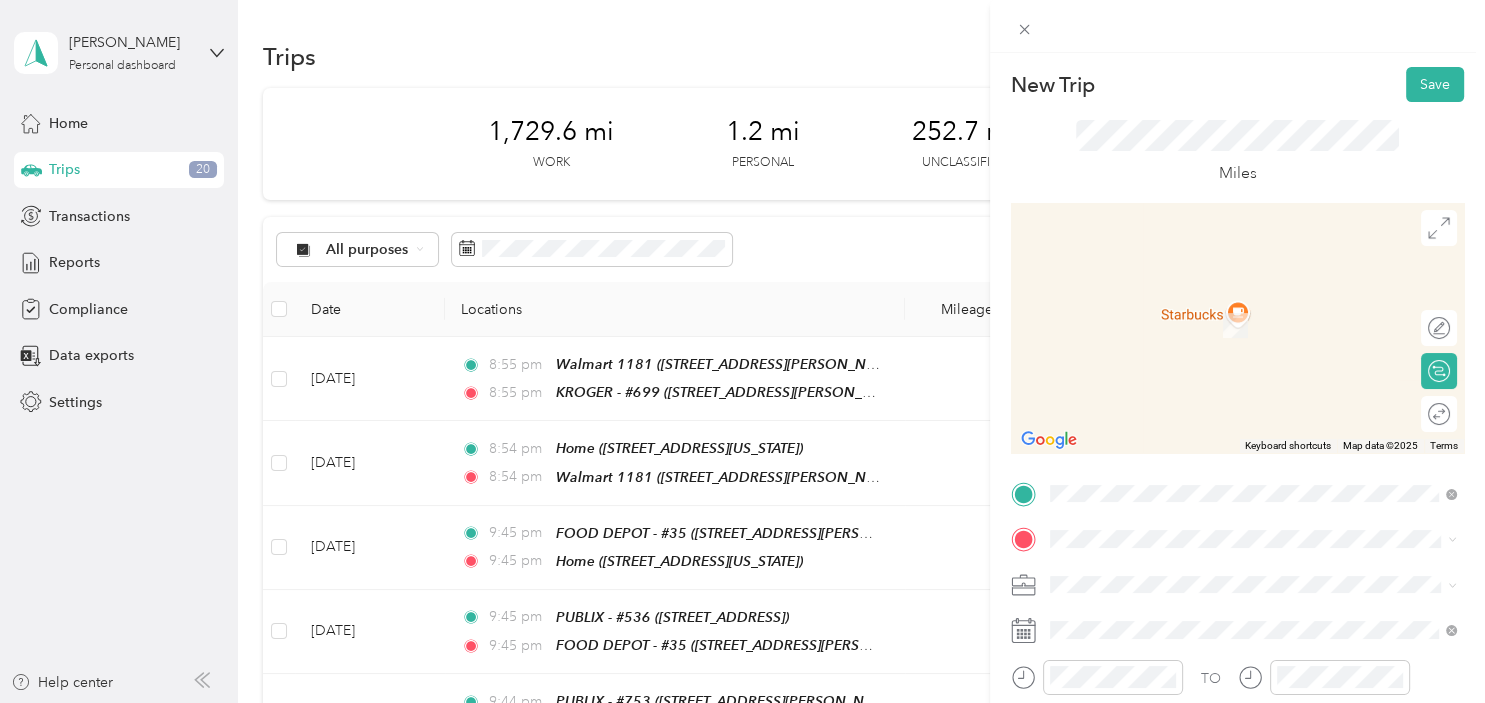 click on "TEAM PUBLIX - #1112 1025 VETERANS MEMORIAL HW, 30126, MABLETON, [GEOGRAPHIC_DATA]" at bounding box center [1268, 324] 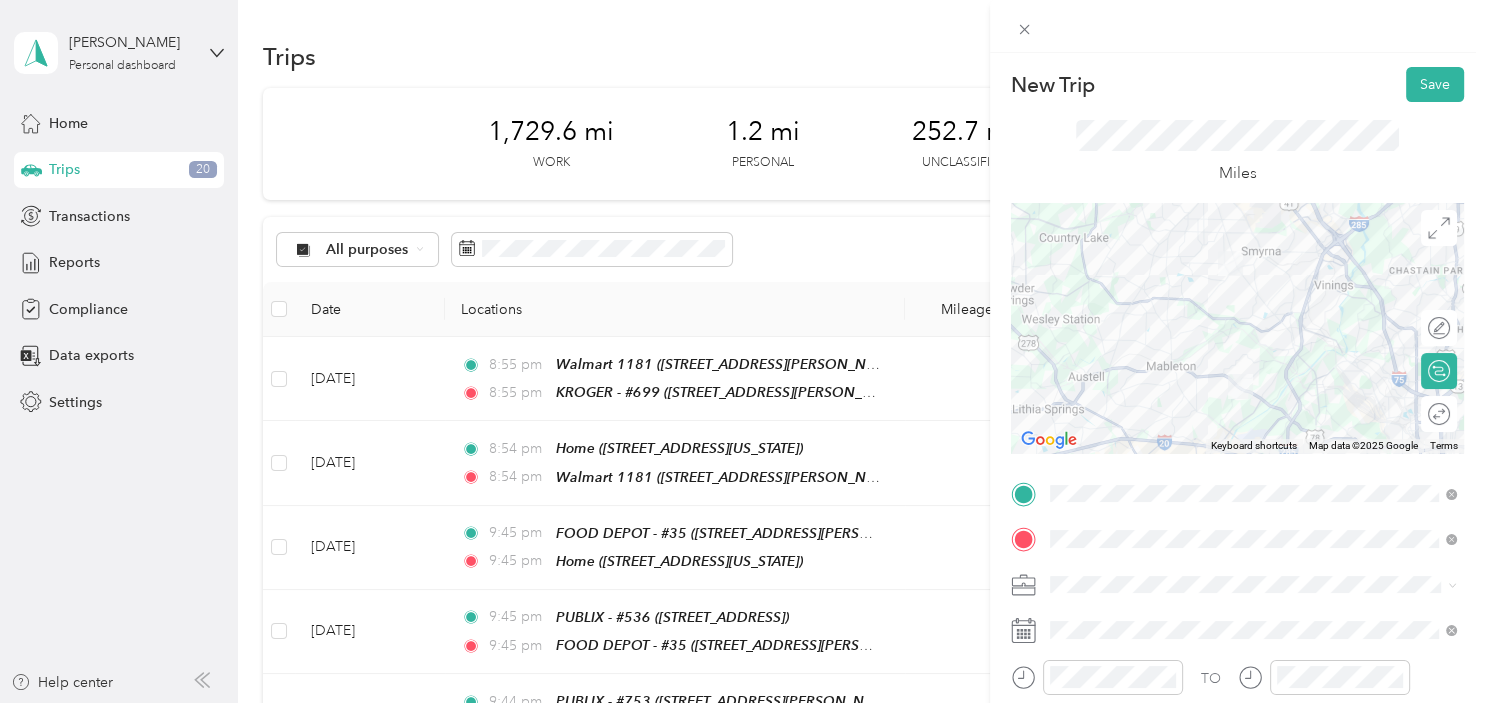 click 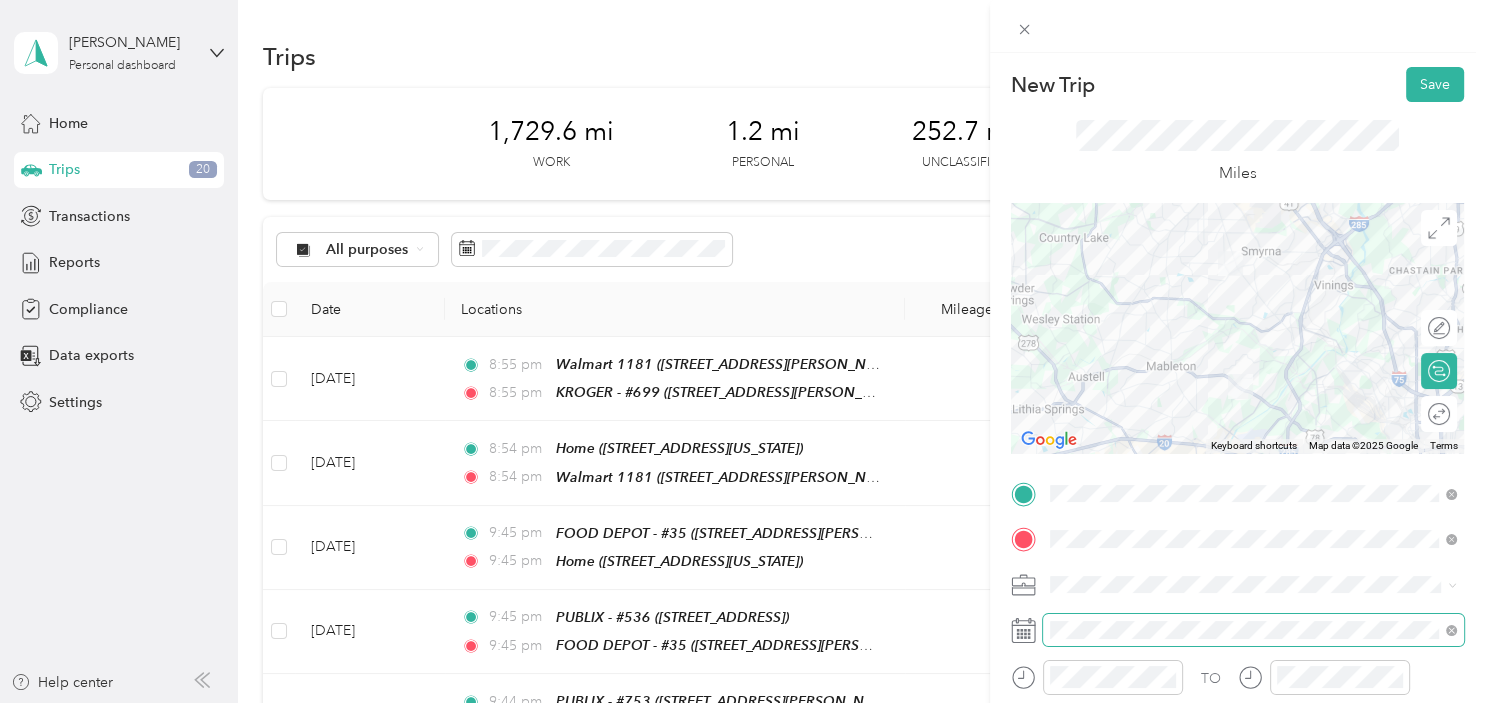 click at bounding box center [1253, 630] 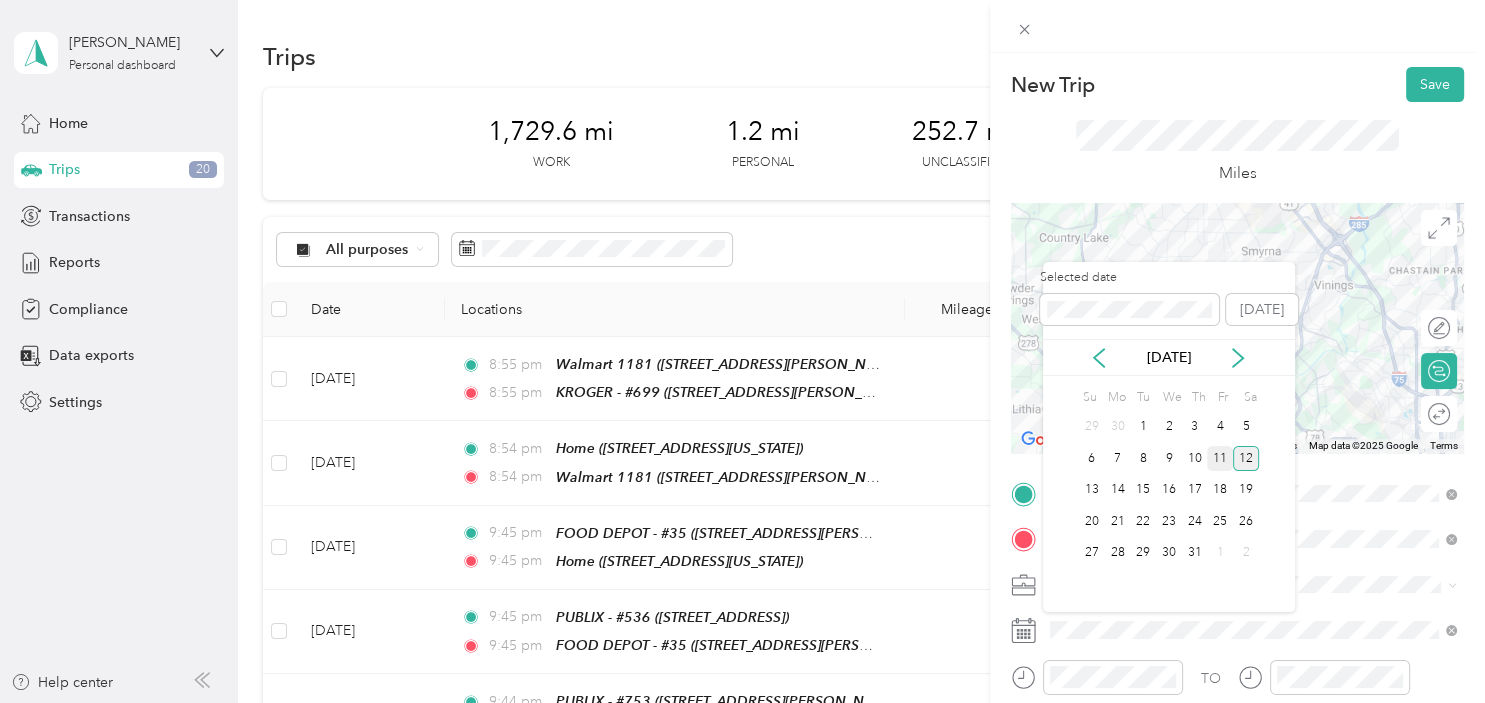 click on "11" at bounding box center [1220, 458] 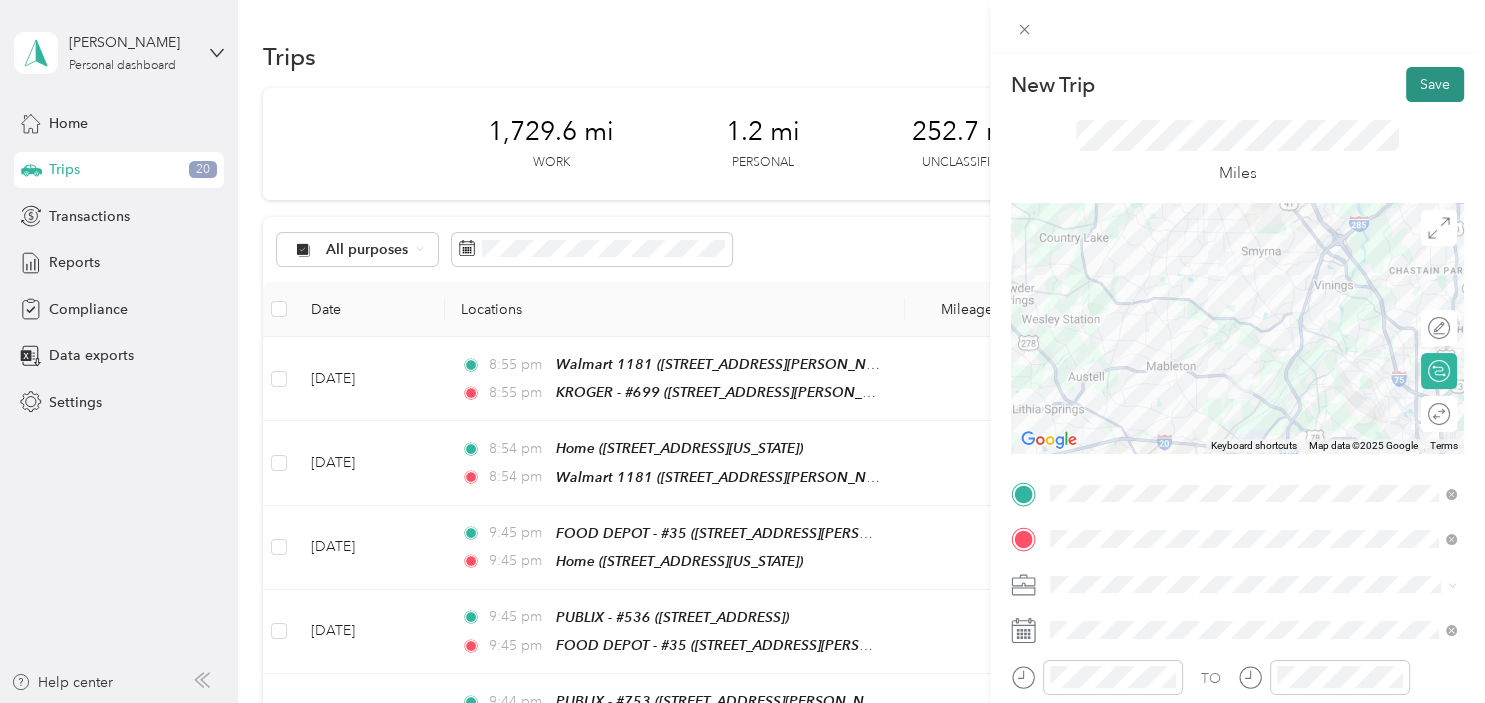 click on "Save" at bounding box center [1435, 84] 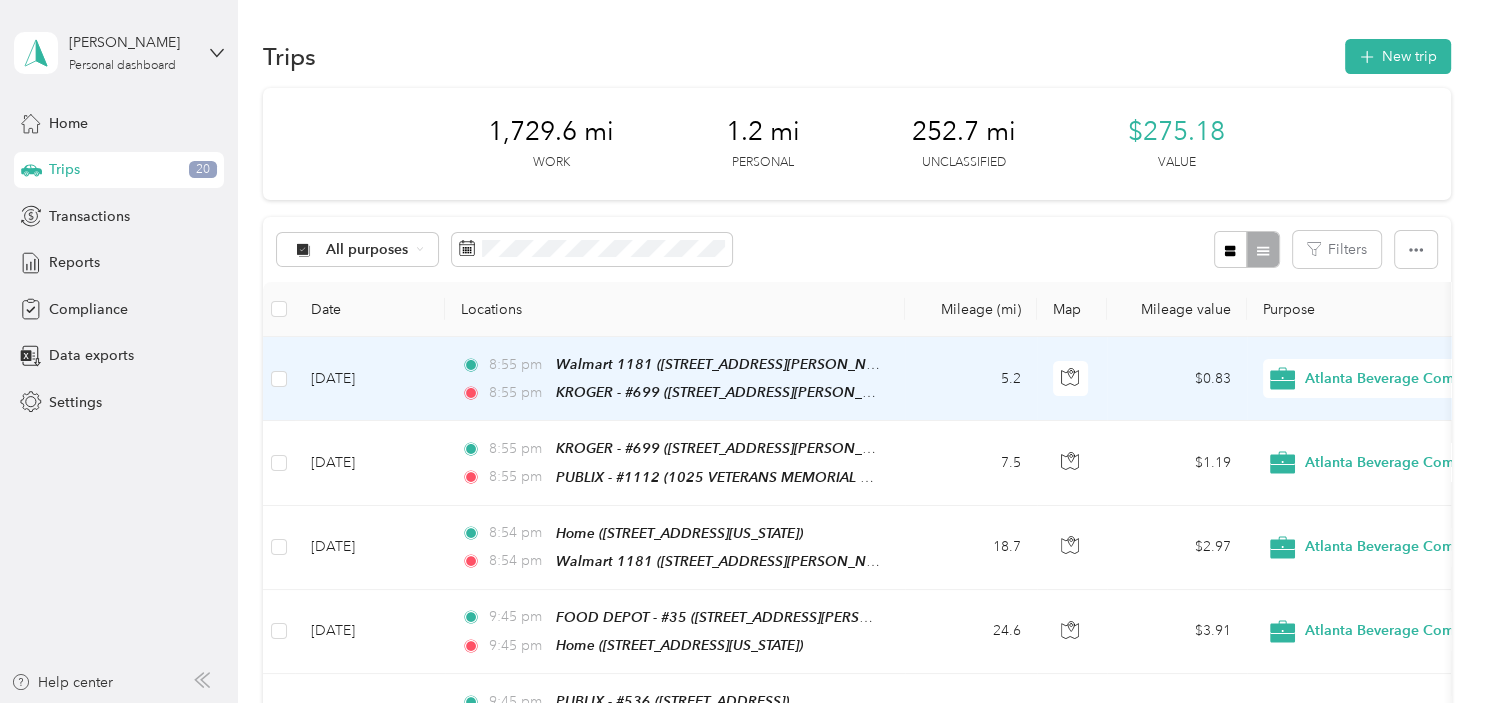 click on "[DATE]" at bounding box center (370, 379) 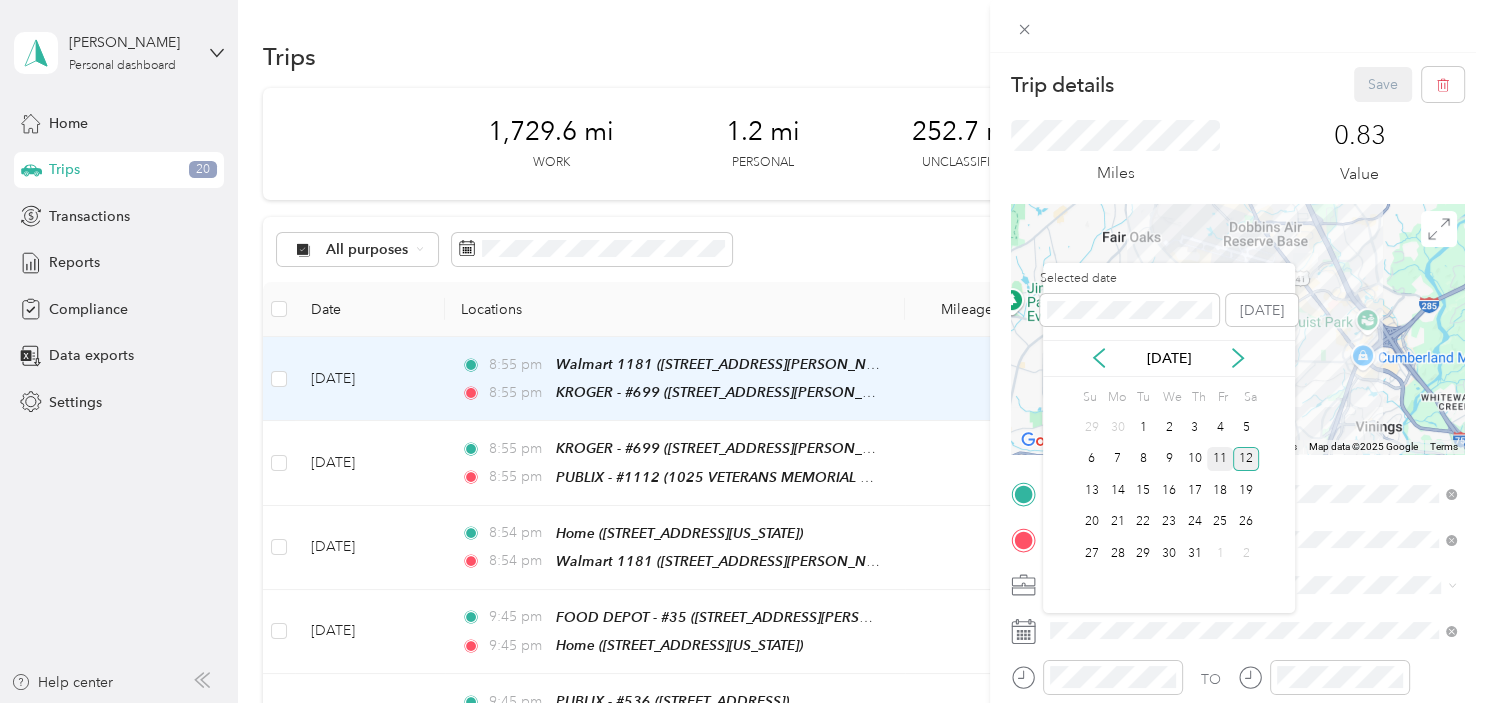 click on "11" at bounding box center [1220, 459] 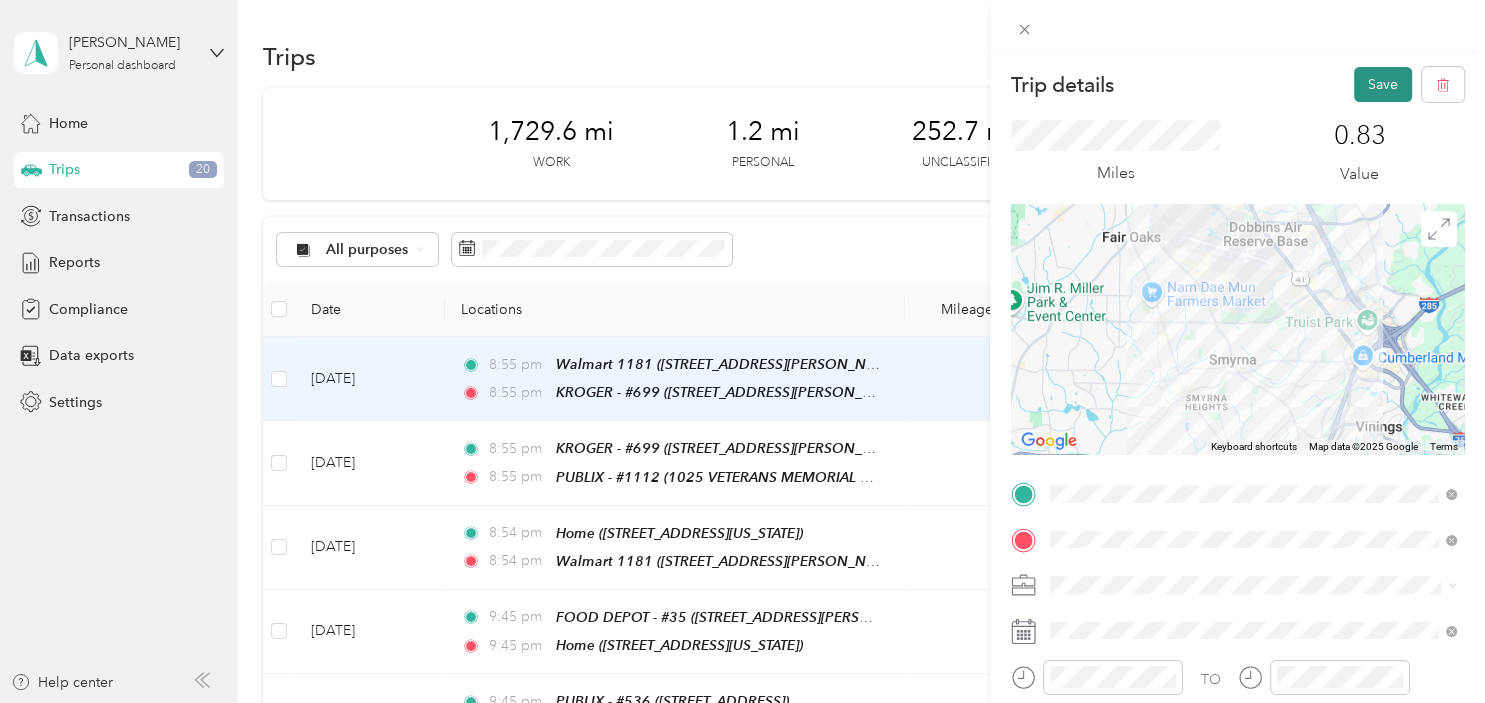 click on "Save" at bounding box center [1383, 84] 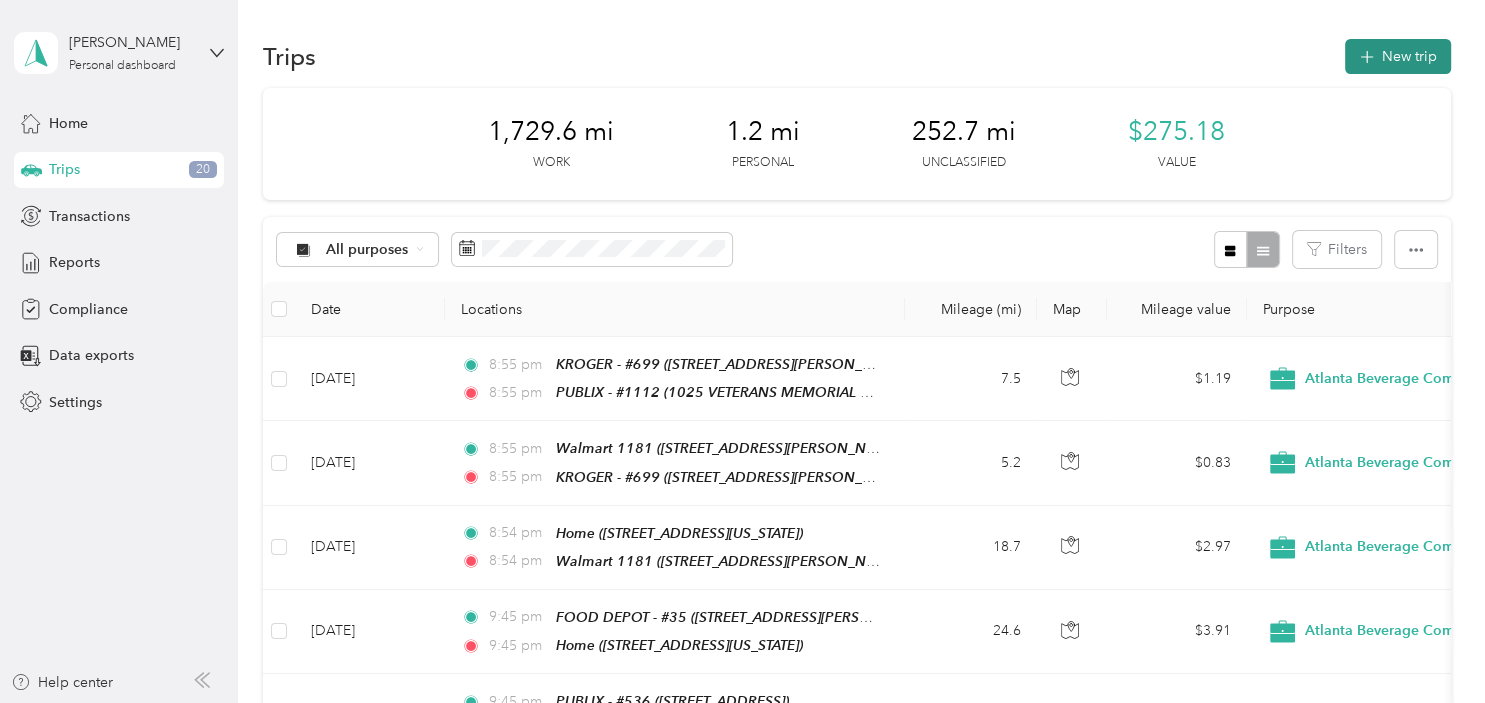 click on "New trip" at bounding box center (1398, 56) 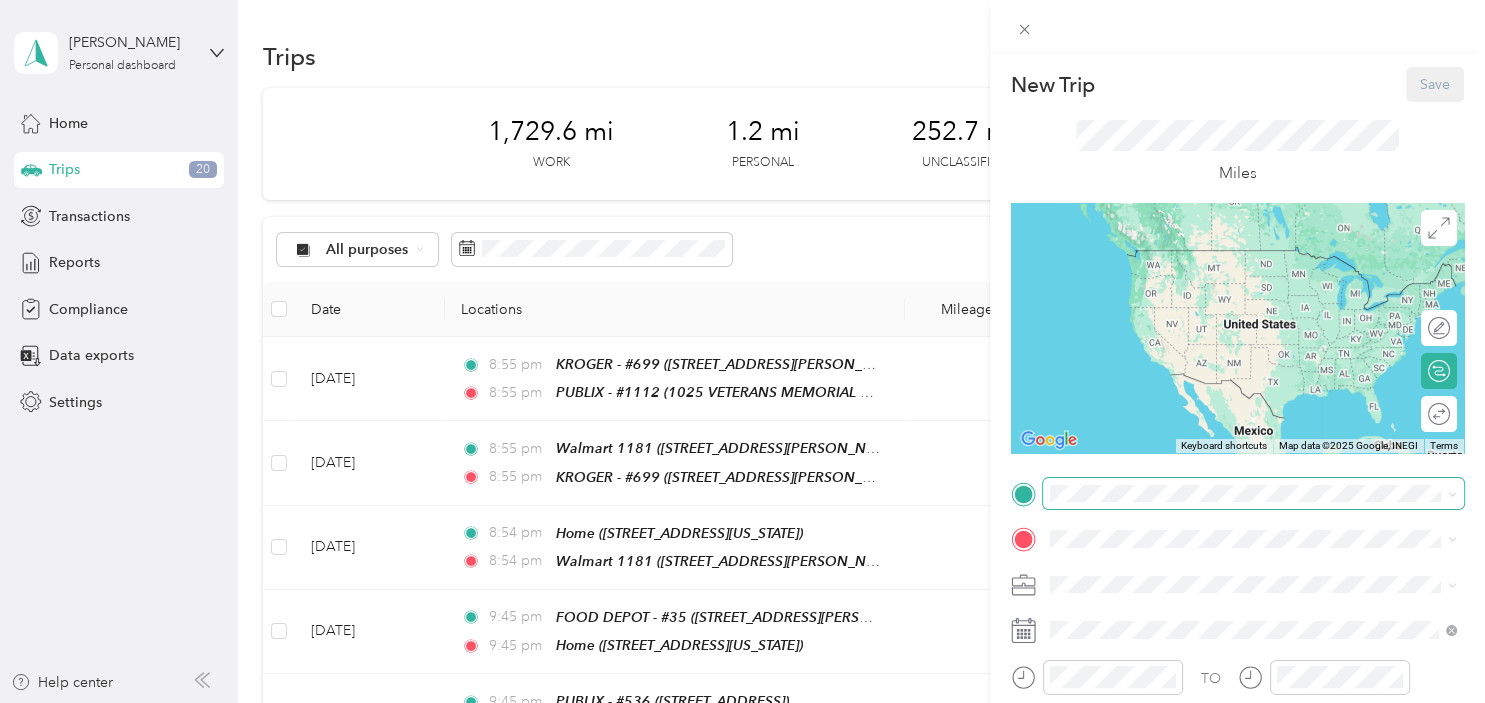 click at bounding box center (1253, 494) 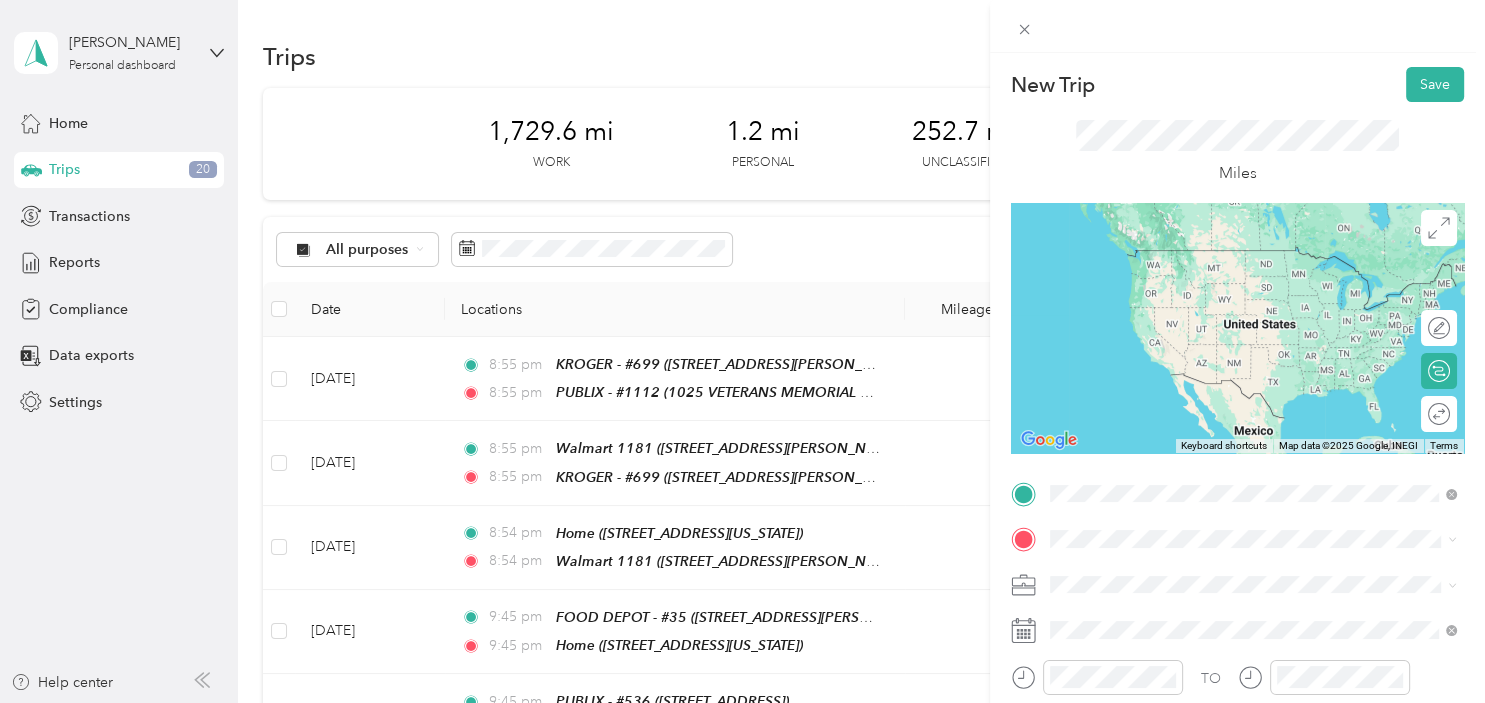 click on "TEAM PUBLIX - #1112 1025 VETERANS MEMORIAL HW, 30126, MABLETON, [GEOGRAPHIC_DATA]" at bounding box center (1268, 283) 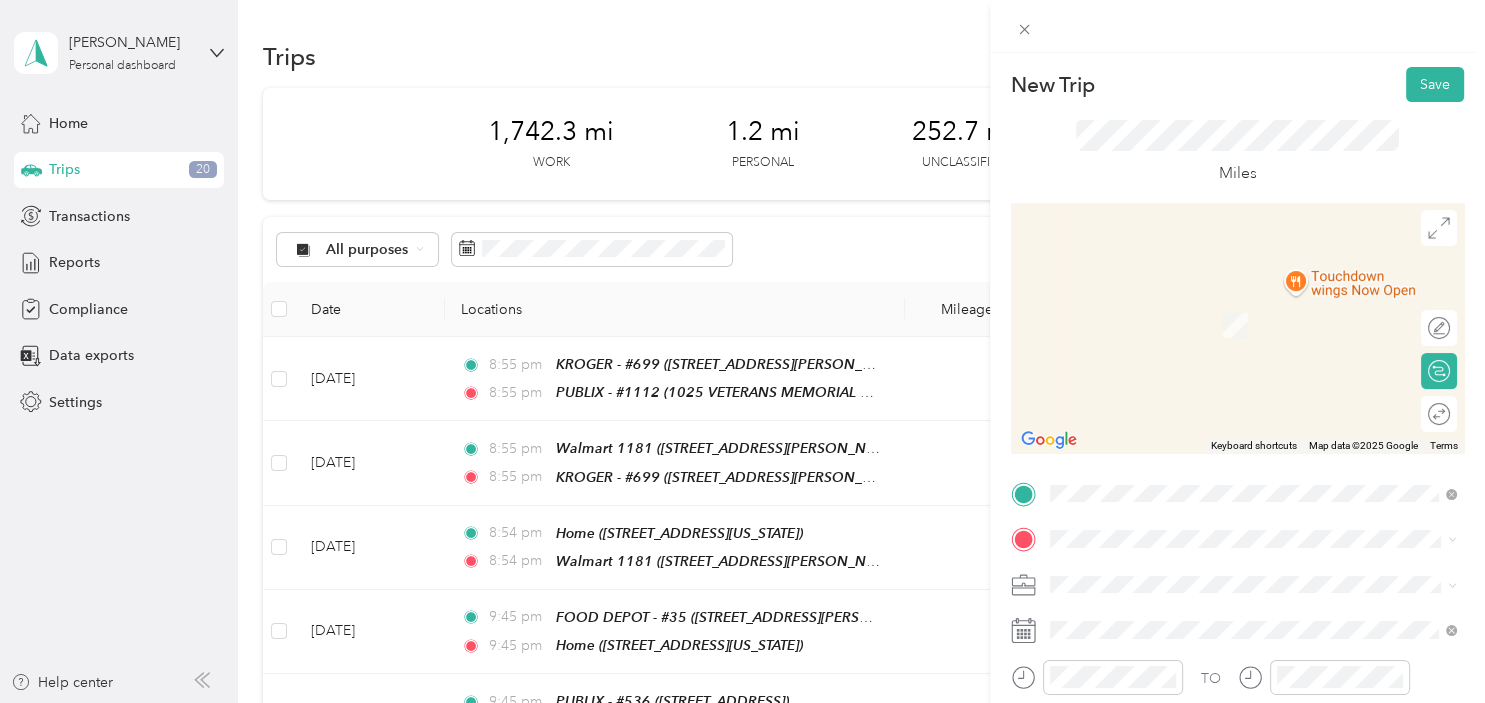click on "TEAM TARGET - #1164 [STREET_ADDRESS]" at bounding box center [1176, 317] 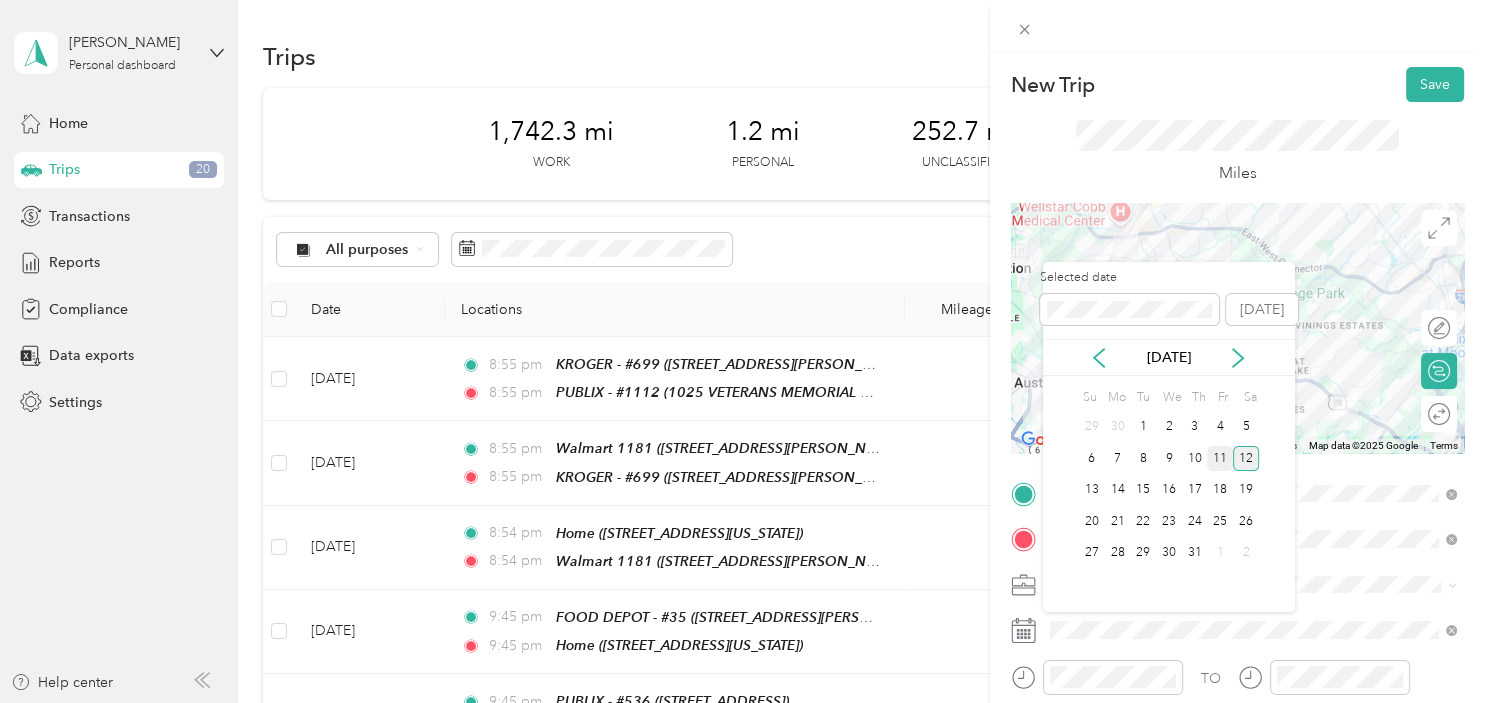 click on "11" at bounding box center (1220, 458) 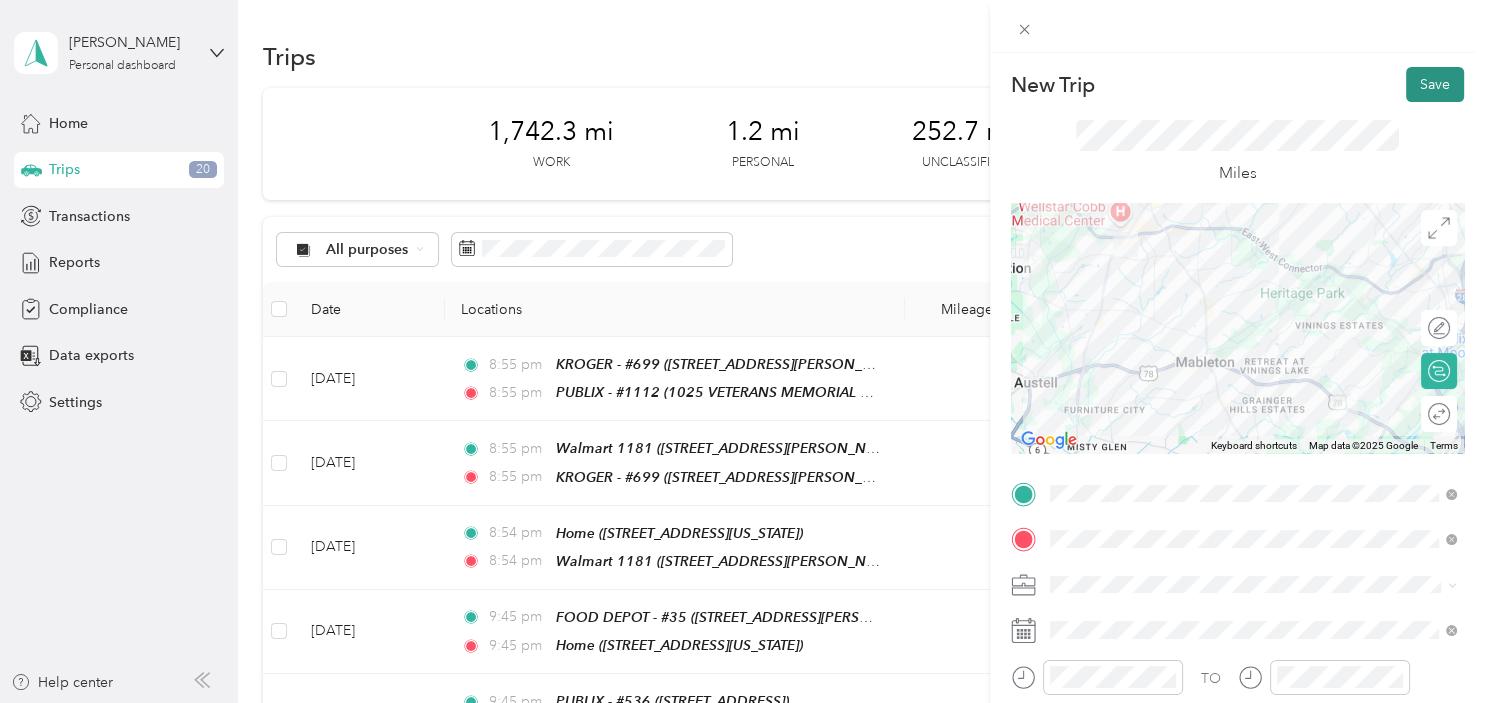 click on "Save" at bounding box center [1435, 84] 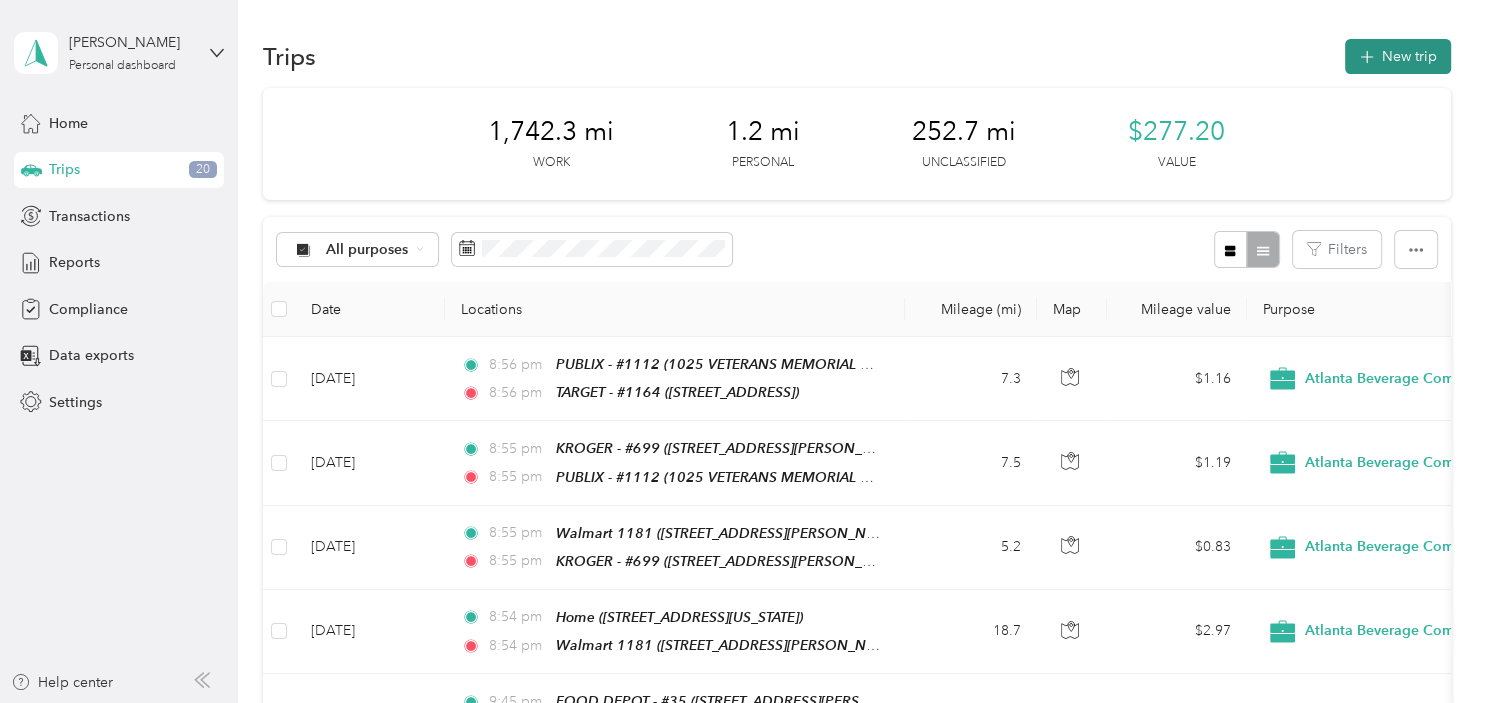 click on "New trip" at bounding box center (1398, 56) 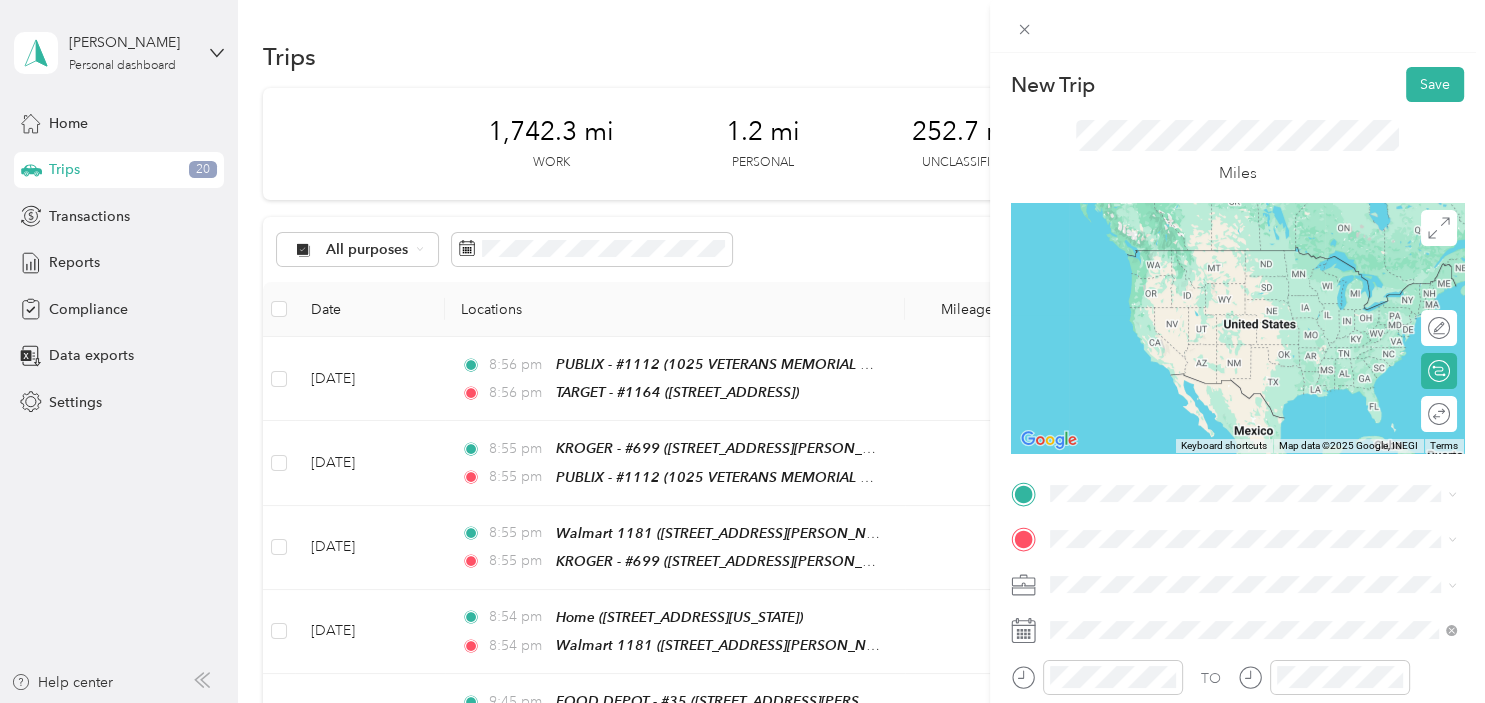 click on "TEAM TARGET - #1164 [STREET_ADDRESS]" at bounding box center (1253, 285) 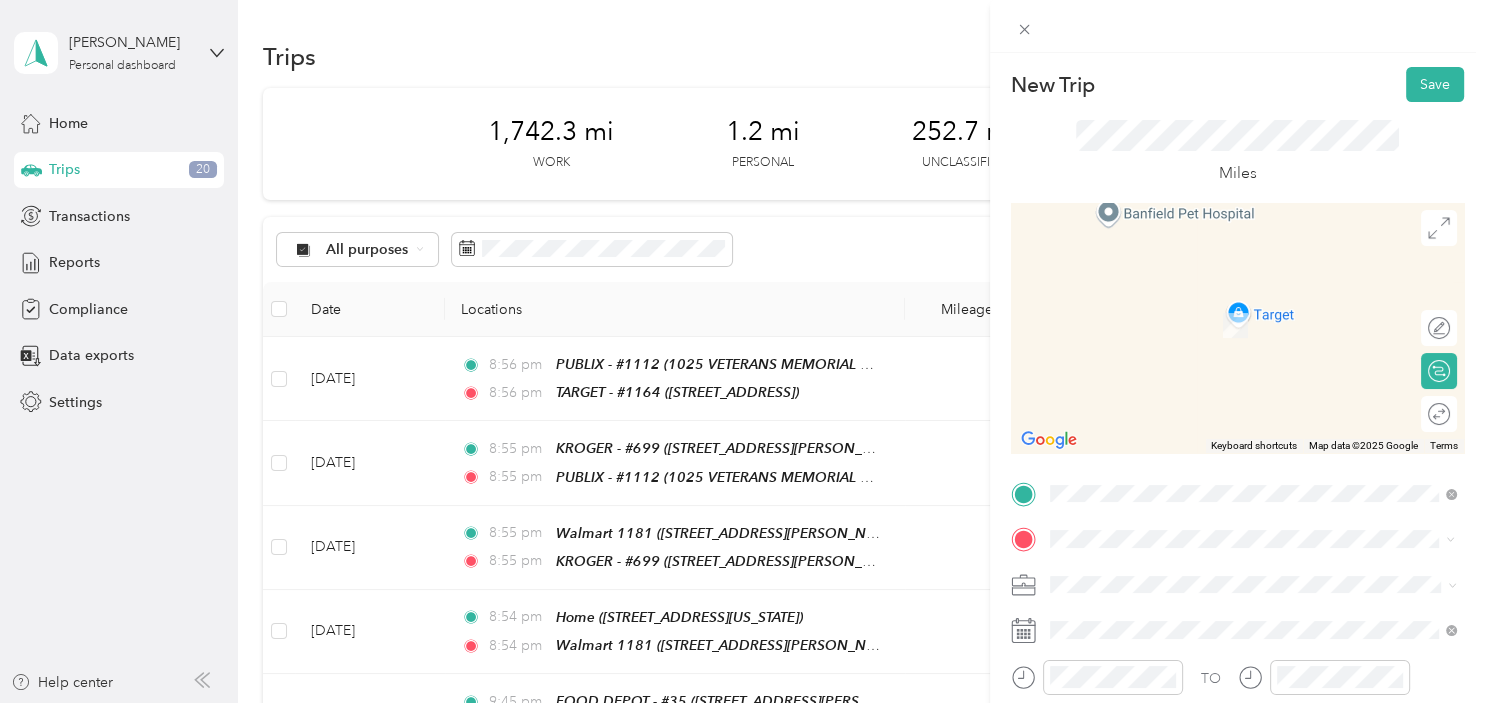 click on "[STREET_ADDRESS][US_STATE]" at bounding box center [1187, 323] 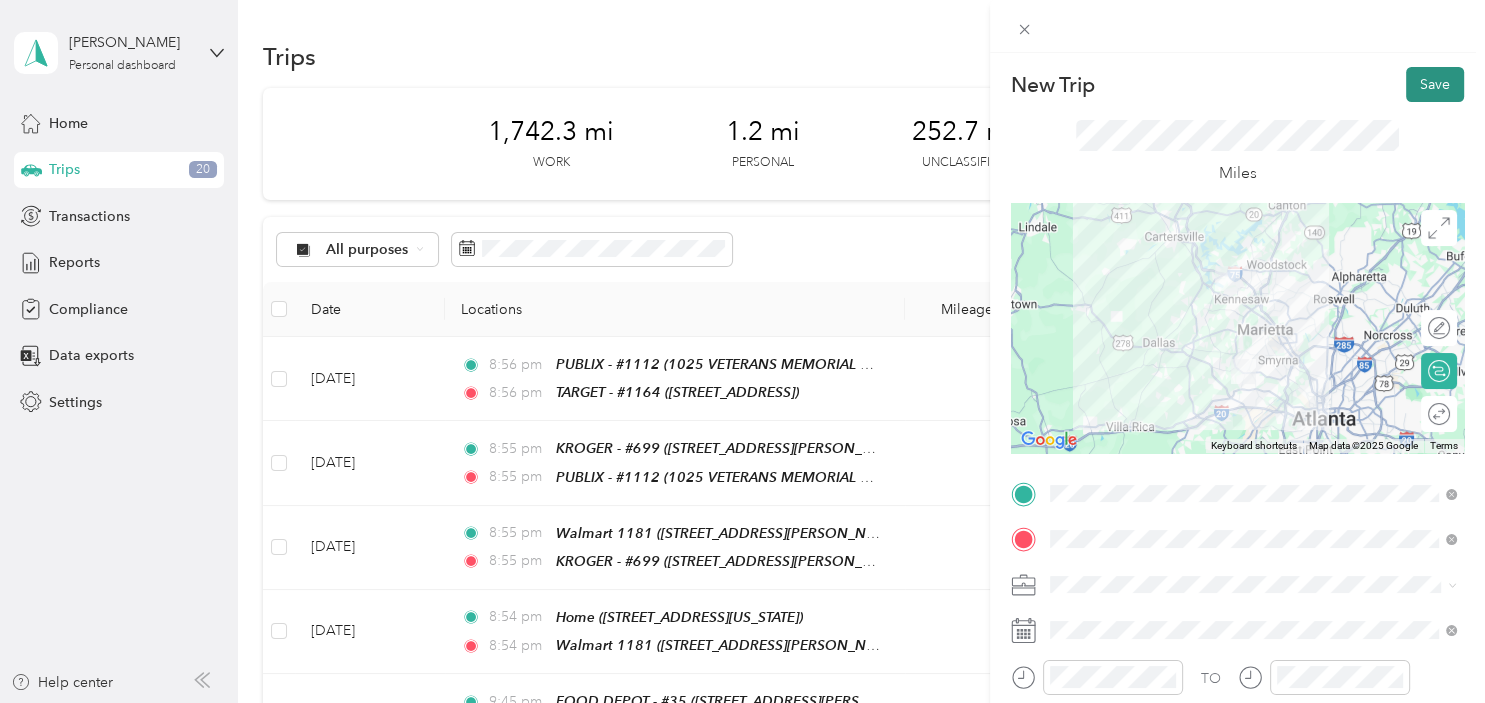 click on "Save" at bounding box center [1435, 84] 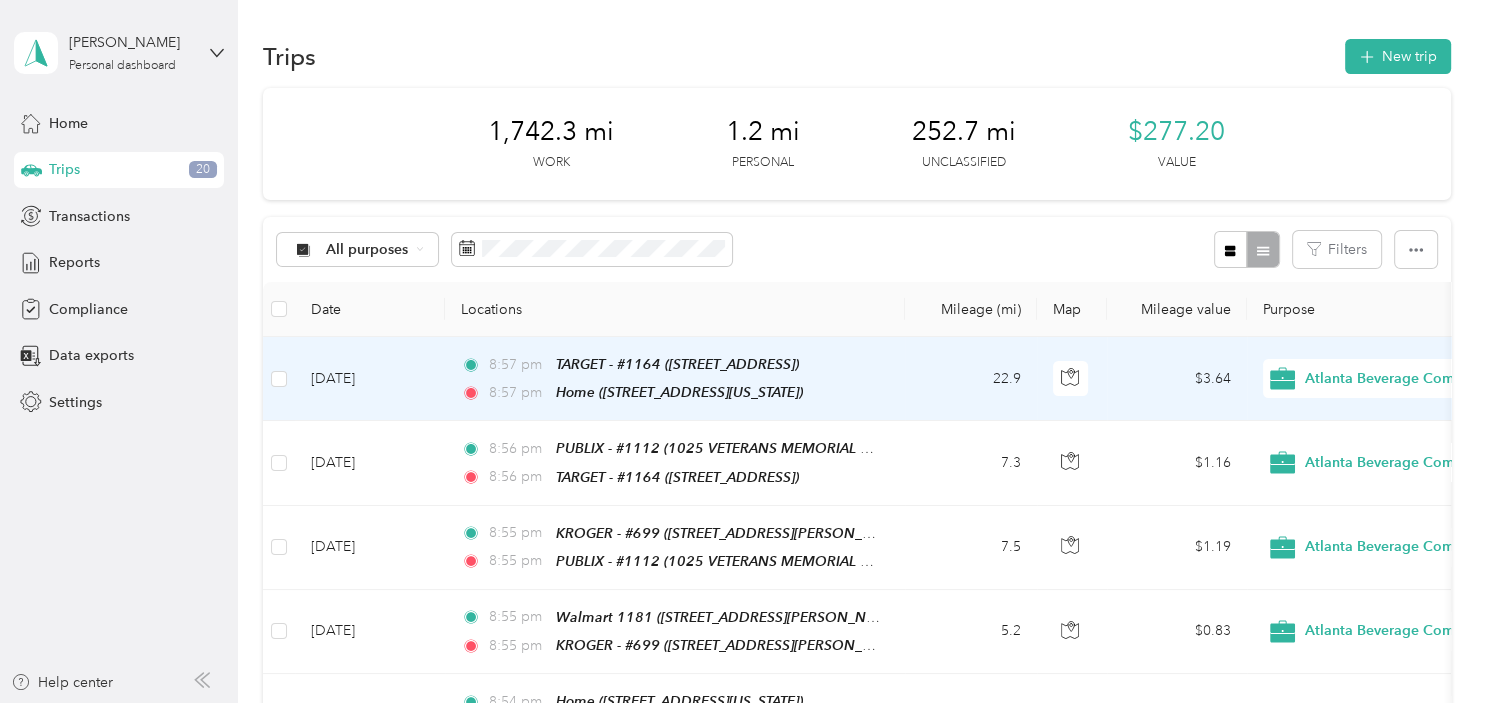 click on "[DATE]" at bounding box center [370, 379] 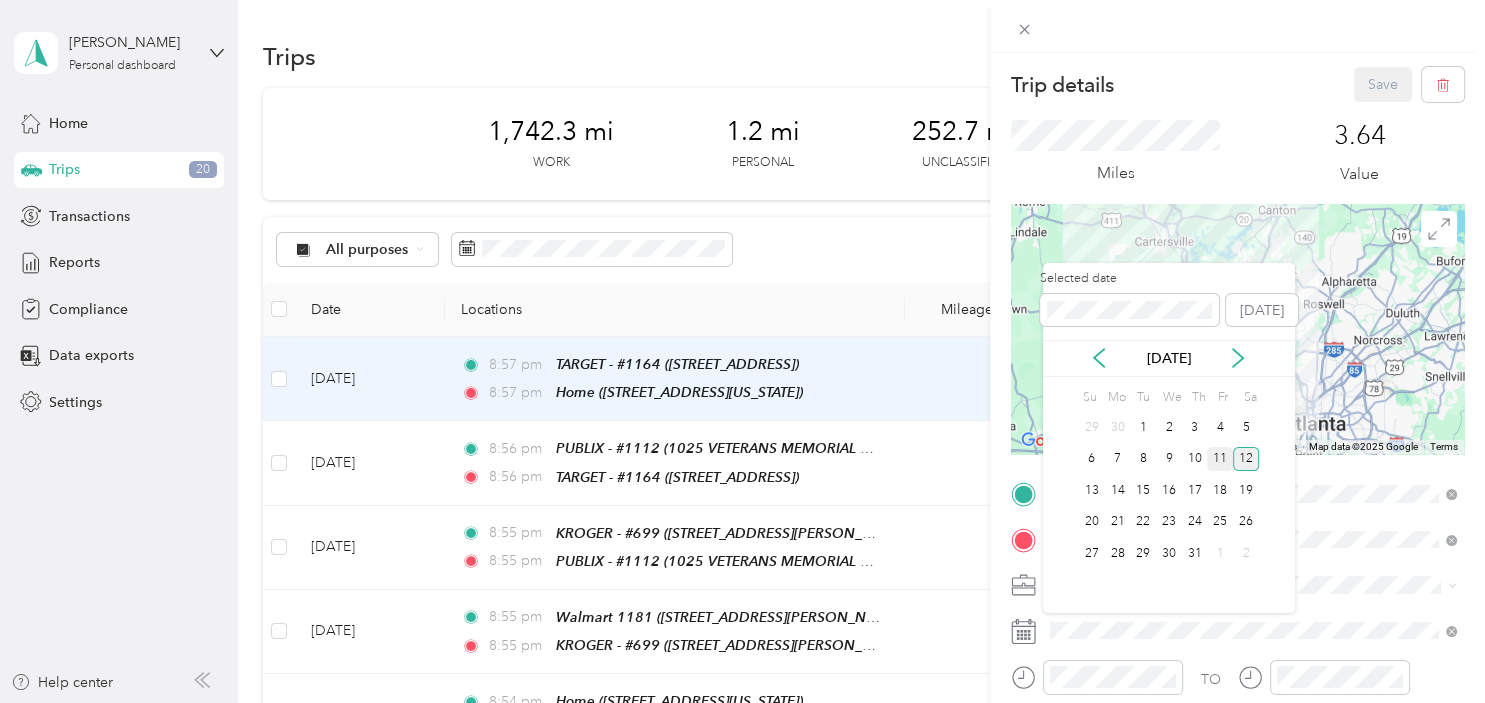click on "11" at bounding box center (1220, 459) 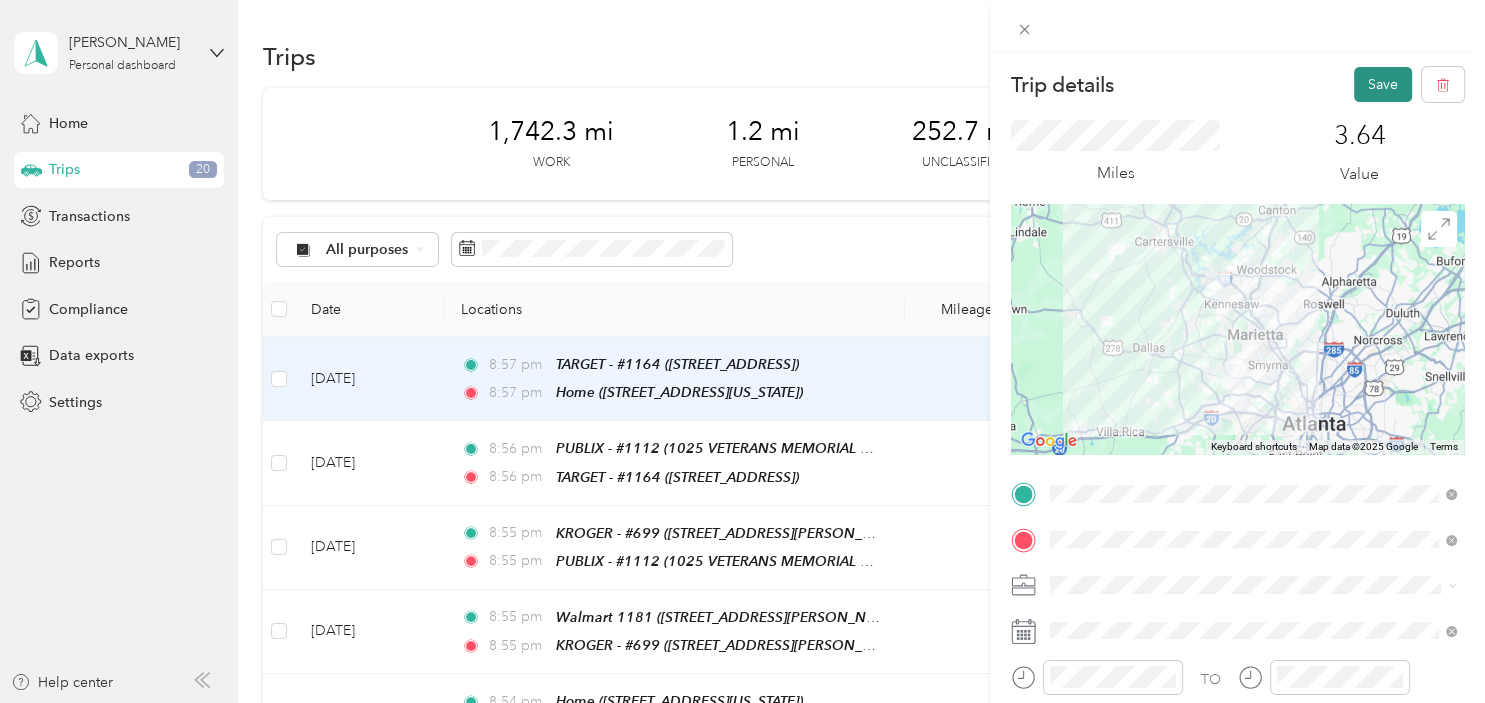 click on "Save" at bounding box center (1383, 84) 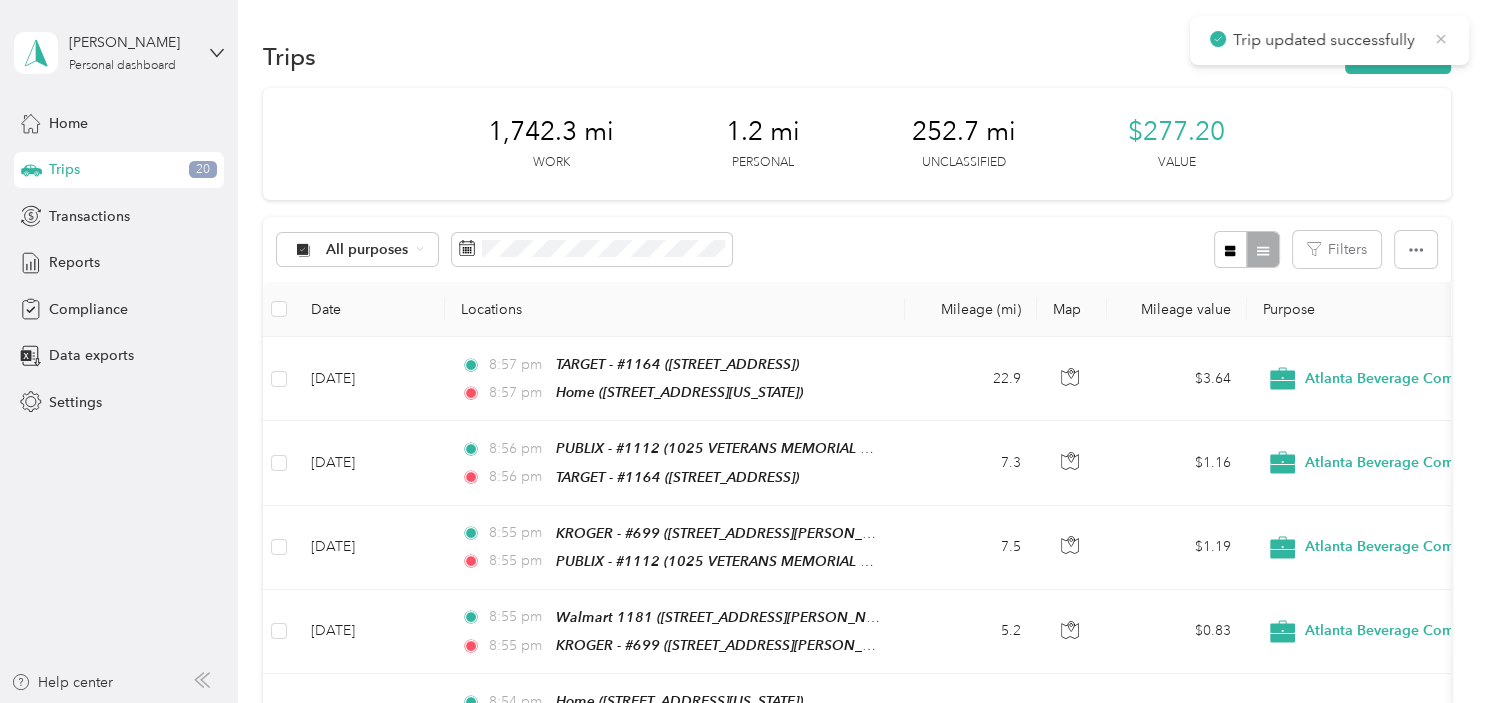 click 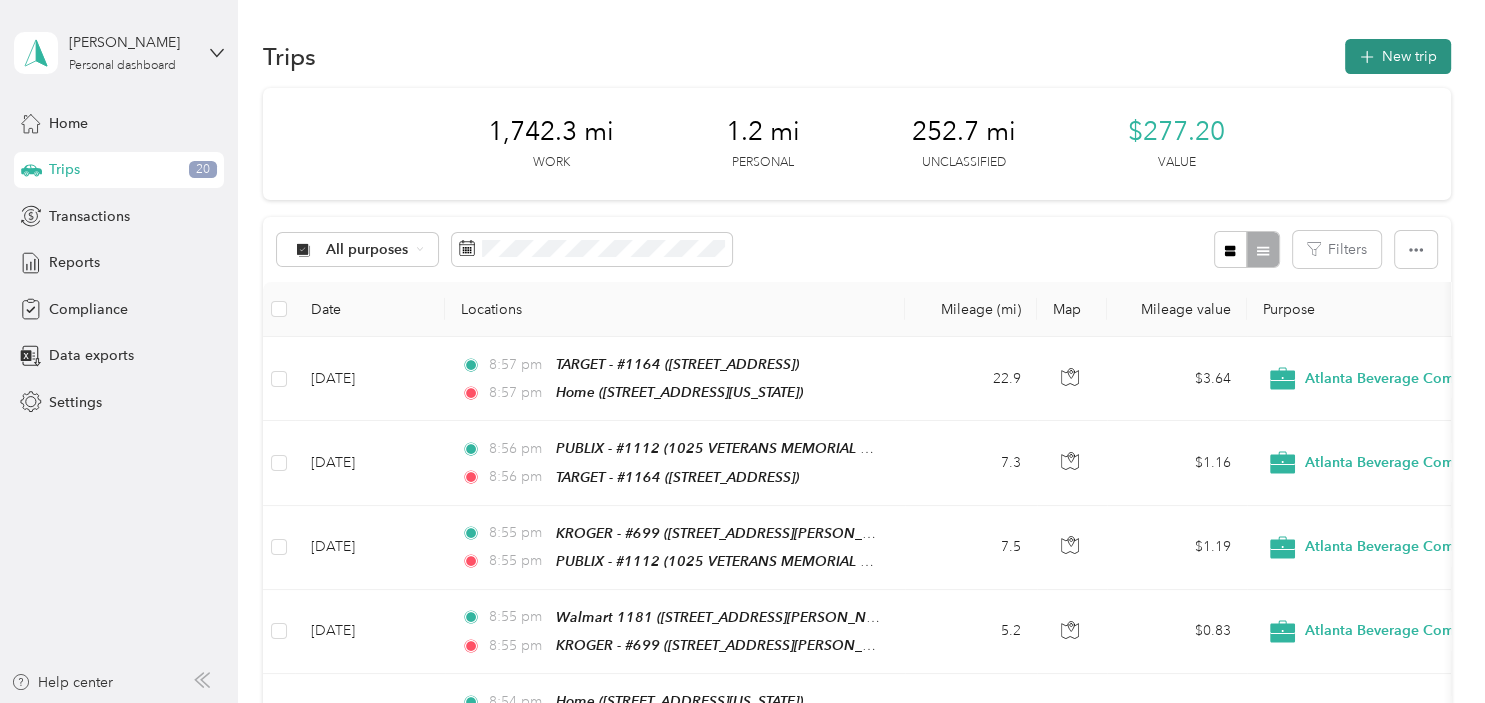 click on "New trip" at bounding box center [1398, 56] 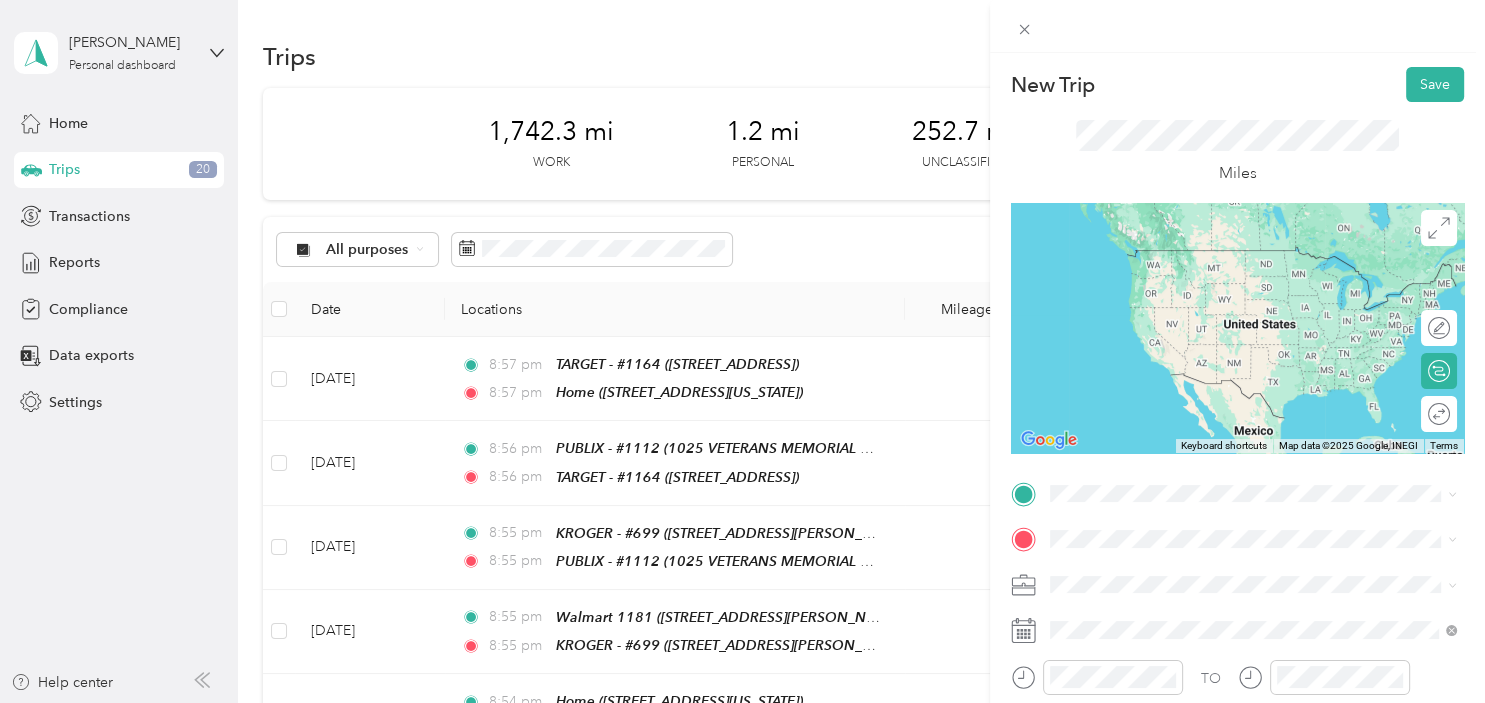 click on "[STREET_ADDRESS][US_STATE]" at bounding box center (1187, 270) 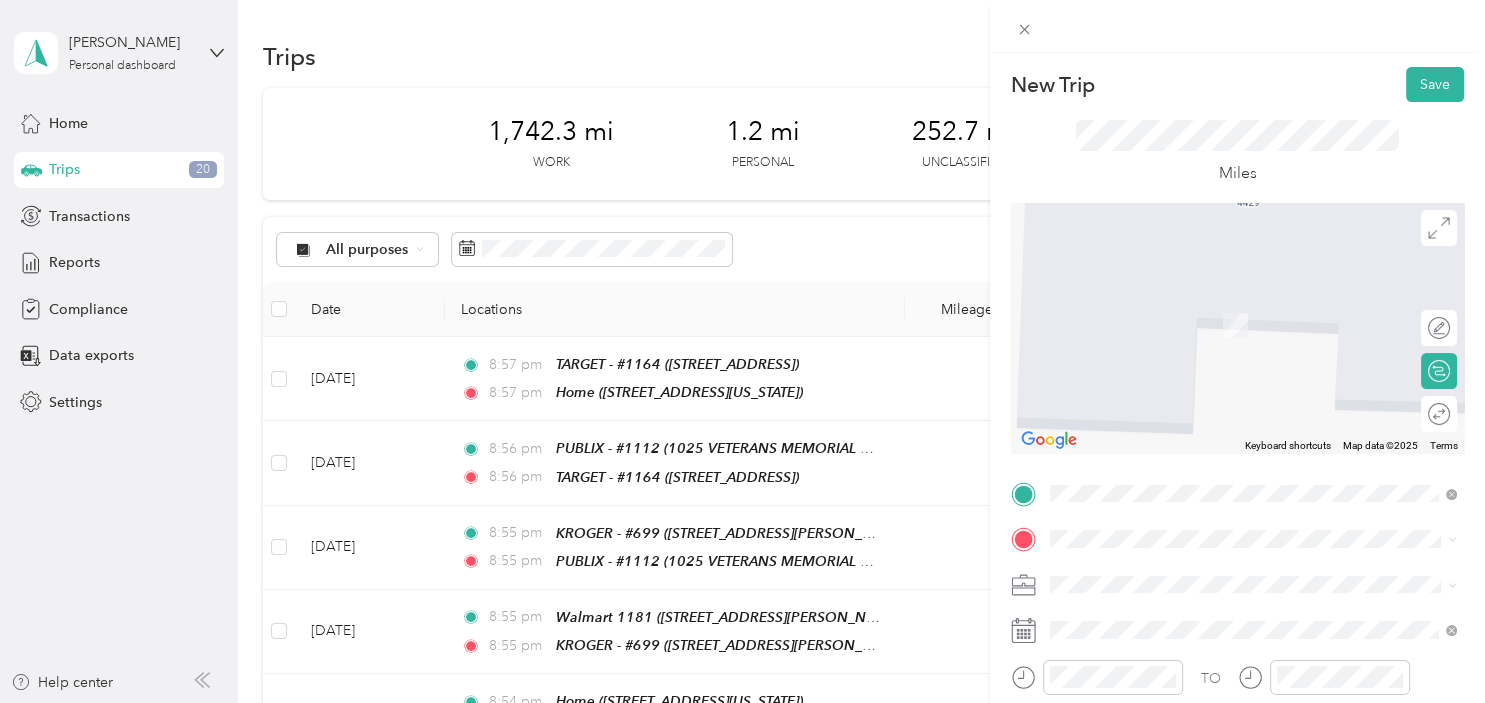 click on "Walmart 1181 [STREET_ADDRESS][PERSON_NAME][US_STATE]" at bounding box center (1242, 304) 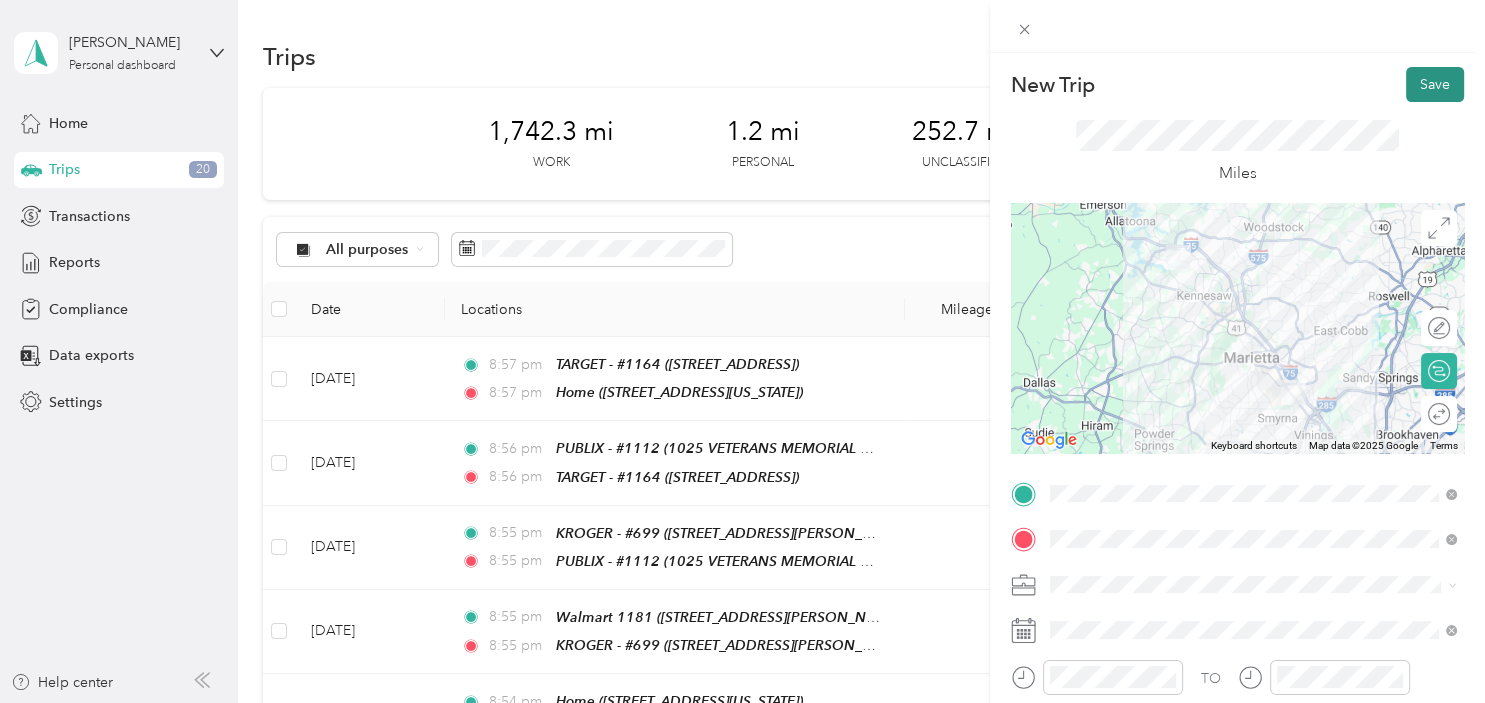 click on "Save" at bounding box center (1435, 84) 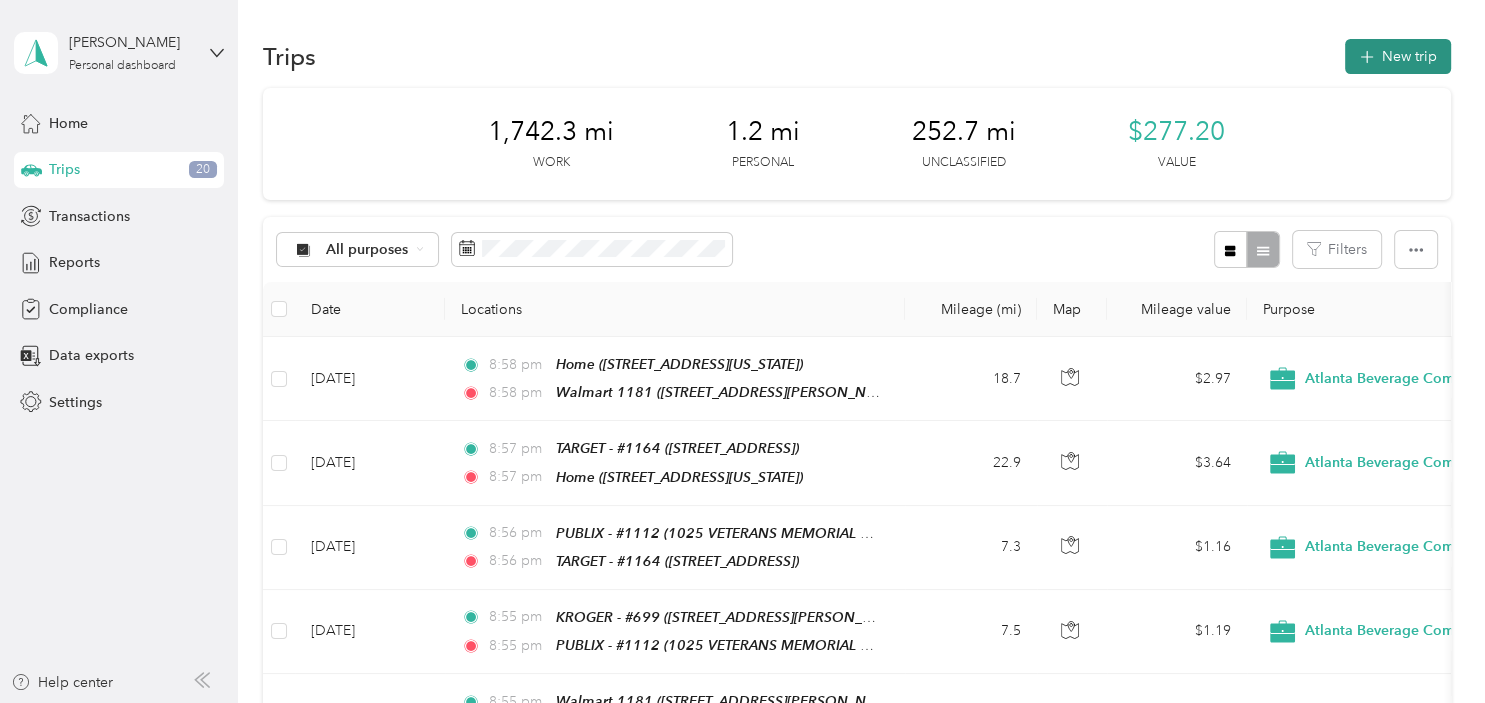 click on "New trip" at bounding box center (1398, 56) 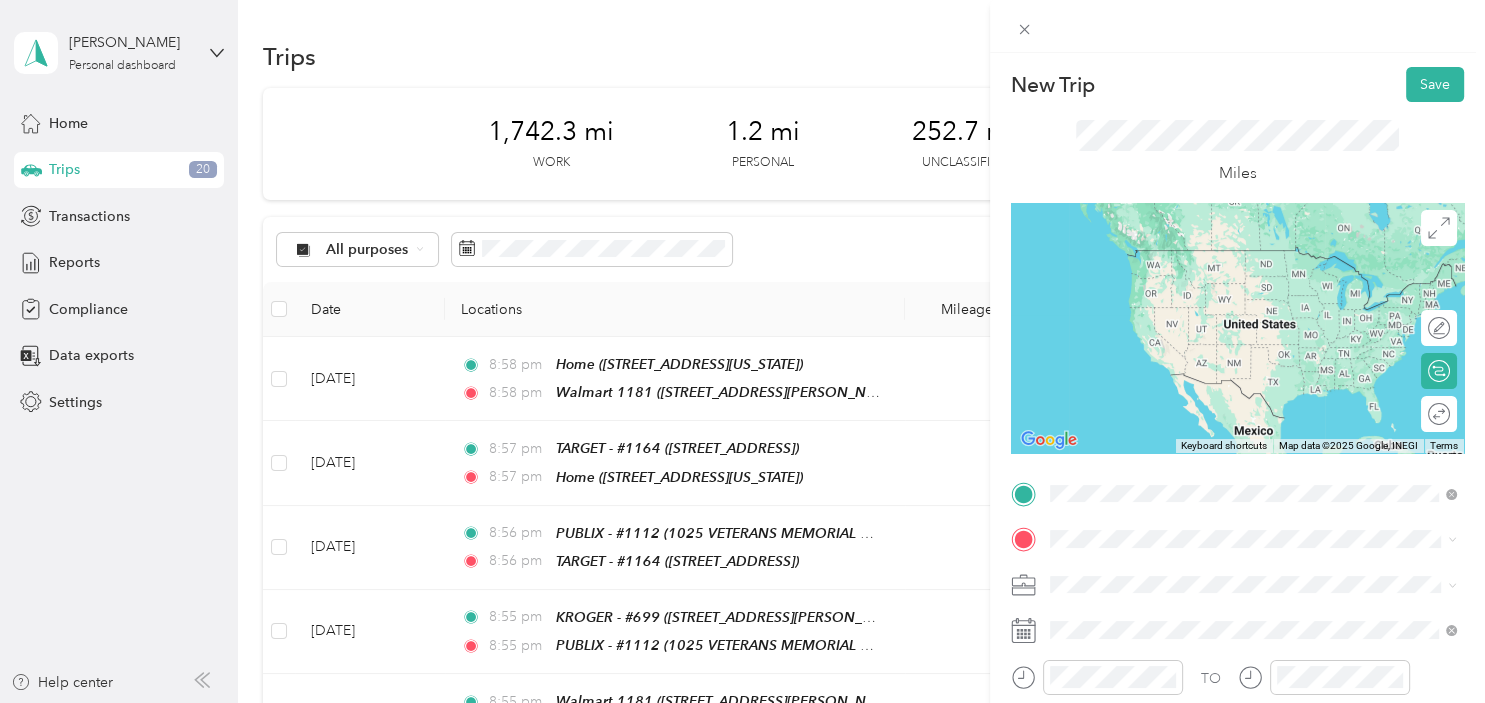 click on "Walmart 1181 [STREET_ADDRESS][PERSON_NAME][US_STATE]" at bounding box center [1242, 269] 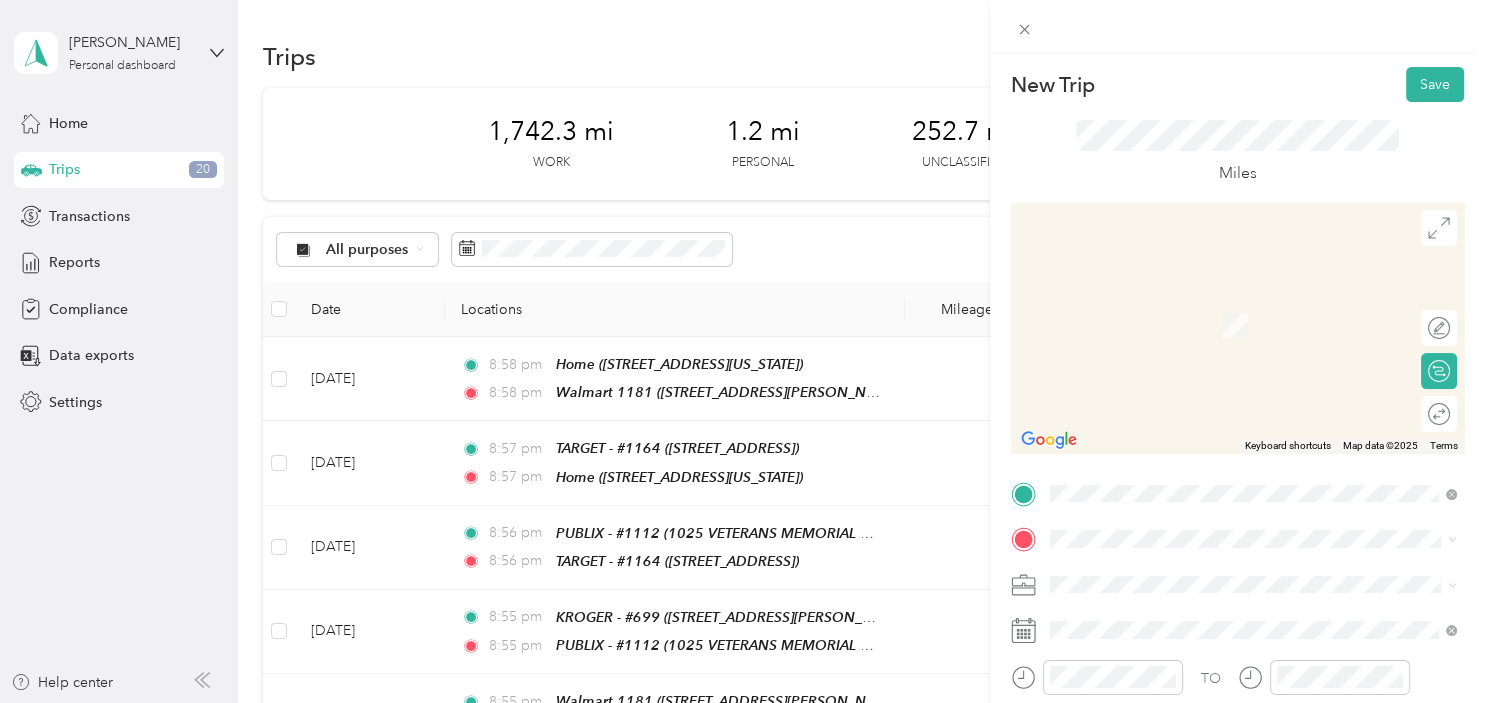 click on "TEAM PUBLIX - #1250 [STREET_ADDRESS]" at bounding box center (1253, 307) 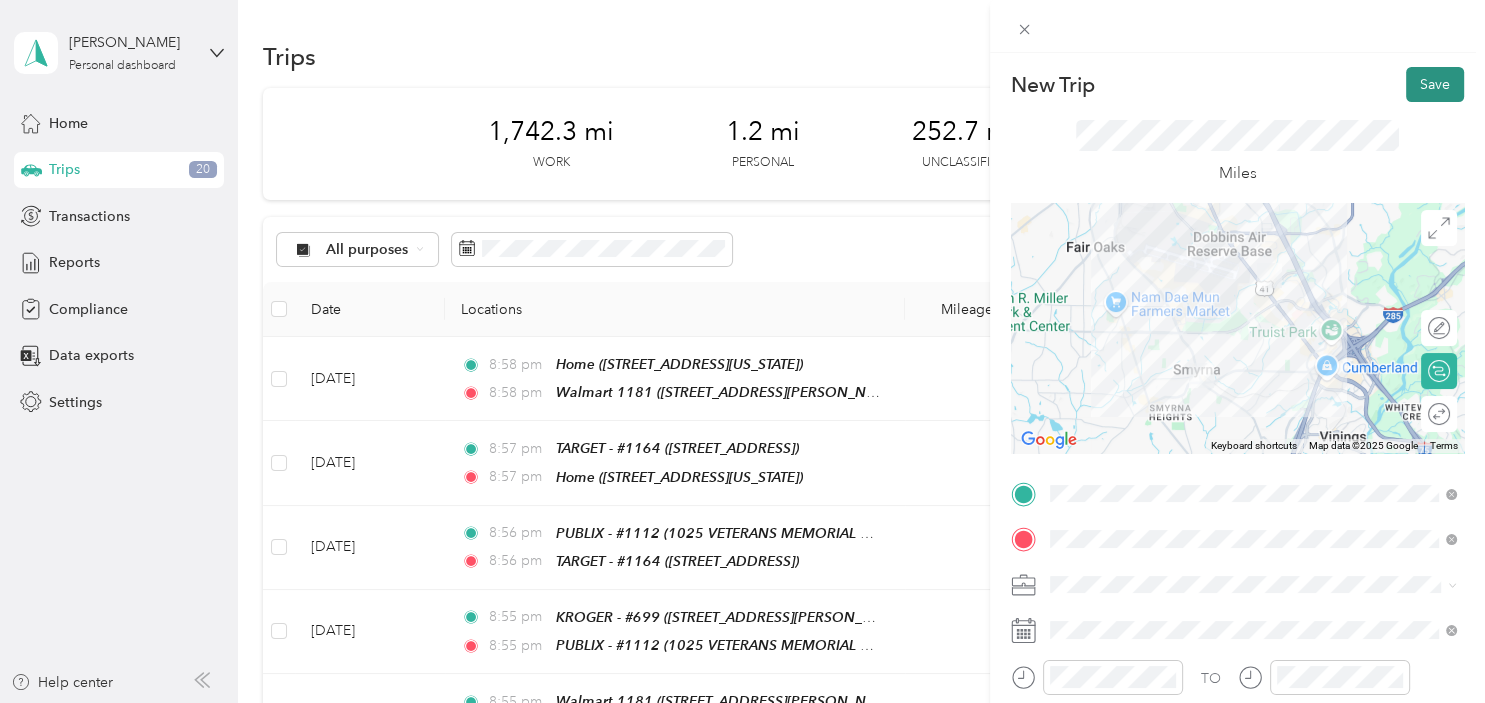 click on "Save" at bounding box center [1435, 84] 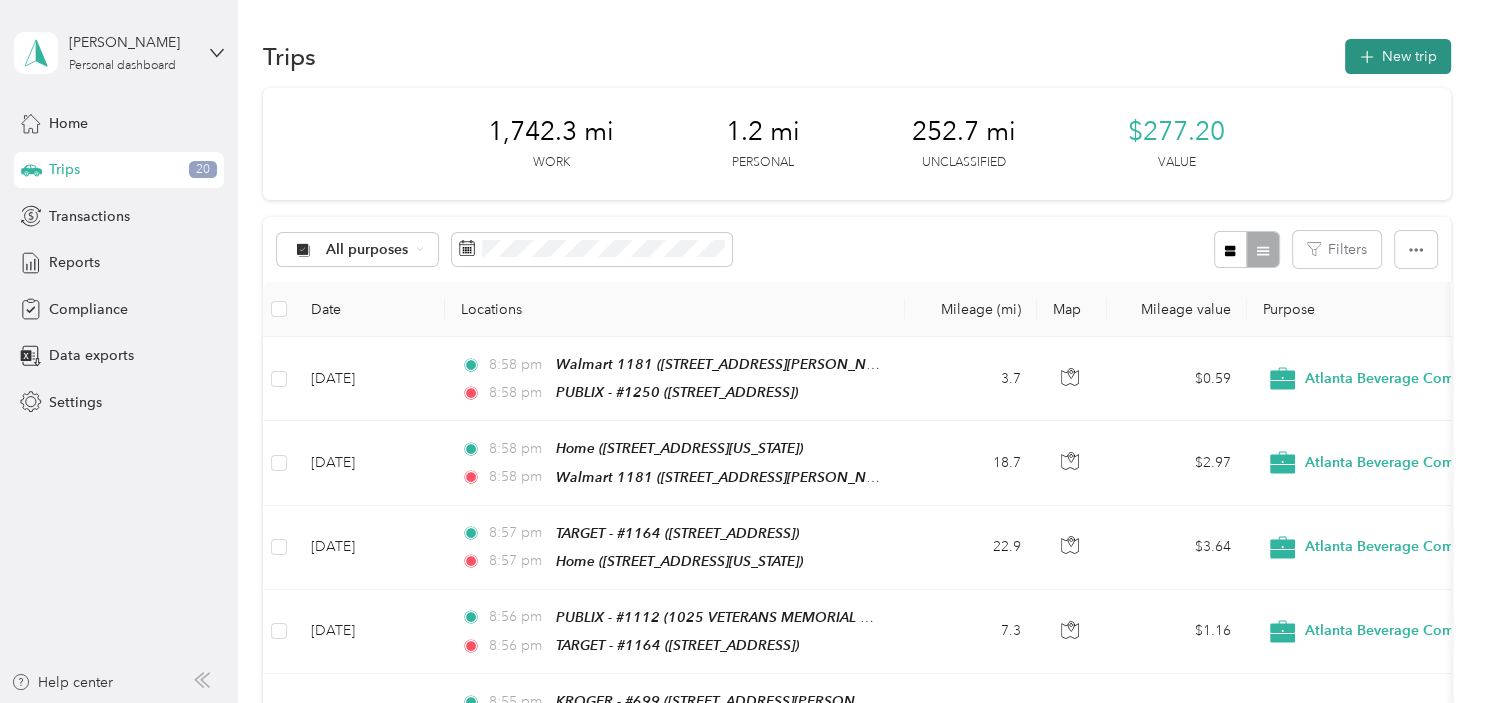click on "New trip" at bounding box center (1398, 56) 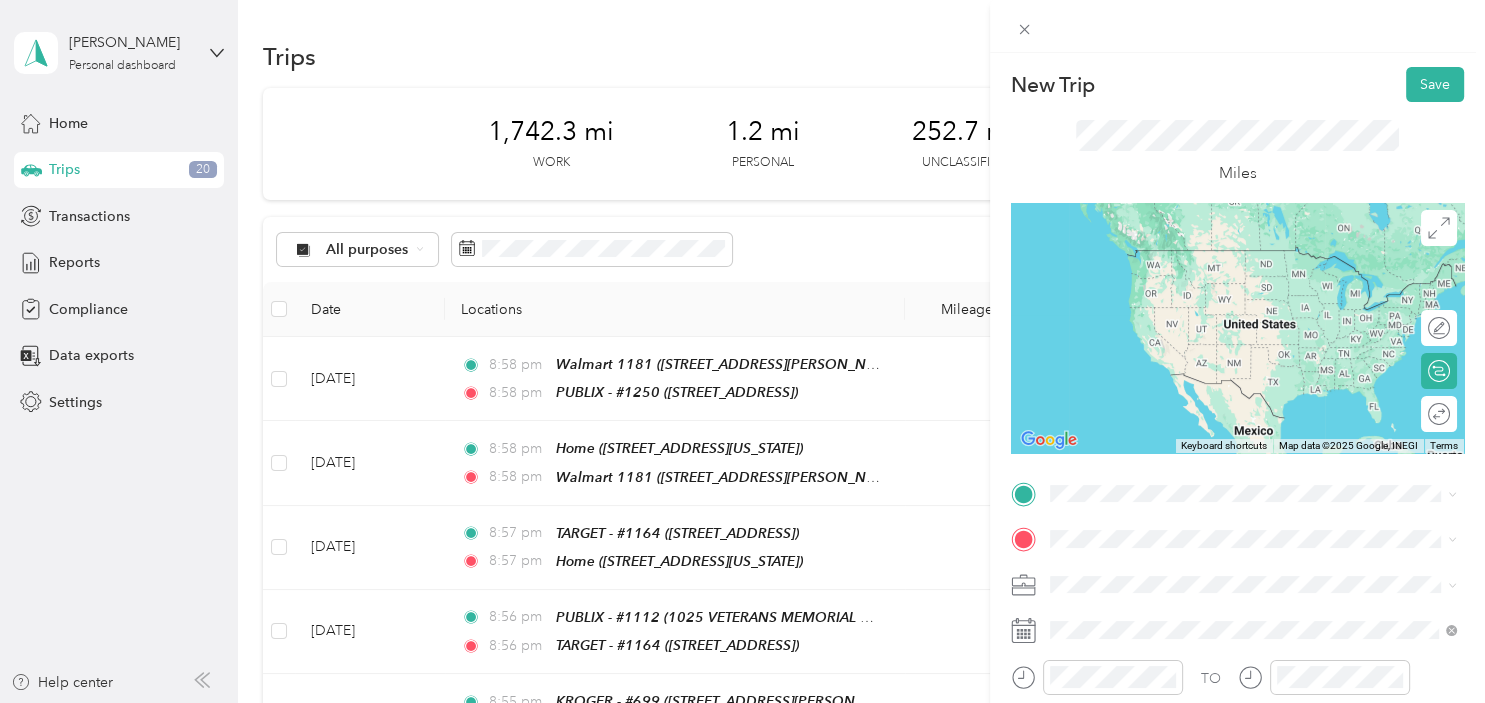 click on "TEAM PUBLIX - #1250 [STREET_ADDRESS]" at bounding box center [1253, 263] 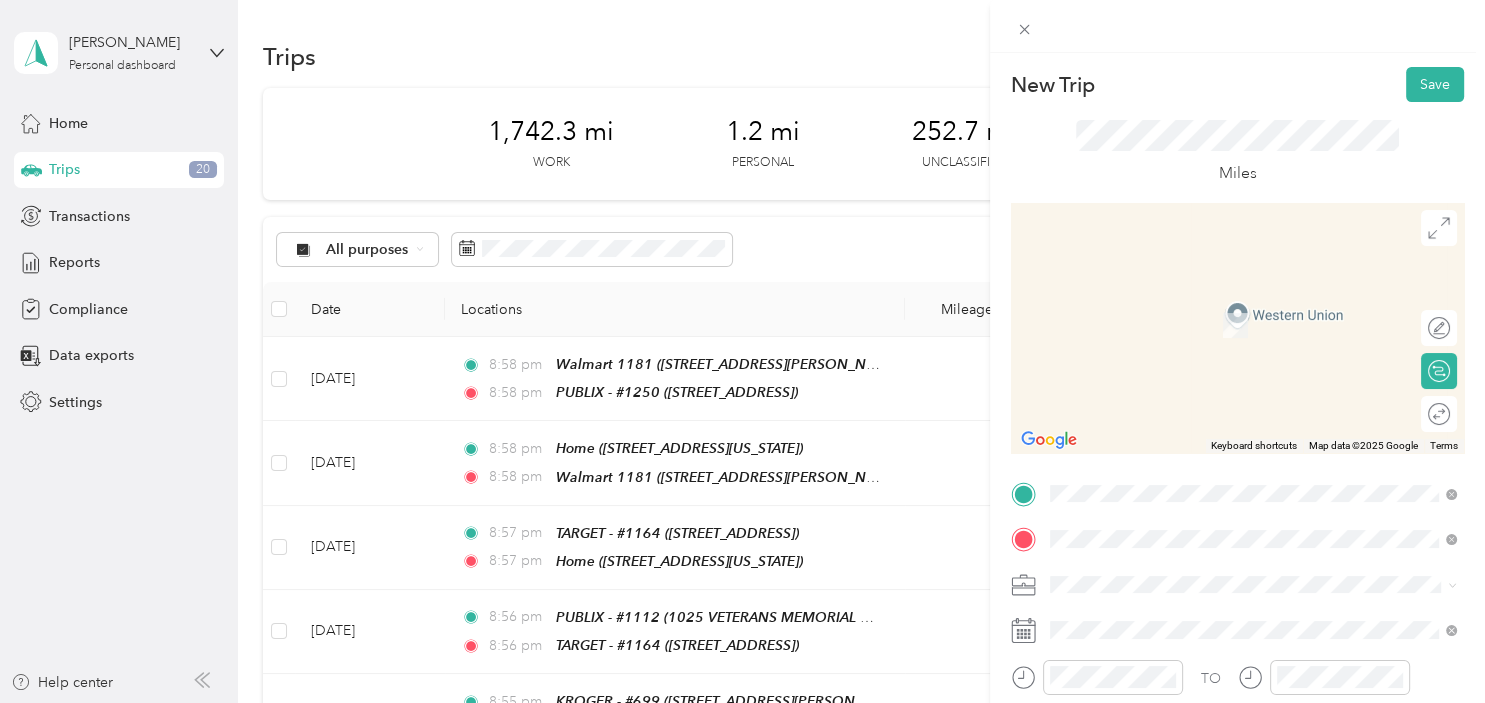 click on "TEAM KROGER - #451 [STREET_ADDRESS]" at bounding box center [1253, 395] 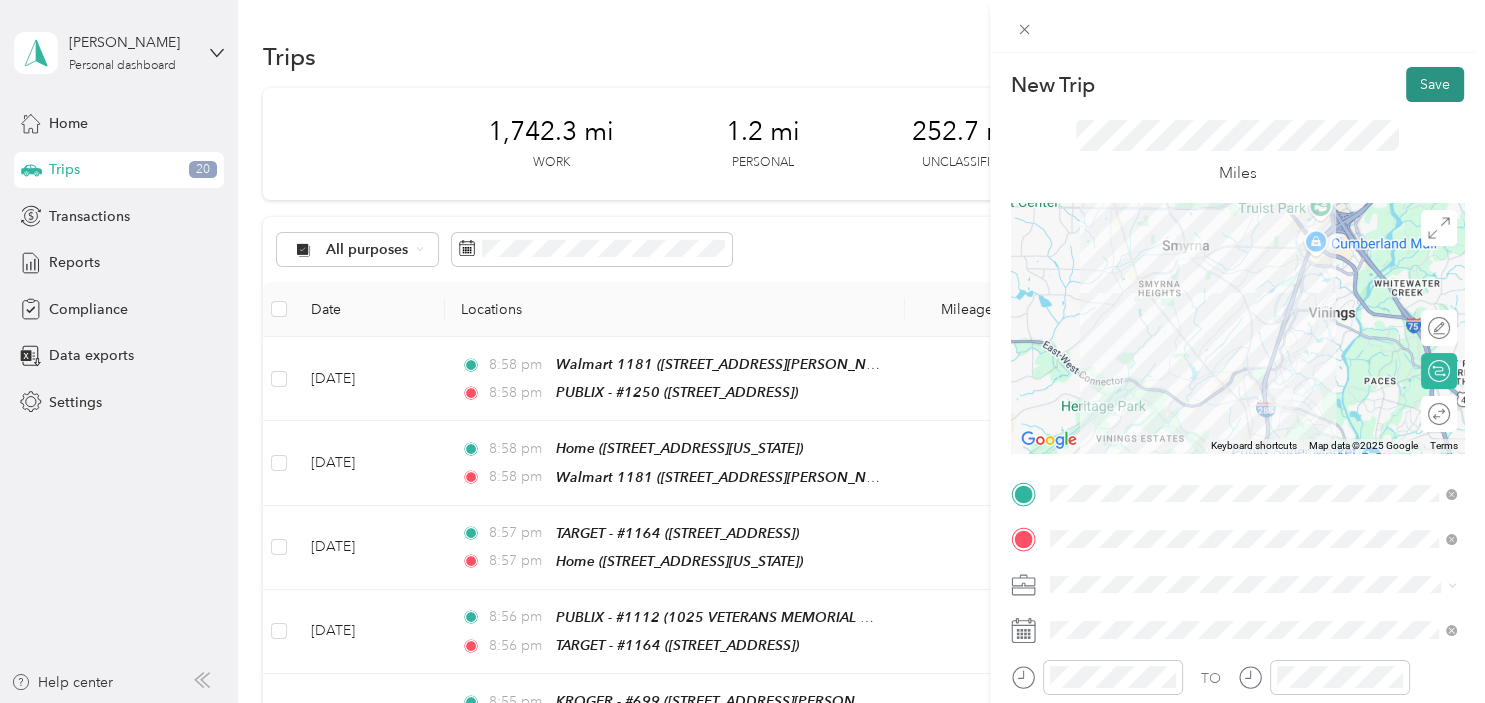 click on "Save" at bounding box center (1435, 84) 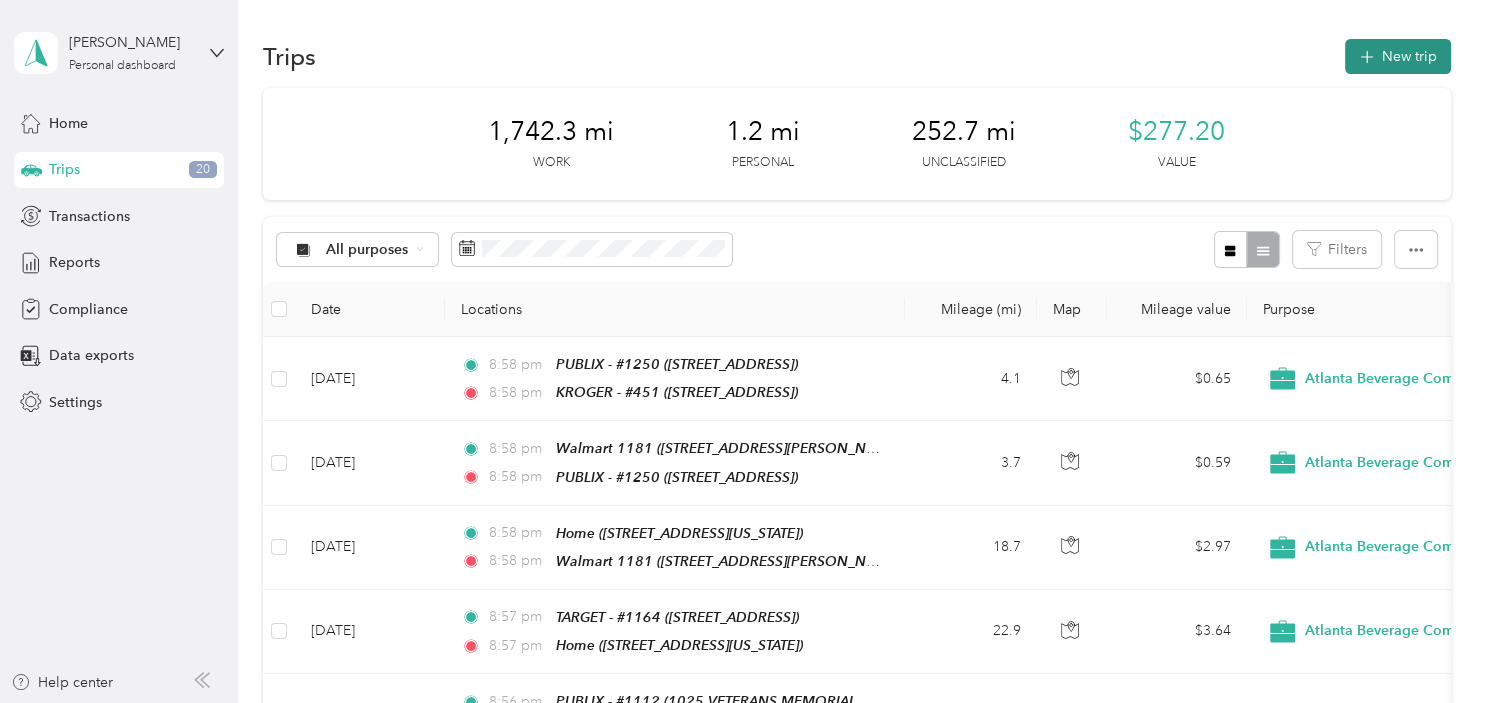 click on "New trip" at bounding box center (1398, 56) 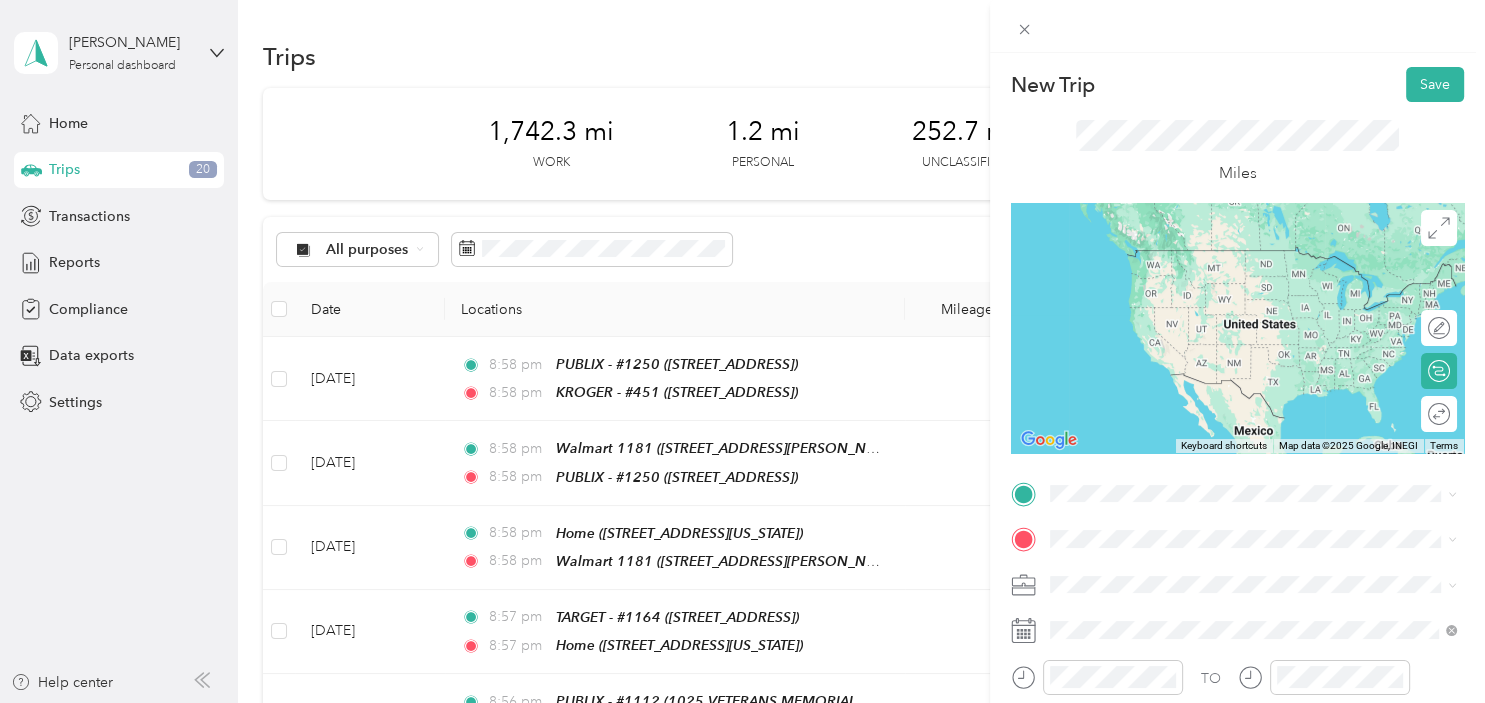 click on "TEAM KROGER - #451 [STREET_ADDRESS]" at bounding box center (1175, 340) 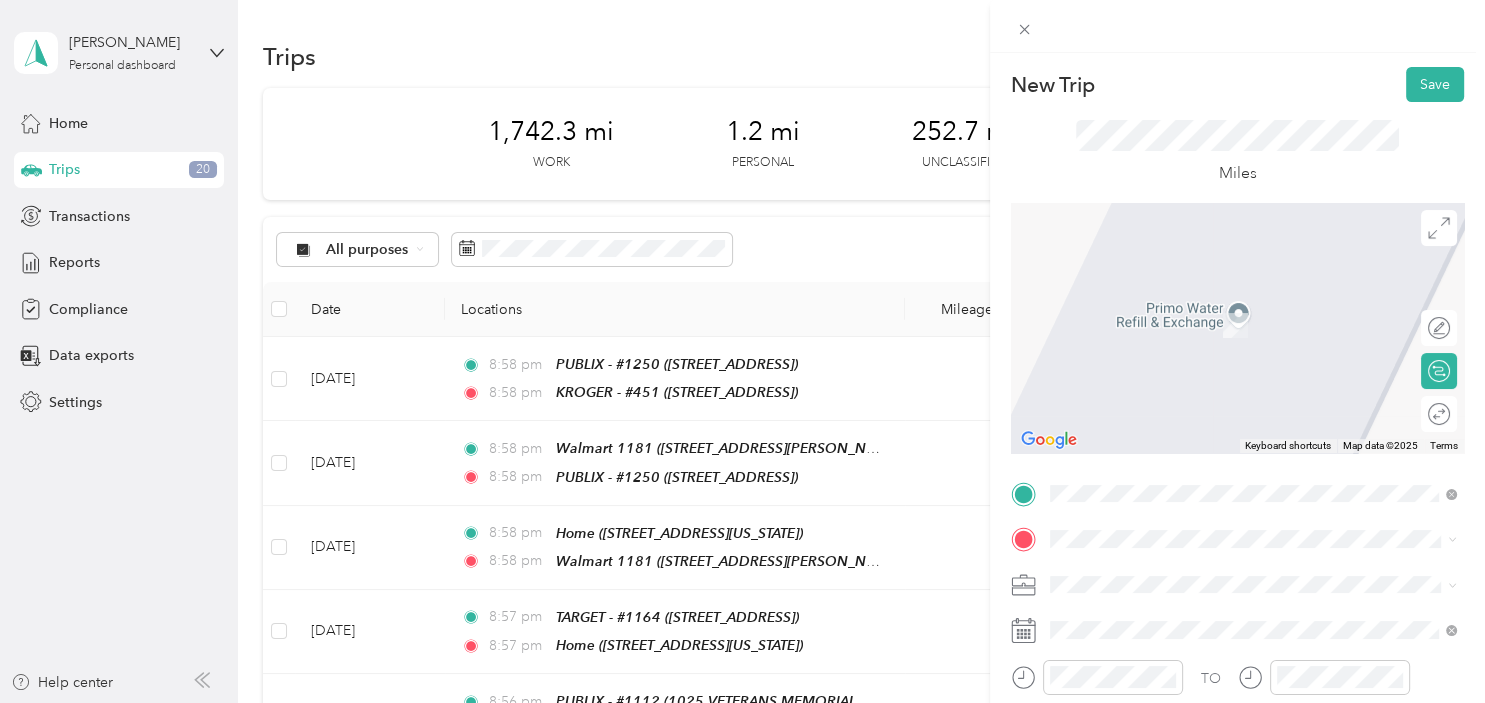 click on "TEAM PUBLIX - #536 [STREET_ADDRESS]" at bounding box center [1169, 315] 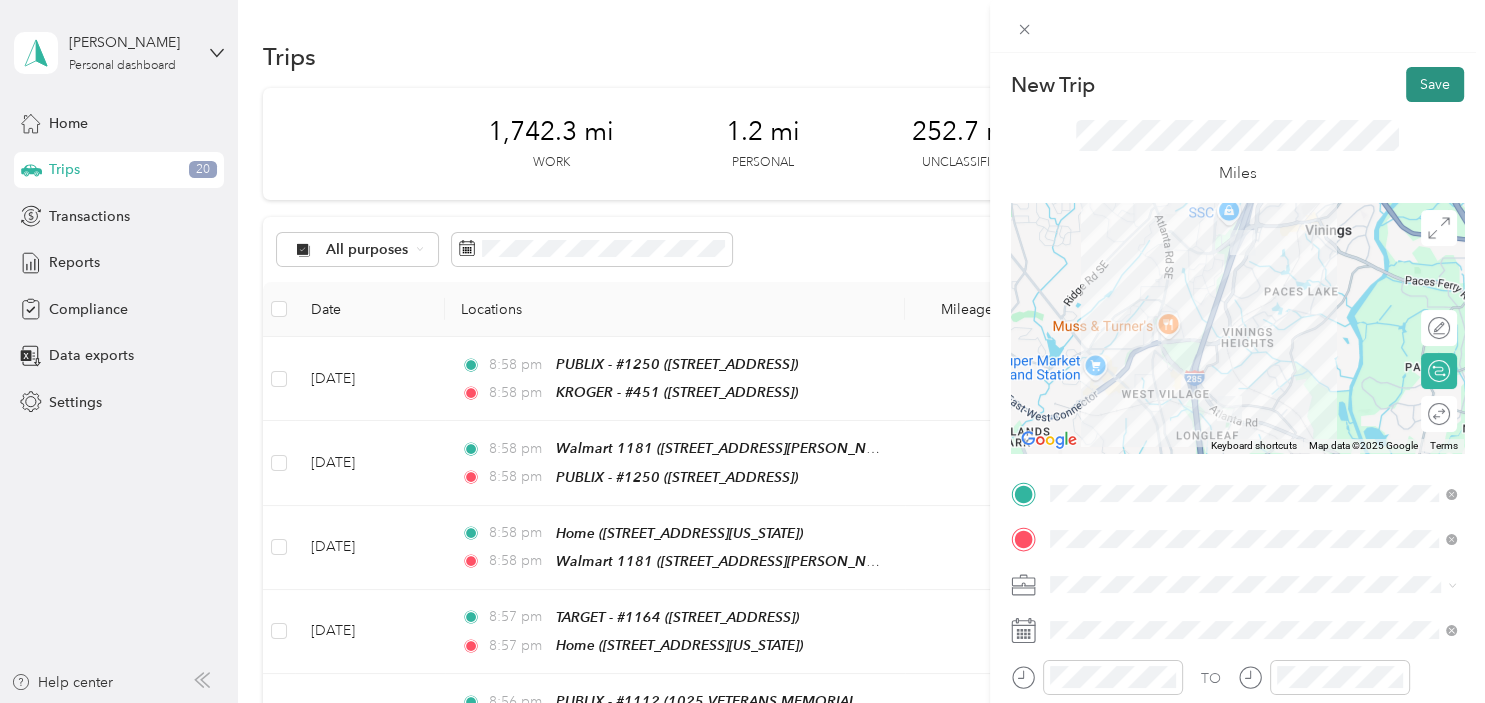 click on "Save" at bounding box center (1435, 84) 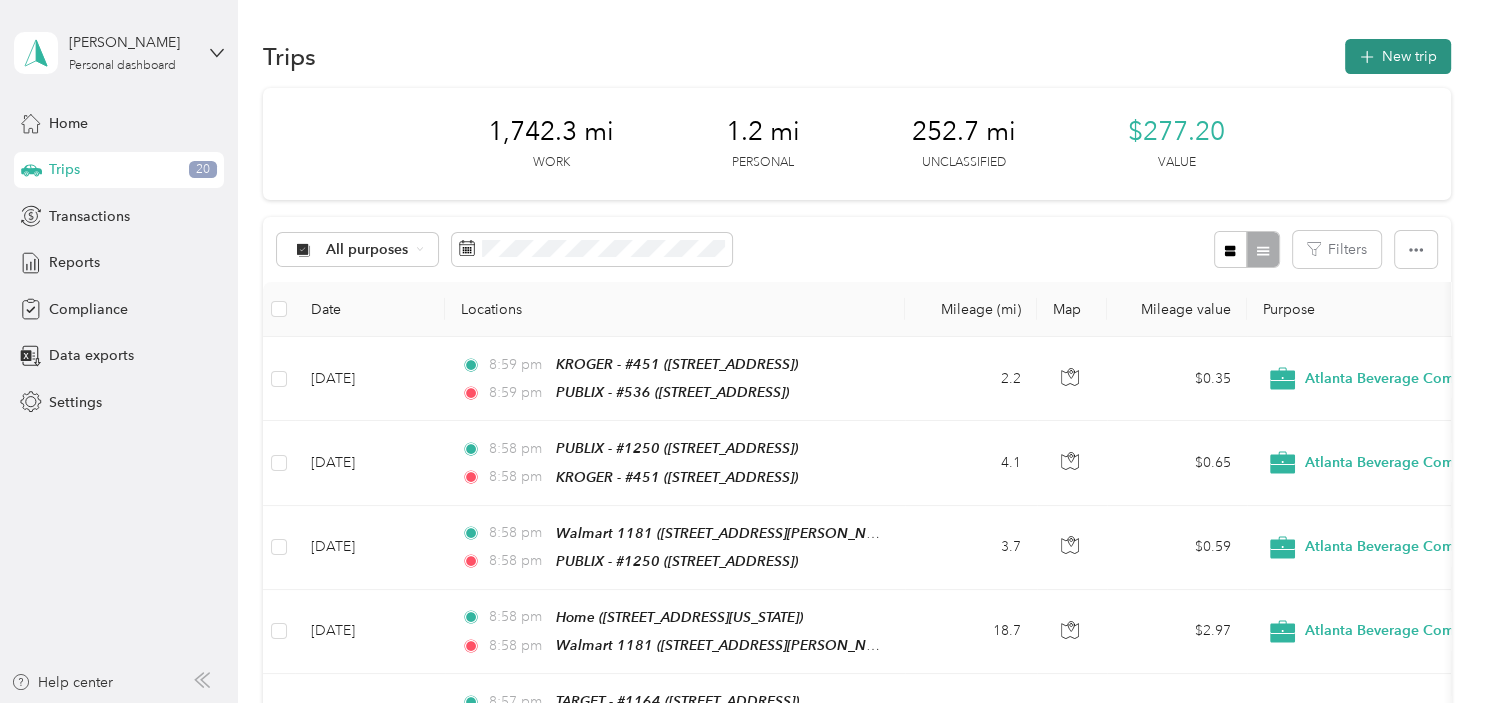 click on "New trip" at bounding box center (1398, 56) 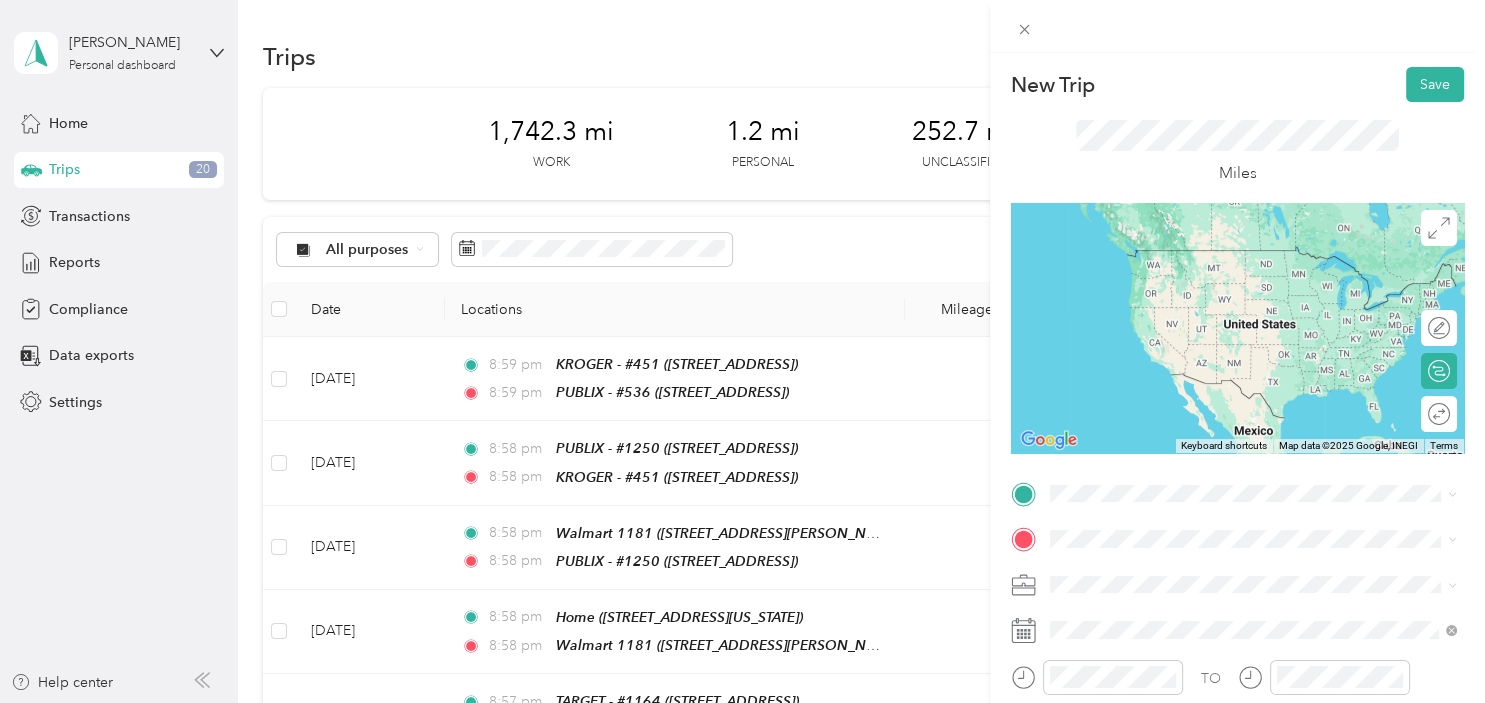 click on "[STREET_ADDRESS]" at bounding box center [1150, 276] 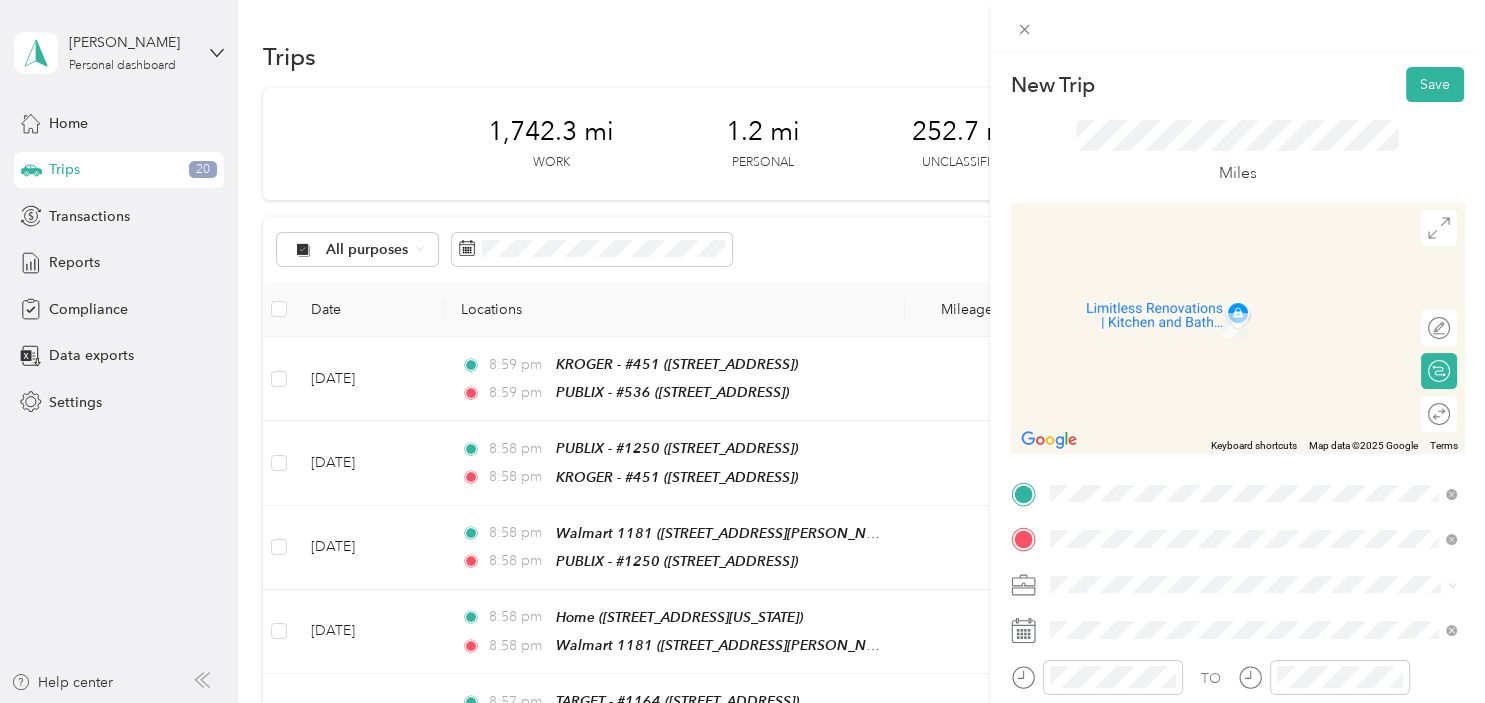 click on "TEAM KROGER - #699 [STREET_ADDRESS][PERSON_NAME]" at bounding box center (1206, 339) 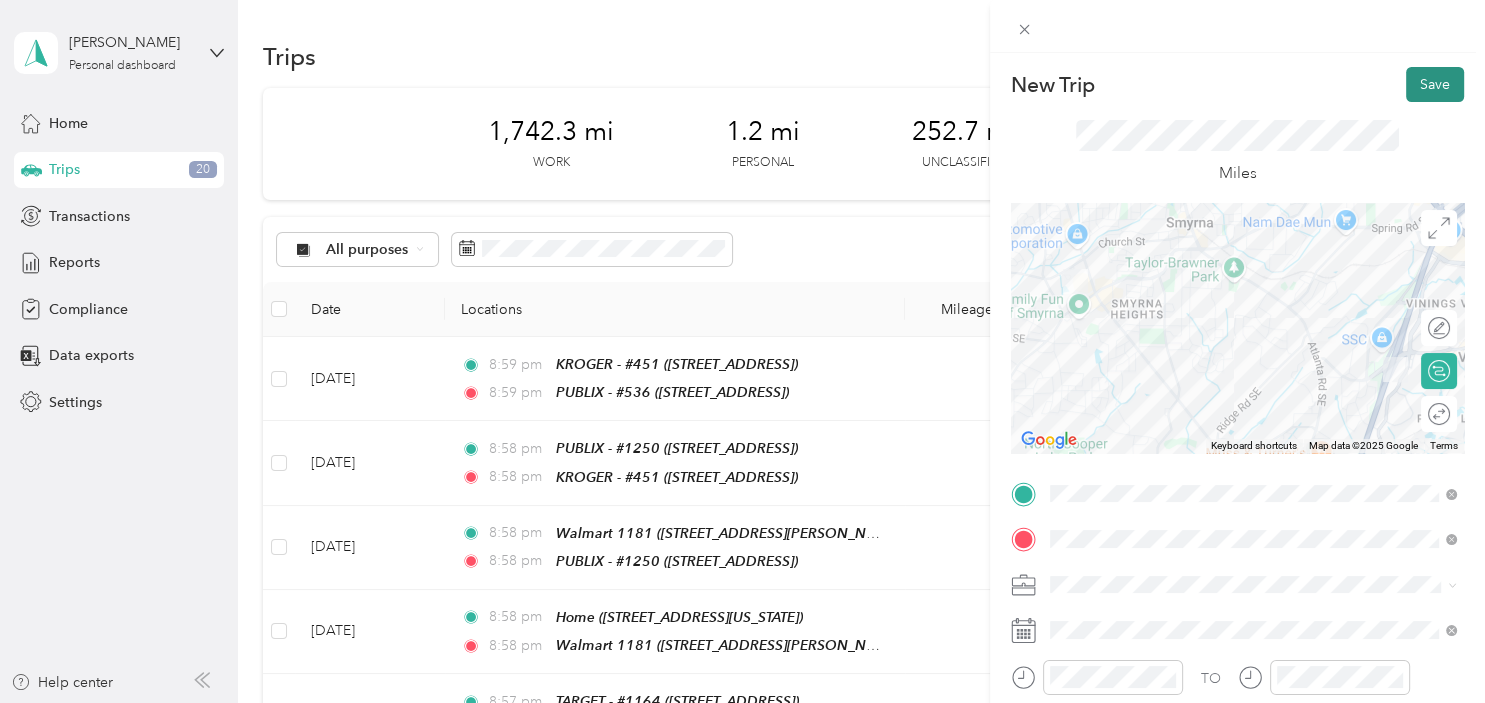 click on "Save" at bounding box center [1435, 84] 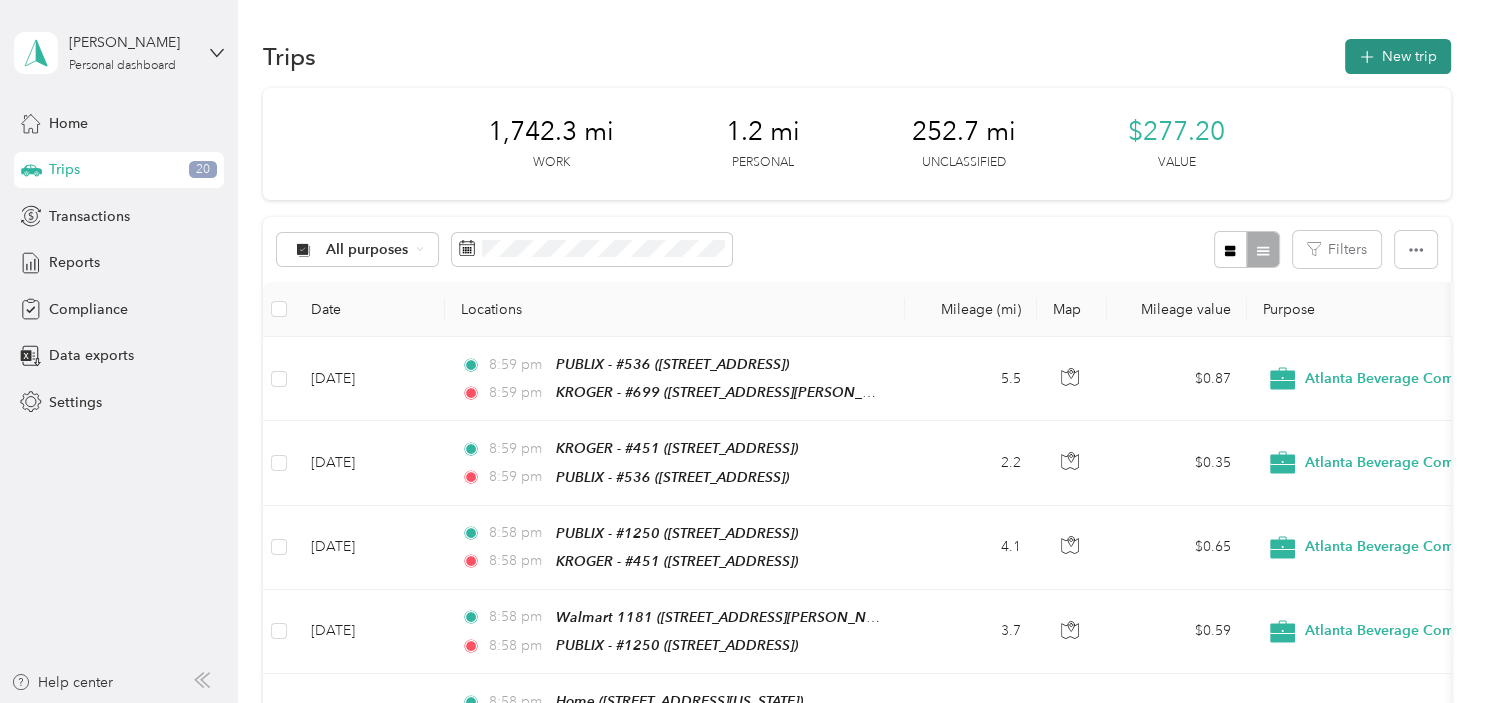 click on "New trip" at bounding box center [1398, 56] 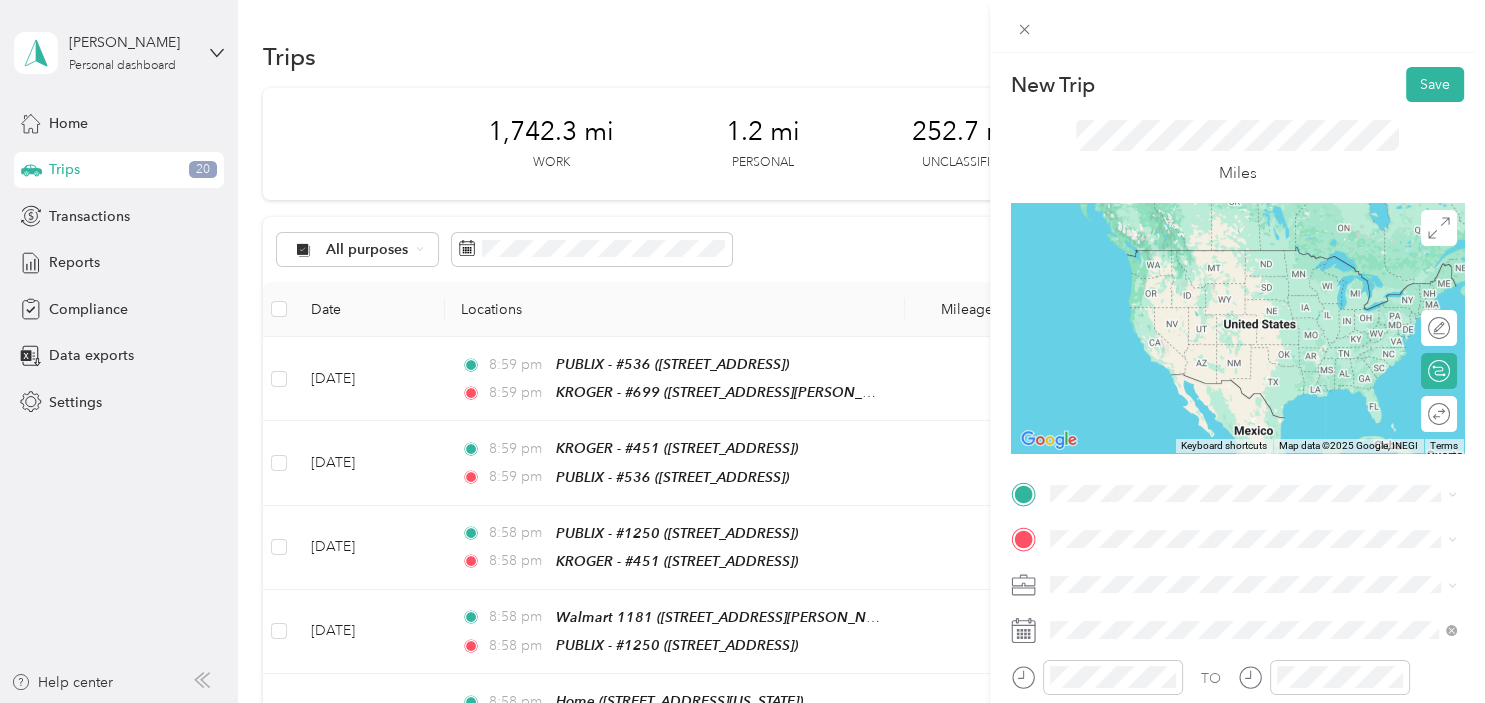 click on "[STREET_ADDRESS][PERSON_NAME]" at bounding box center (1206, 306) 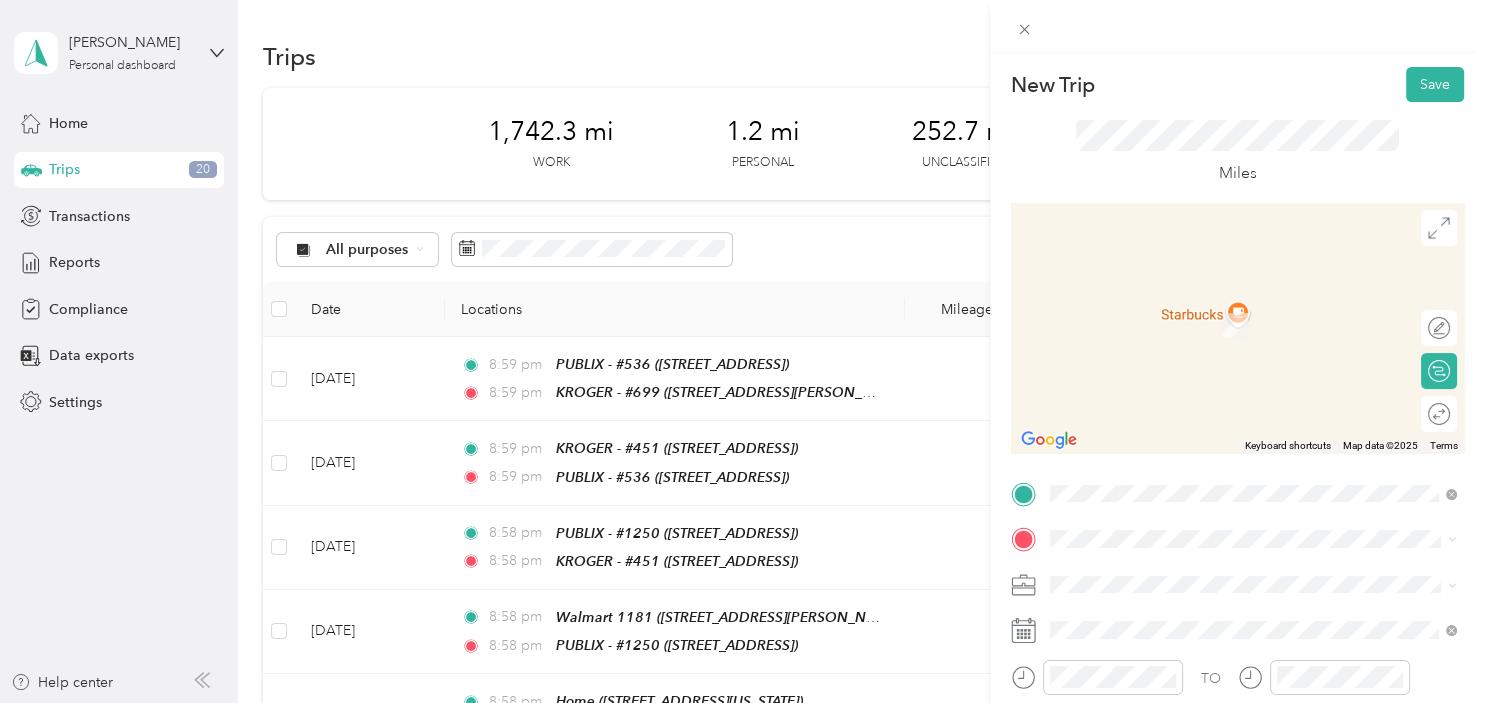 click on "Home [STREET_ADDRESS][US_STATE]" at bounding box center (1187, 311) 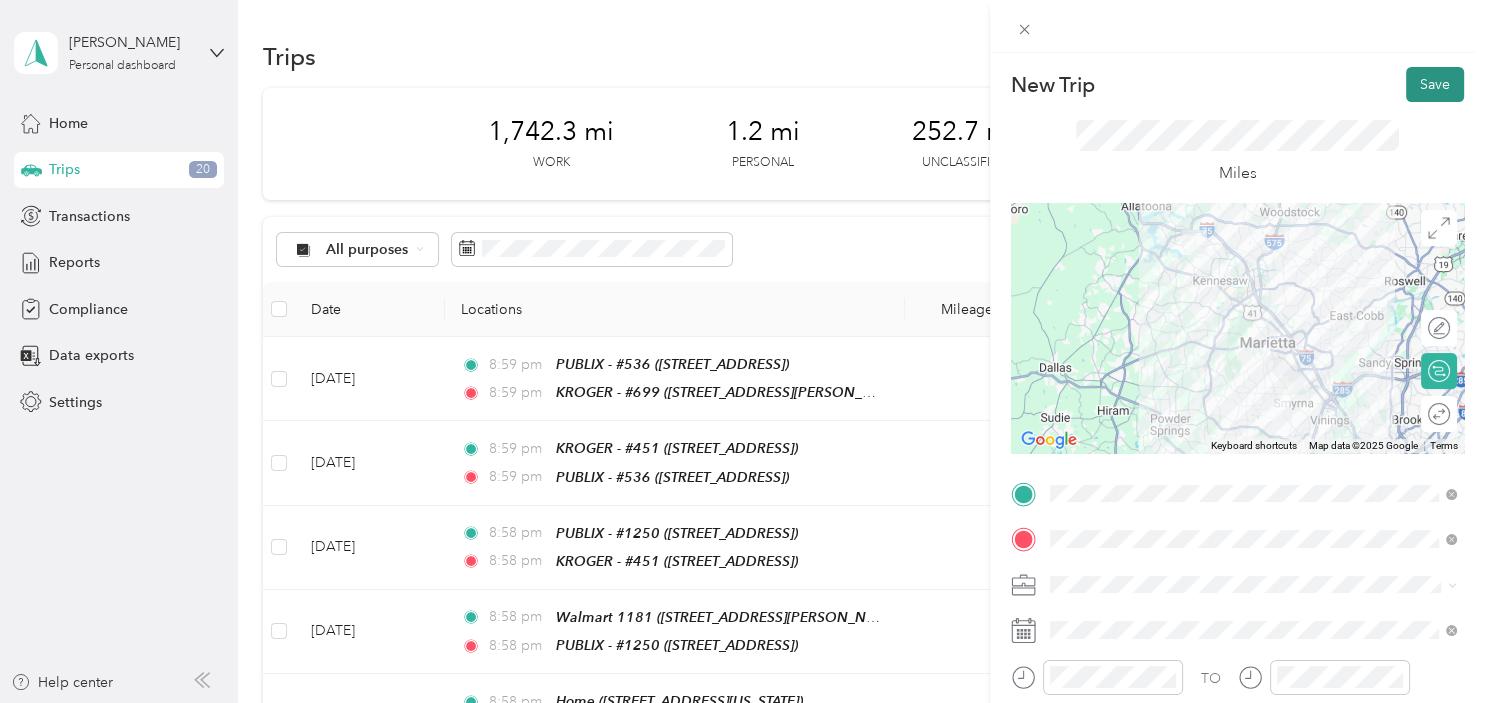 click on "Save" at bounding box center [1435, 84] 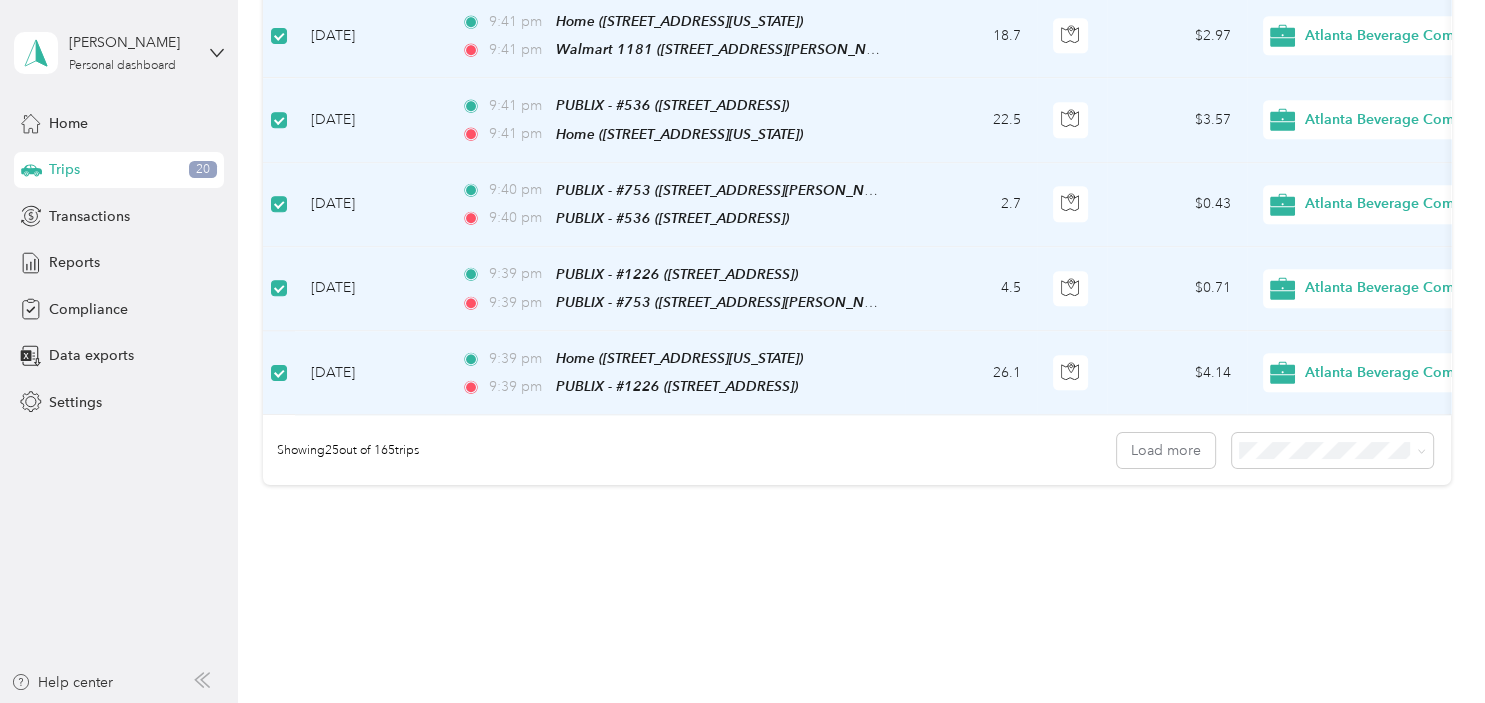 scroll, scrollTop: 2030, scrollLeft: 0, axis: vertical 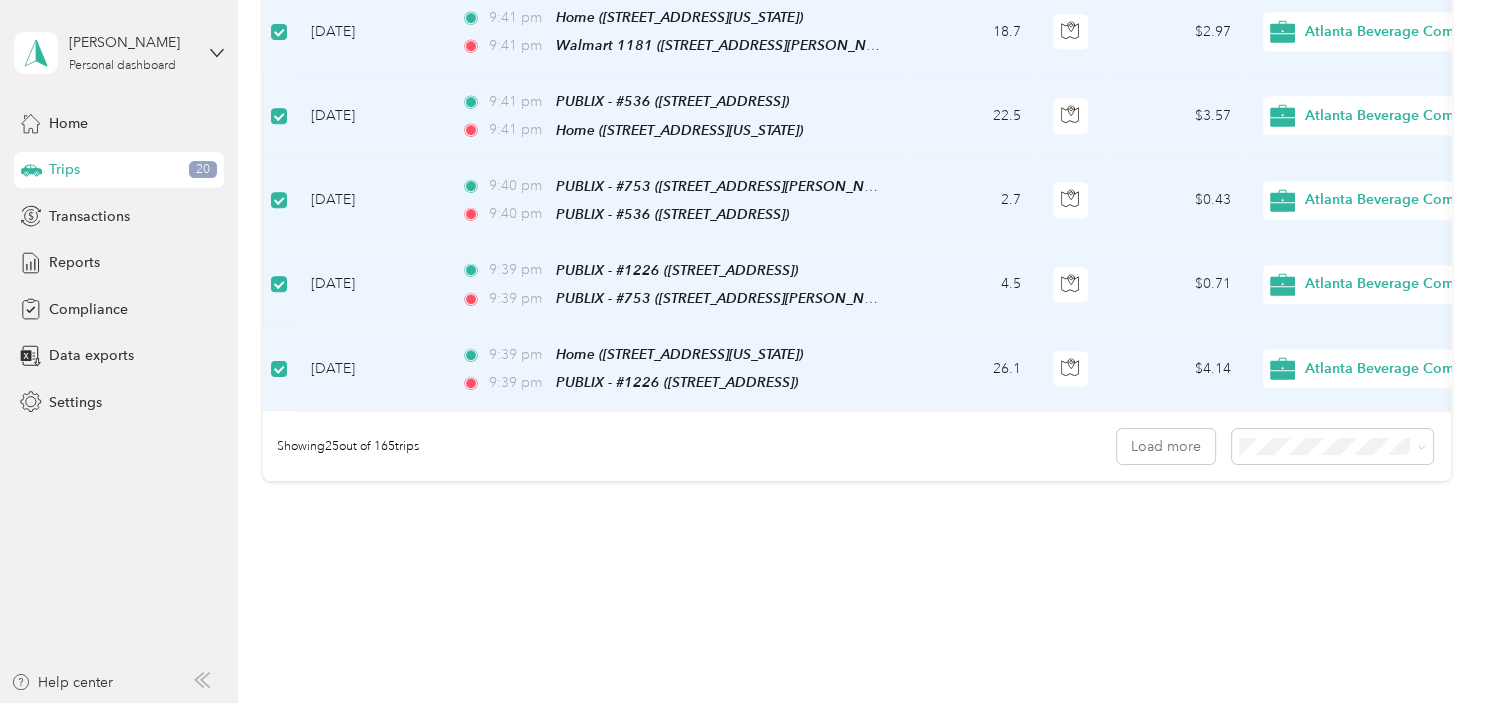 click on "Trips New trip 1,742.3   mi Work 1.2   mi Personal 252.7   mi Unclassified $277.20 Value Classify Merge Add tags 25  trips selected Cancel Date Locations Mileage (mi) Map Mileage value Purpose Track Method Report                     [DATE] 9:00 pm KROGER - #699 ([STREET_ADDRESS][PERSON_NAME]) 9:00 pm Home ([STREET_ADDRESS][US_STATE]) 20.4 $3.24 Atlanta Beverage Company Manual [DATE] - [DATE] [DATE] 8:59 pm PUBLIX - #536 ([STREET_ADDRESS]) 8:59 pm KROGER - #699 ([STREET_ADDRESS][PERSON_NAME]) 5.5 $0.87 [GEOGRAPHIC_DATA] Beverage Company Manual [DATE] - [DATE] [DATE] 8:59 pm KROGER - #451 ([STREET_ADDRESS]) 8:59 pm PUBLIX - #536 ([STREET_ADDRESS]) 2.2 $0.35 Atlanta Beverage Company Manual [DATE] - [DATE] [DATE] 8:58 pm PUBLIX - #1250 ([STREET_ADDRESS]) 8:58 pm KROGER - #451 ([STREET_ADDRESS]) 4.1 $0.65 Atlanta Beverage Company Manual [DATE] - [DATE] [DATE] 8:58 pm 8:58 pm 3.7 $0.59 7.3" at bounding box center (856, -685) 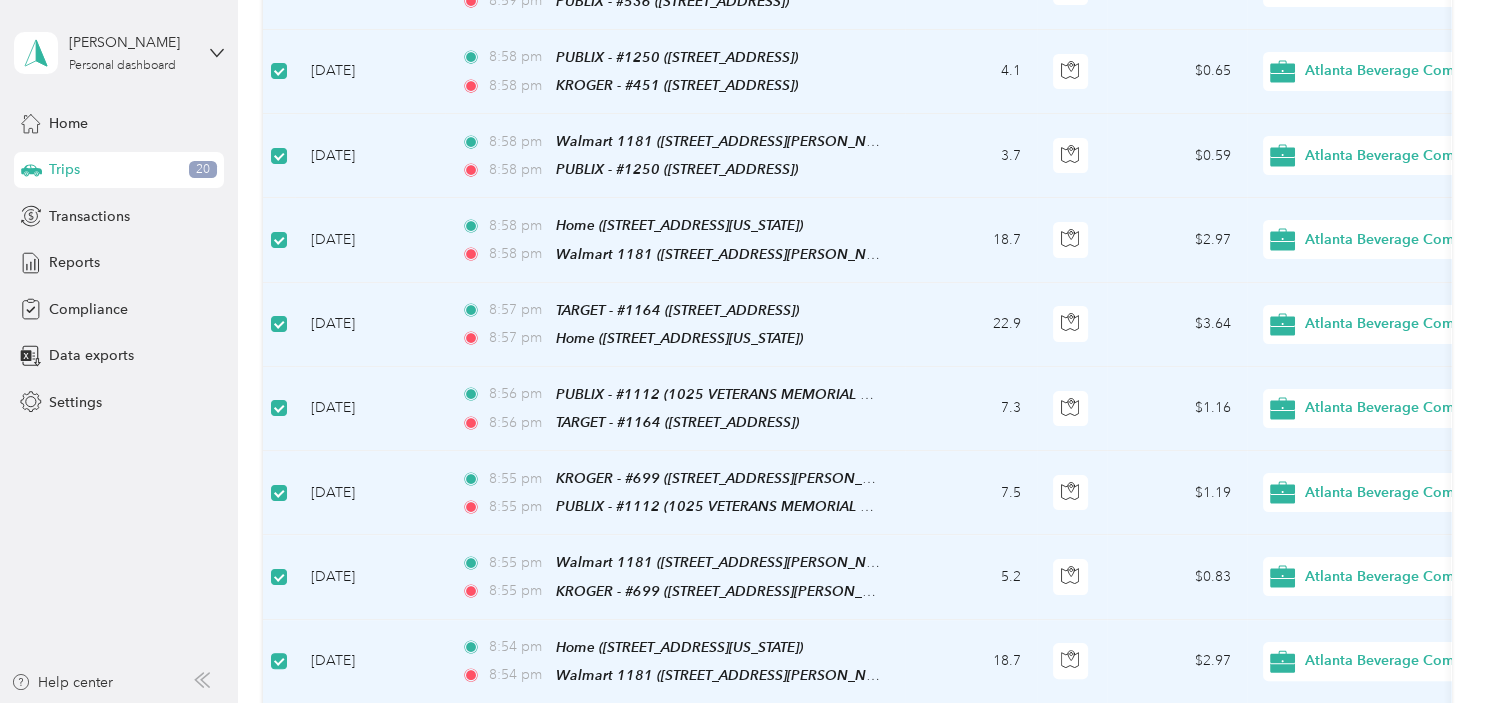 scroll, scrollTop: 562, scrollLeft: 0, axis: vertical 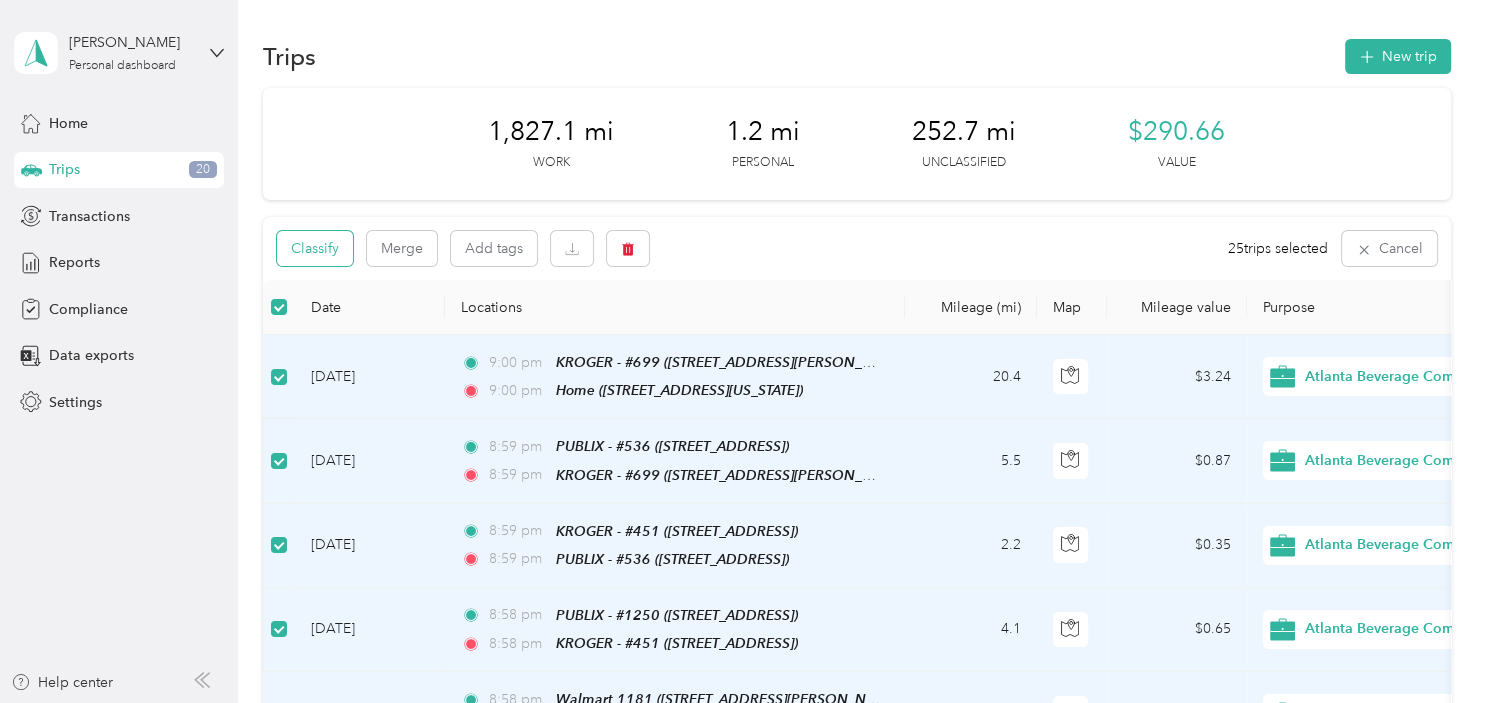 click on "Classify" at bounding box center [315, 248] 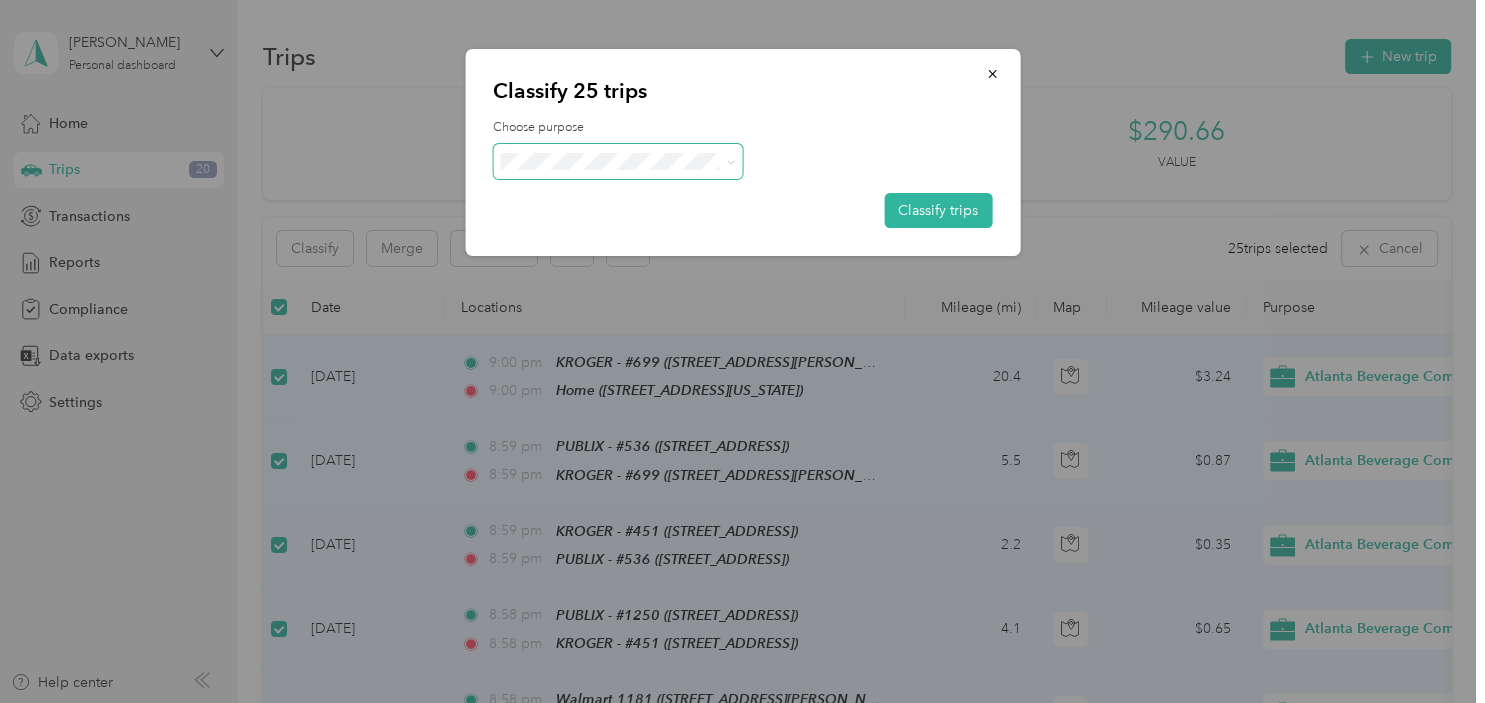 click at bounding box center (728, 161) 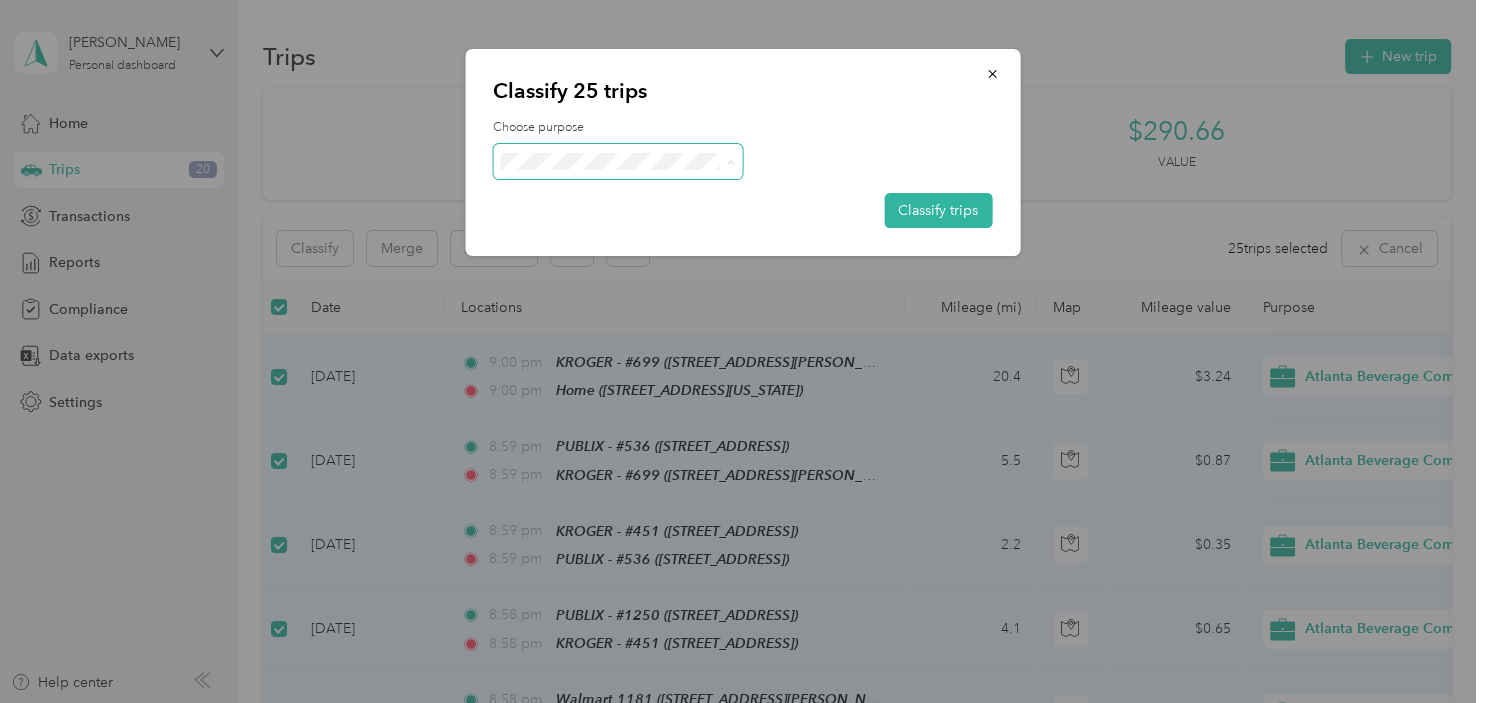 click on "Atlanta Beverage Company" at bounding box center (618, 200) 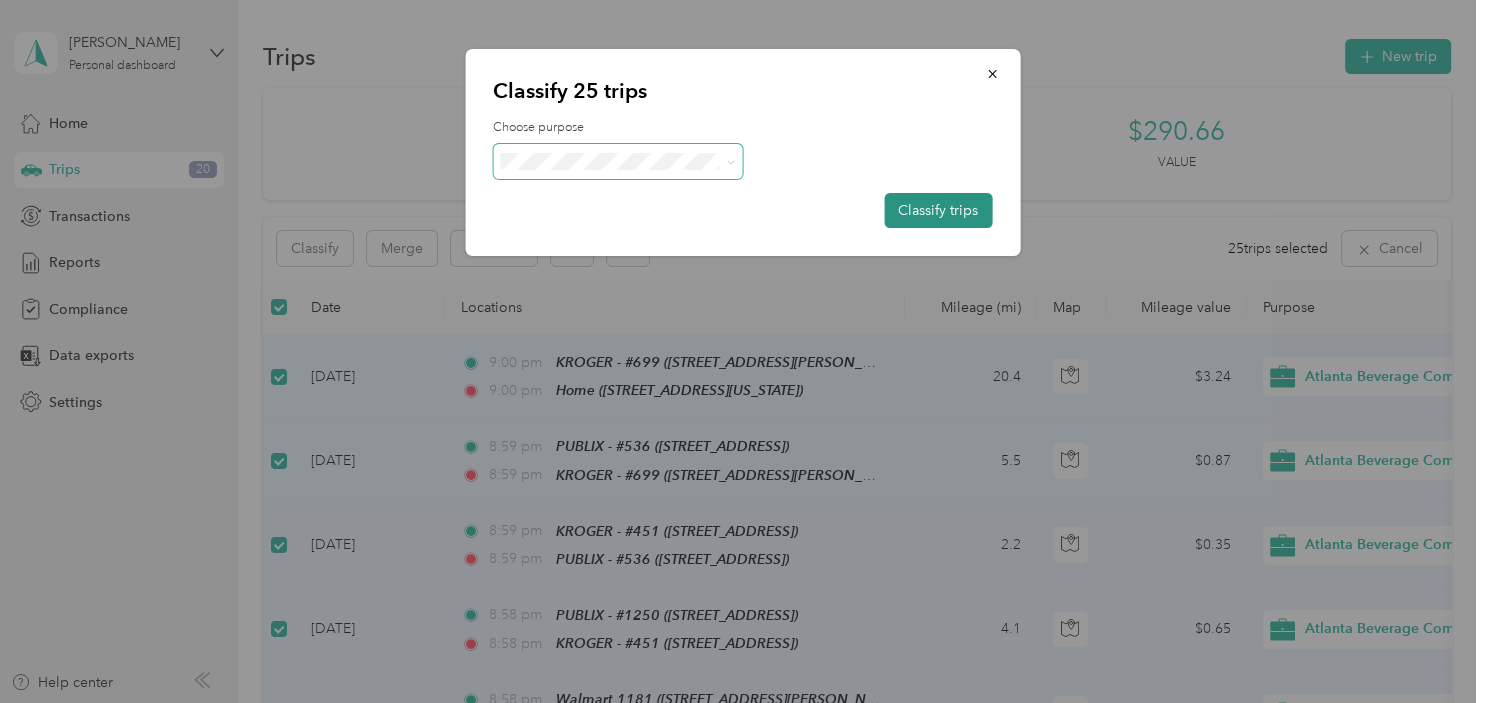 click on "Classify trips" at bounding box center [938, 210] 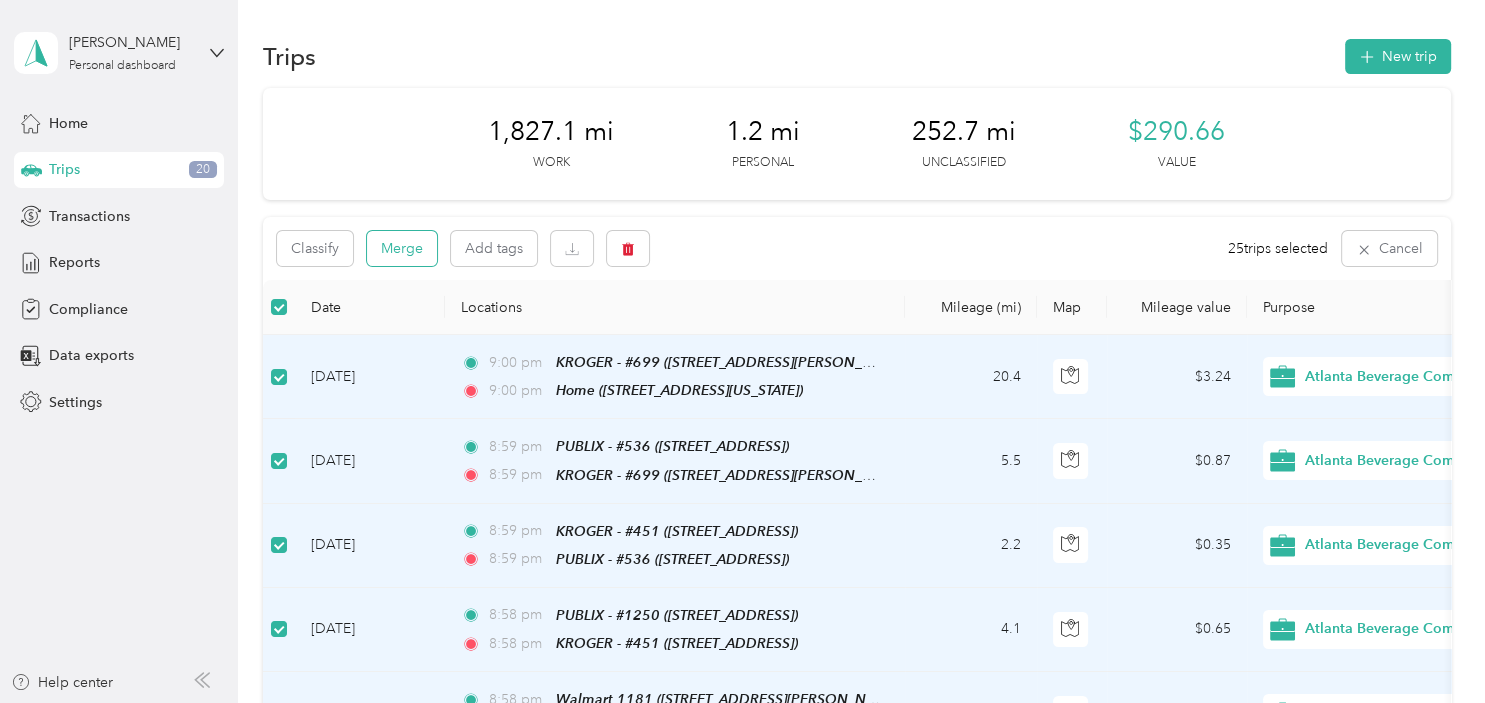 click on "Merge" at bounding box center (402, 248) 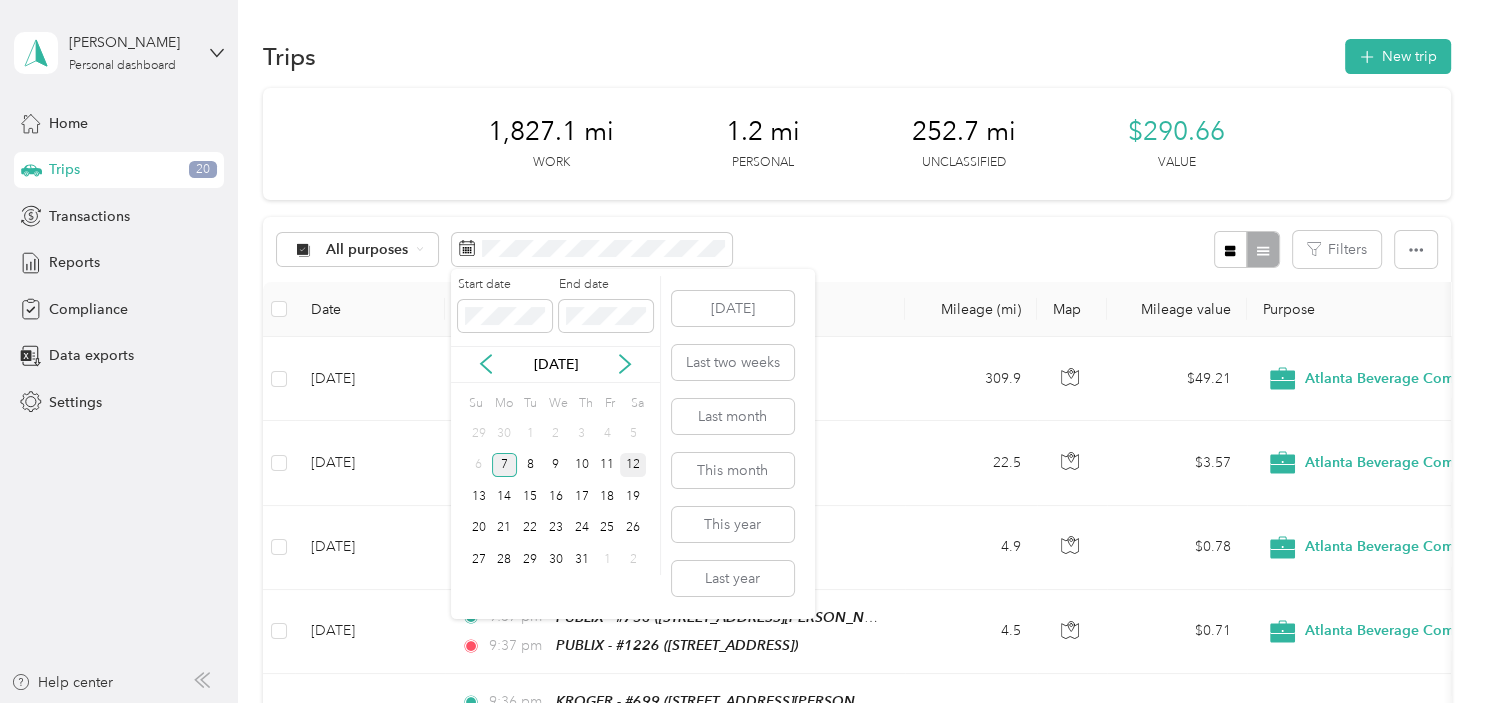 click on "7" at bounding box center (505, 465) 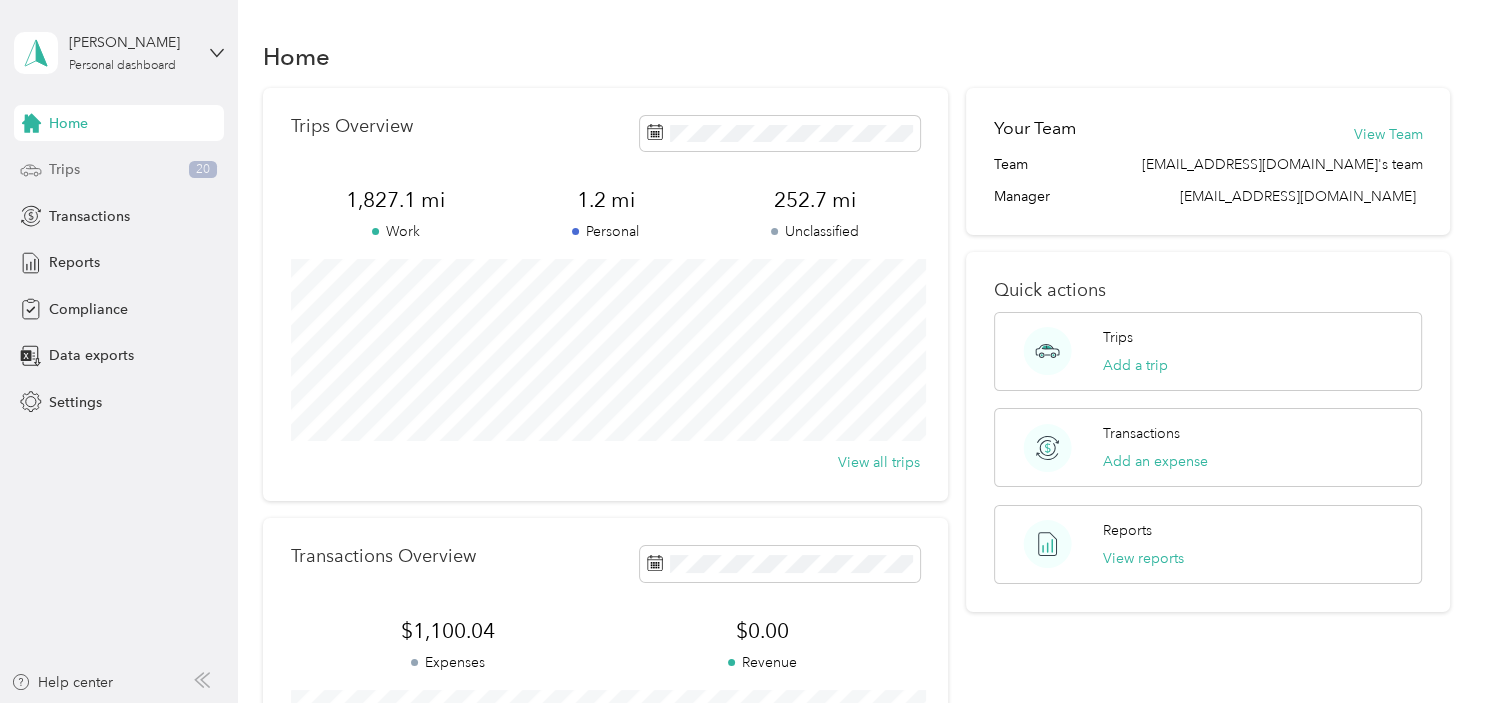 click on "Trips" at bounding box center [64, 169] 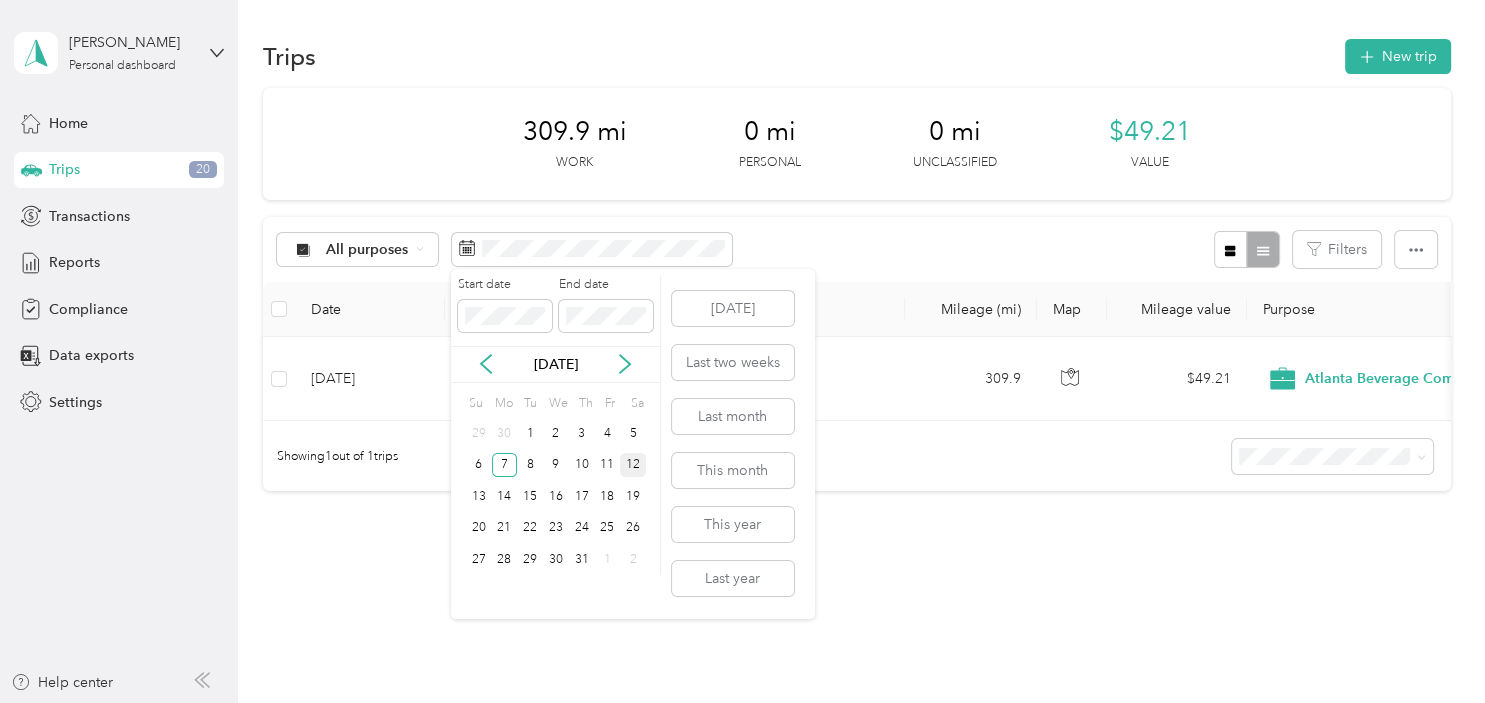click on "12" at bounding box center (633, 465) 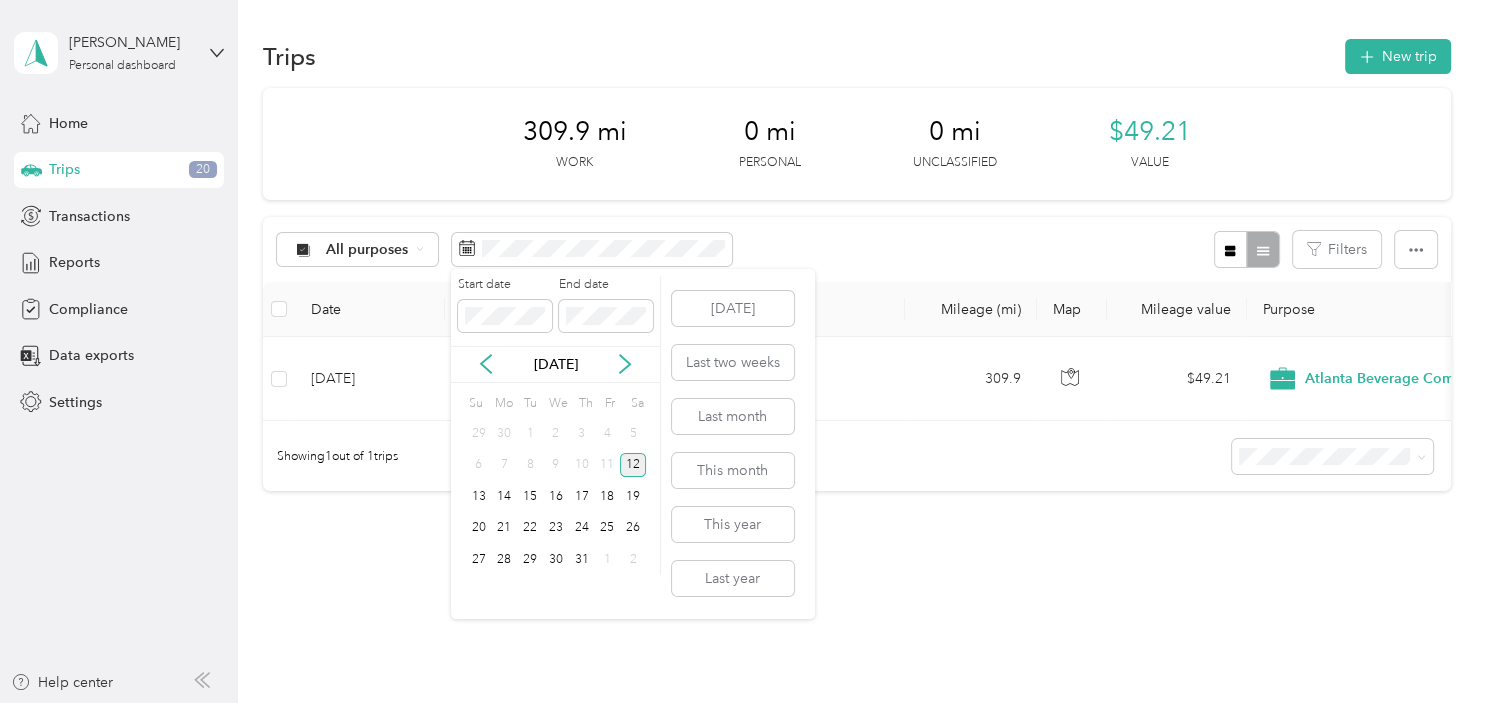 click on "7" at bounding box center (505, 465) 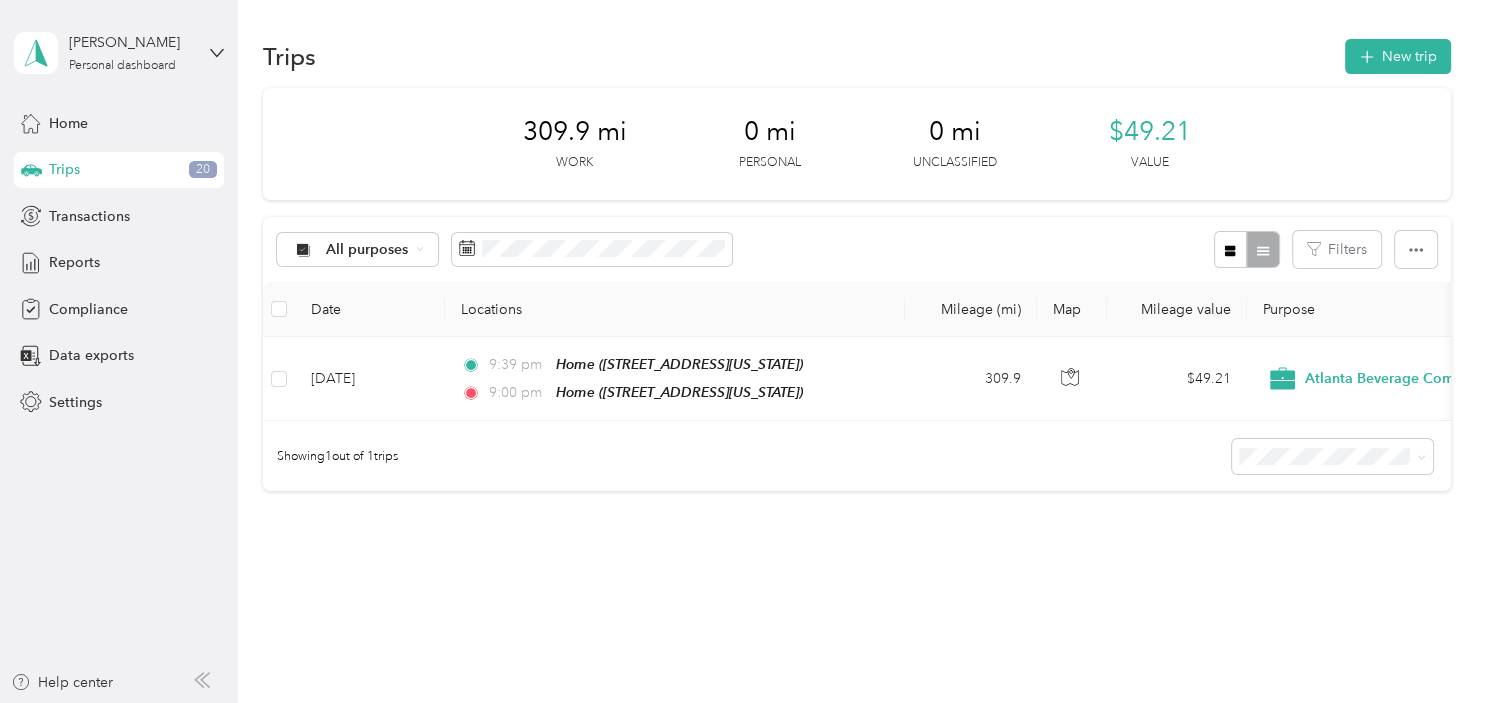 click on "Trips New trip 309.9   mi Work 0   mi Personal 0   mi Unclassified $49.21 Value All purposes Filters Date Locations Mileage (mi) Map Mileage value Purpose Track Method Report                     [DATE] 9:39 pm Home ([STREET_ADDRESS][US_STATE]) 9:00 pm Home ([STREET_ADDRESS][US_STATE]) 309.9 $49.21 [GEOGRAPHIC_DATA] Beverage Company GPS [DATE] - [DATE] Showing  1  out of   1  trips" at bounding box center (856, 335) 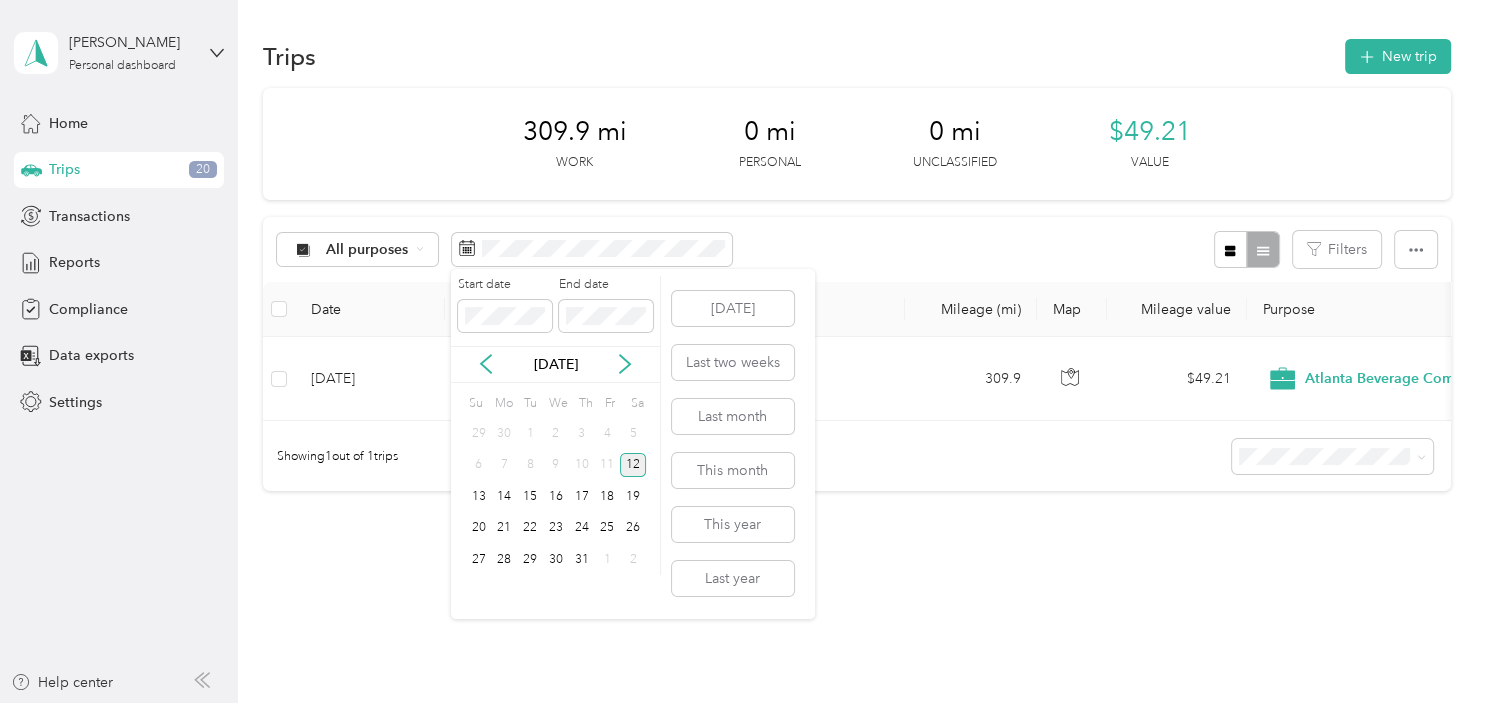click on "7" at bounding box center (505, 465) 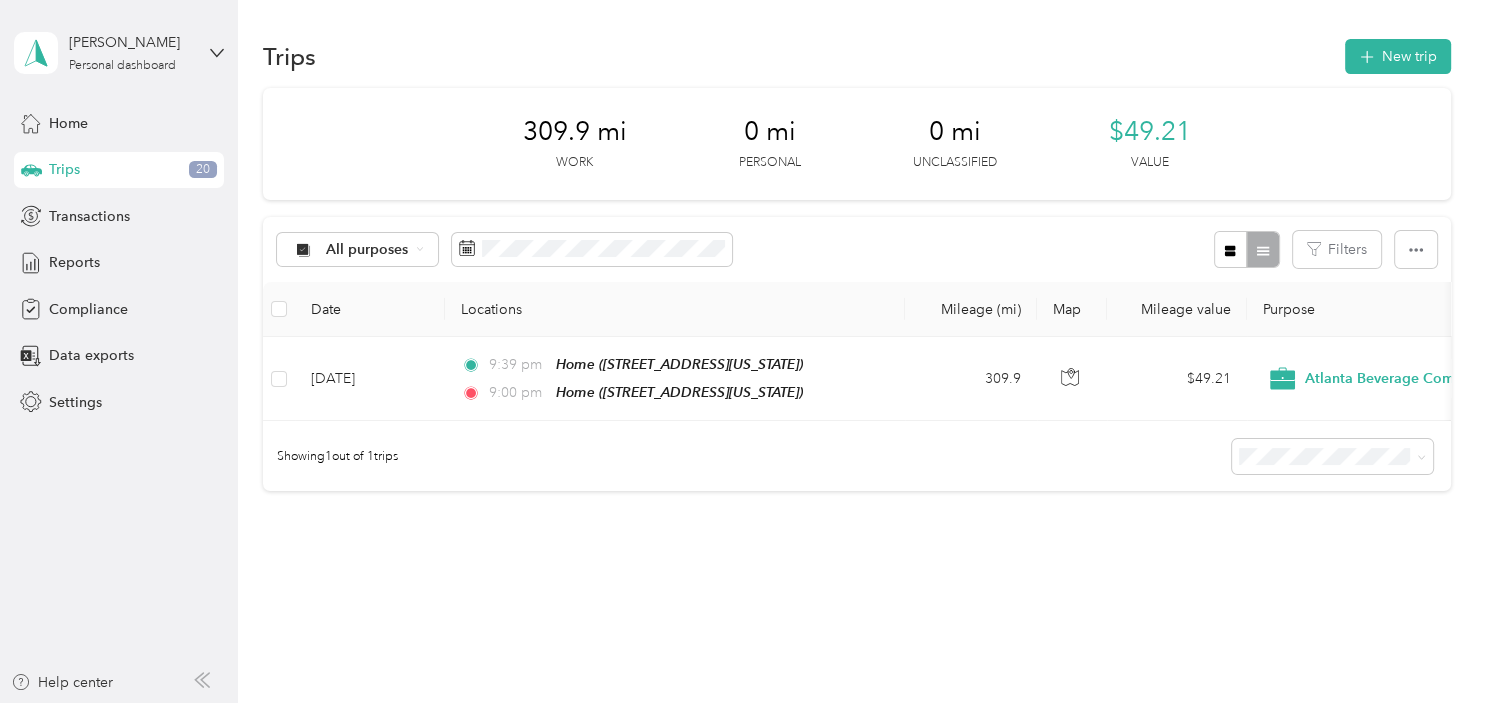 click on "Trips New trip 309.9   mi Work 0   mi Personal 0   mi Unclassified $49.21 Value All purposes Filters Date Locations Mileage (mi) Map Mileage value Purpose Track Method Report                     [DATE] 9:39 pm Home ([STREET_ADDRESS][US_STATE]) 9:00 pm Home ([STREET_ADDRESS][US_STATE]) 309.9 $49.21 [GEOGRAPHIC_DATA] Beverage Company GPS [DATE] - [DATE] Showing  1  out of   1  trips" at bounding box center (856, 335) 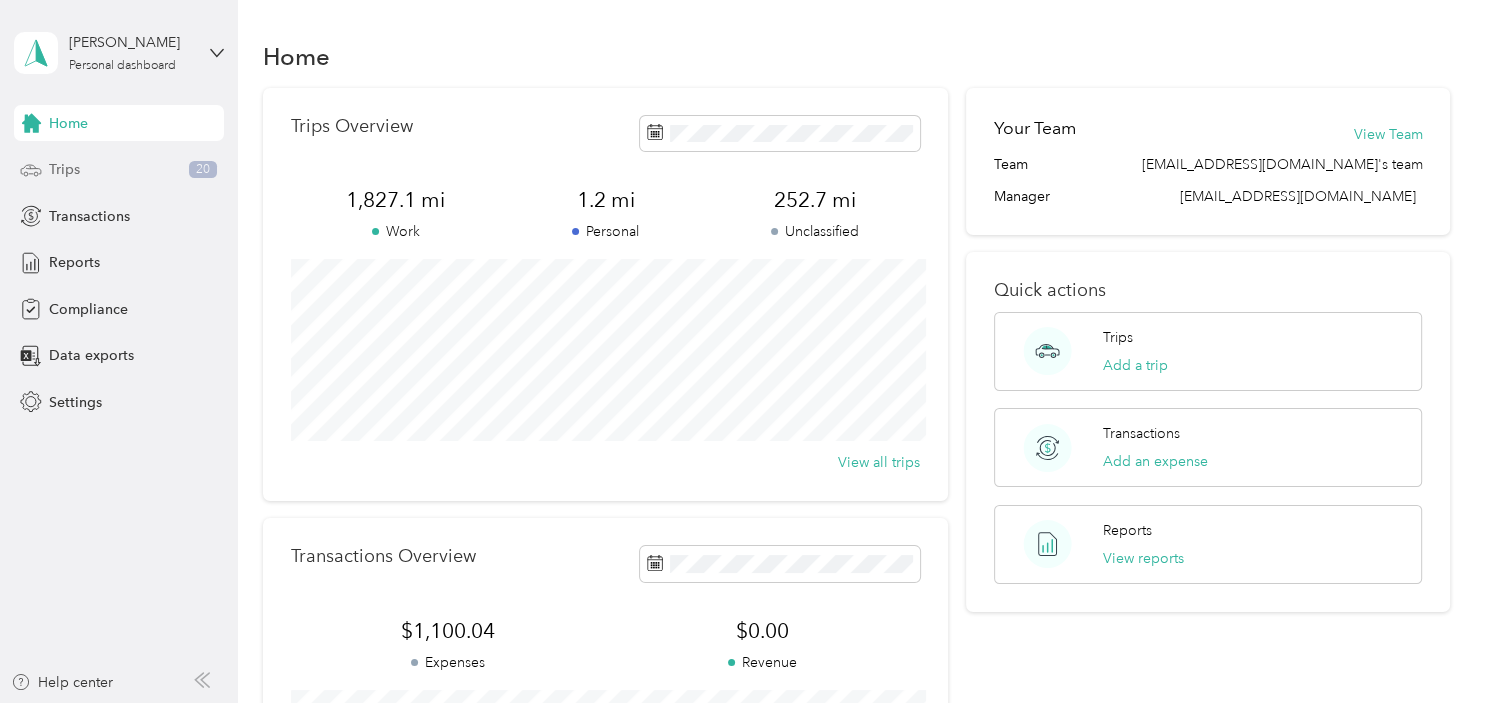 click on "Trips" at bounding box center [64, 169] 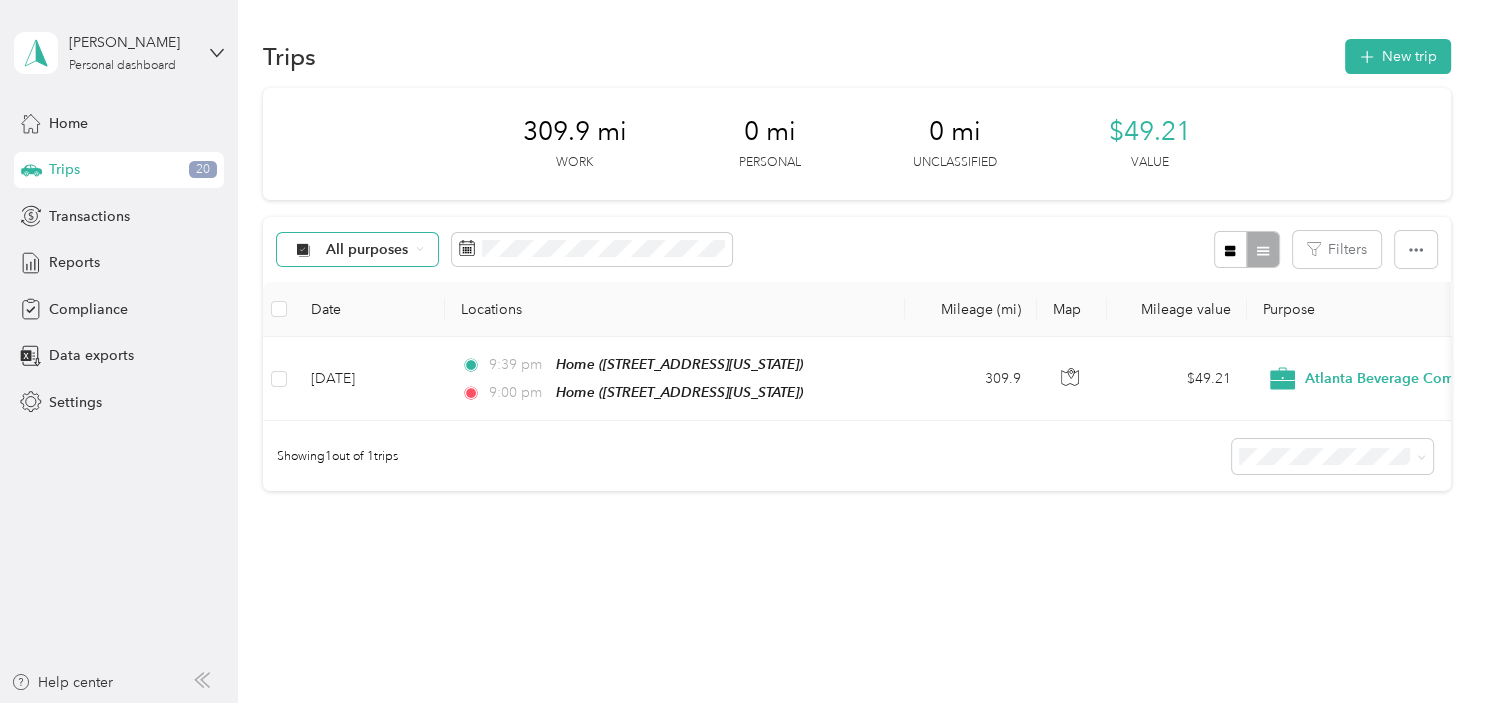 click on "All purposes" at bounding box center [367, 250] 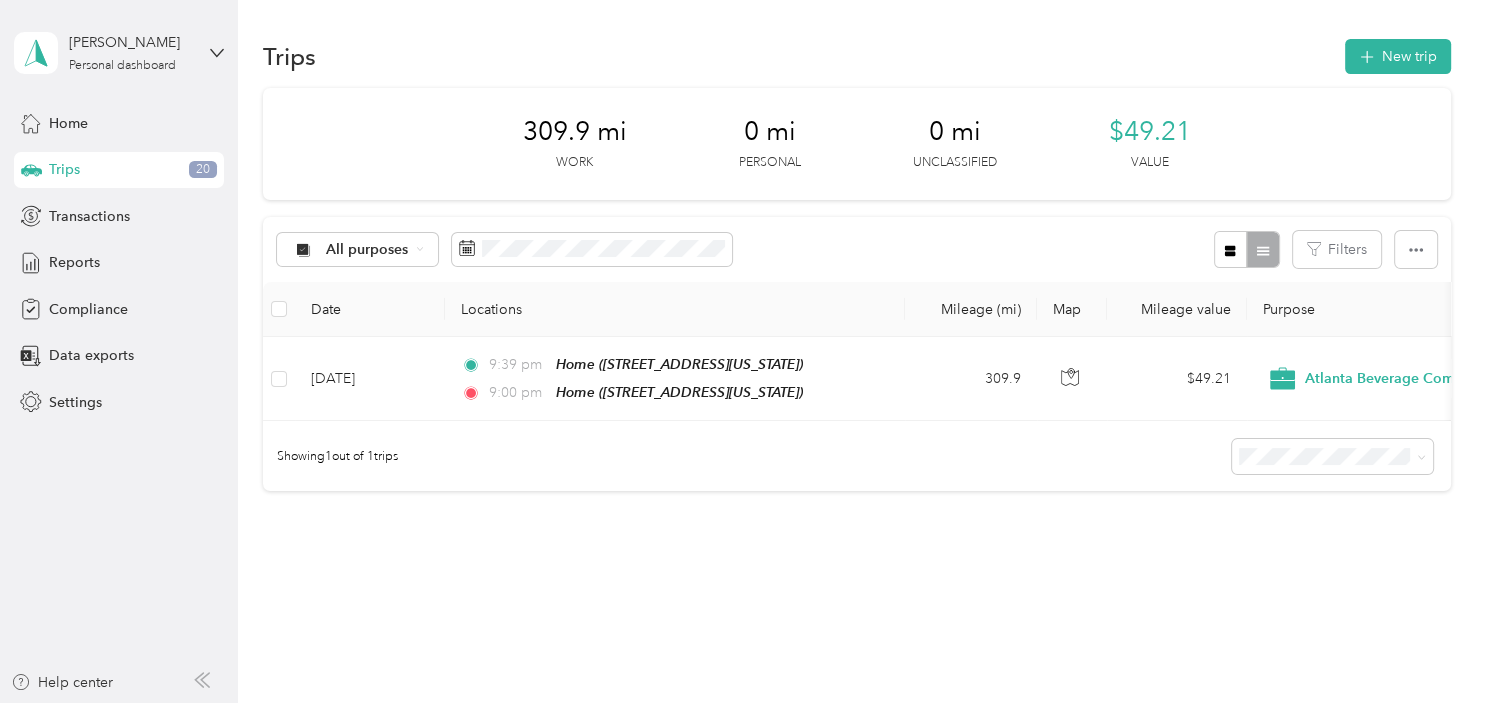click on "All purposes Unclassified [GEOGRAPHIC_DATA] Beverage Company Personal" at bounding box center (399, 346) 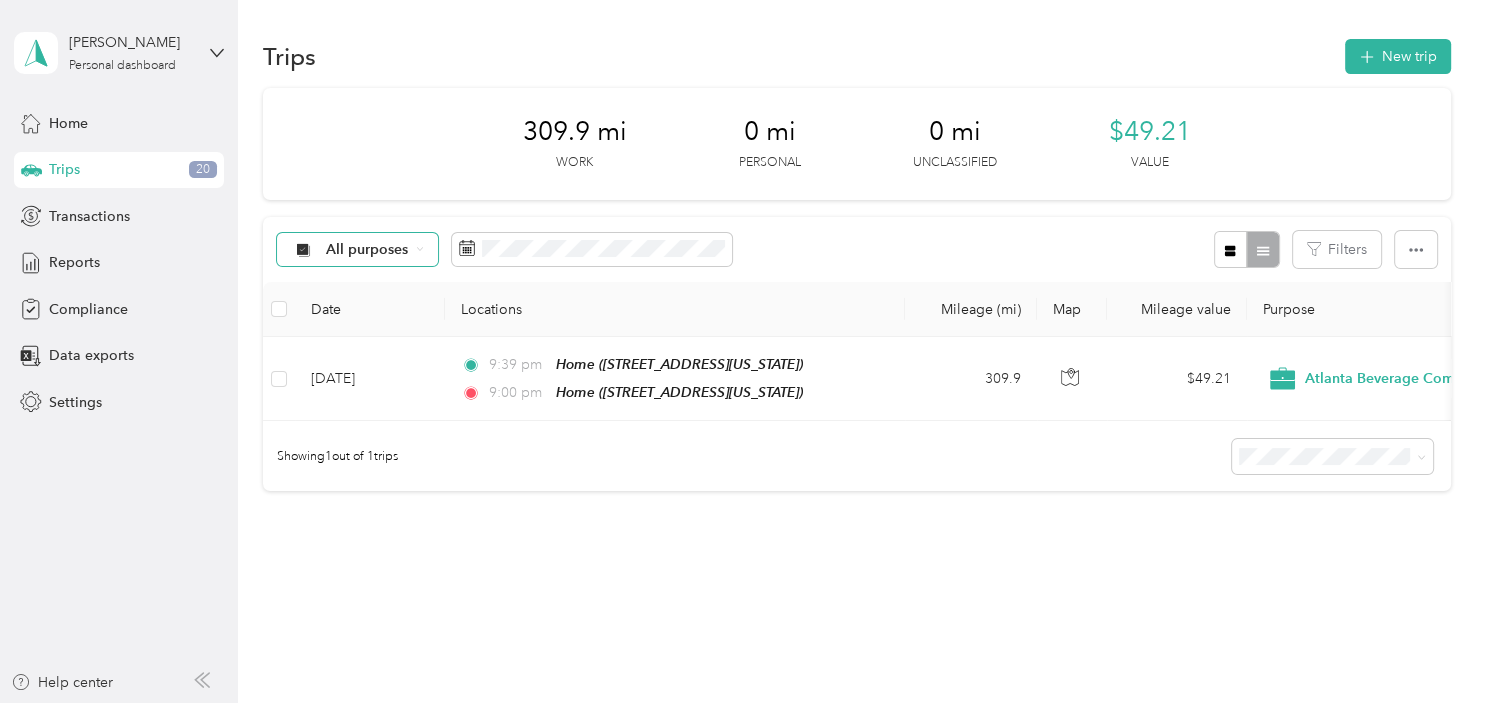 click on "All purposes" at bounding box center [367, 250] 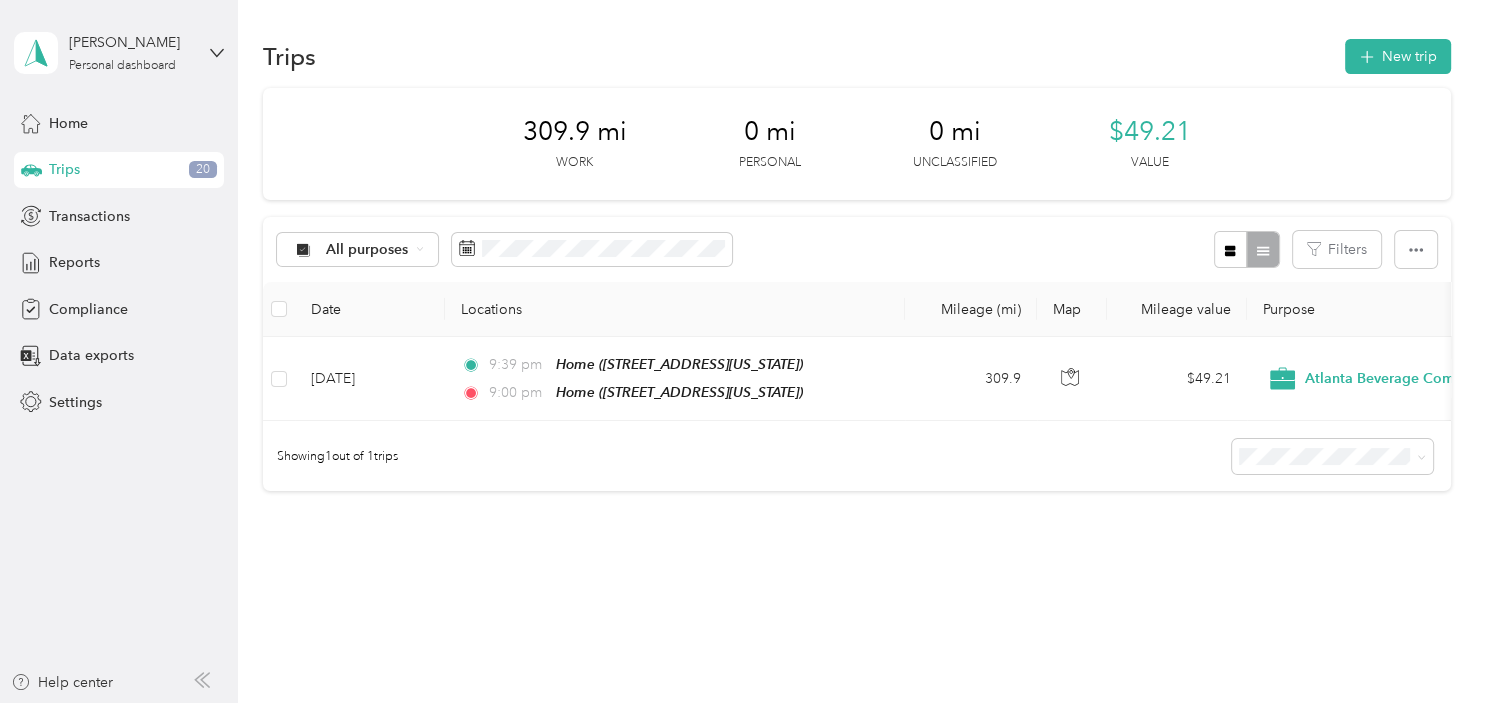 click on "Atlanta Beverage Company" at bounding box center (416, 386) 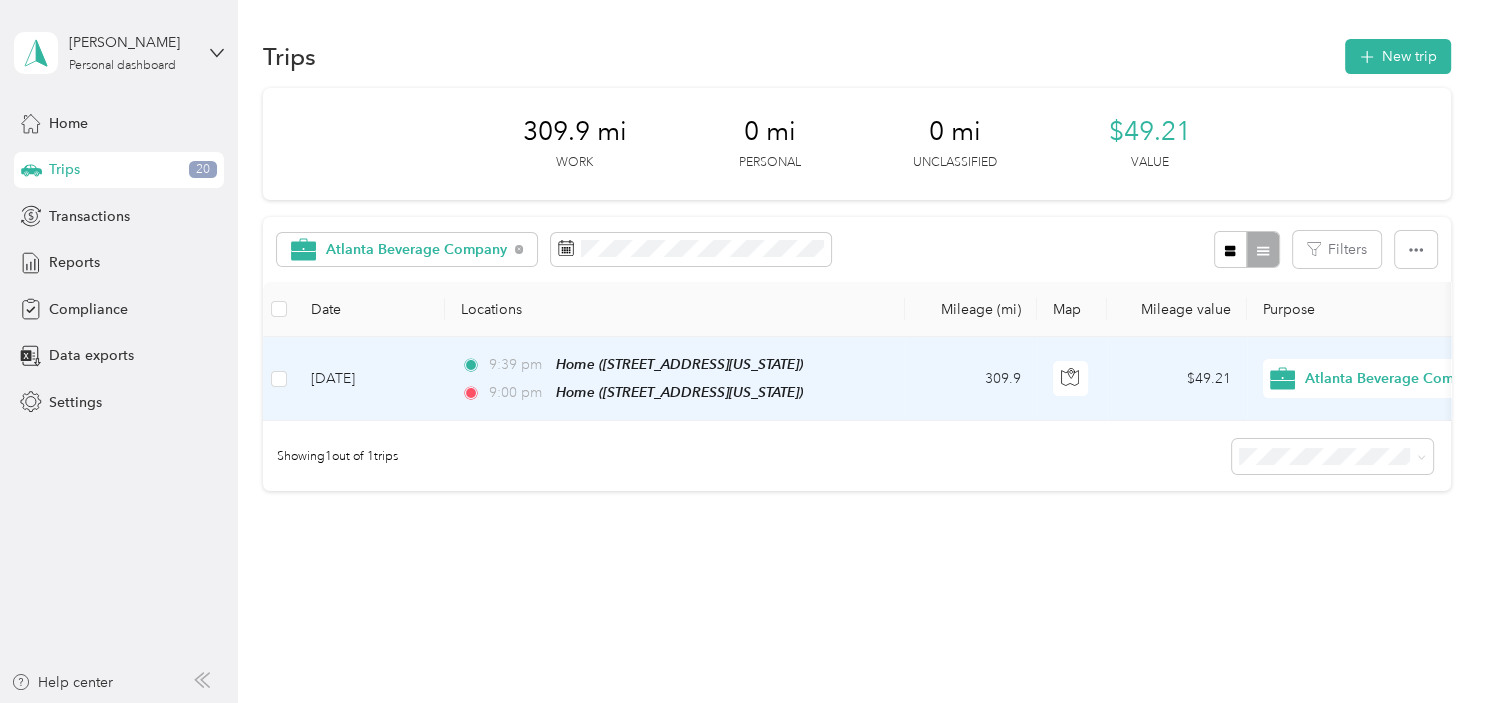 click on "[DATE]" at bounding box center (370, 379) 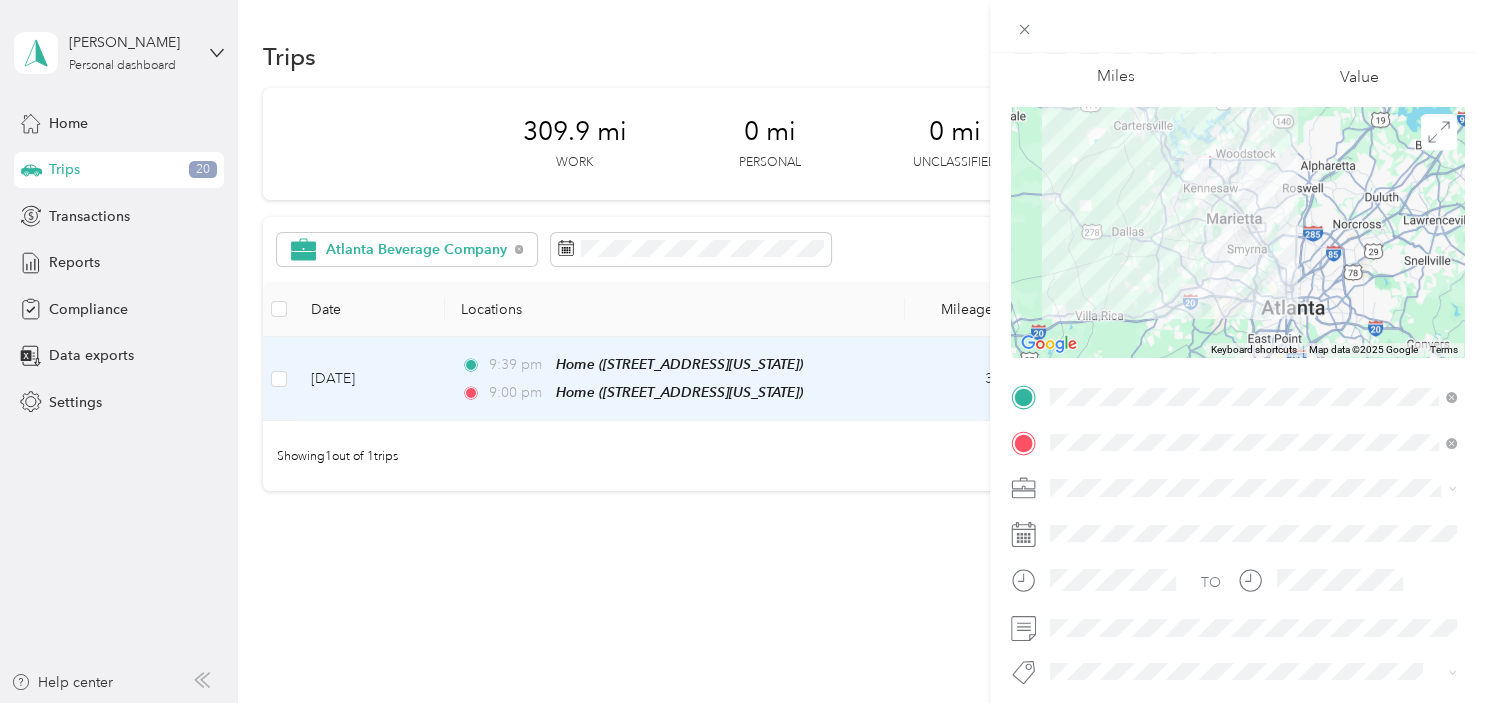 scroll, scrollTop: 0, scrollLeft: 0, axis: both 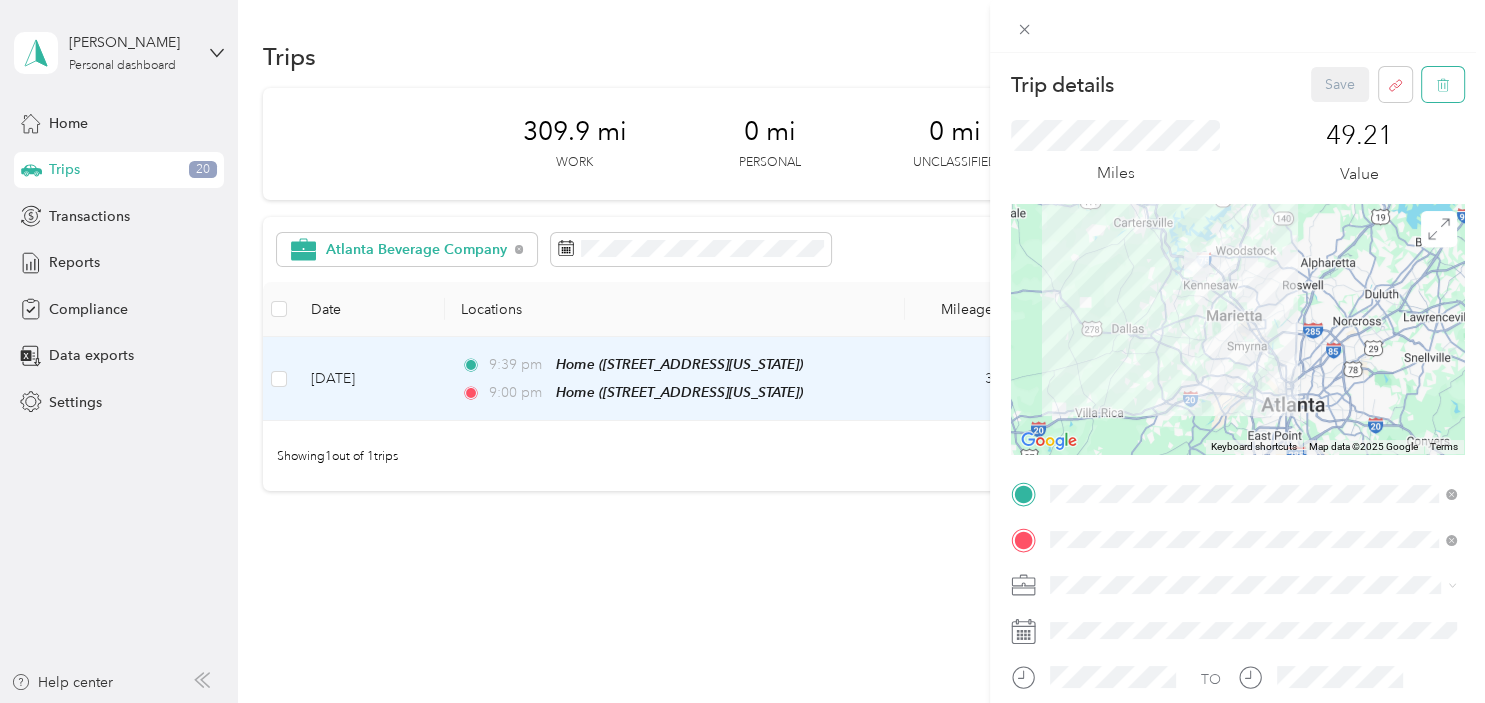 click 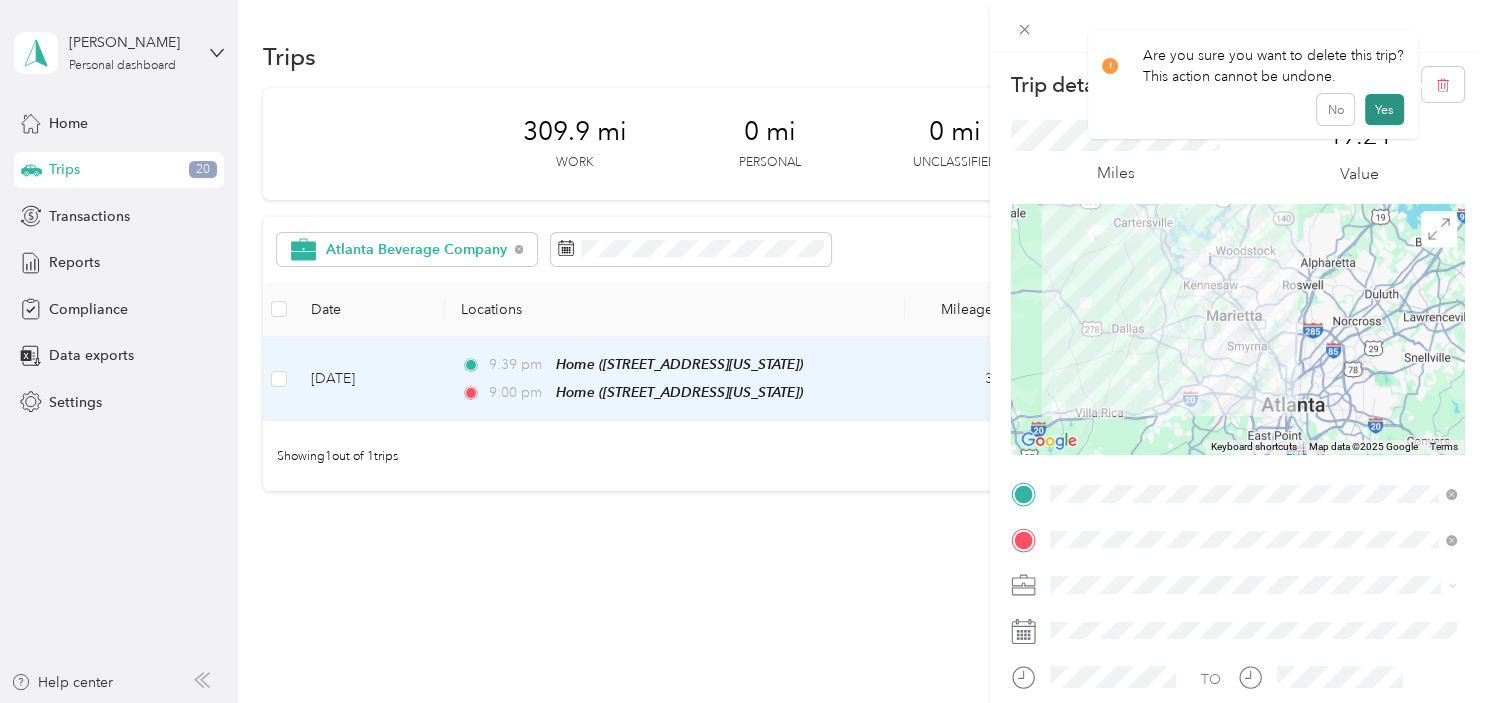 click on "Yes" at bounding box center (1384, 110) 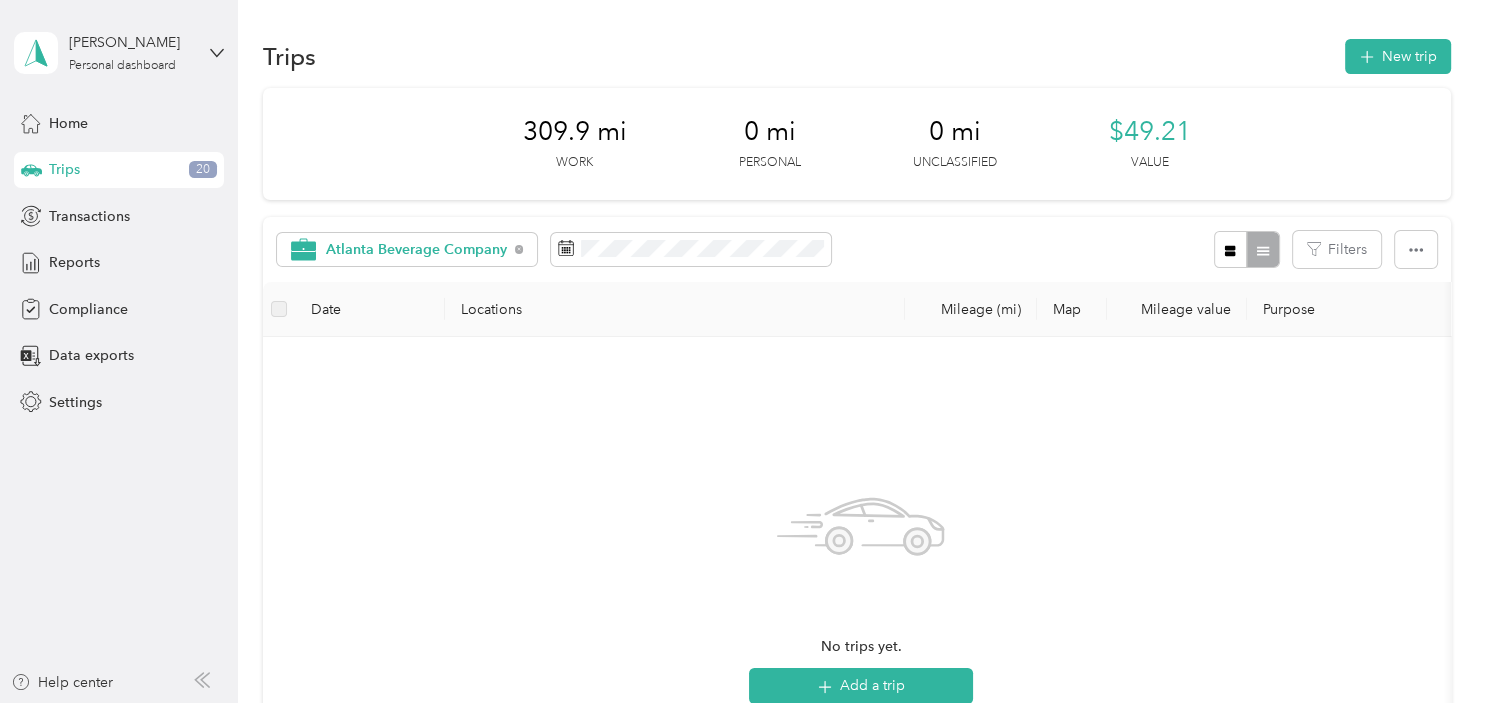 click on "Trips 20" at bounding box center [119, 170] 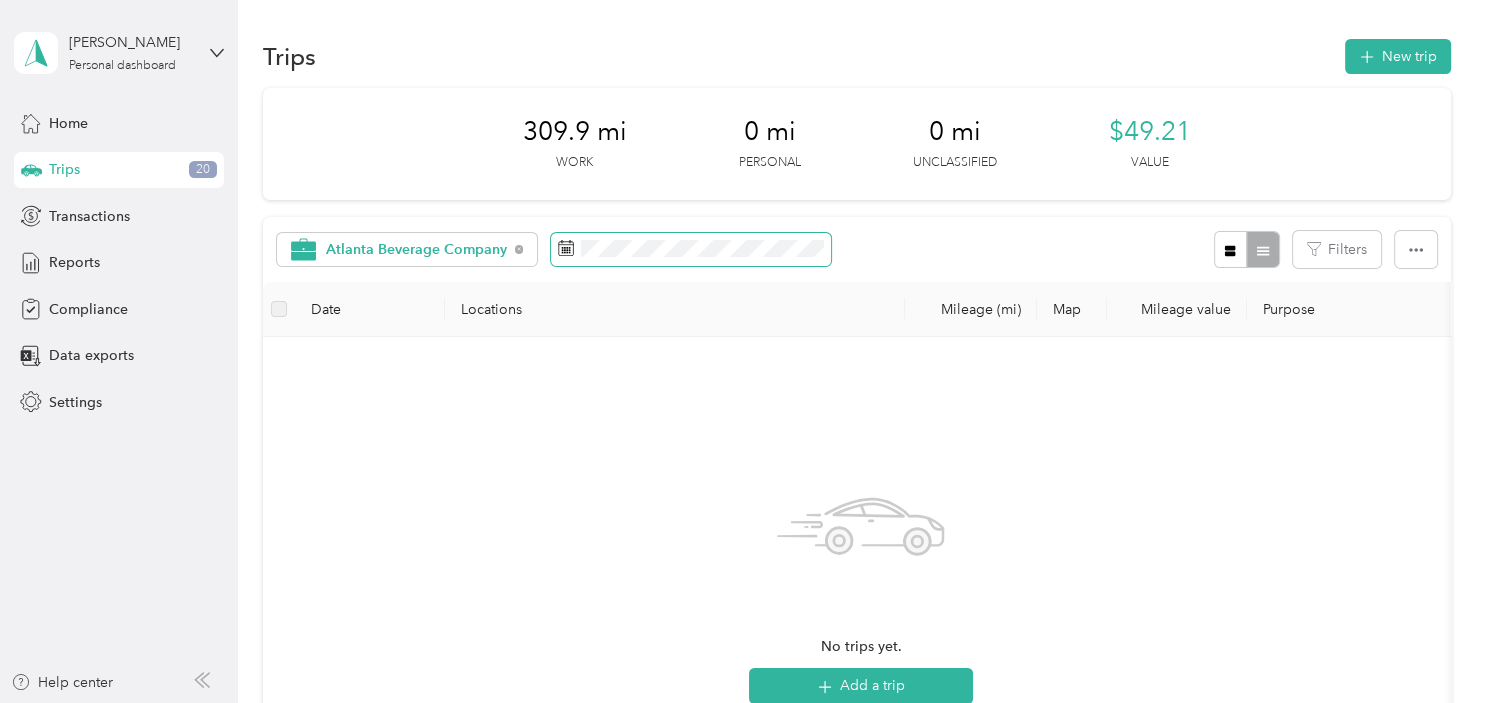 click at bounding box center (691, 250) 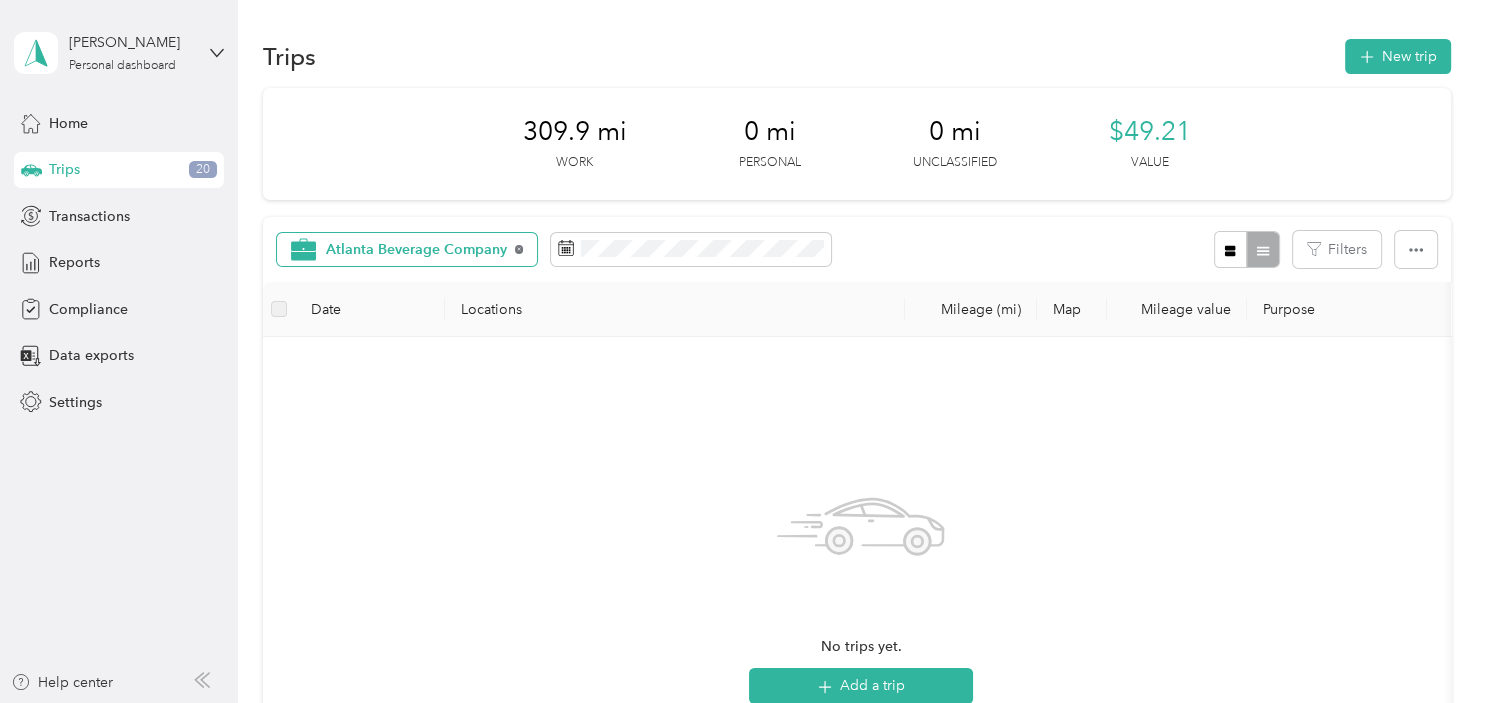 click 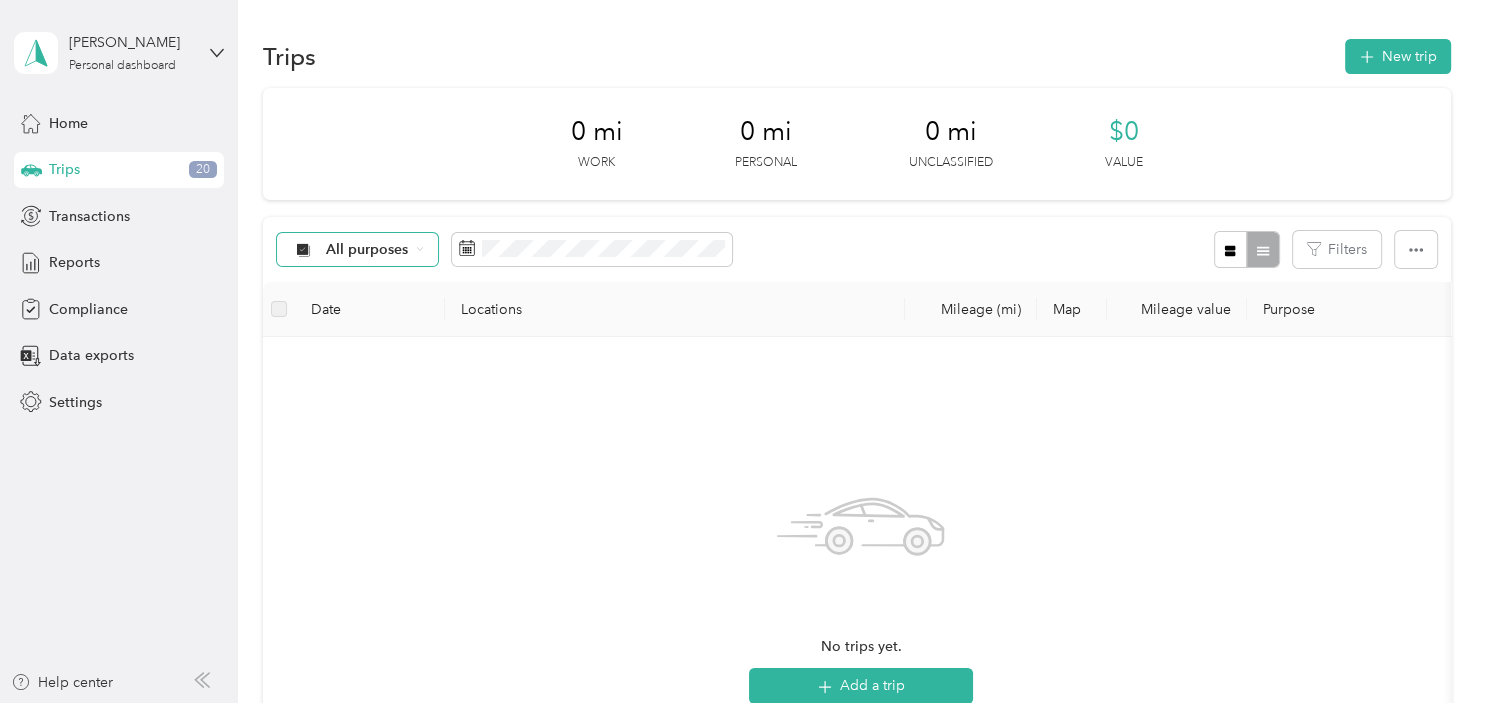 click on "Trips 20" at bounding box center [119, 170] 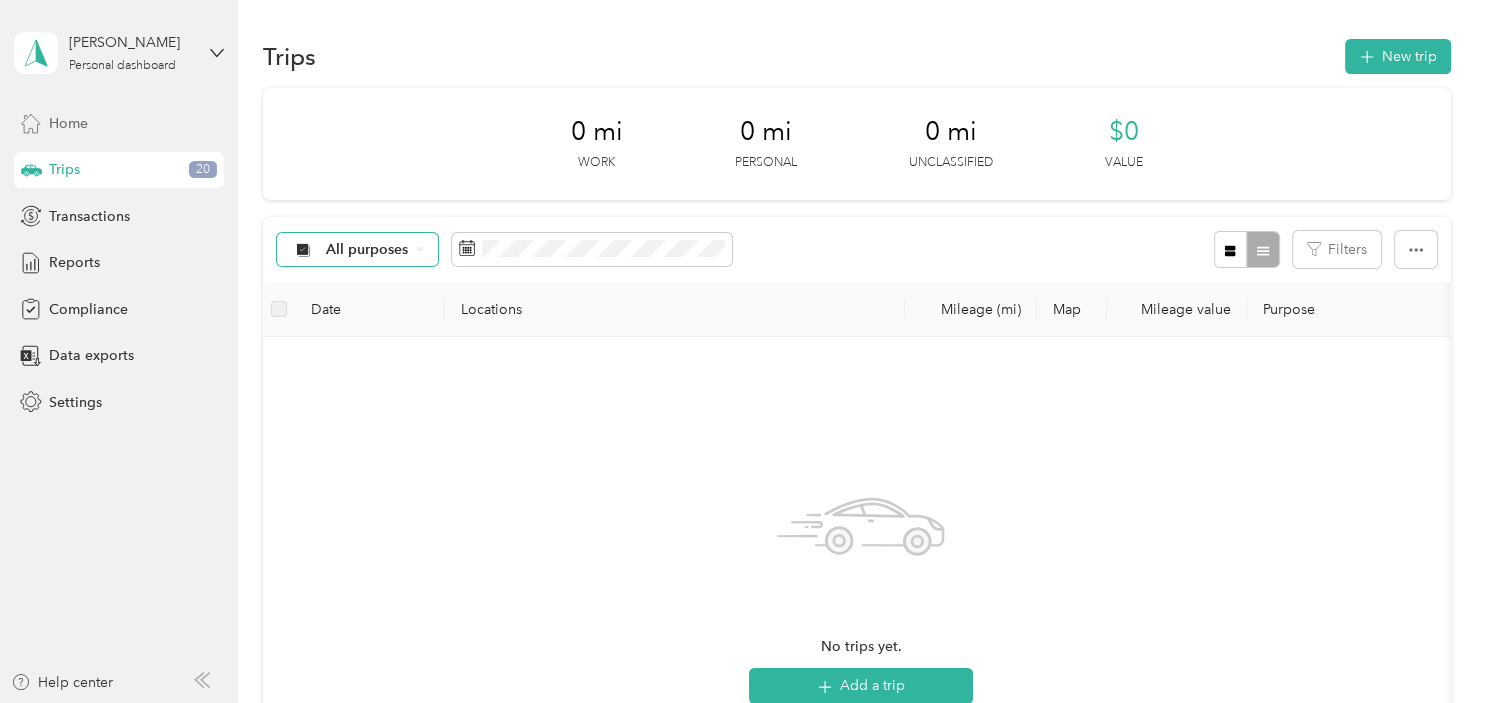 click on "Home" at bounding box center [119, 123] 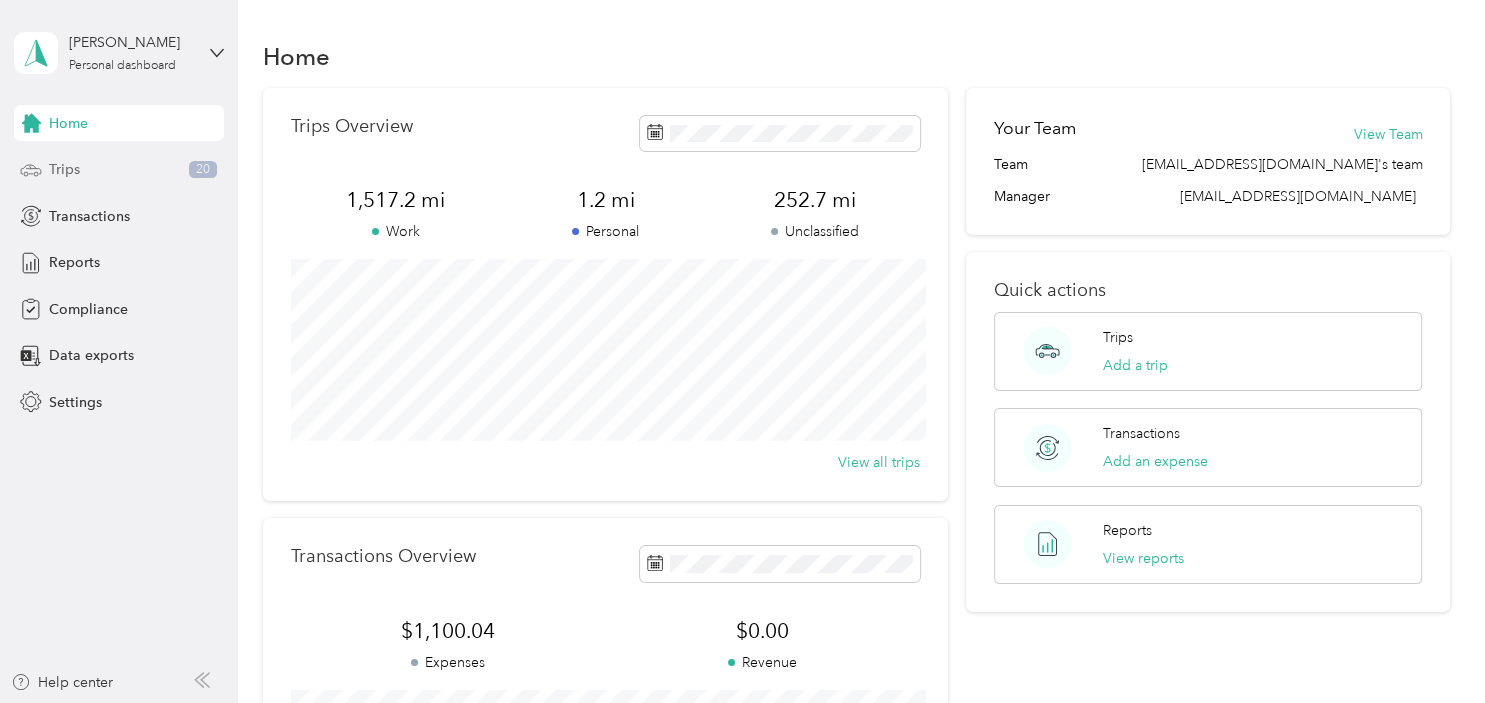 click on "Trips 20" at bounding box center [119, 170] 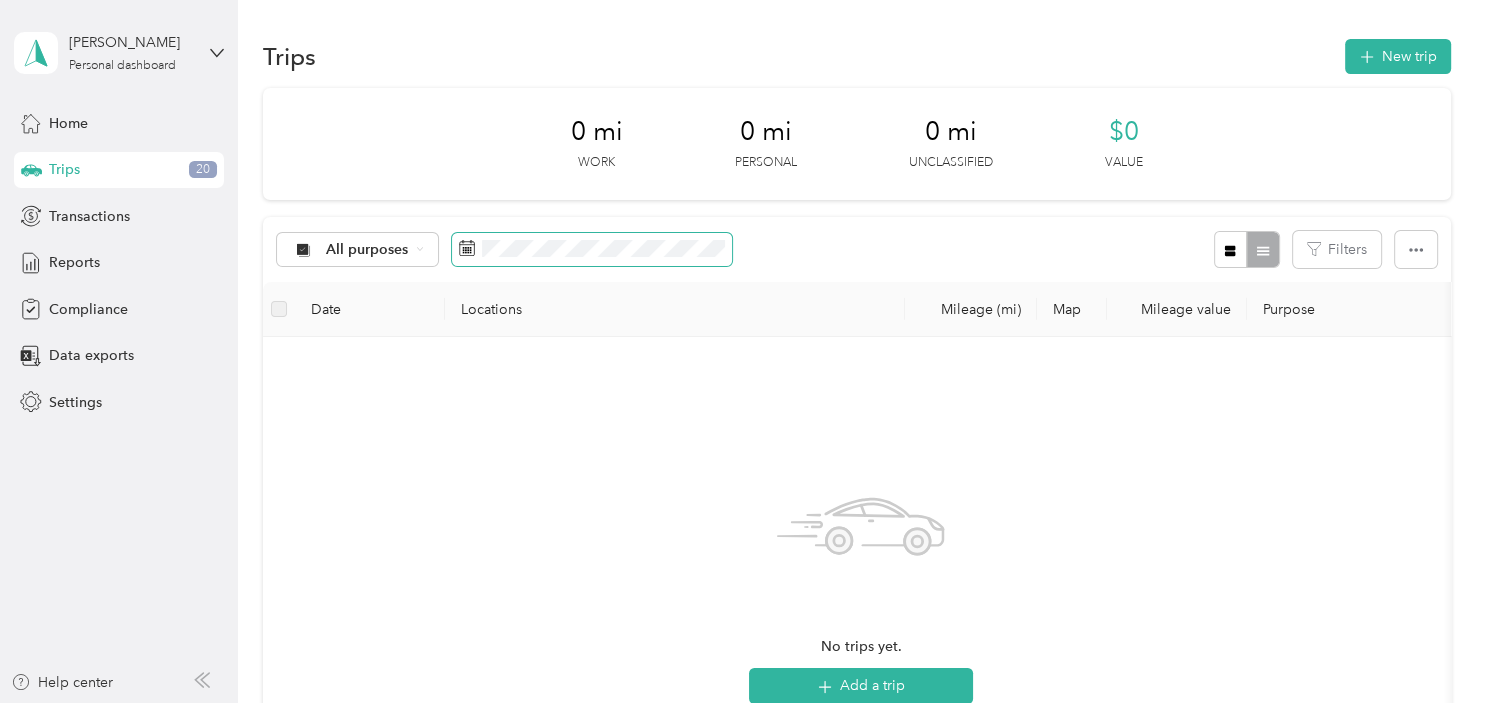click at bounding box center (592, 250) 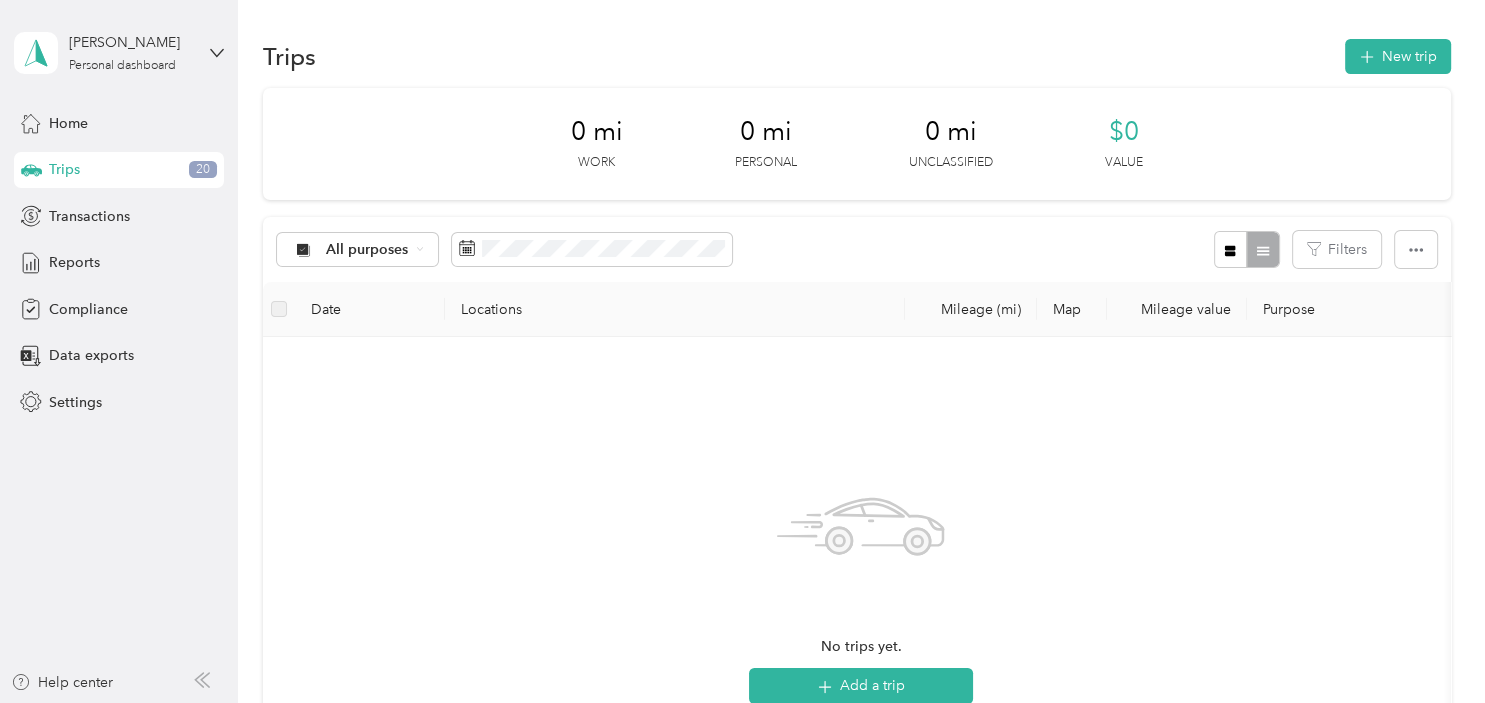 click on "No trips yet. Add a trip" at bounding box center [861, 591] 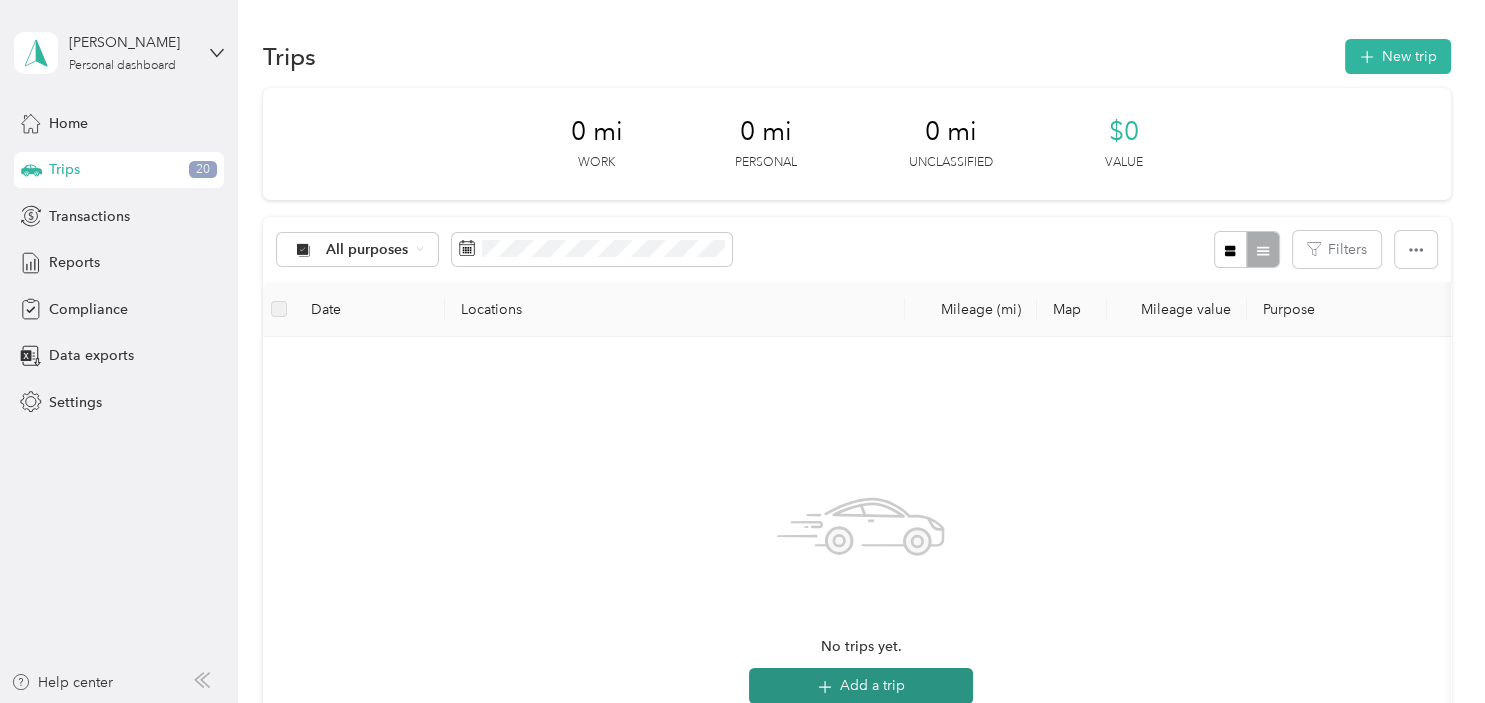 click on "Add a trip" at bounding box center (861, 686) 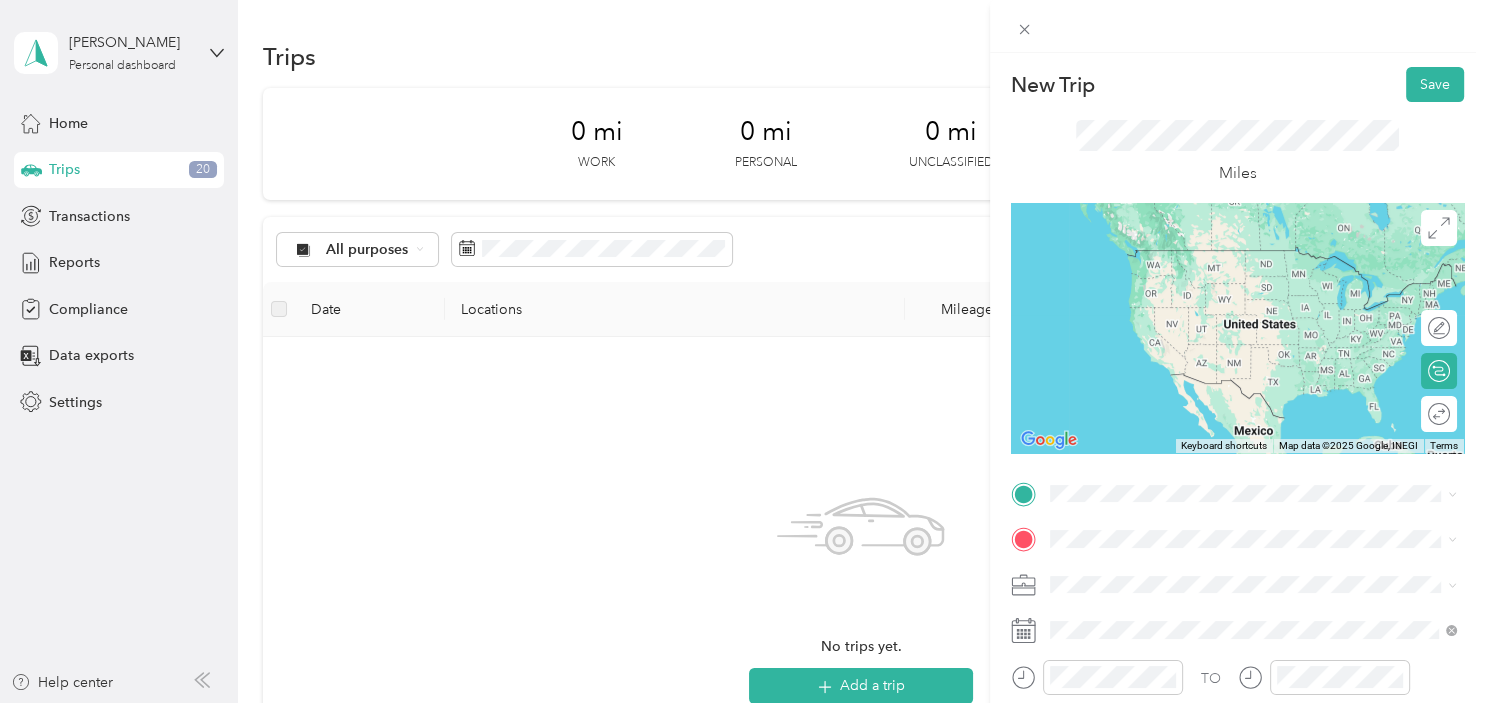 click on "Home [STREET_ADDRESS][US_STATE]" at bounding box center (1187, 268) 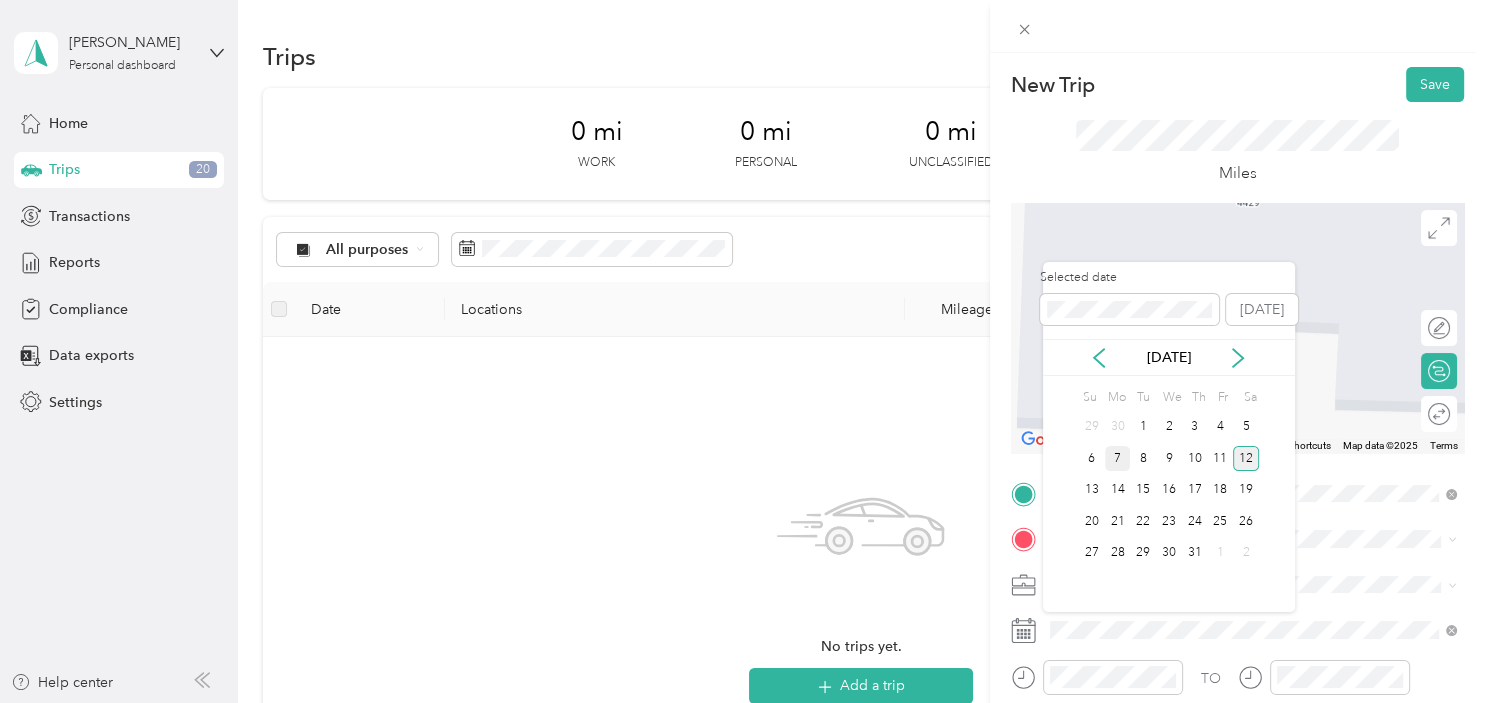 click on "7" at bounding box center (1118, 458) 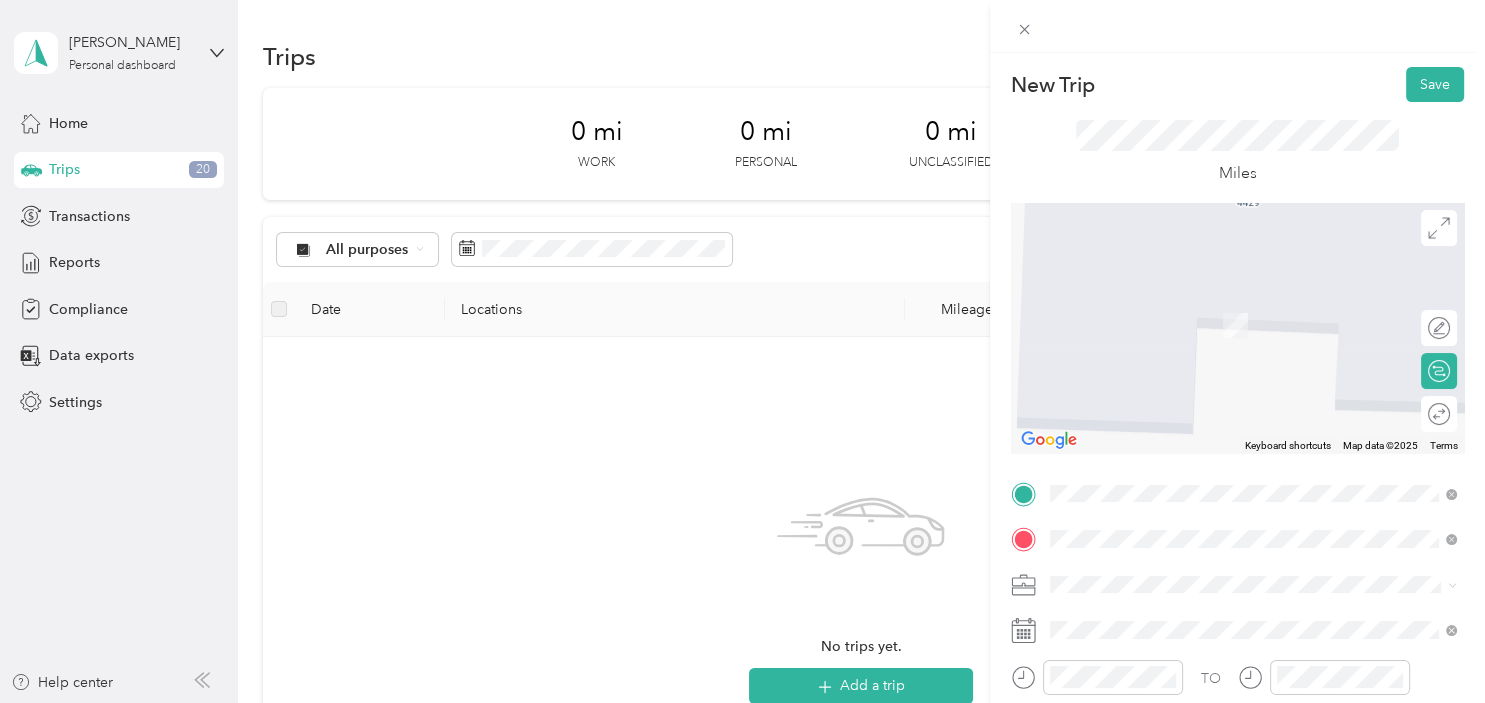 click on "TEAM PUBLIX - #1226 [STREET_ADDRESS]" at bounding box center [1173, 318] 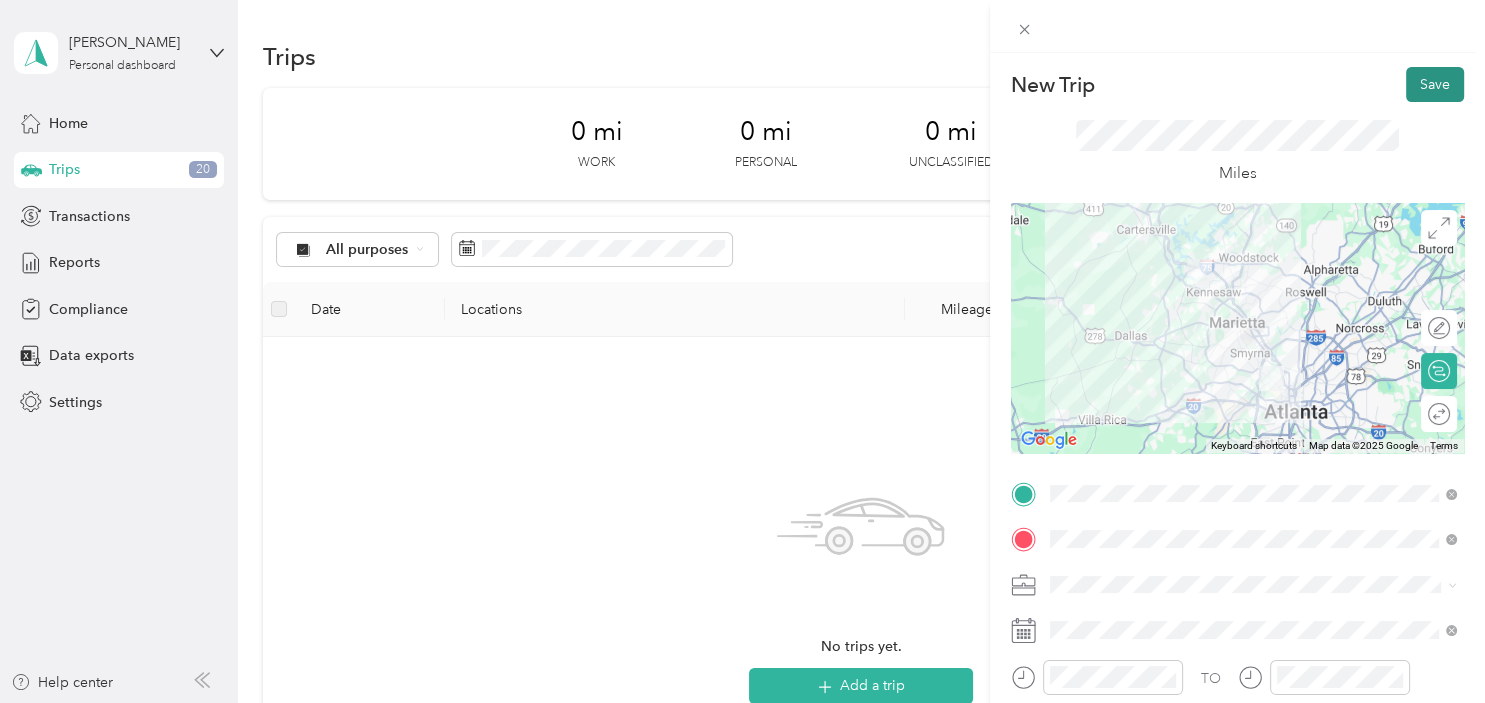 click on "Save" at bounding box center (1435, 84) 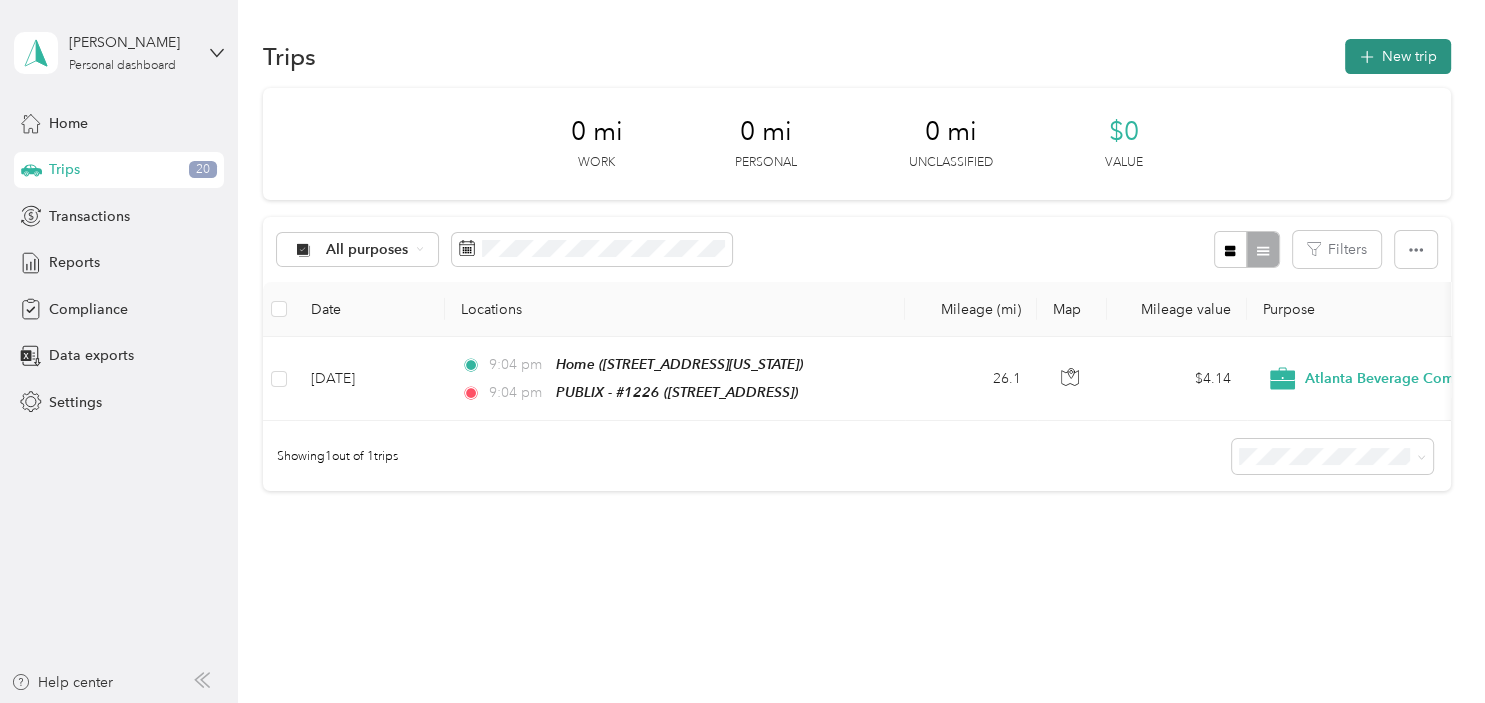 click on "New trip" at bounding box center (1398, 56) 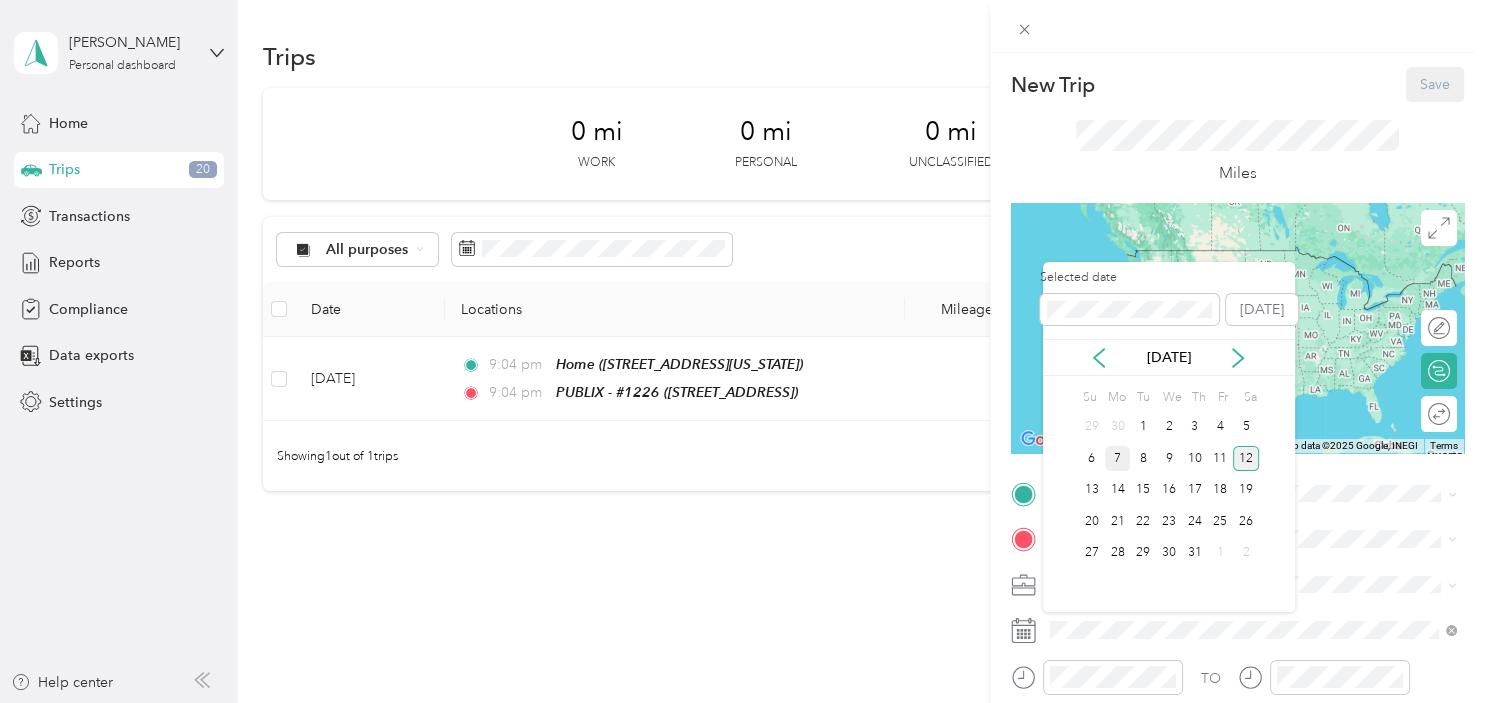 click on "7" at bounding box center [1118, 458] 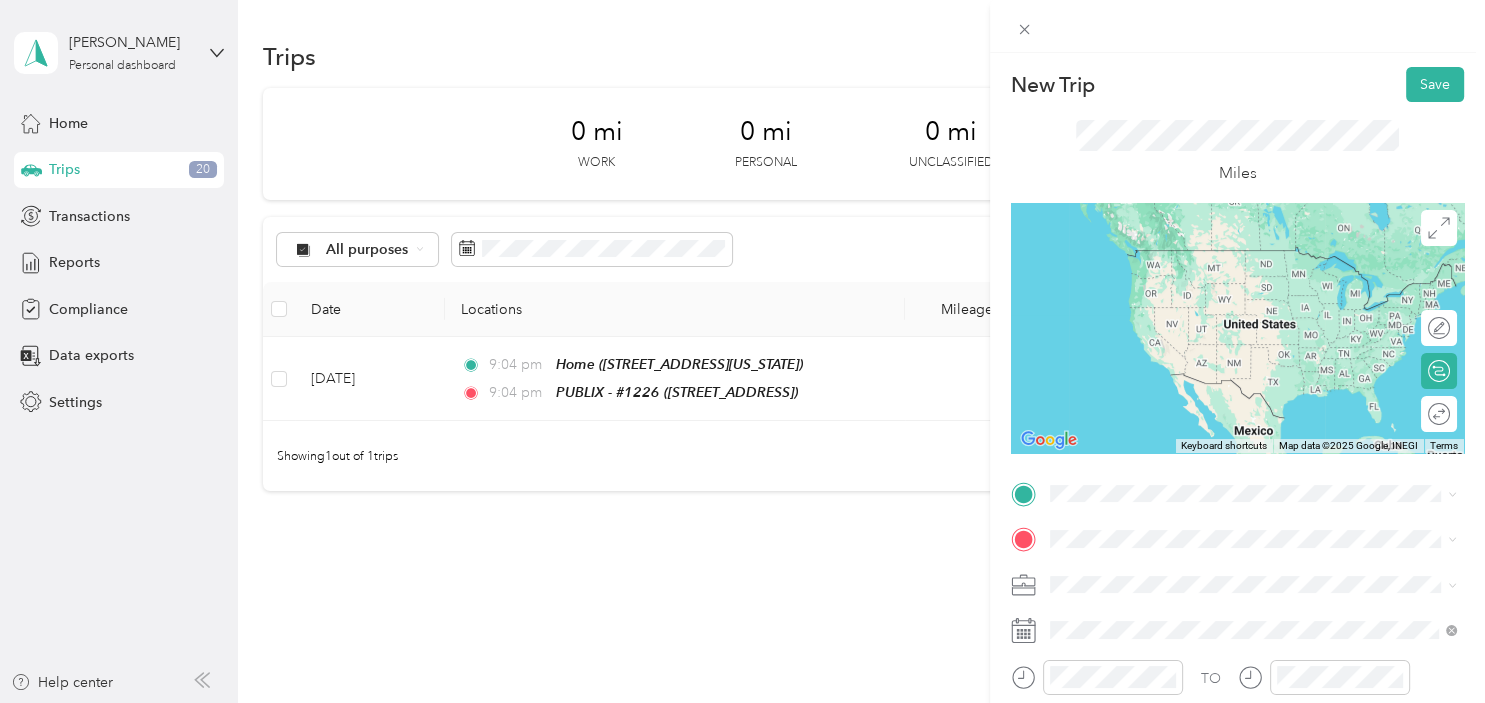 click on "TEAM PUBLIX - #1226 [STREET_ADDRESS]" at bounding box center (1173, 261) 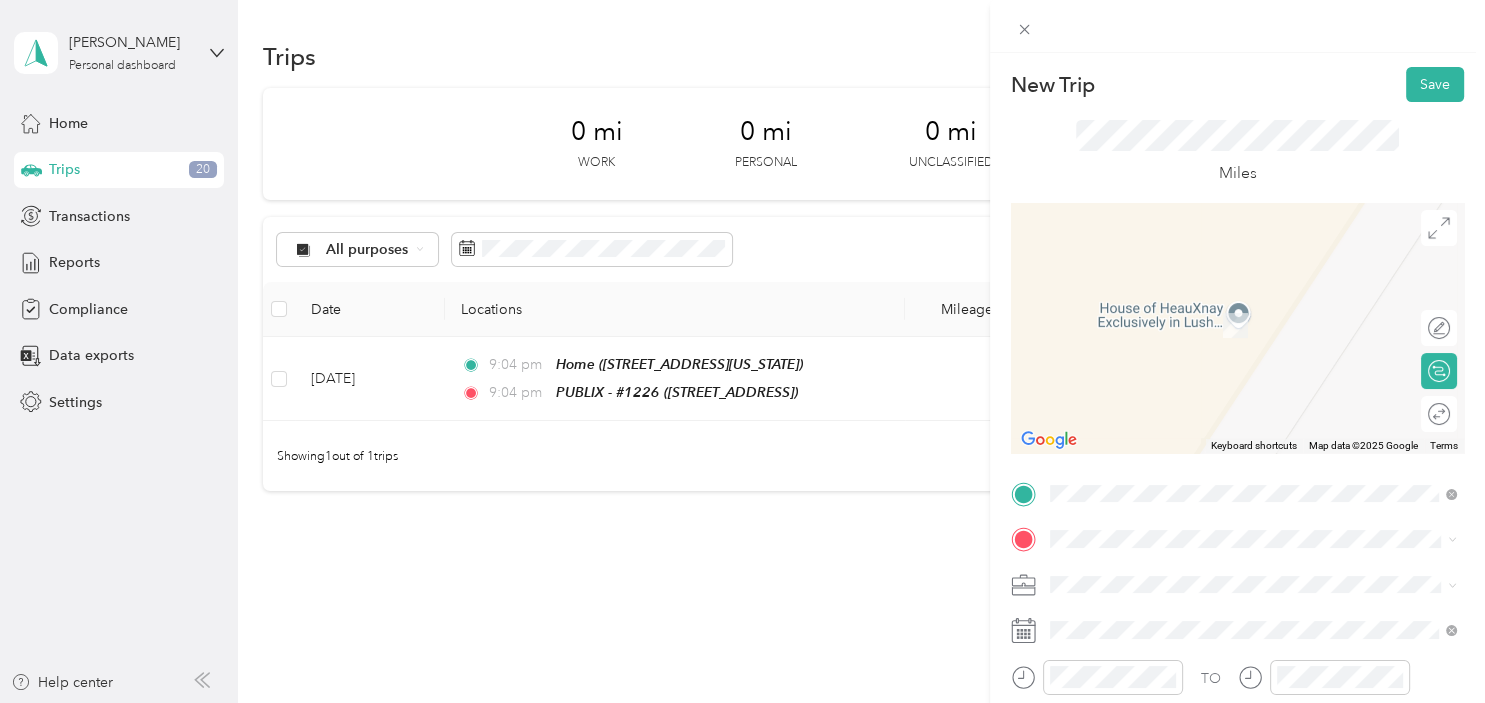 click on "TEAM PUBLIX - #753 [STREET_ADDRESS][PERSON_NAME]" at bounding box center (1206, 384) 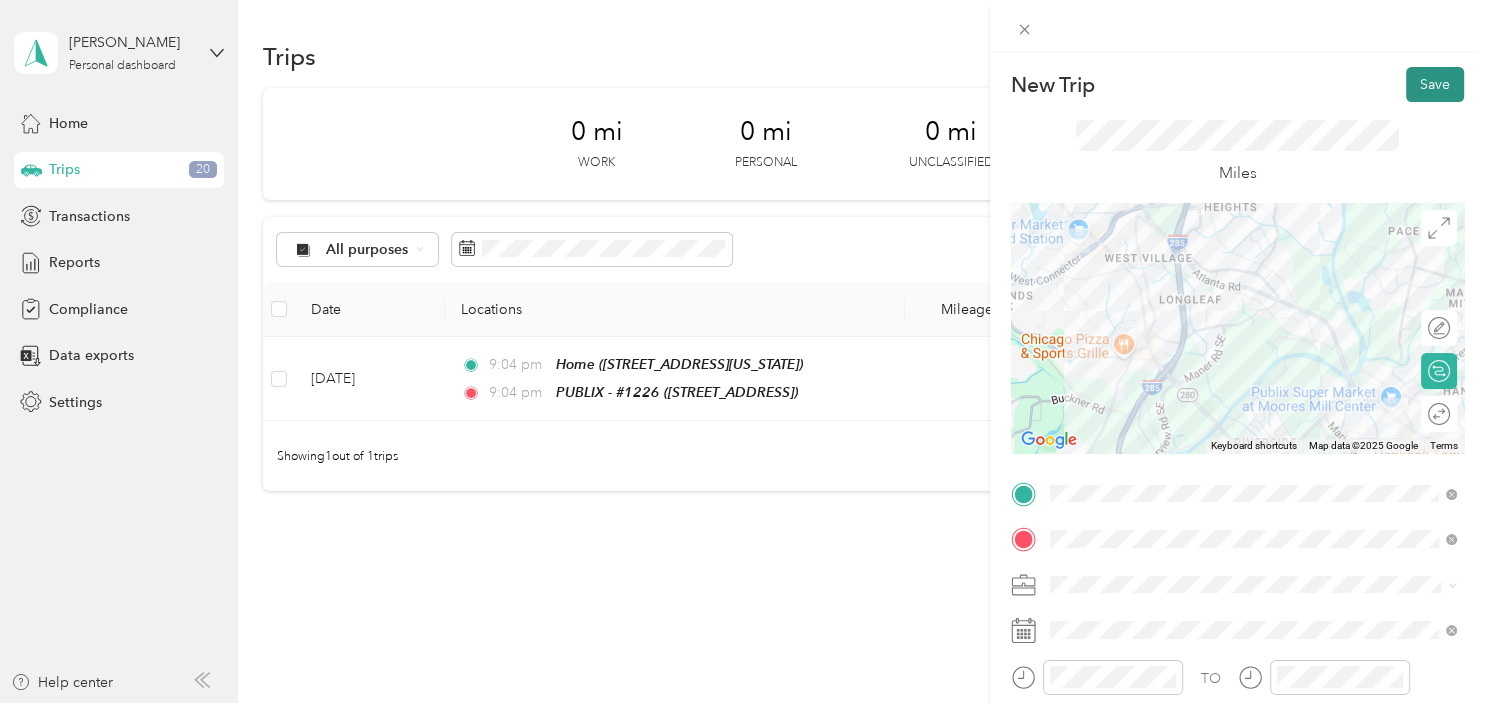 click on "Save" at bounding box center (1435, 84) 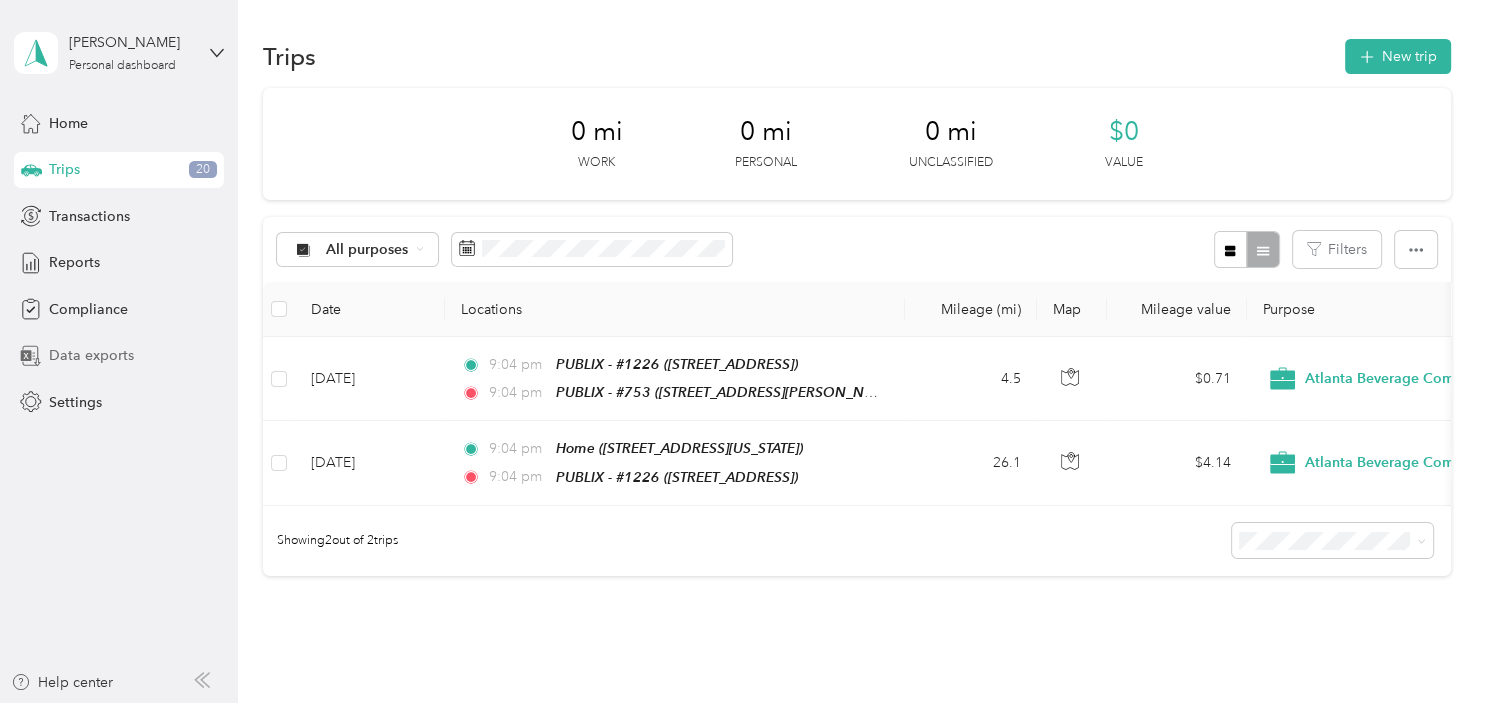 click on "Data exports" at bounding box center (91, 355) 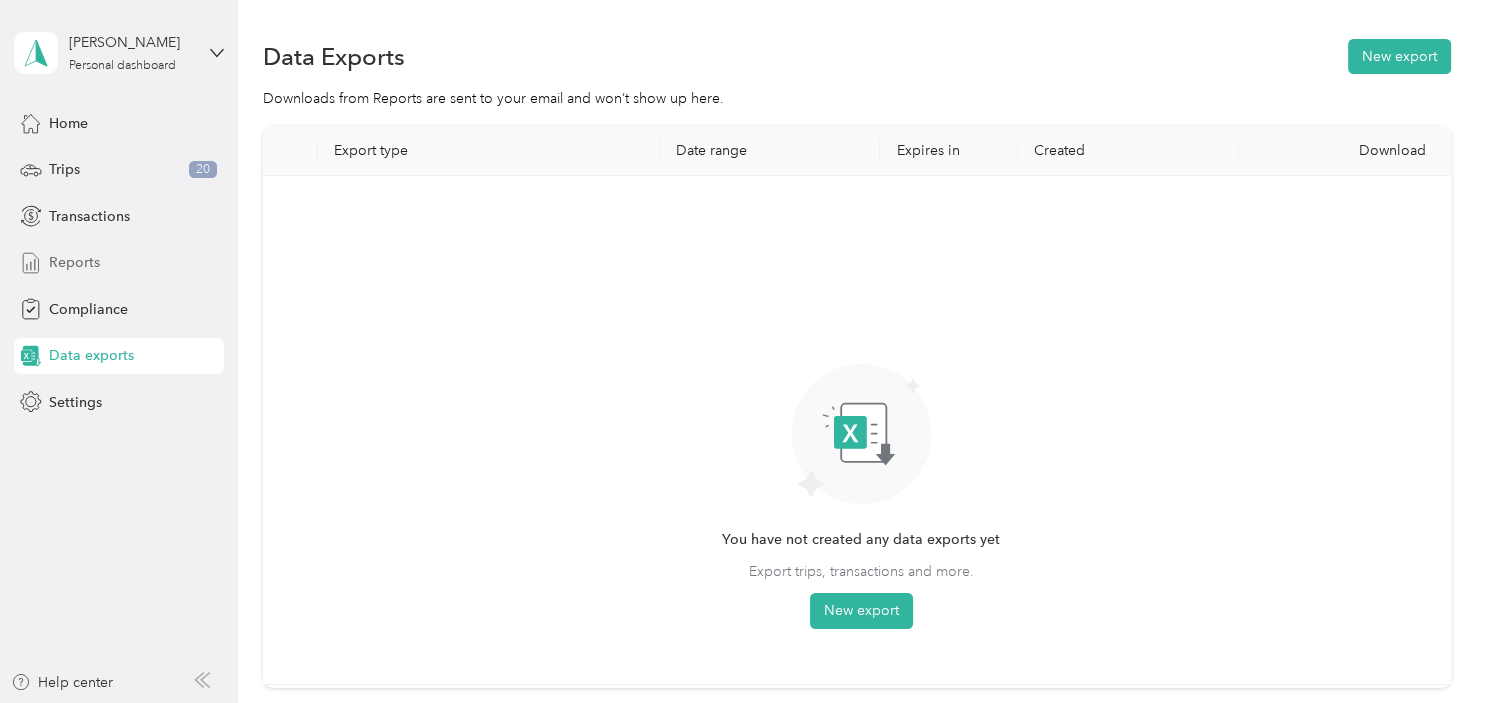 click on "Reports" at bounding box center [74, 262] 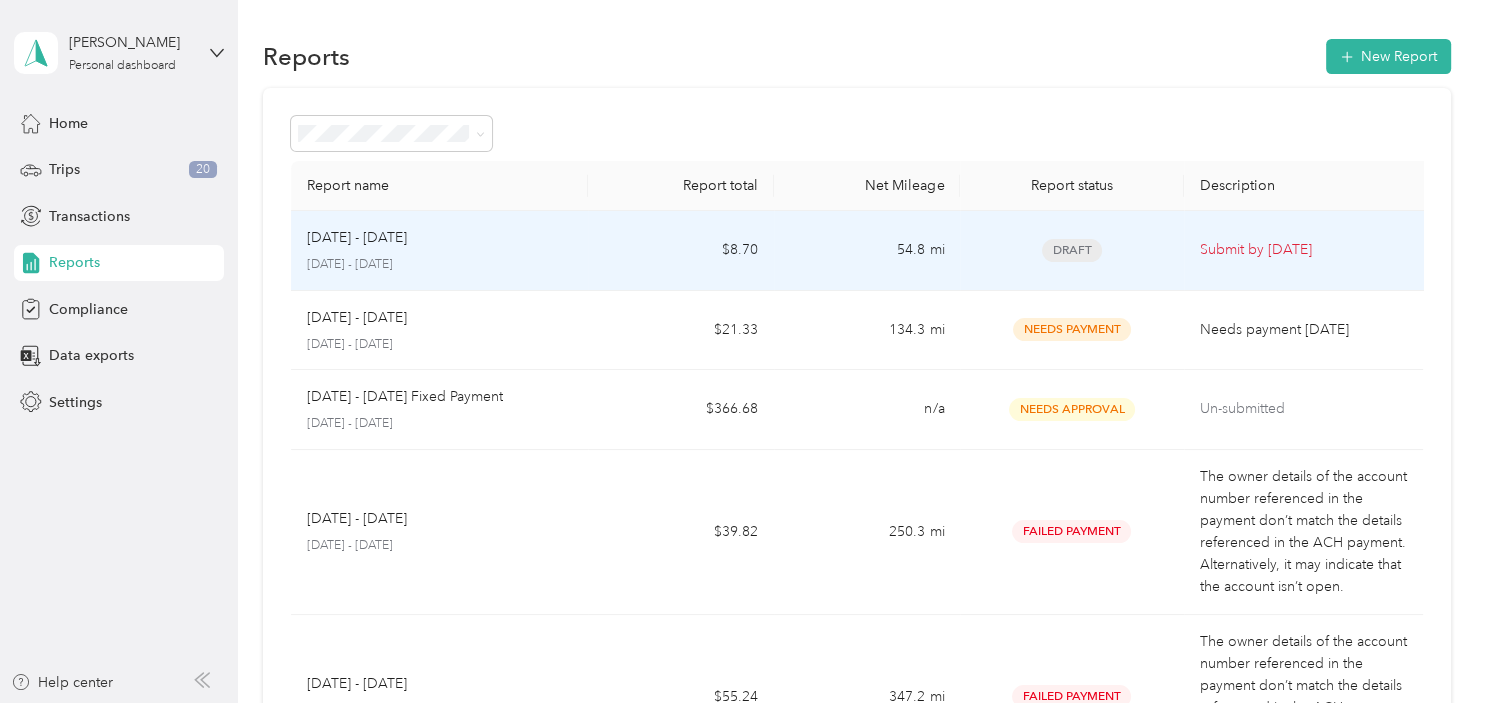 click on "[DATE] - [DATE] [DATE] - [DATE]" at bounding box center (440, 250) 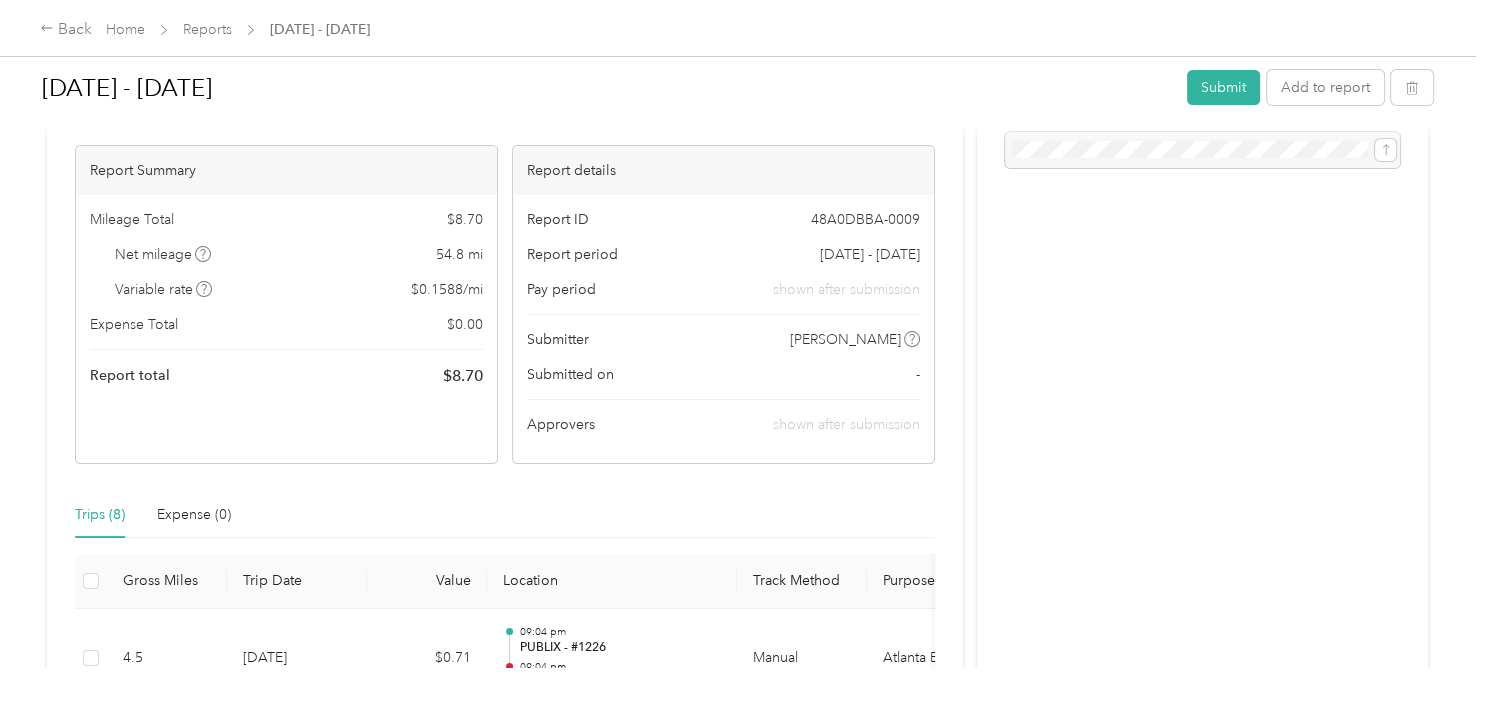 scroll, scrollTop: 0, scrollLeft: 0, axis: both 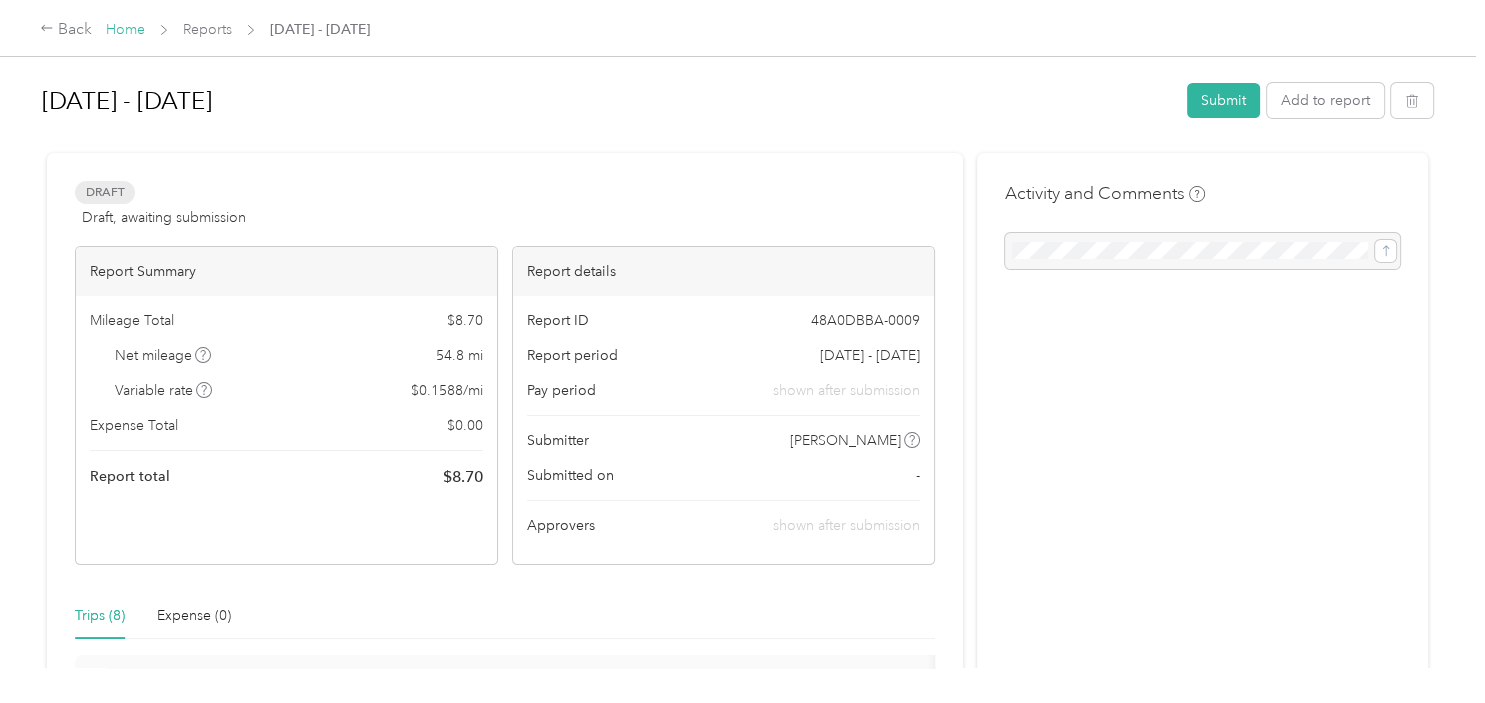 click on "Home" at bounding box center [125, 29] 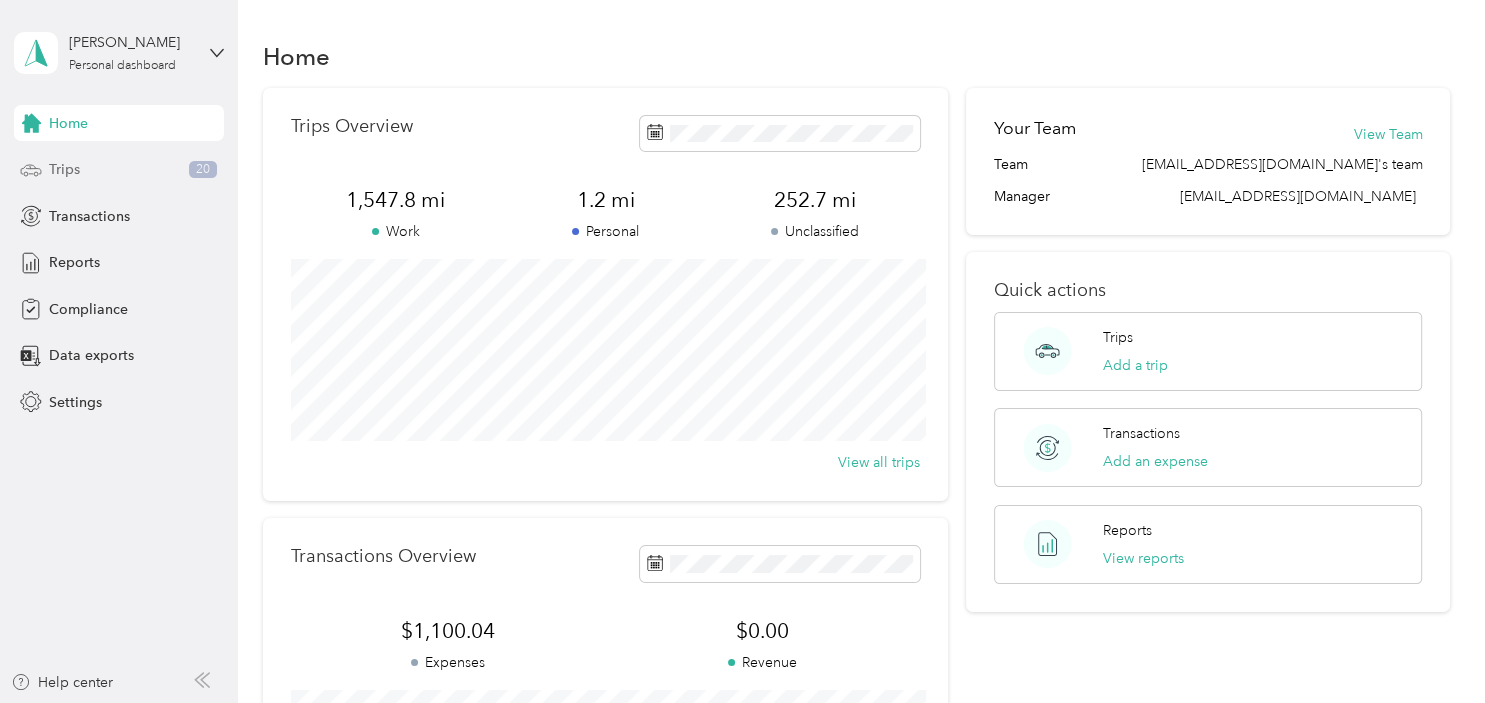 click on "Trips 20" at bounding box center (119, 170) 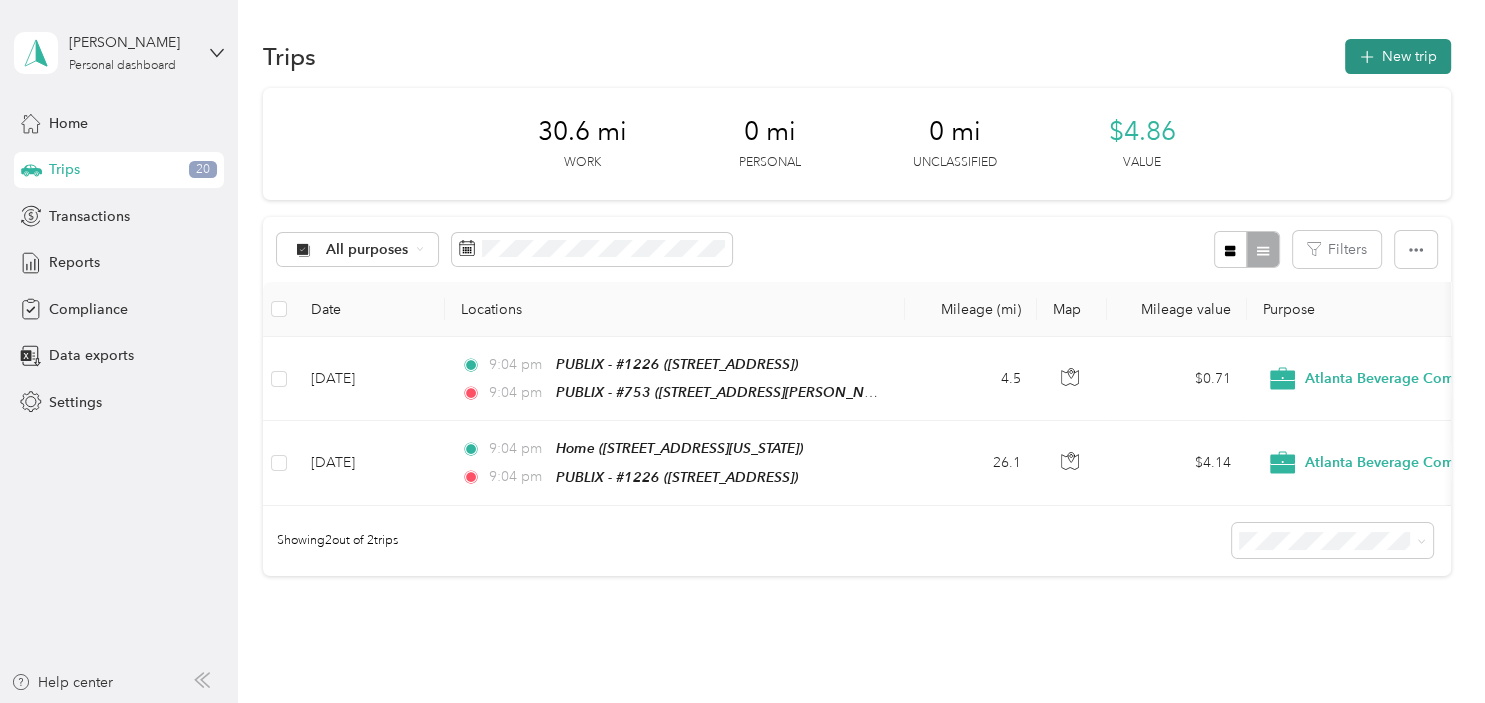 click on "New trip" at bounding box center [1398, 56] 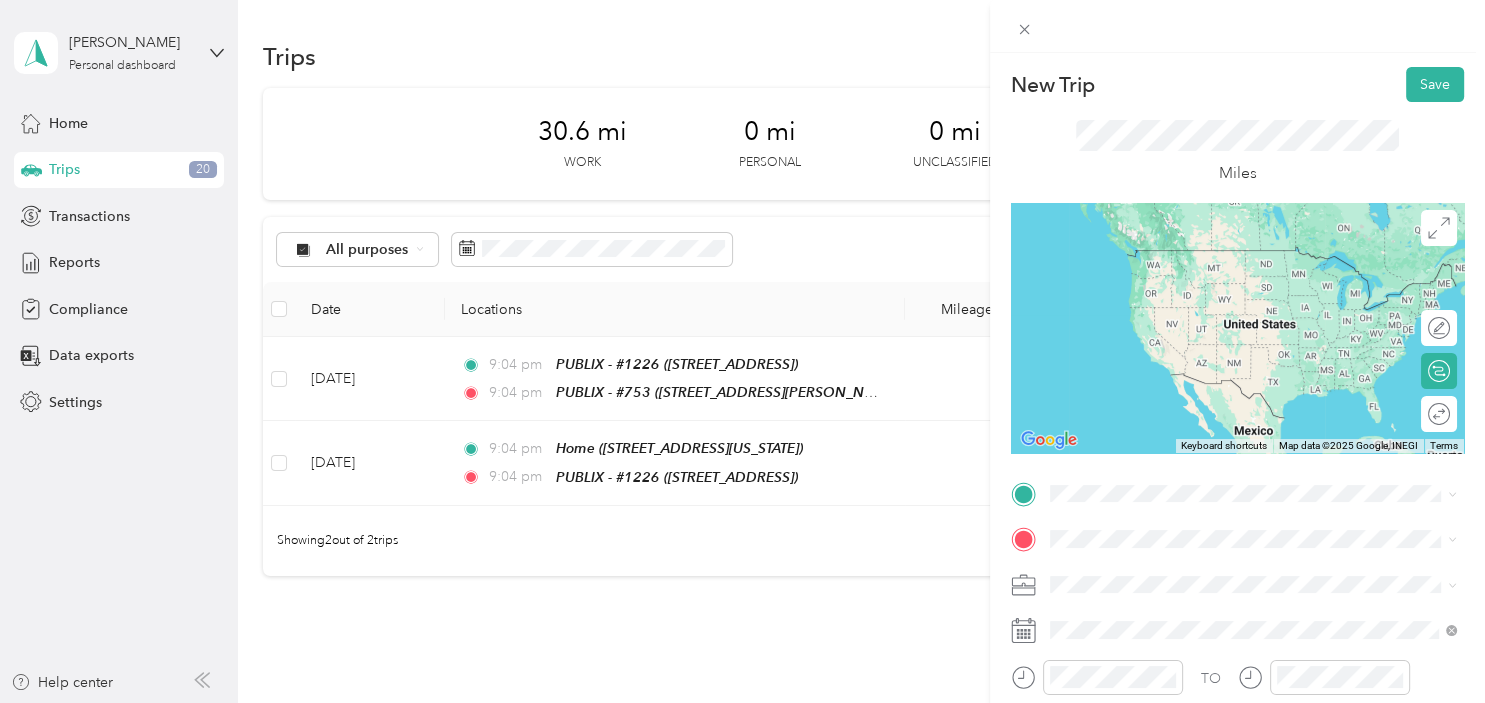 click on "TEAM PUBLIX - #753 [STREET_ADDRESS][PERSON_NAME]" at bounding box center (1206, 338) 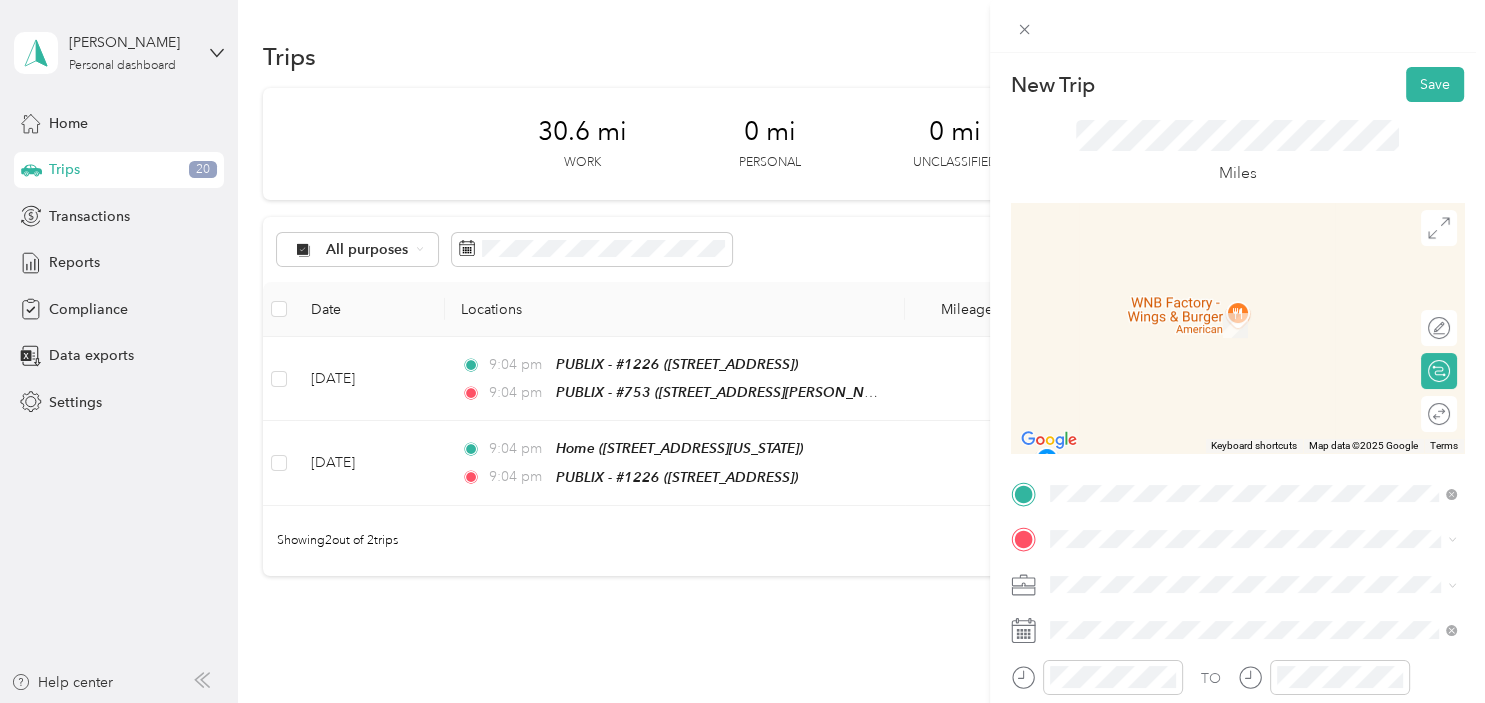 click on "[STREET_ADDRESS]" at bounding box center [1150, 332] 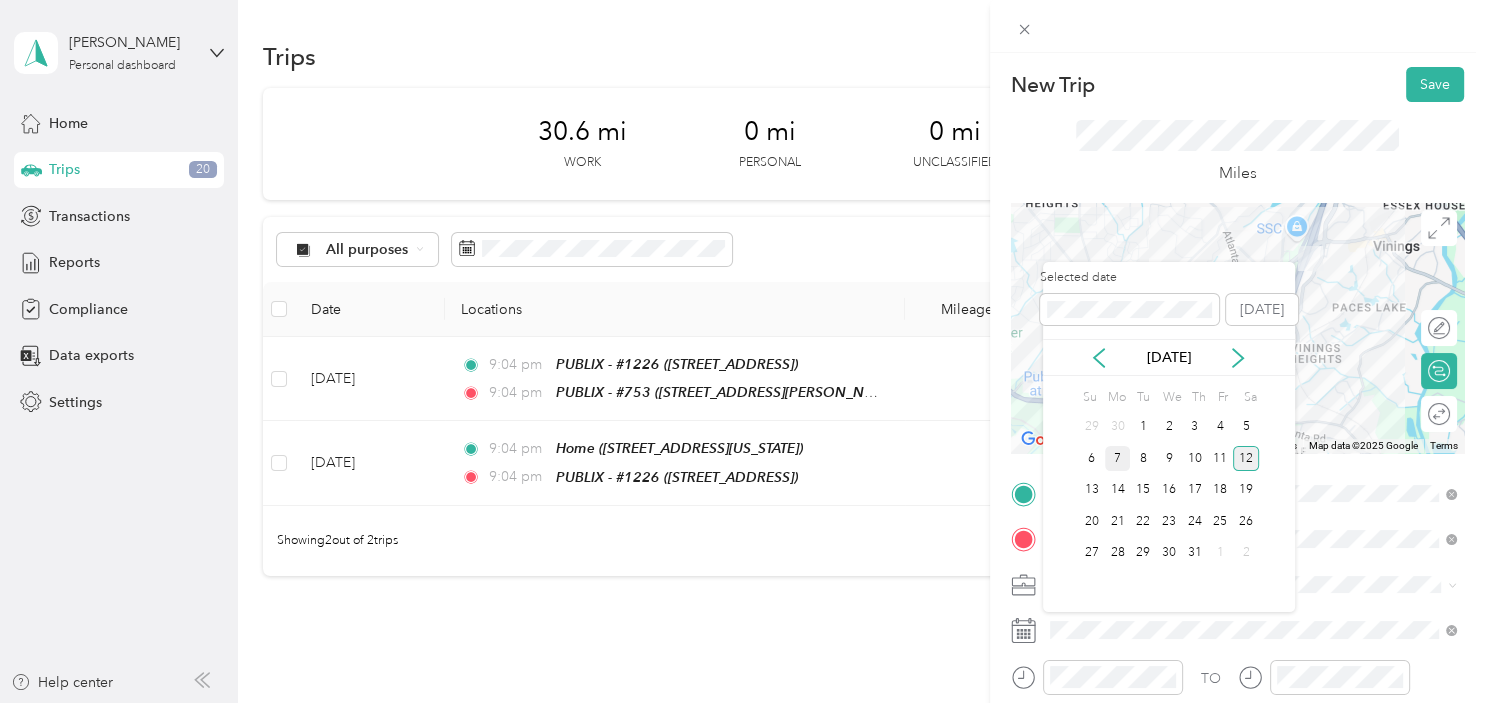 click on "7" at bounding box center [1118, 458] 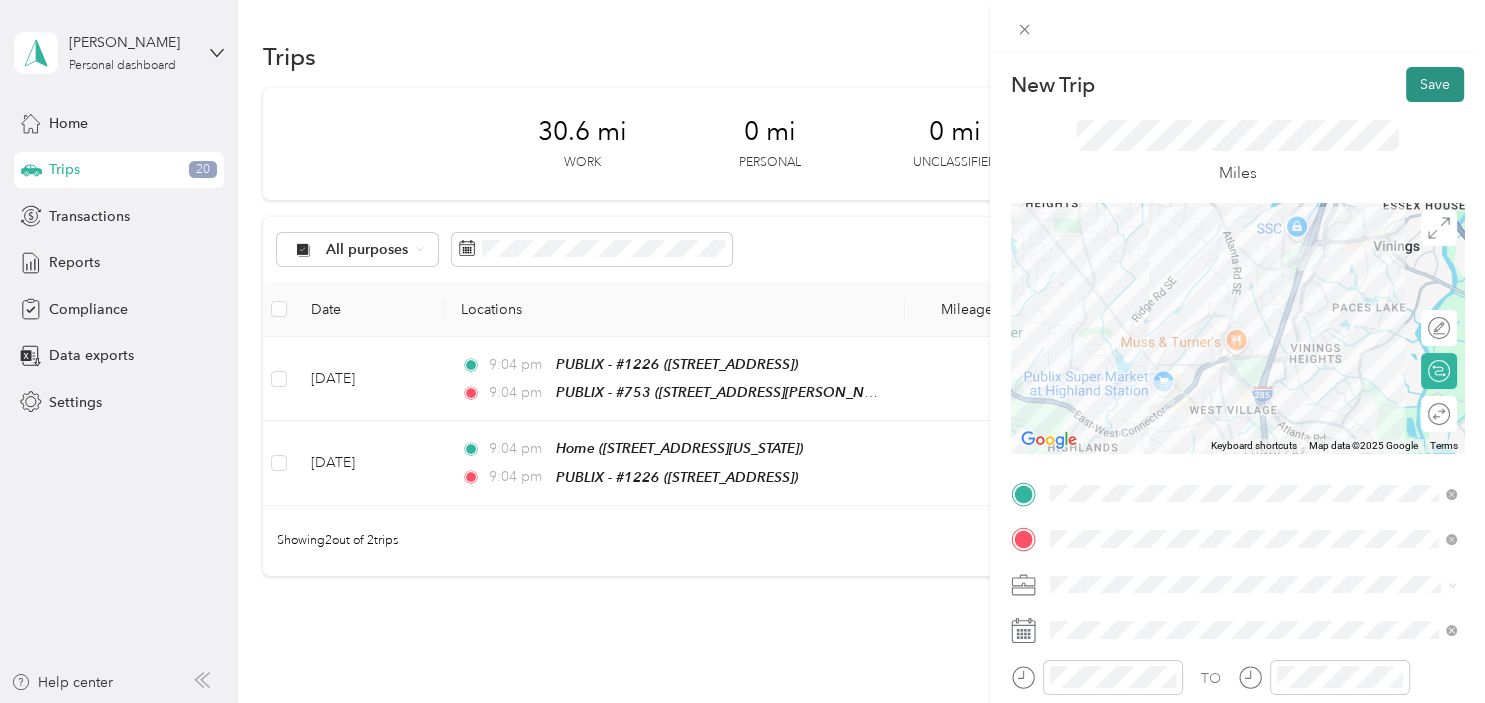 click on "Save" at bounding box center (1435, 84) 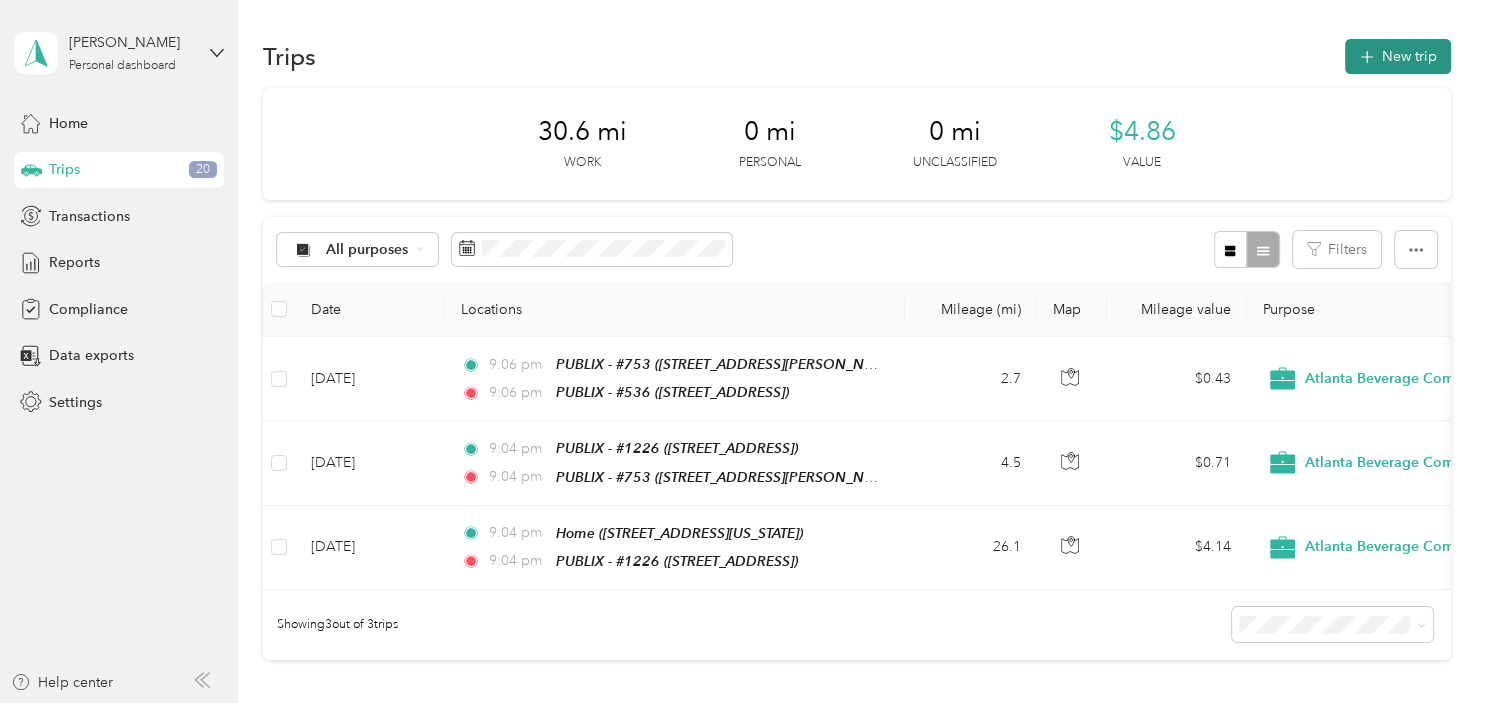 click on "New trip" at bounding box center (1398, 56) 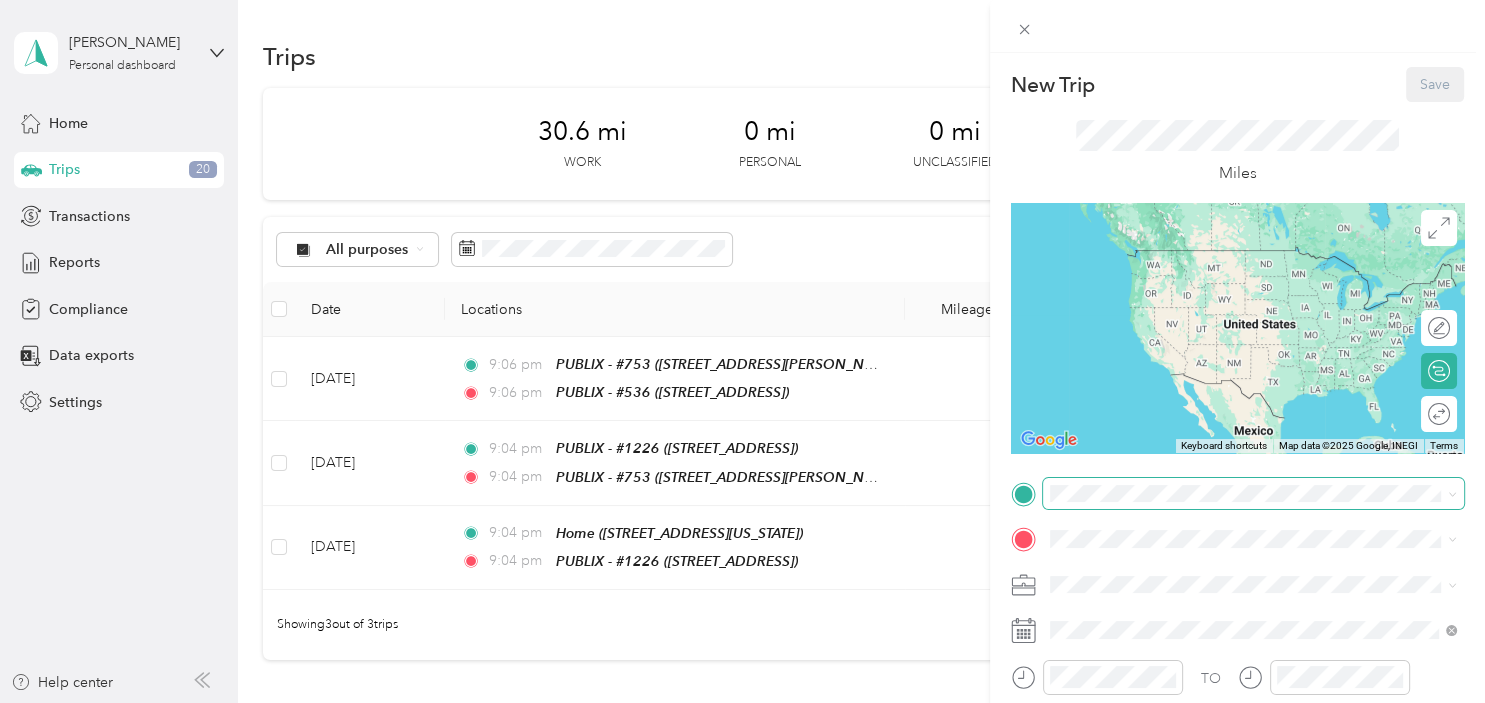 click at bounding box center (1253, 494) 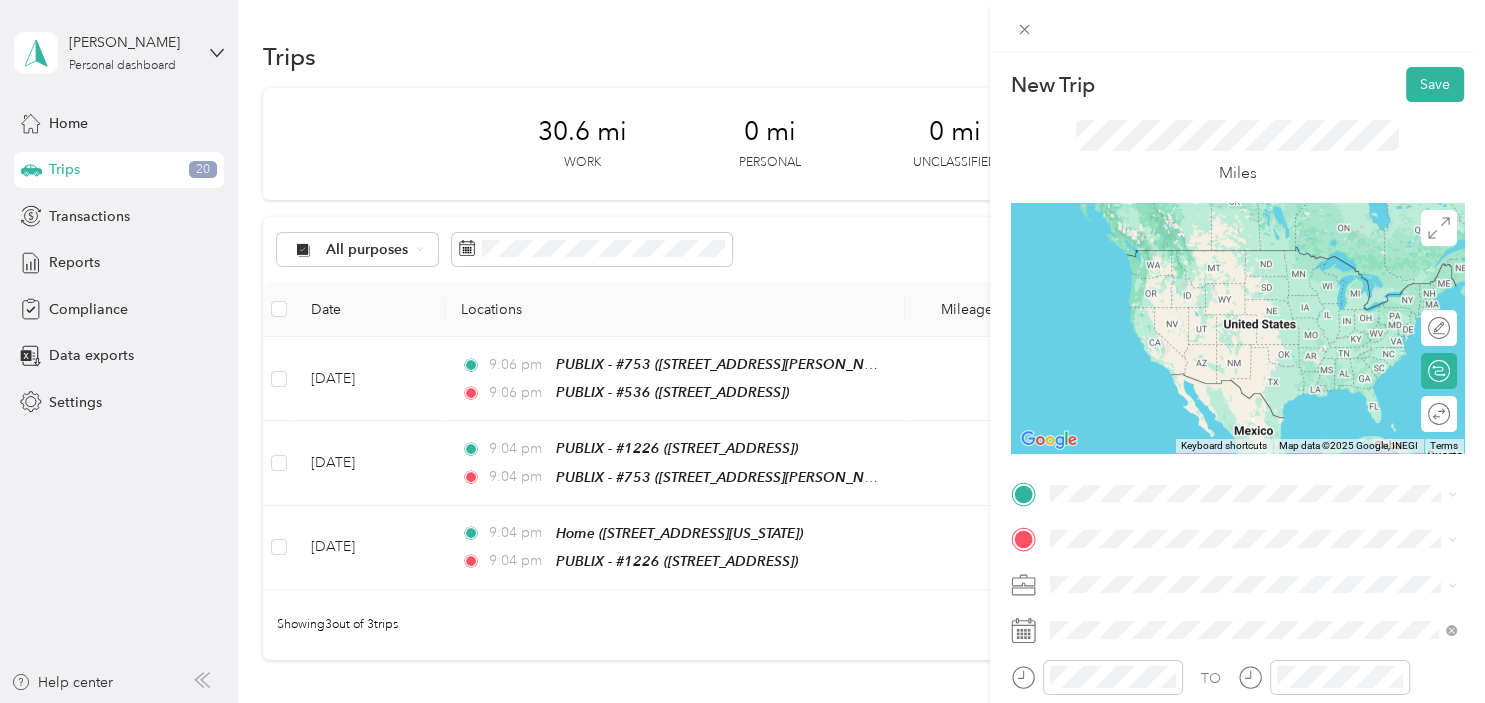 click on "TEAM PUBLIX - #536 [STREET_ADDRESS]" at bounding box center (1169, 261) 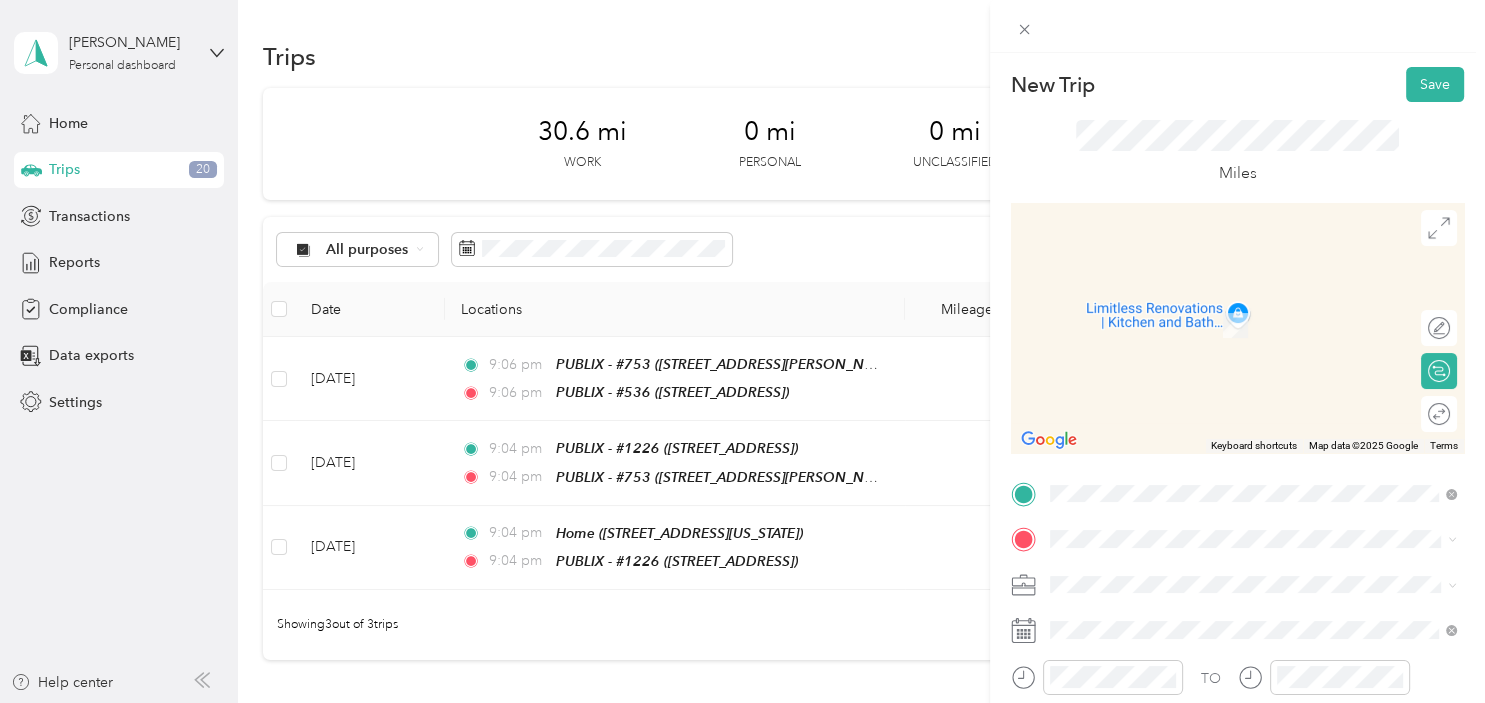 click on "Home [STREET_ADDRESS][US_STATE]" at bounding box center (1187, 305) 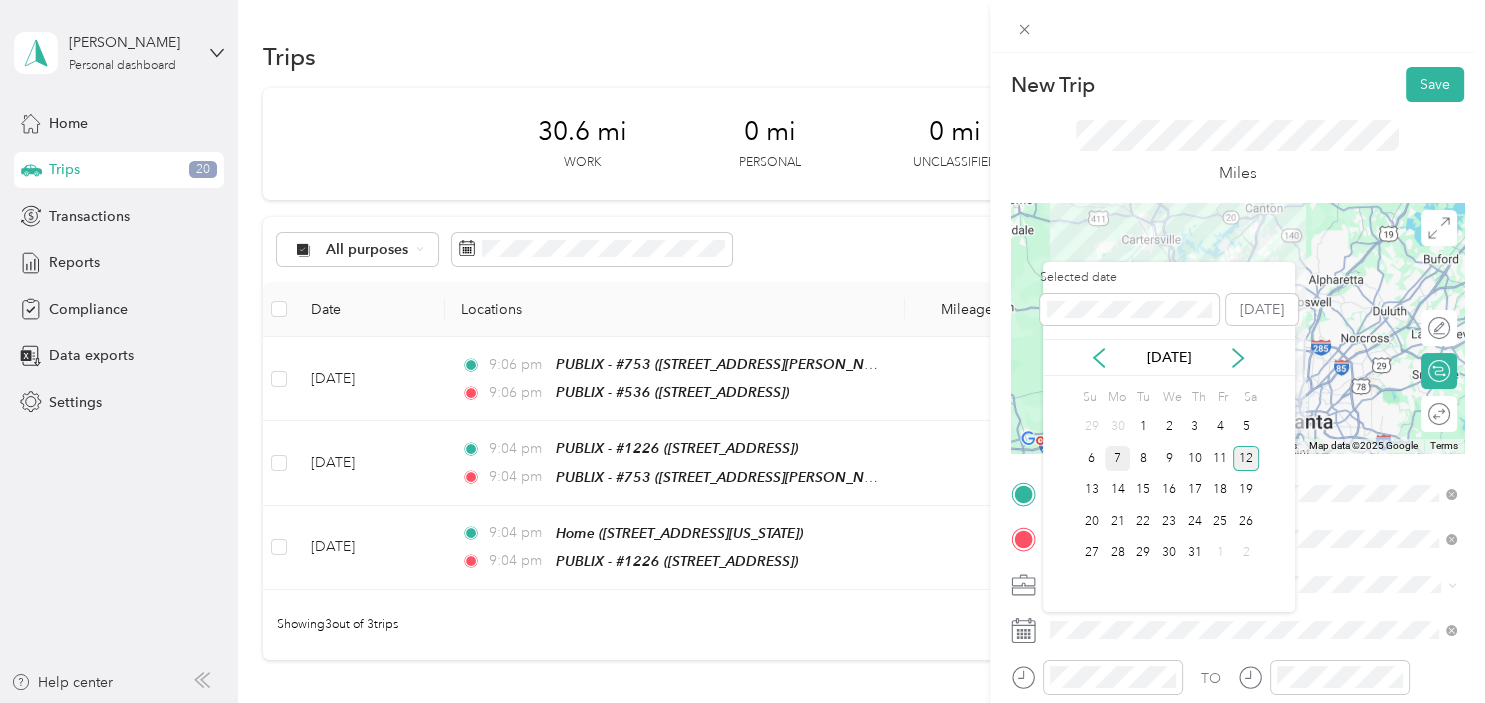 click on "7" at bounding box center [1118, 458] 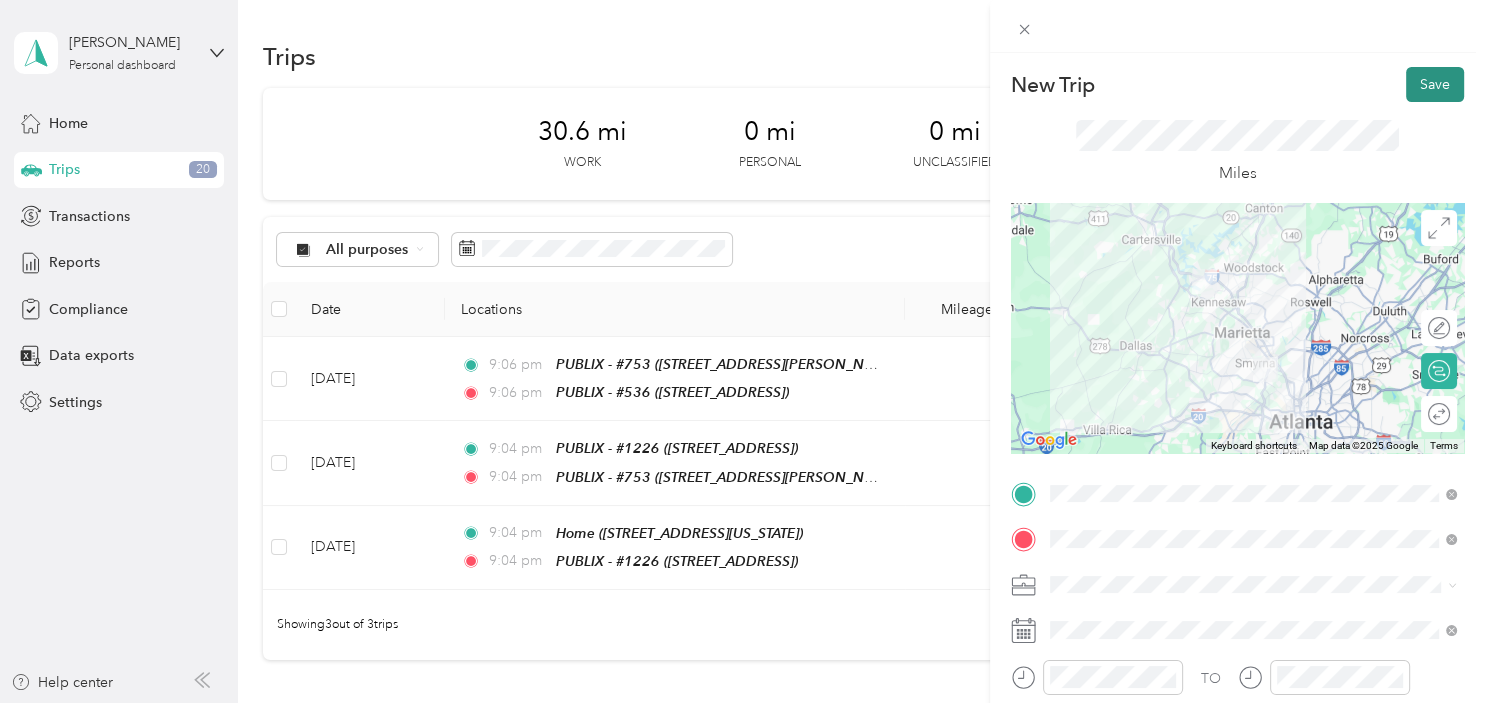click on "Save" at bounding box center (1435, 84) 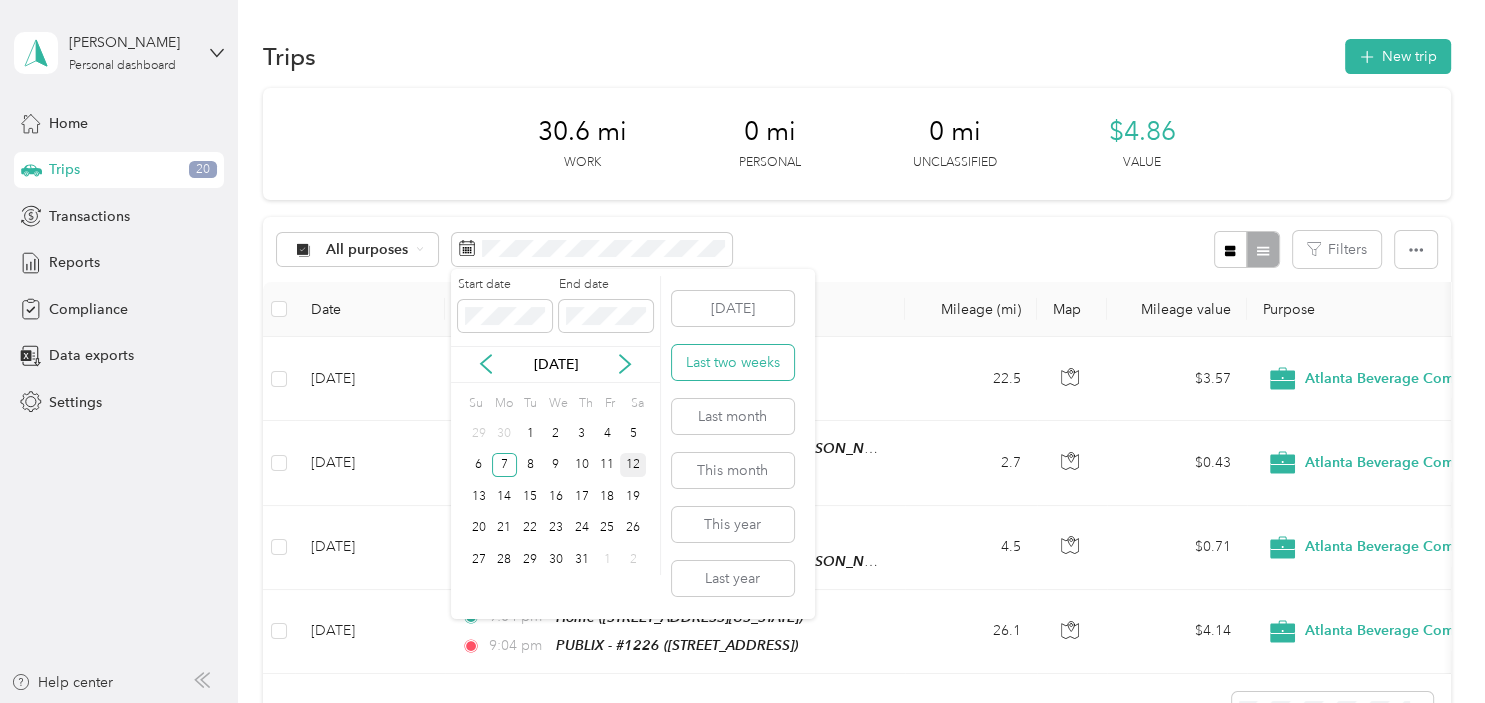 click on "Last two weeks" at bounding box center (733, 362) 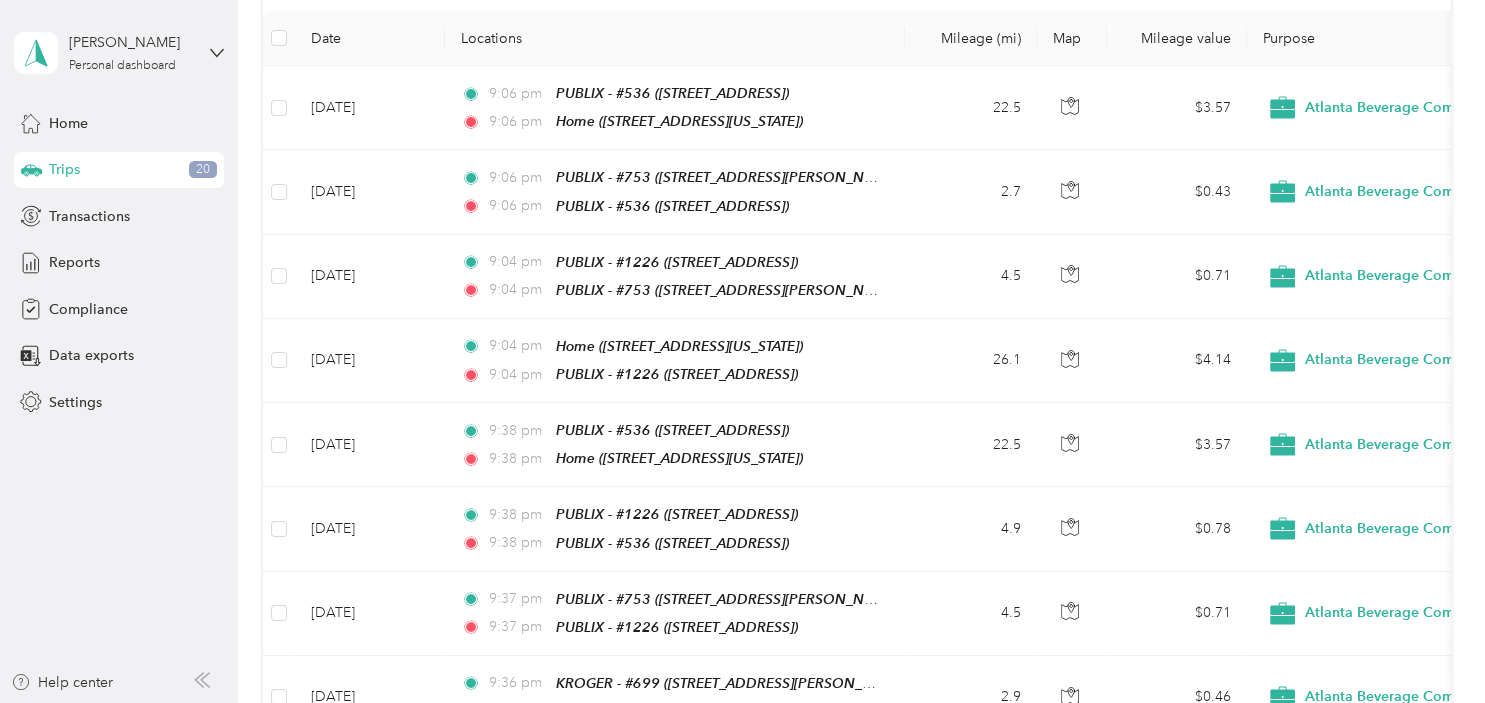 scroll, scrollTop: 0, scrollLeft: 0, axis: both 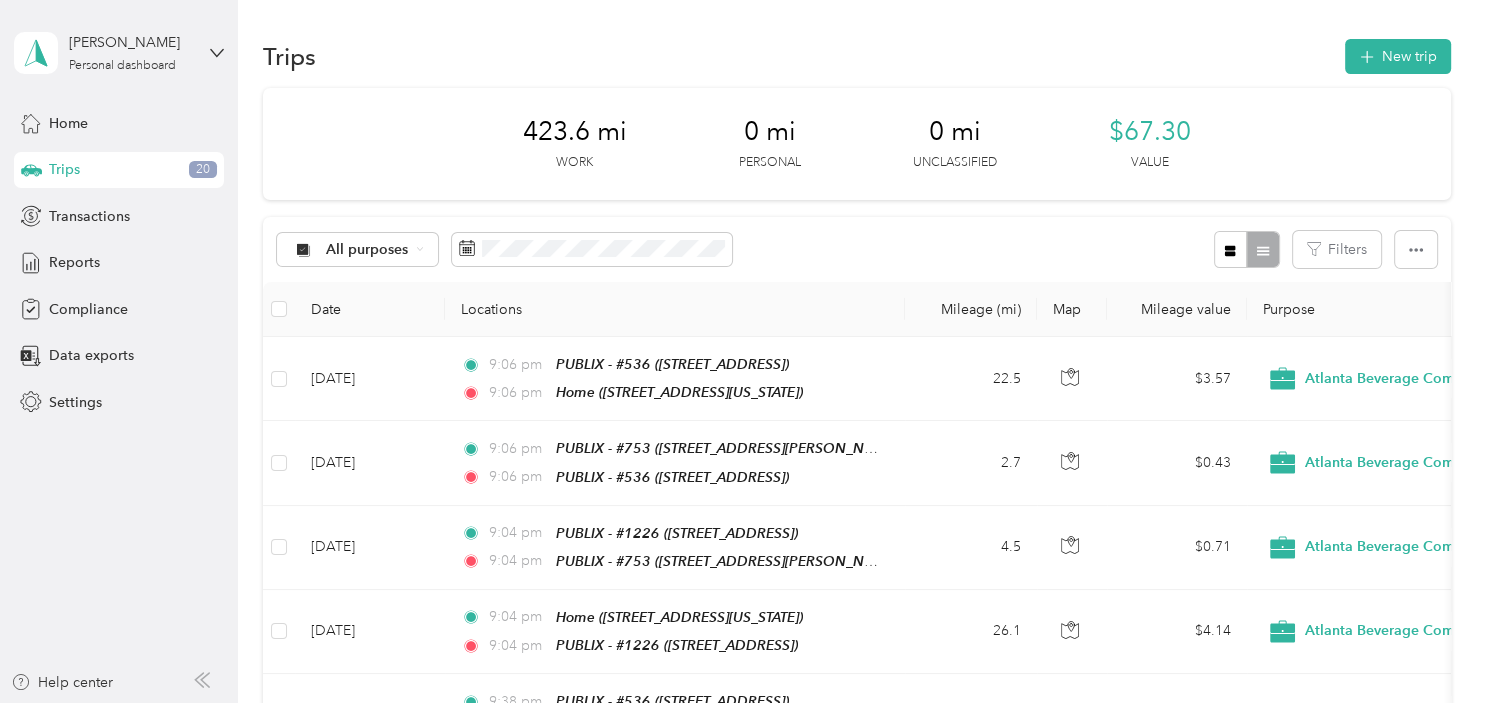 click on "All purposes Filters" at bounding box center (857, 249) 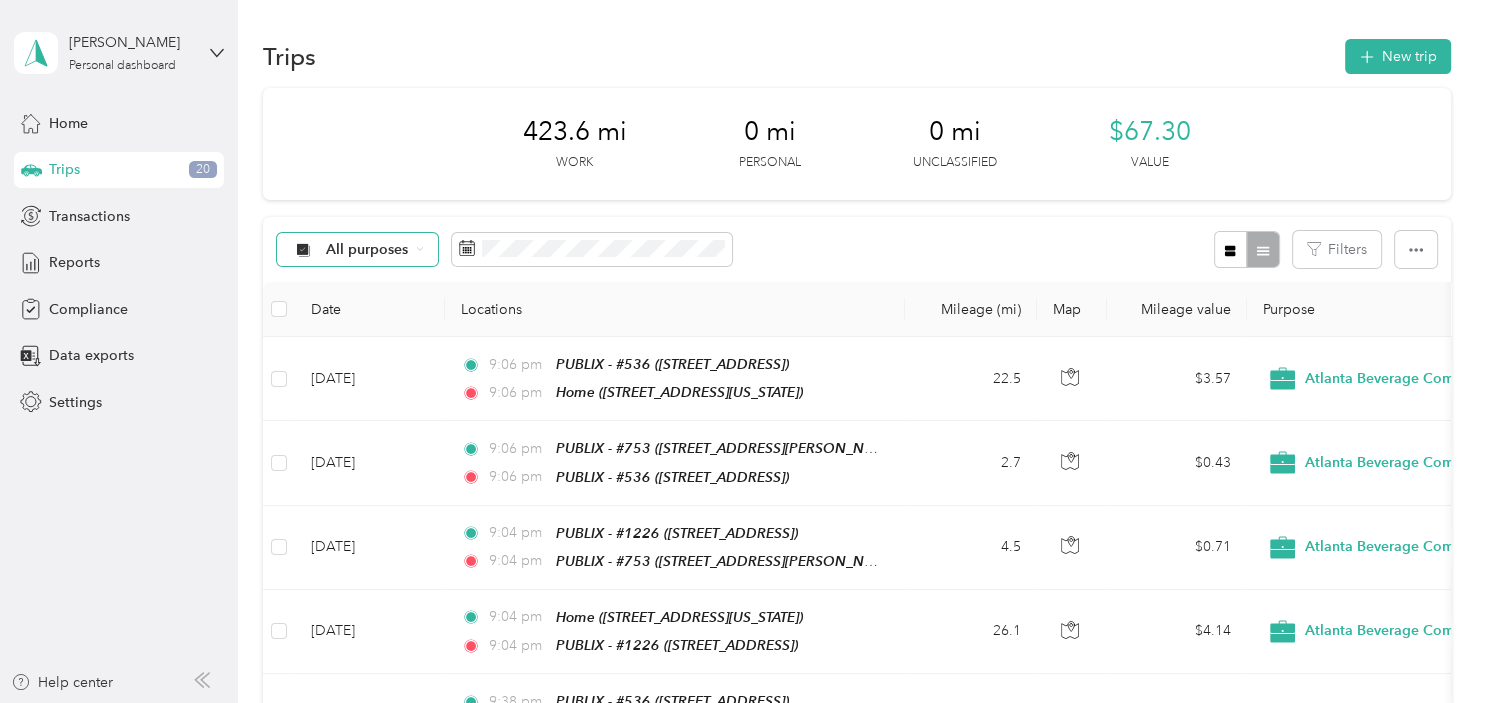 click on "All purposes" at bounding box center (358, 250) 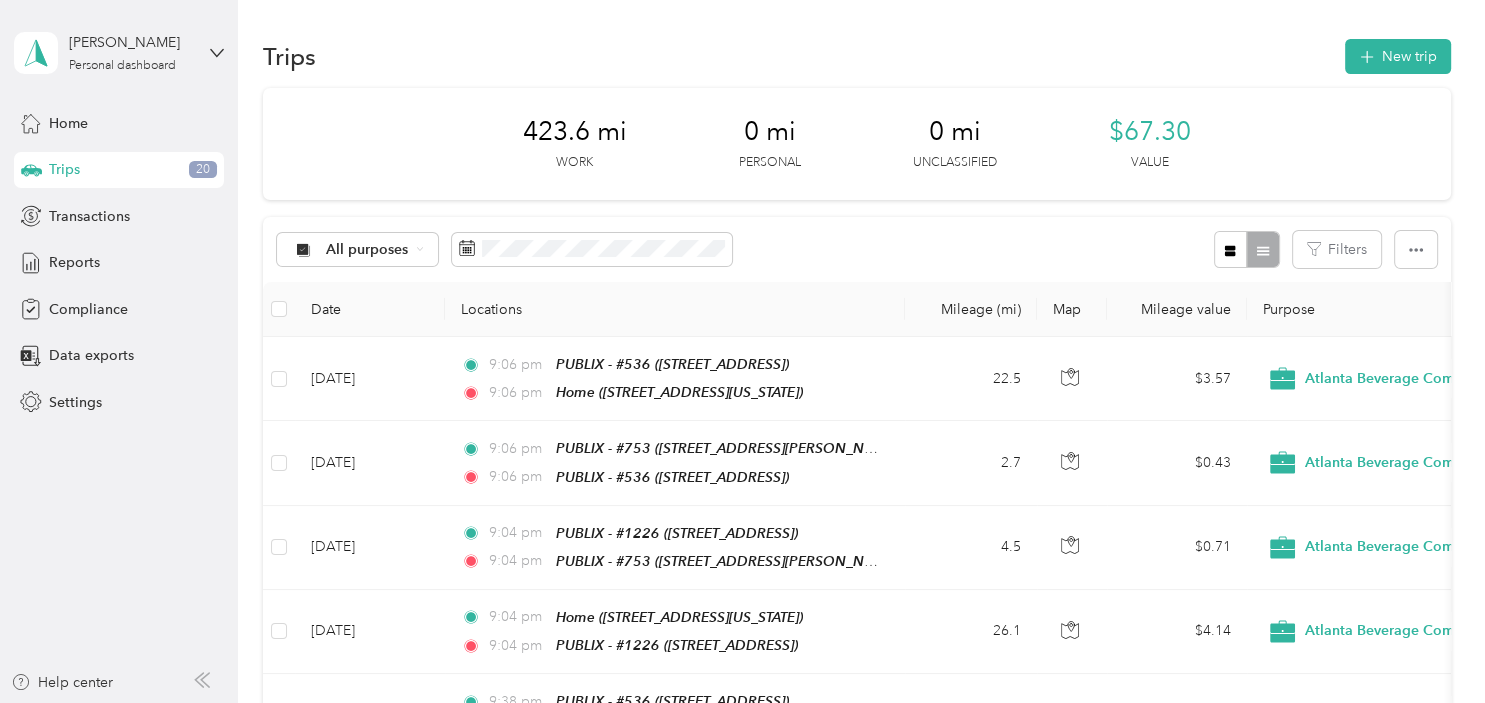 click on "Atlanta Beverage Company" at bounding box center [399, 382] 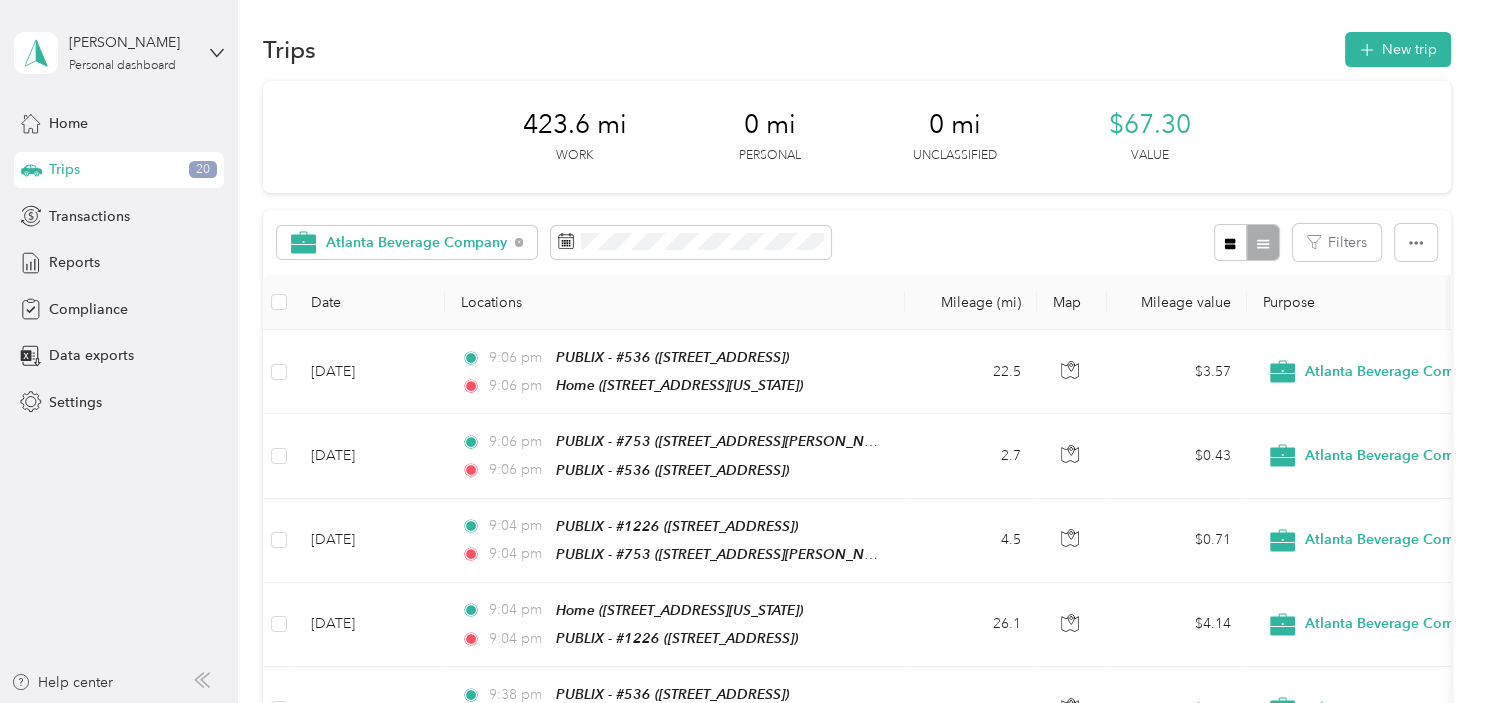 scroll, scrollTop: 0, scrollLeft: 0, axis: both 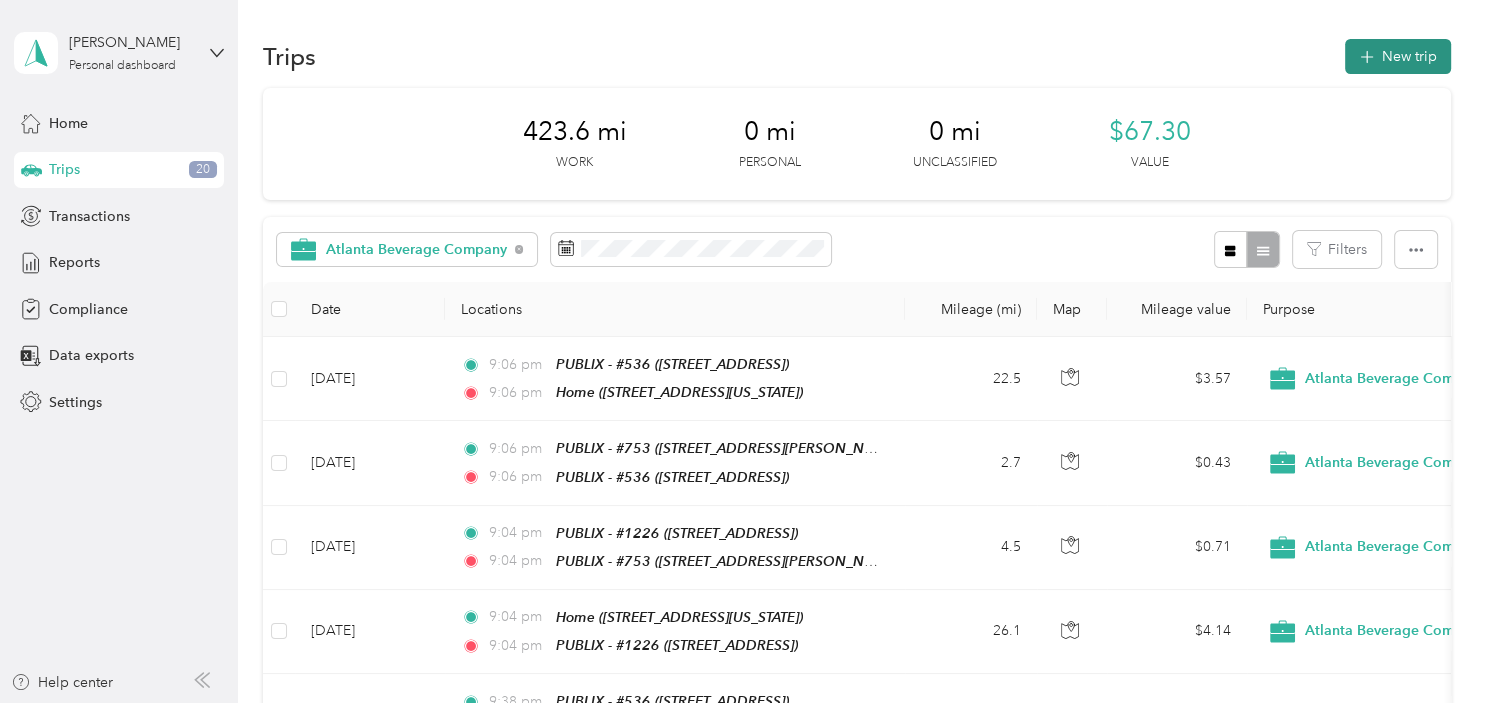 click on "New trip" at bounding box center (1398, 56) 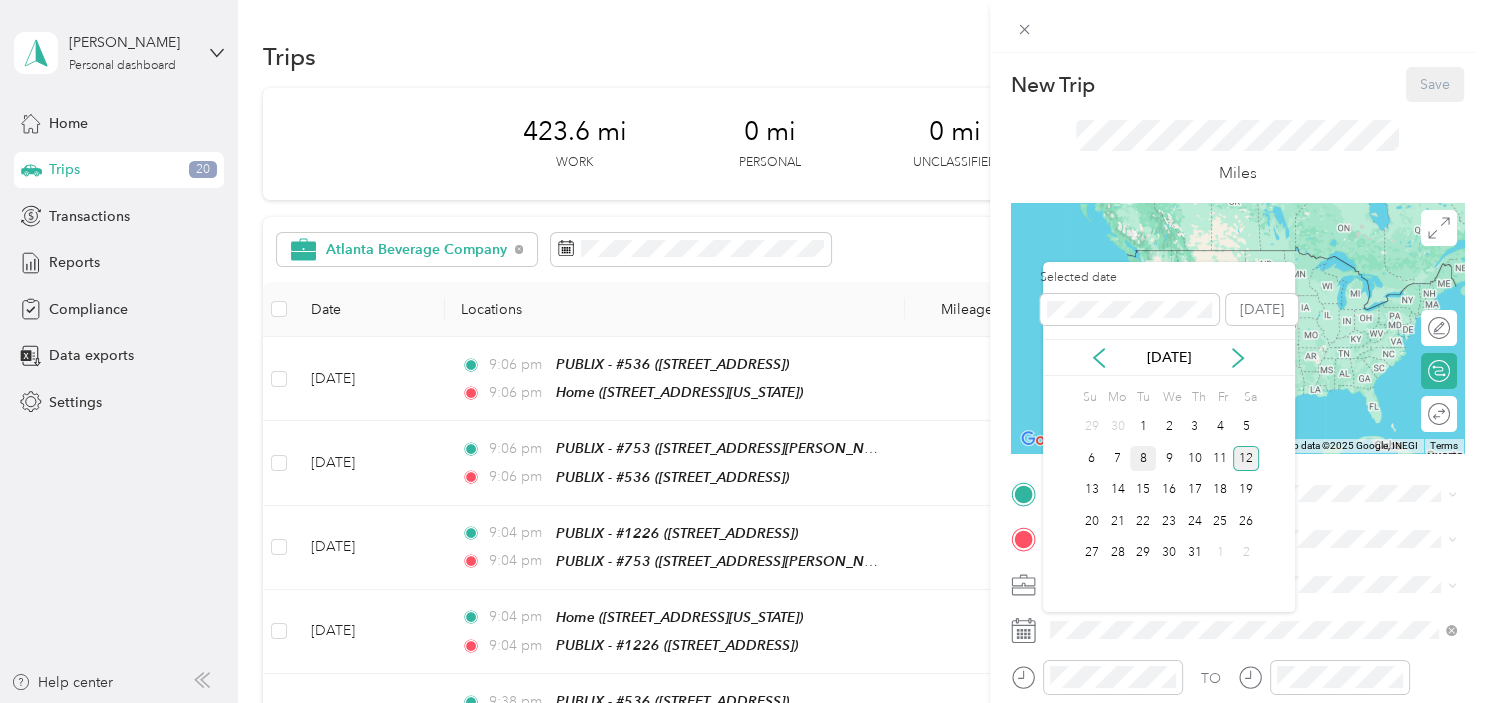 click on "8" at bounding box center [1143, 458] 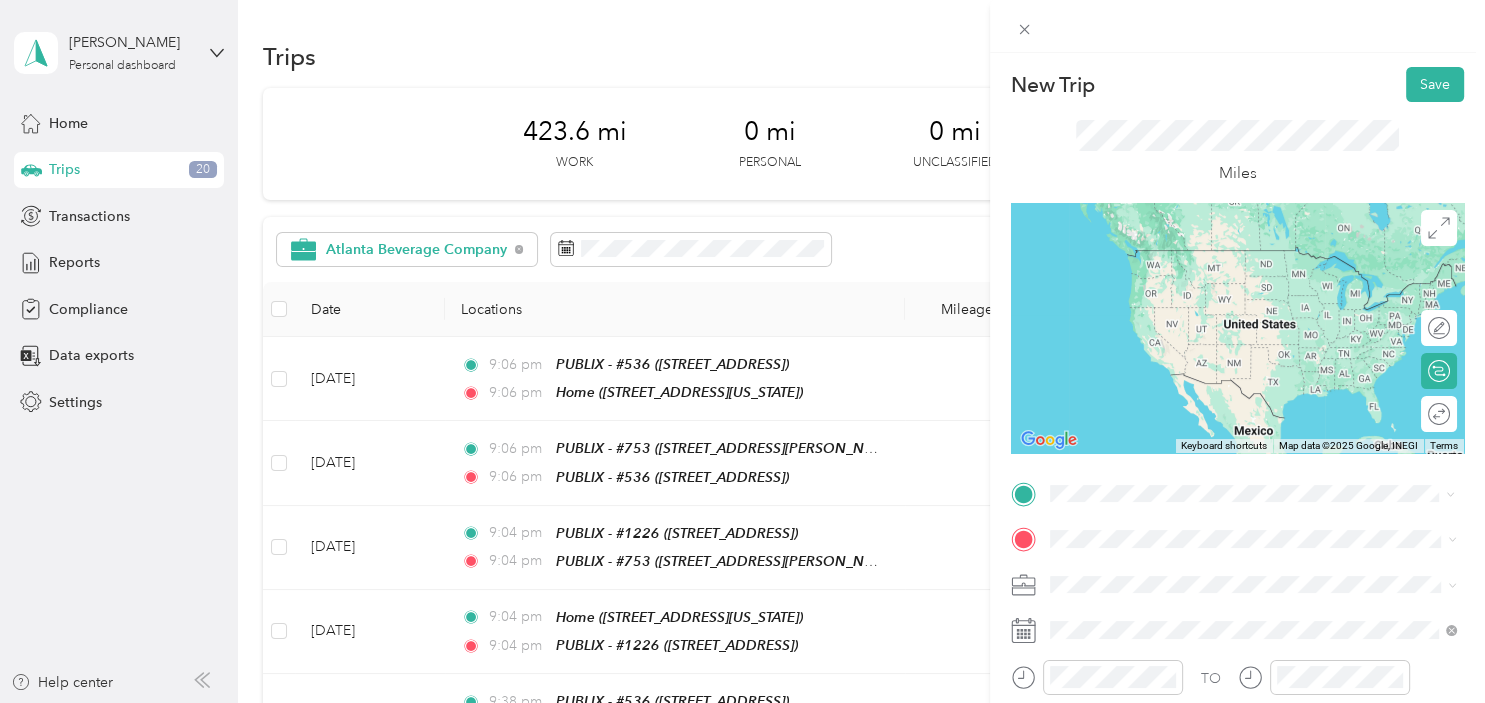 click on "Home [STREET_ADDRESS][US_STATE]" at bounding box center (1187, 269) 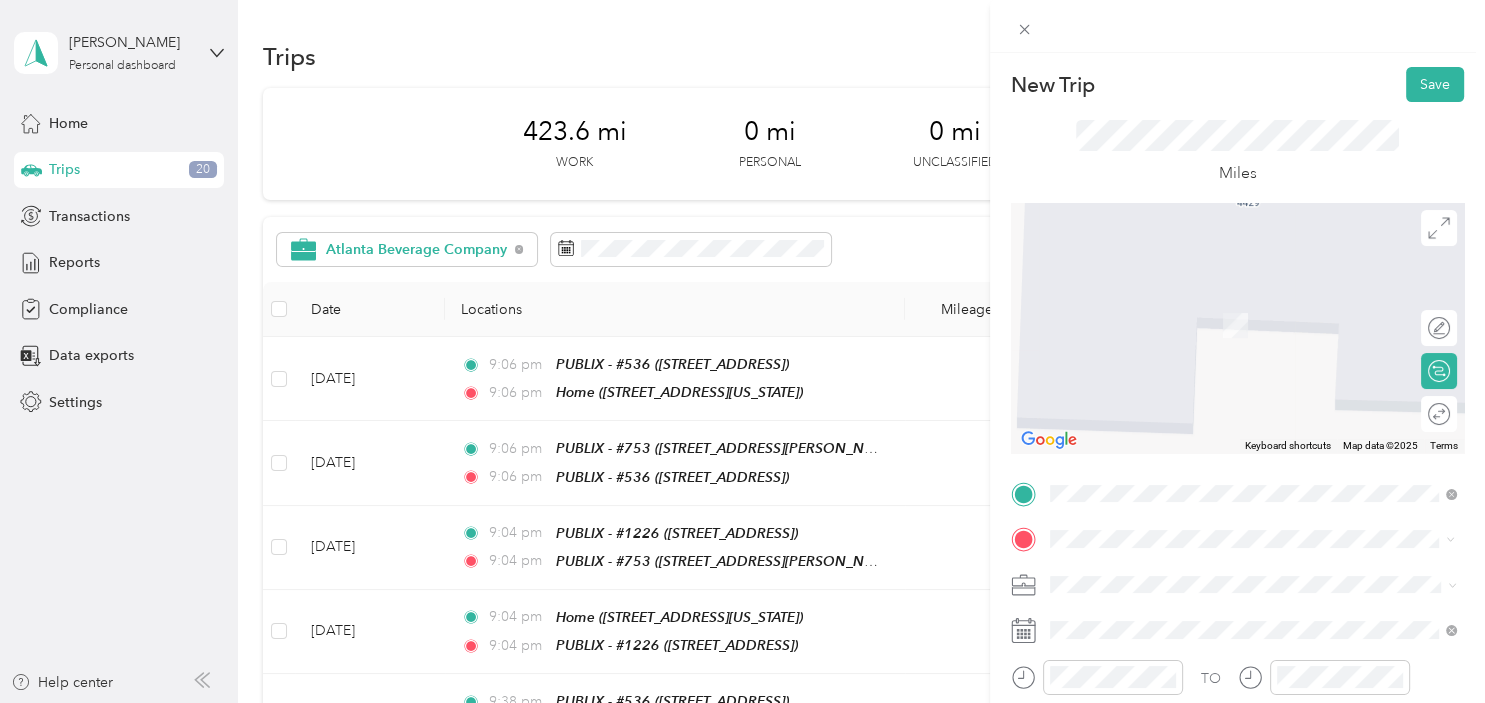 click on "Walmart 1181 [STREET_ADDRESS][PERSON_NAME][US_STATE]" at bounding box center [1242, 315] 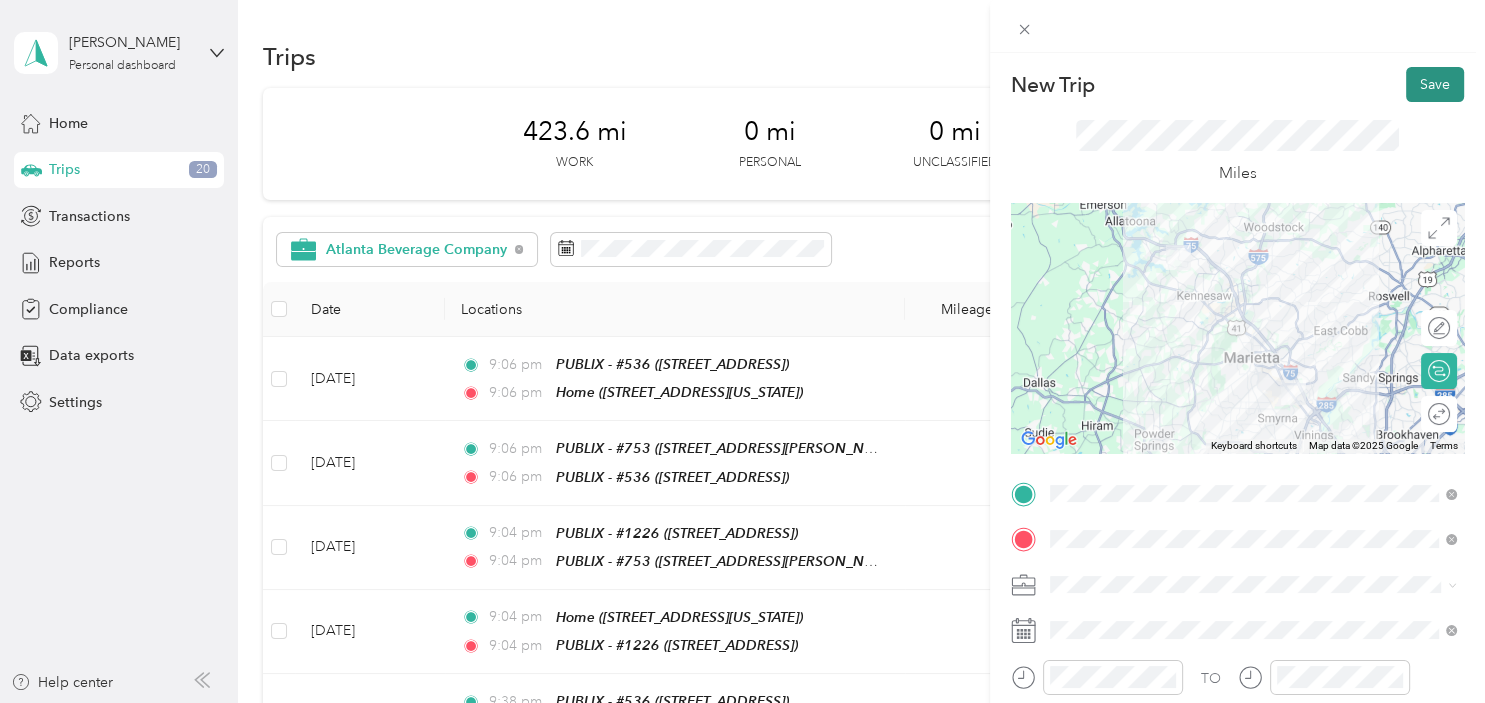 click on "Save" at bounding box center [1435, 84] 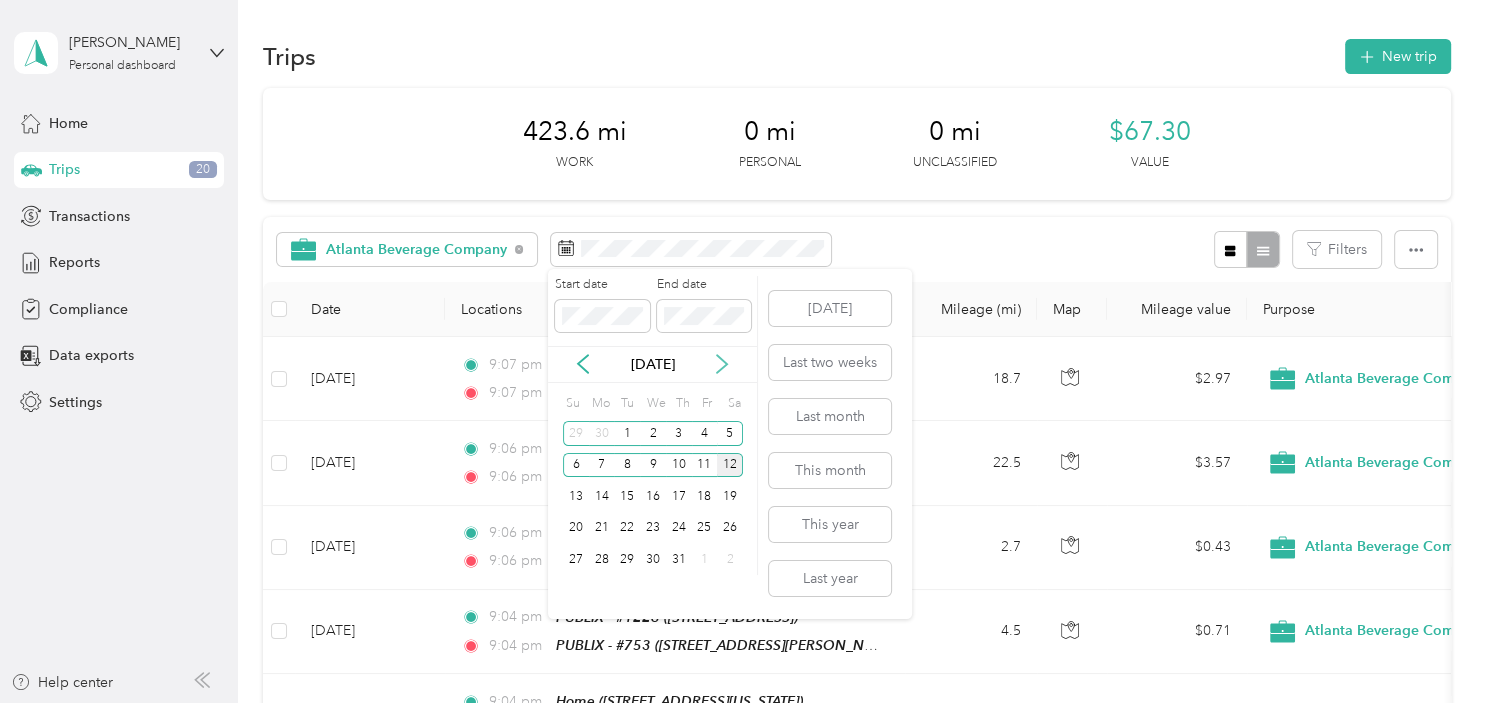 click 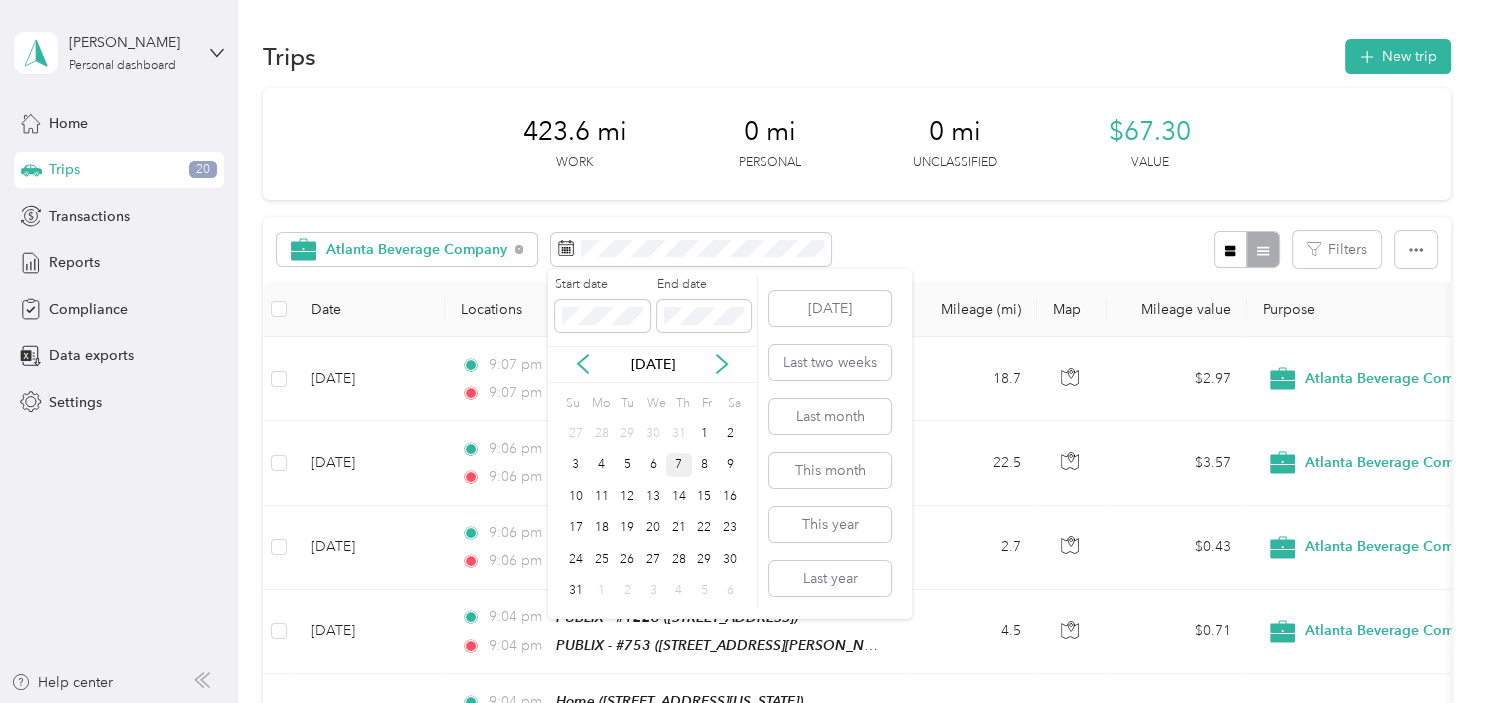 click on "7" at bounding box center (679, 465) 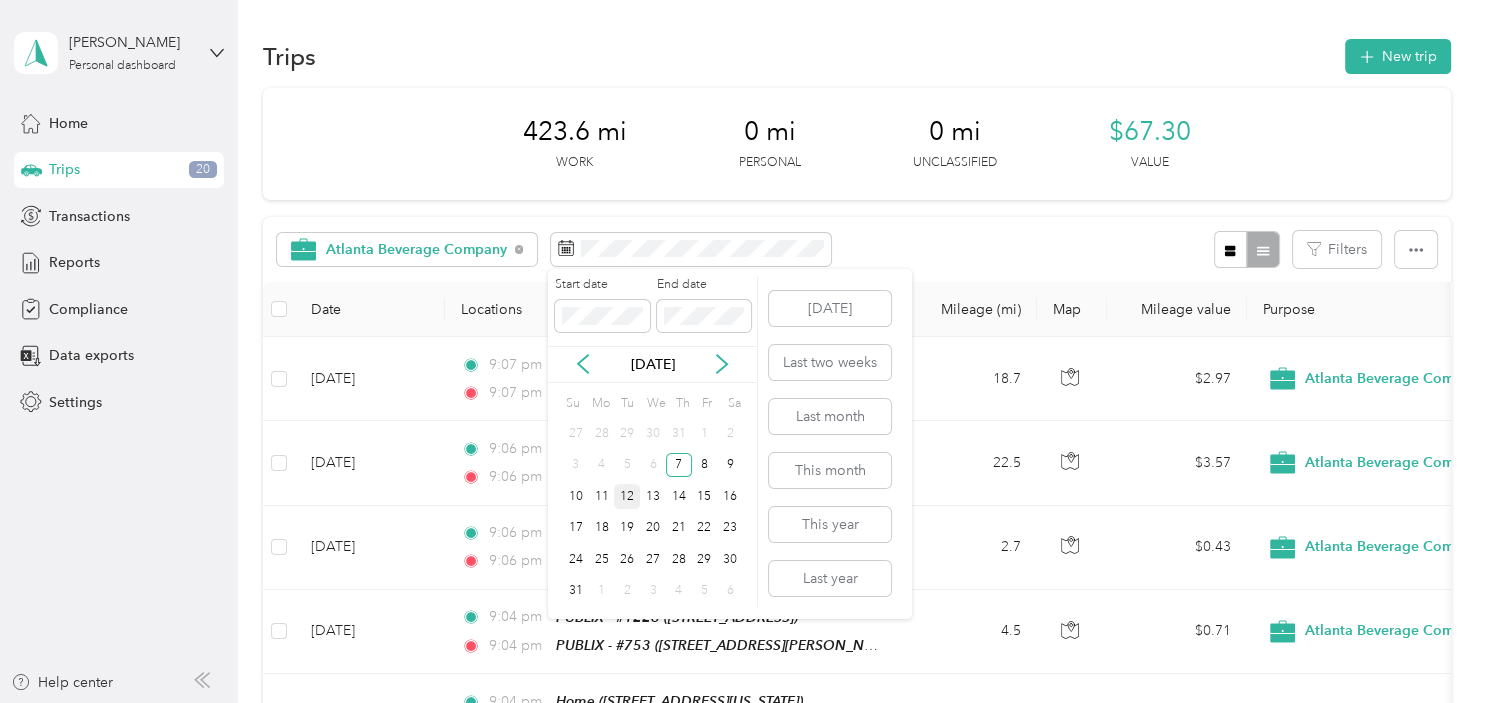 click on "12" at bounding box center [627, 496] 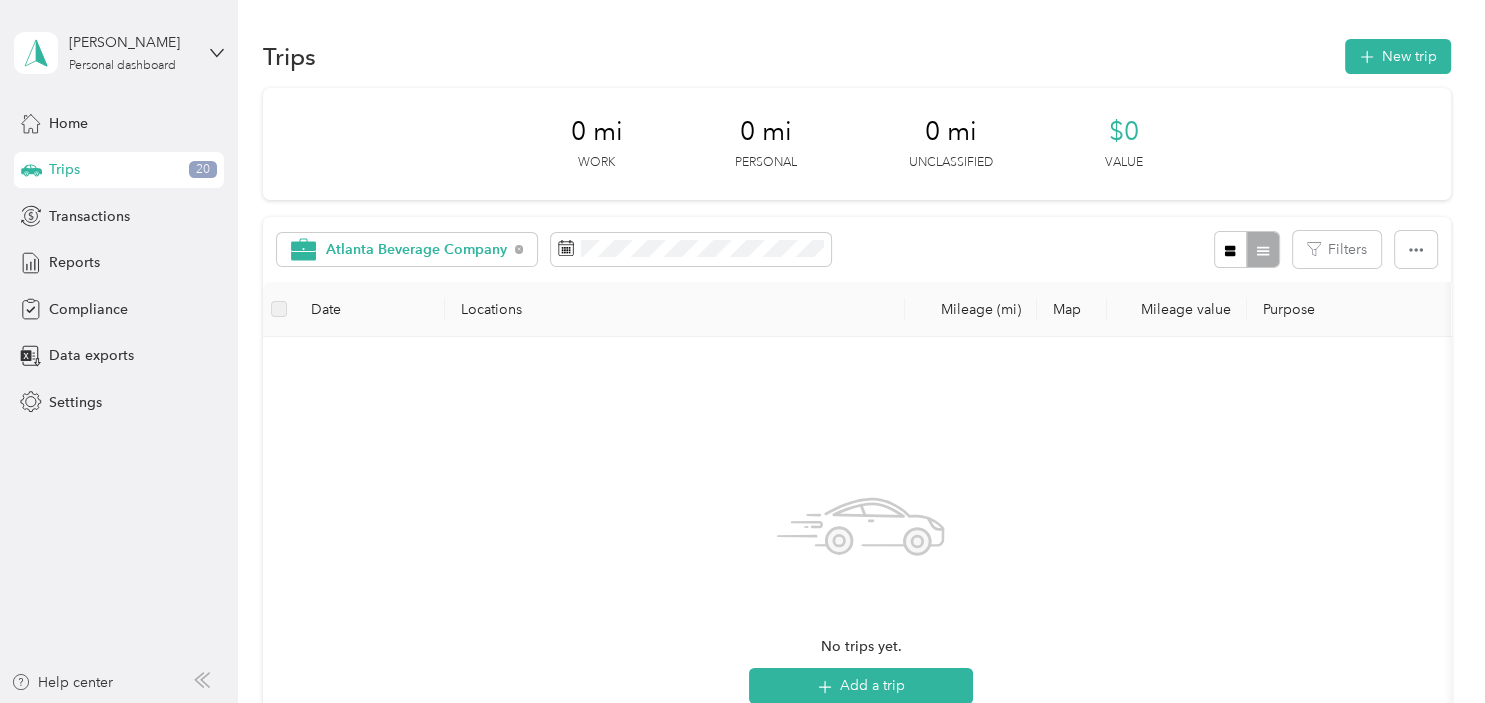 click on "Trips" at bounding box center [64, 169] 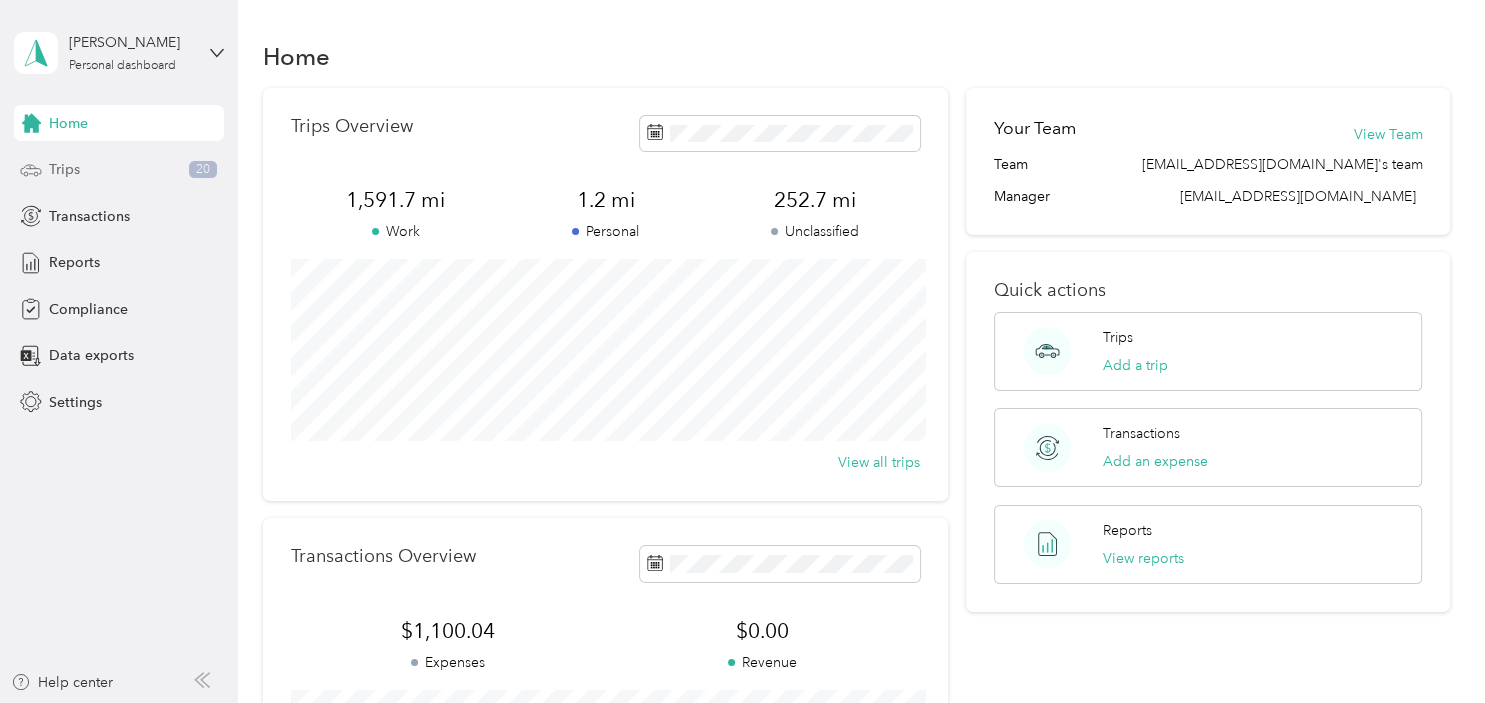 click on "Trips 20" at bounding box center [119, 170] 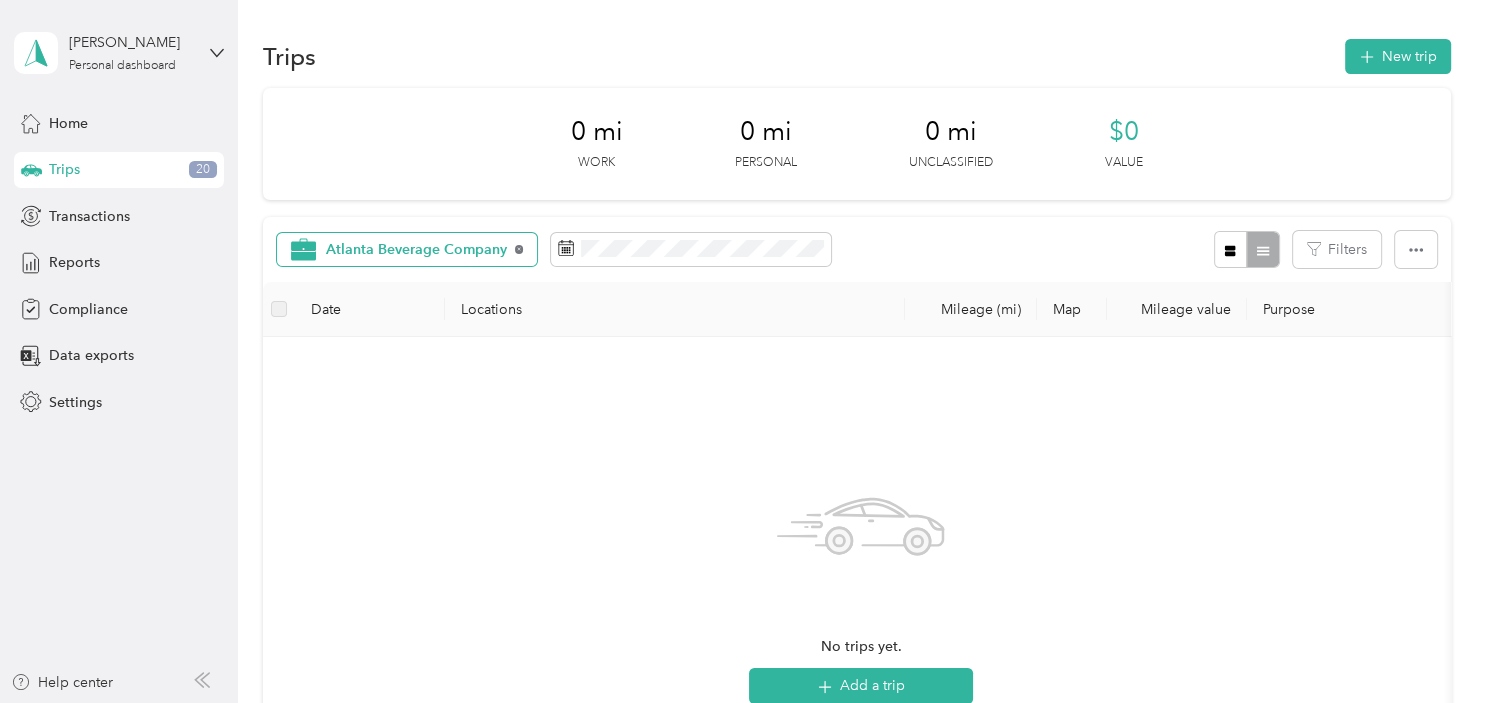 click 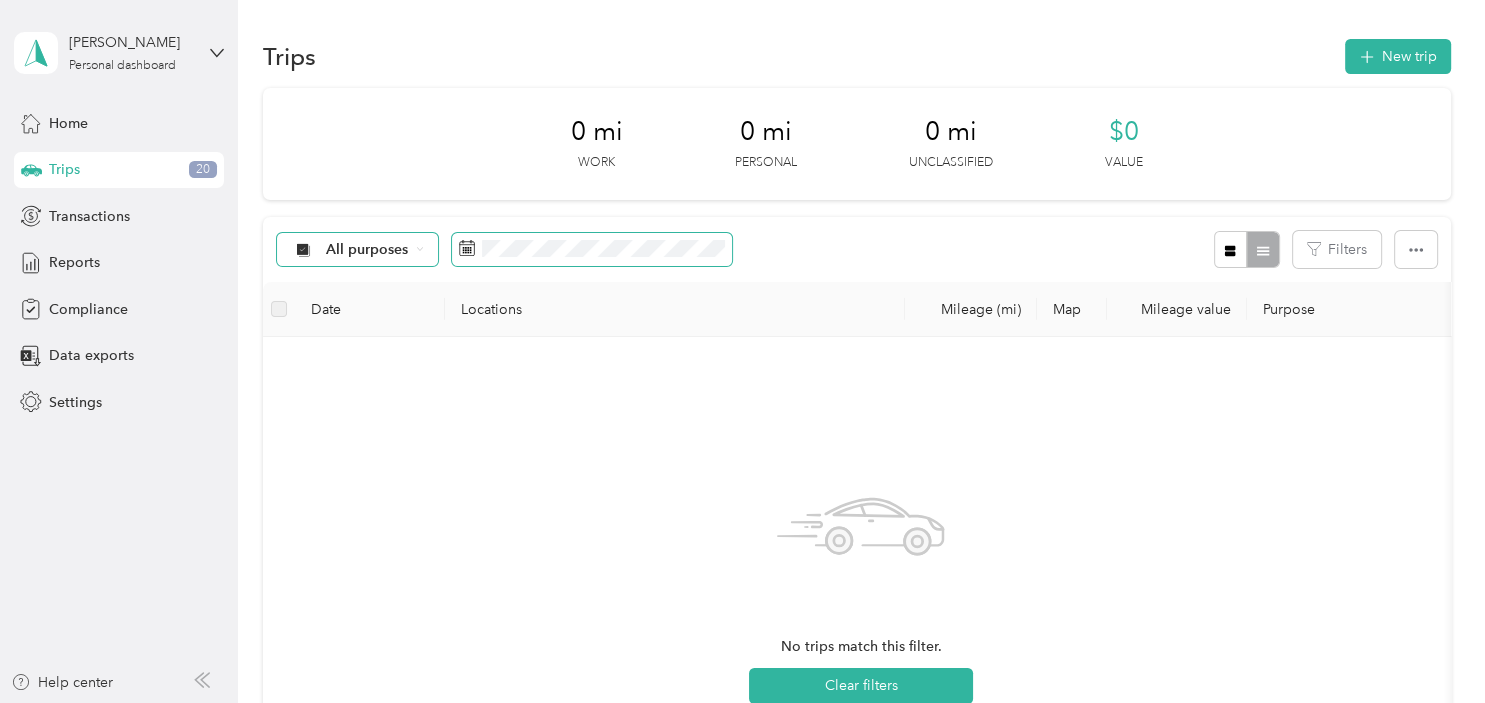 drag, startPoint x: 688, startPoint y: 230, endPoint x: 692, endPoint y: 257, distance: 27.294687 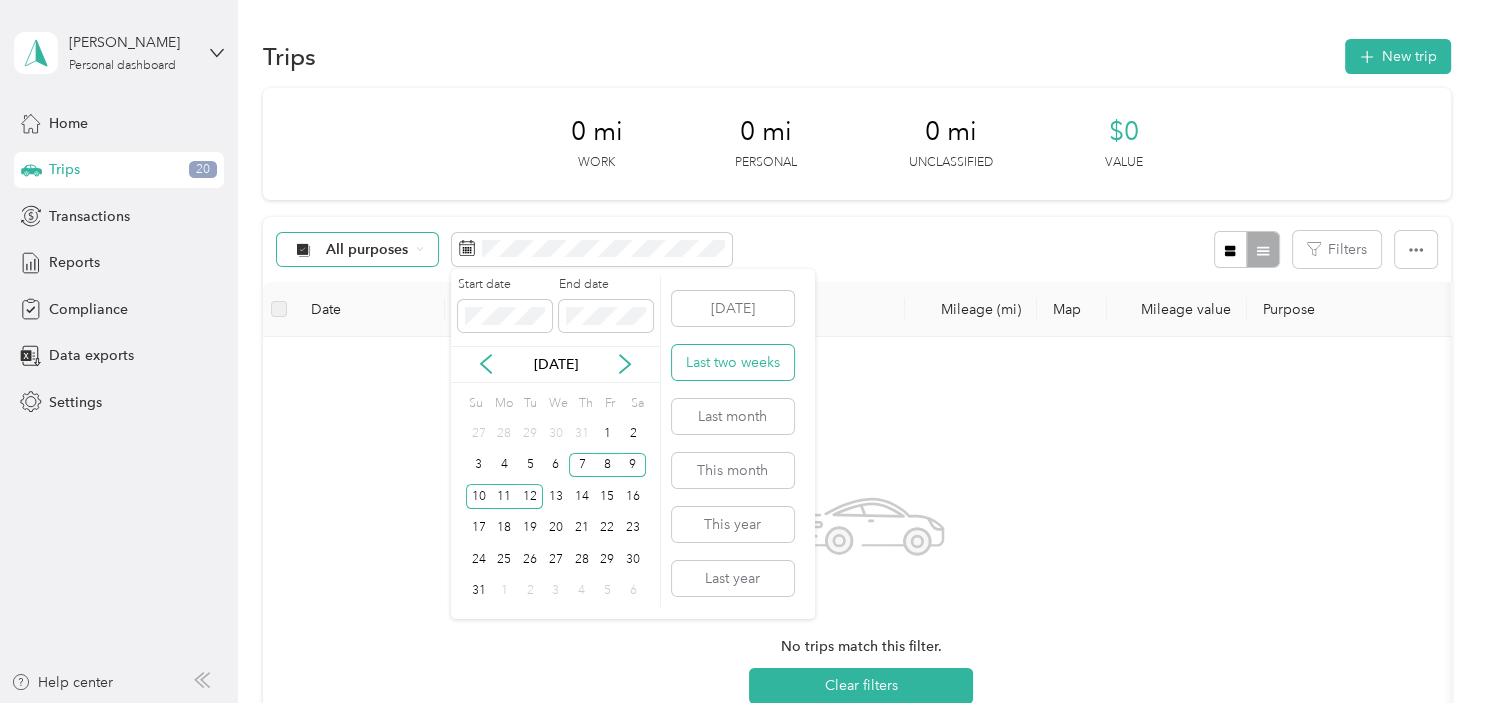 click on "Last two weeks" at bounding box center [733, 362] 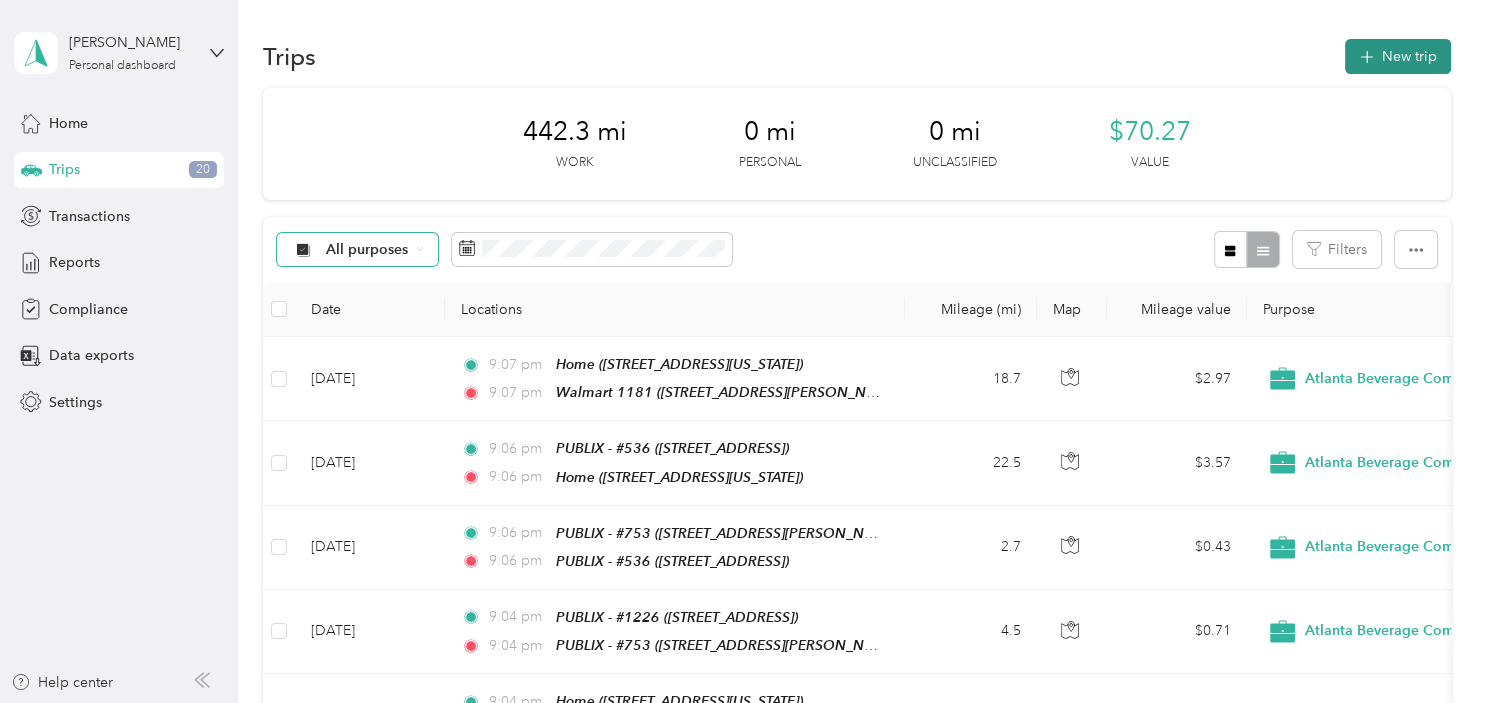 click on "New trip" at bounding box center (1398, 56) 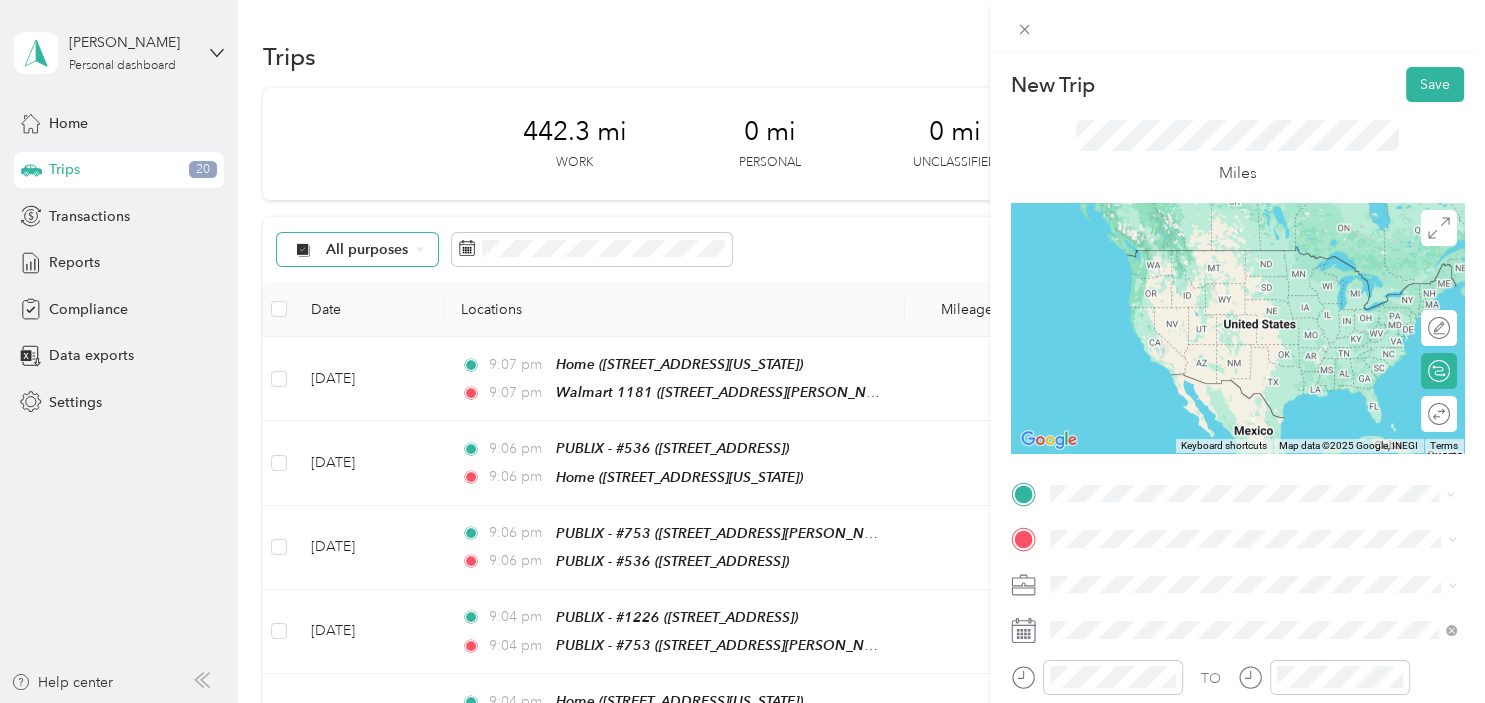 click on "Walmart 1181 [STREET_ADDRESS][PERSON_NAME][US_STATE]" at bounding box center [1242, 269] 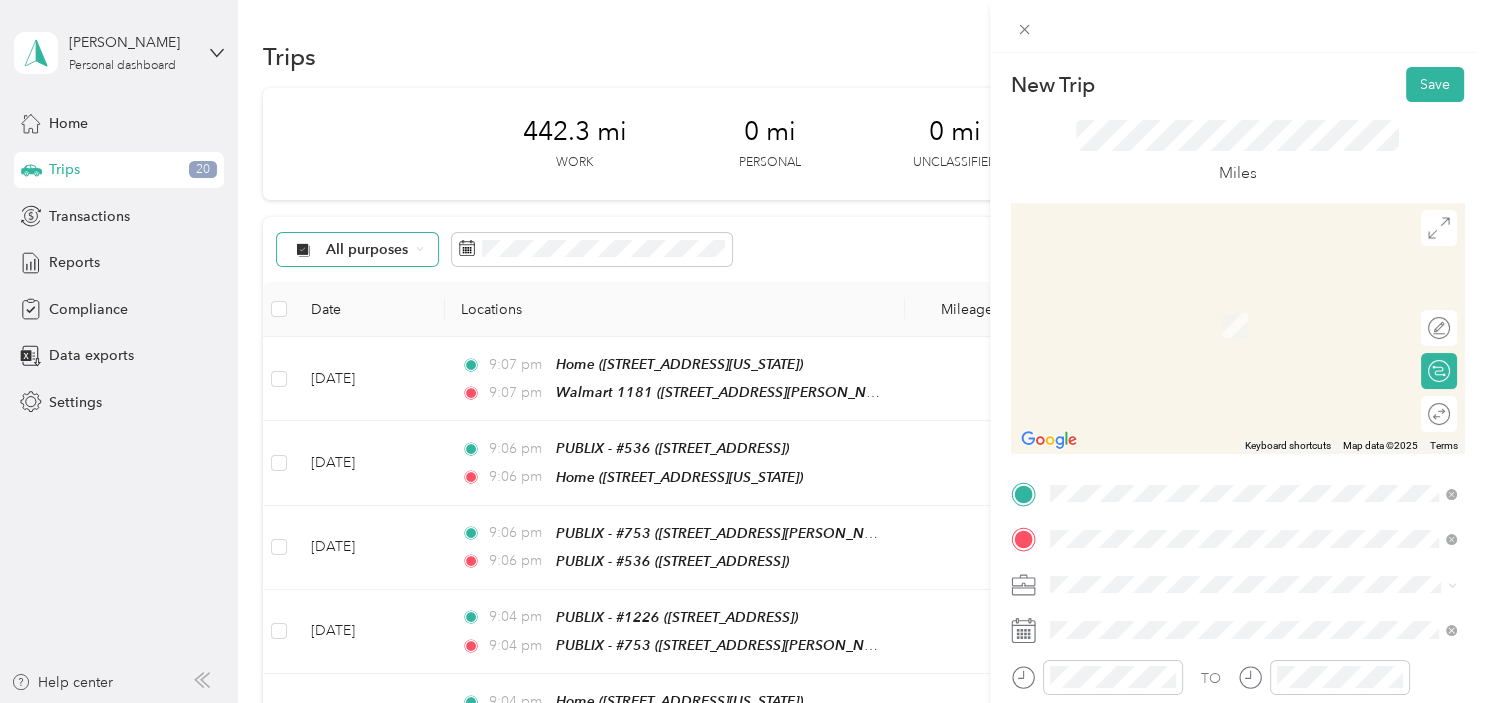 click on "TEAM FOOD DEPOT - #42 [GEOGRAPHIC_DATA], 30168, [GEOGRAPHIC_DATA], [GEOGRAPHIC_DATA]" at bounding box center [1268, 329] 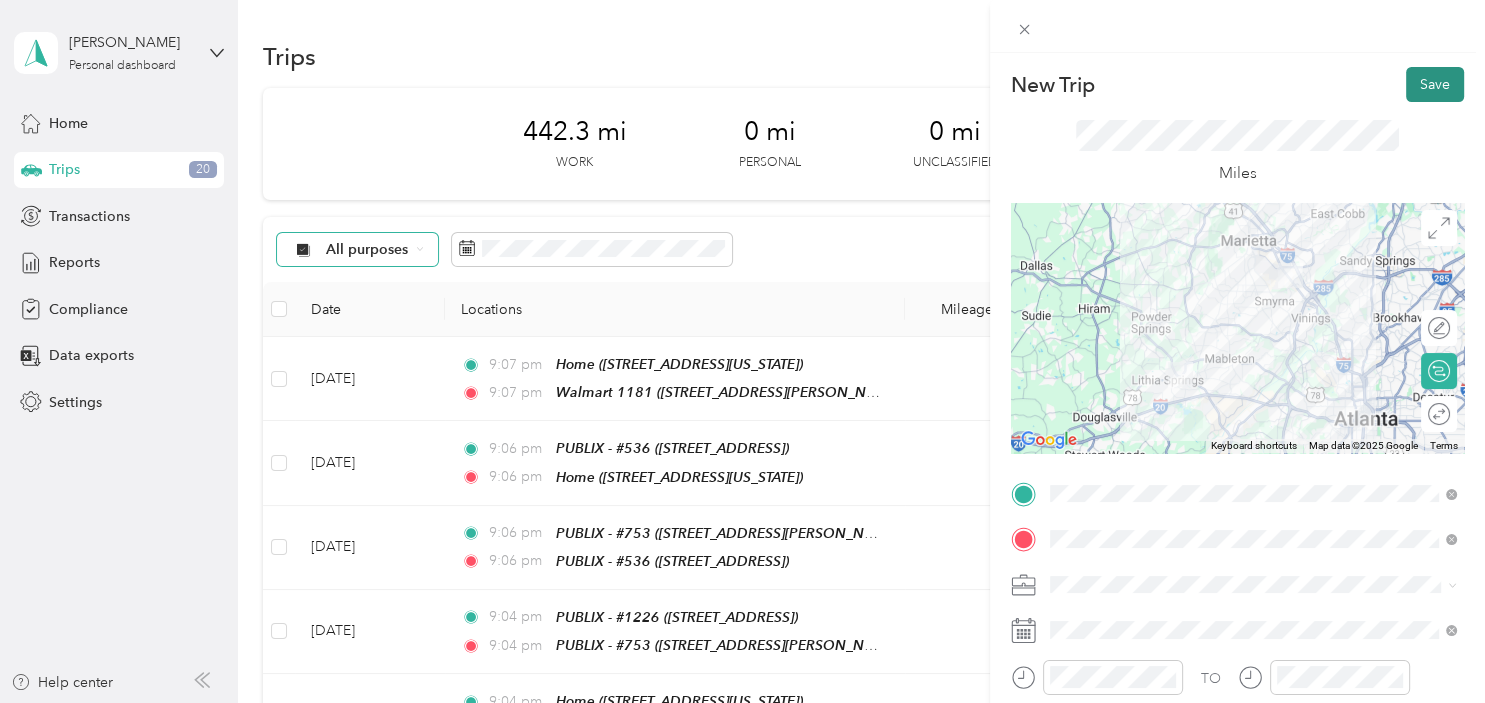 click on "Save" at bounding box center [1435, 84] 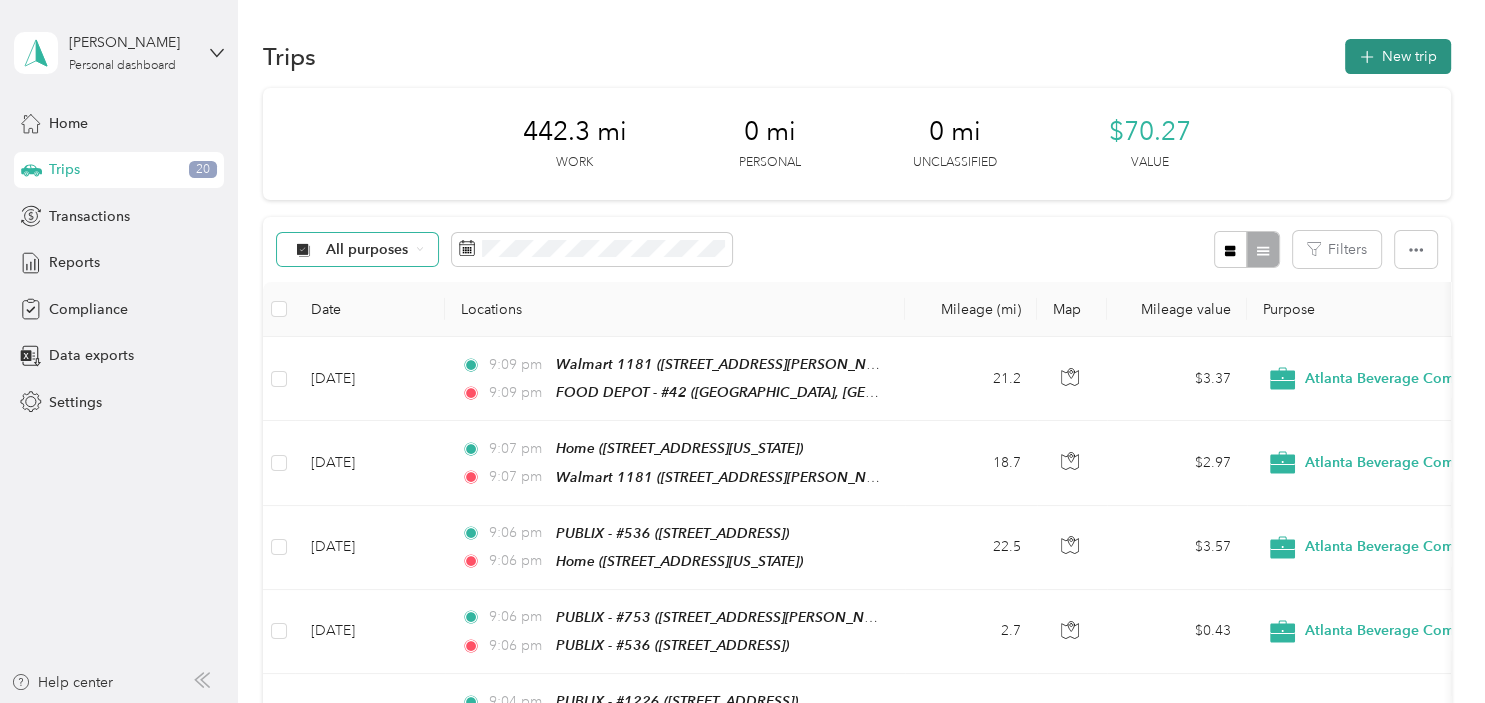 click on "New trip" at bounding box center (1398, 56) 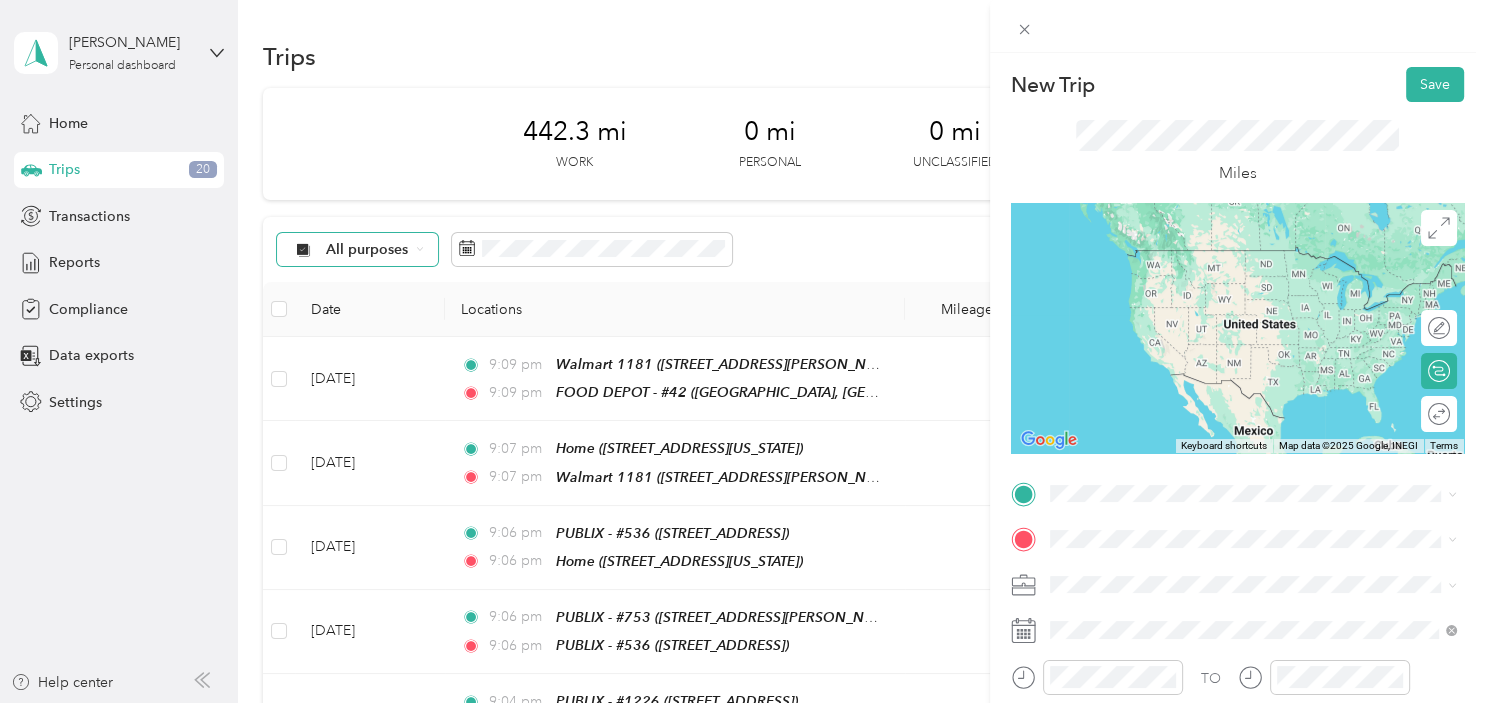 click on "TEAM FOOD DEPOT - #42 [GEOGRAPHIC_DATA], 30168, [GEOGRAPHIC_DATA], [GEOGRAPHIC_DATA]" at bounding box center (1268, 281) 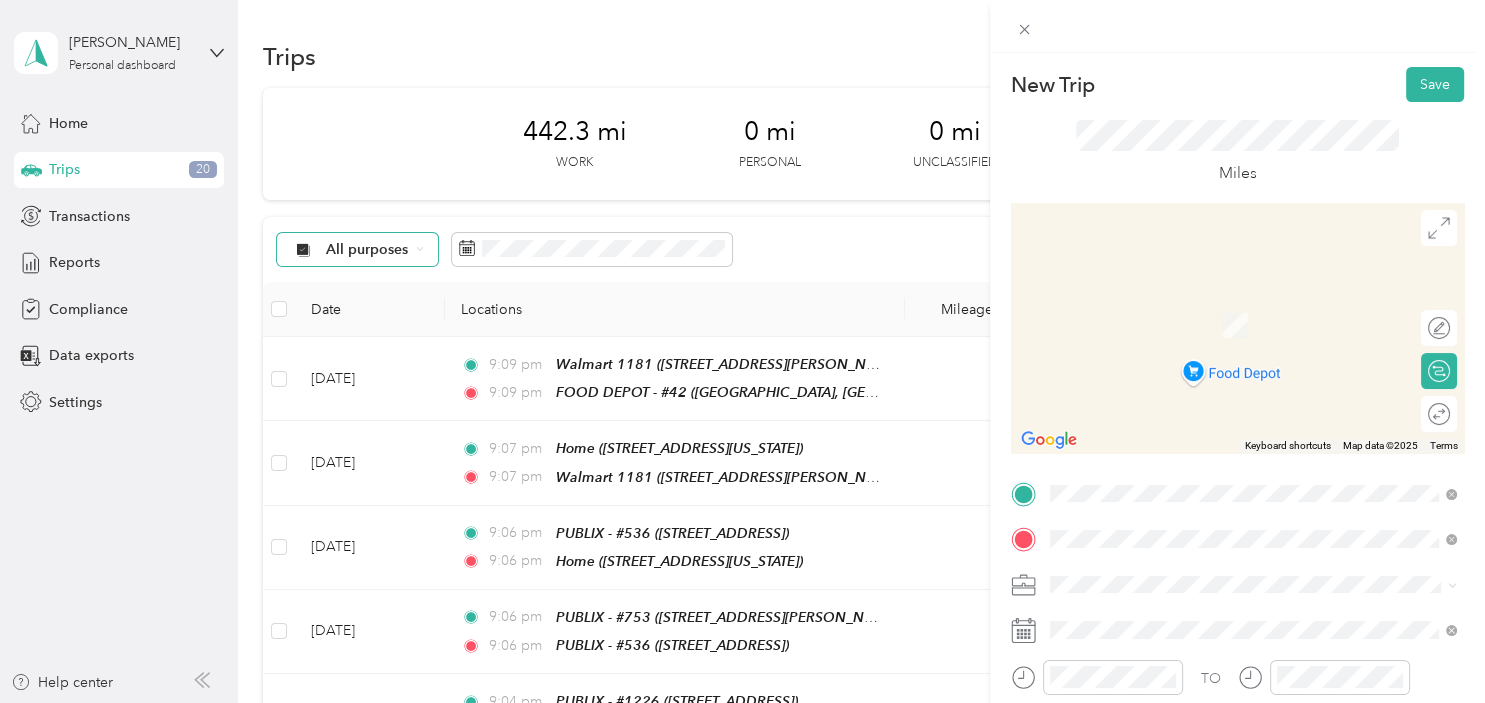 click on "TEAM PUBLIX - #1112 1025 VETERANS MEMORIAL HW, 30126, MABLETON, [GEOGRAPHIC_DATA]" at bounding box center [1268, 329] 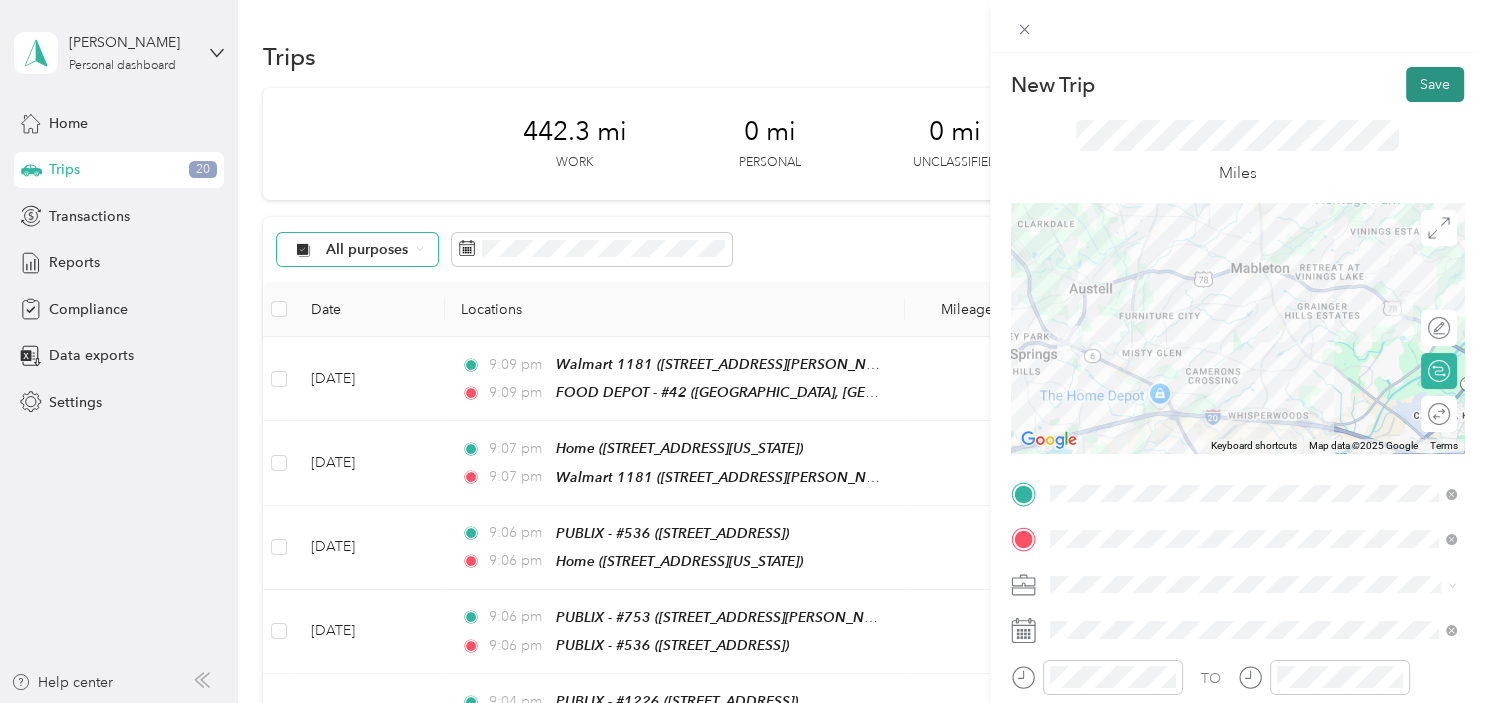 click on "Save" at bounding box center (1435, 84) 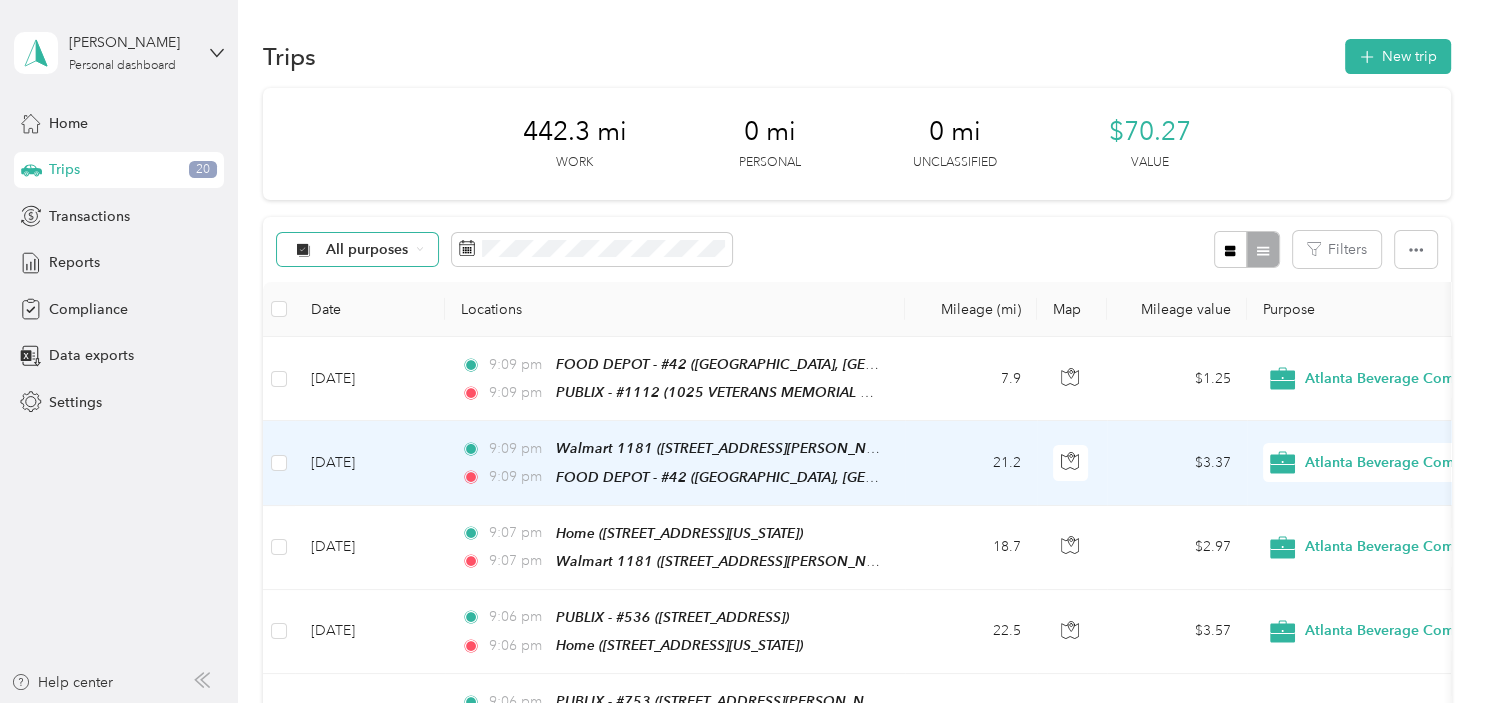 click on "[DATE]" at bounding box center [370, 463] 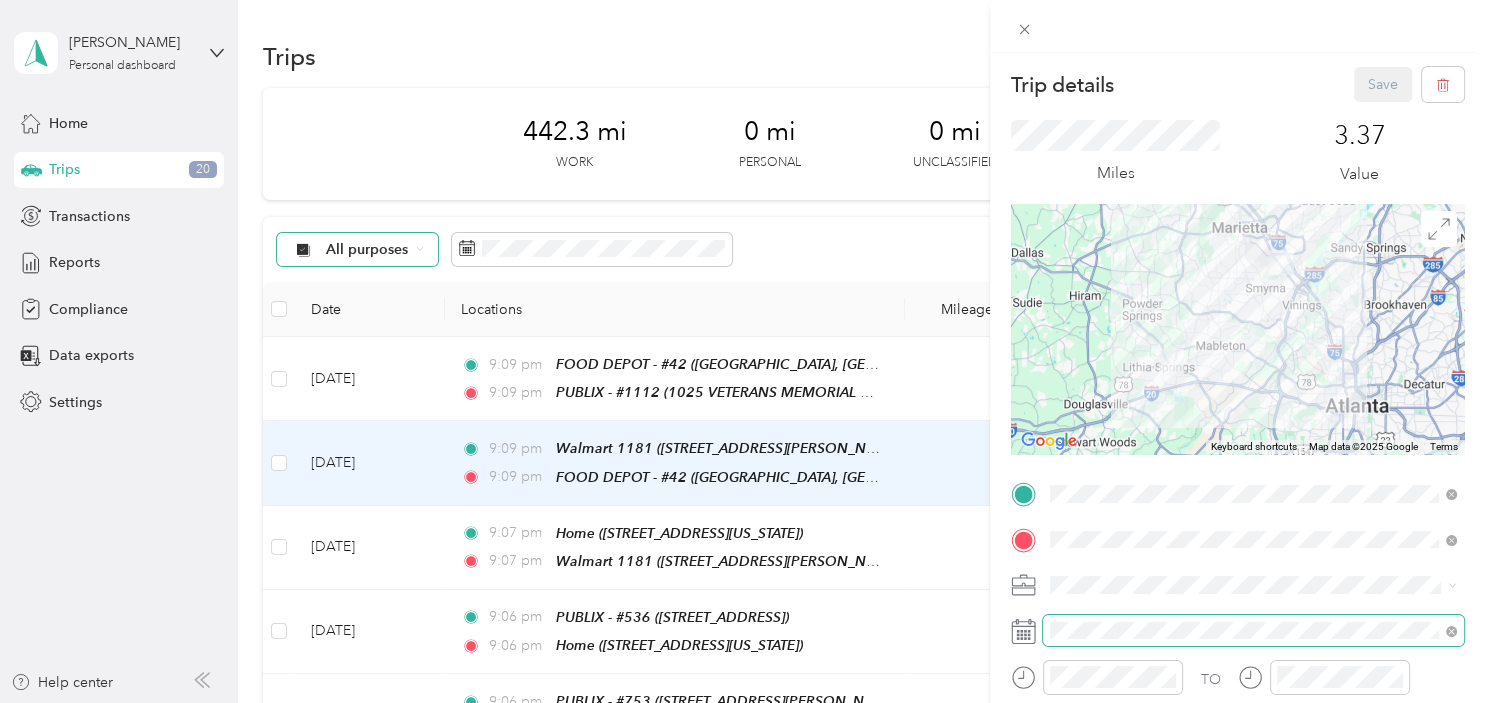 click at bounding box center [1253, 631] 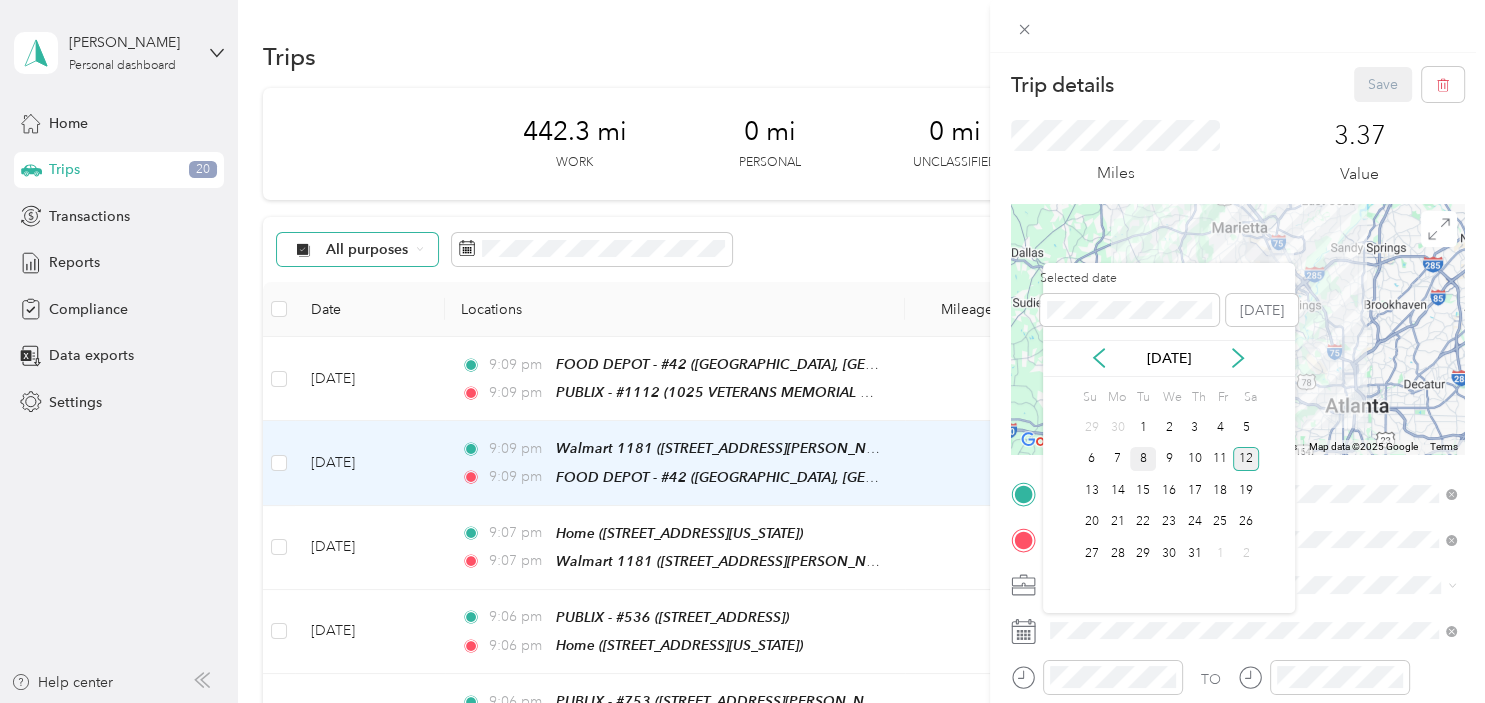 click on "8" at bounding box center (1143, 459) 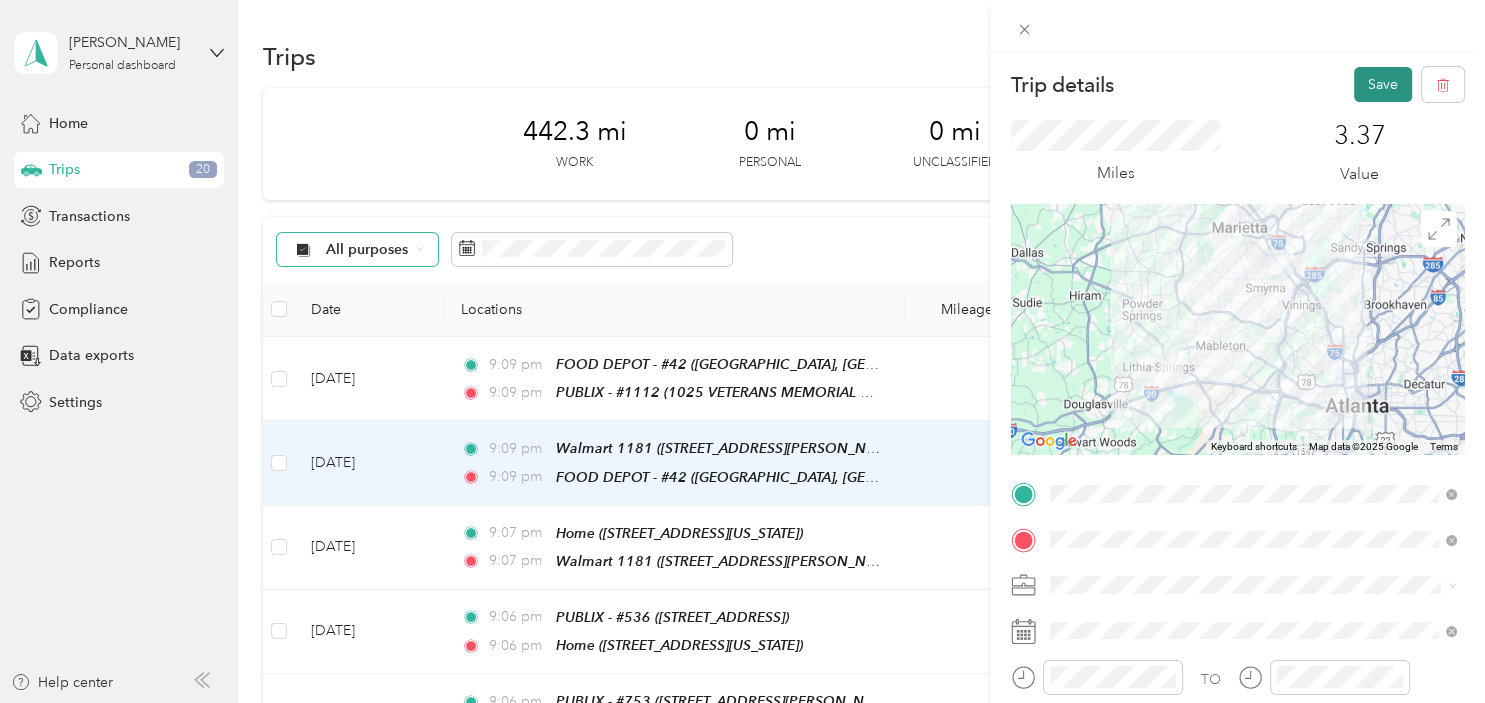 click on "Save" at bounding box center (1383, 84) 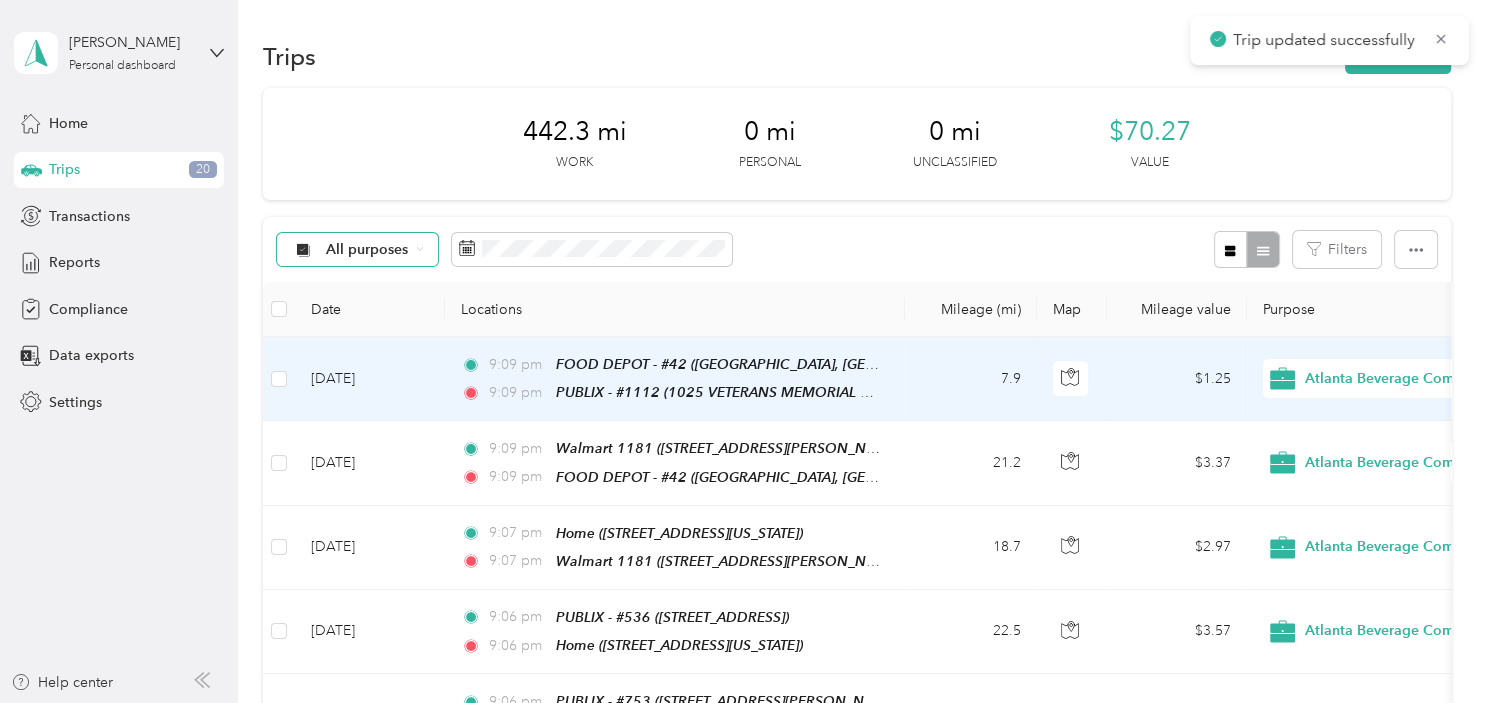 click on "[DATE]" at bounding box center [370, 379] 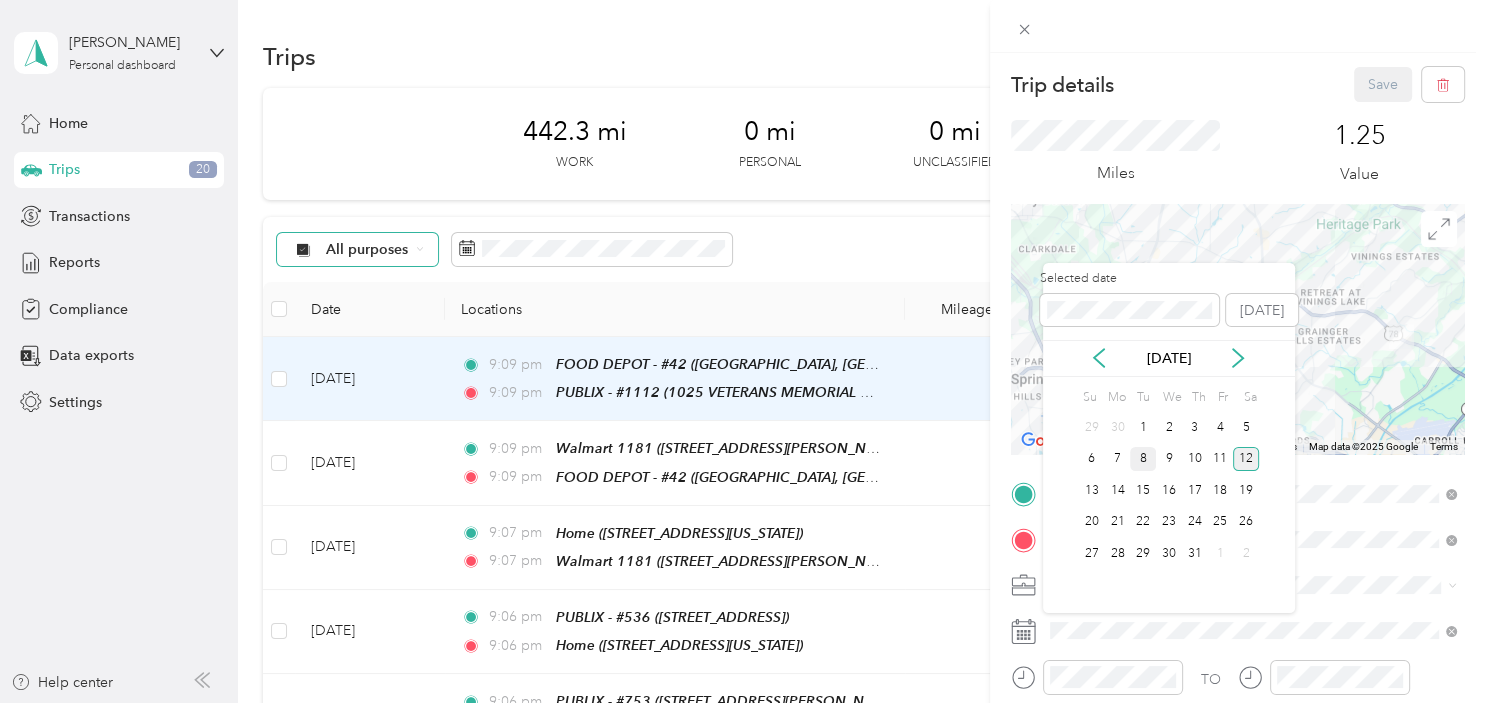 click on "8" at bounding box center [1143, 459] 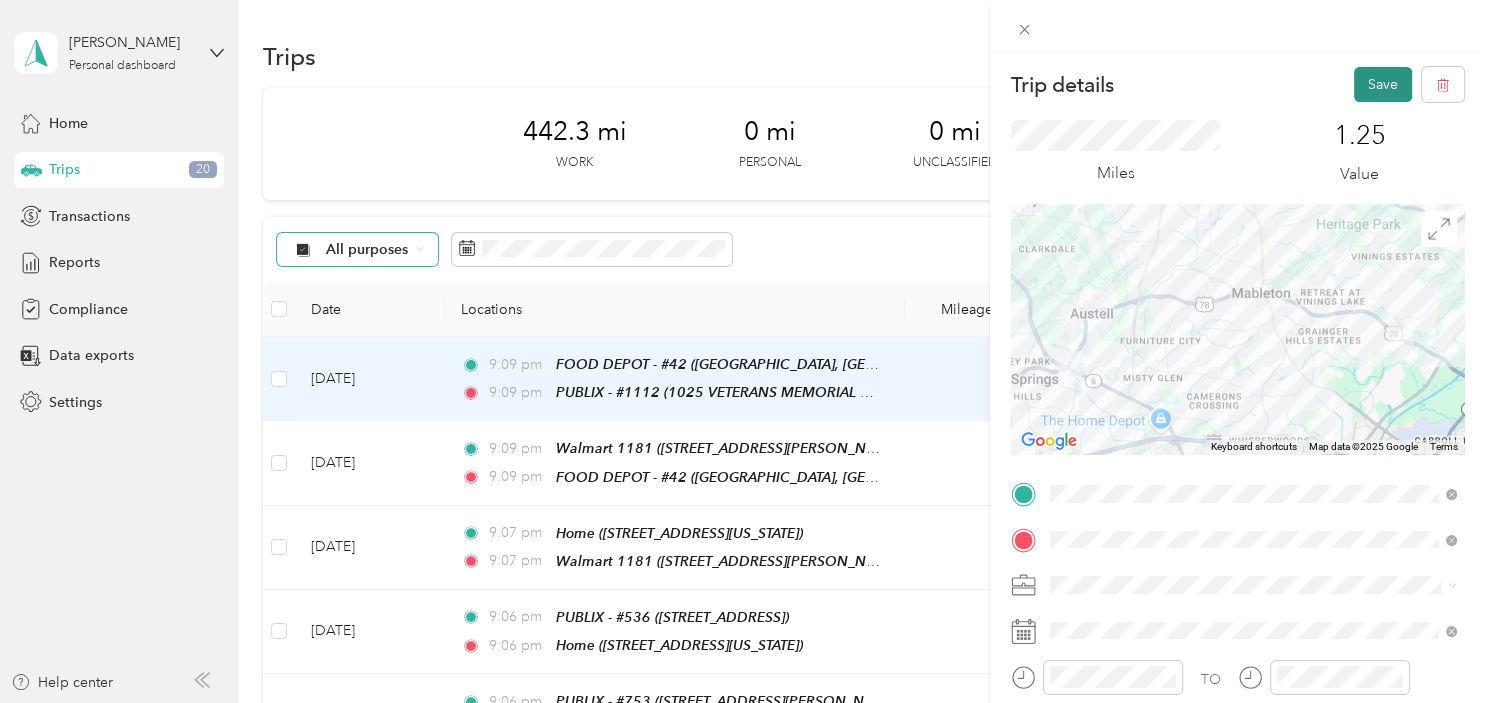click on "Save" at bounding box center [1383, 84] 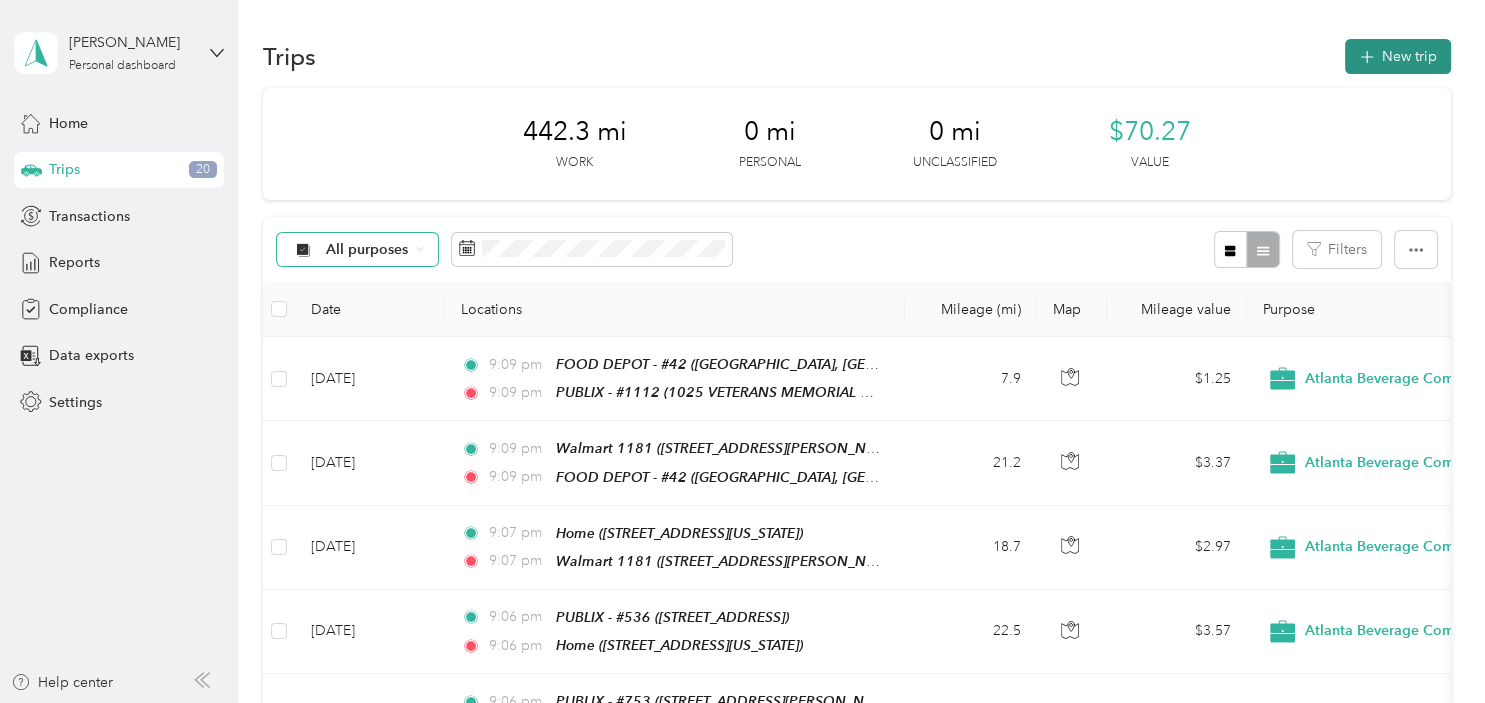 click on "New trip" at bounding box center (1398, 56) 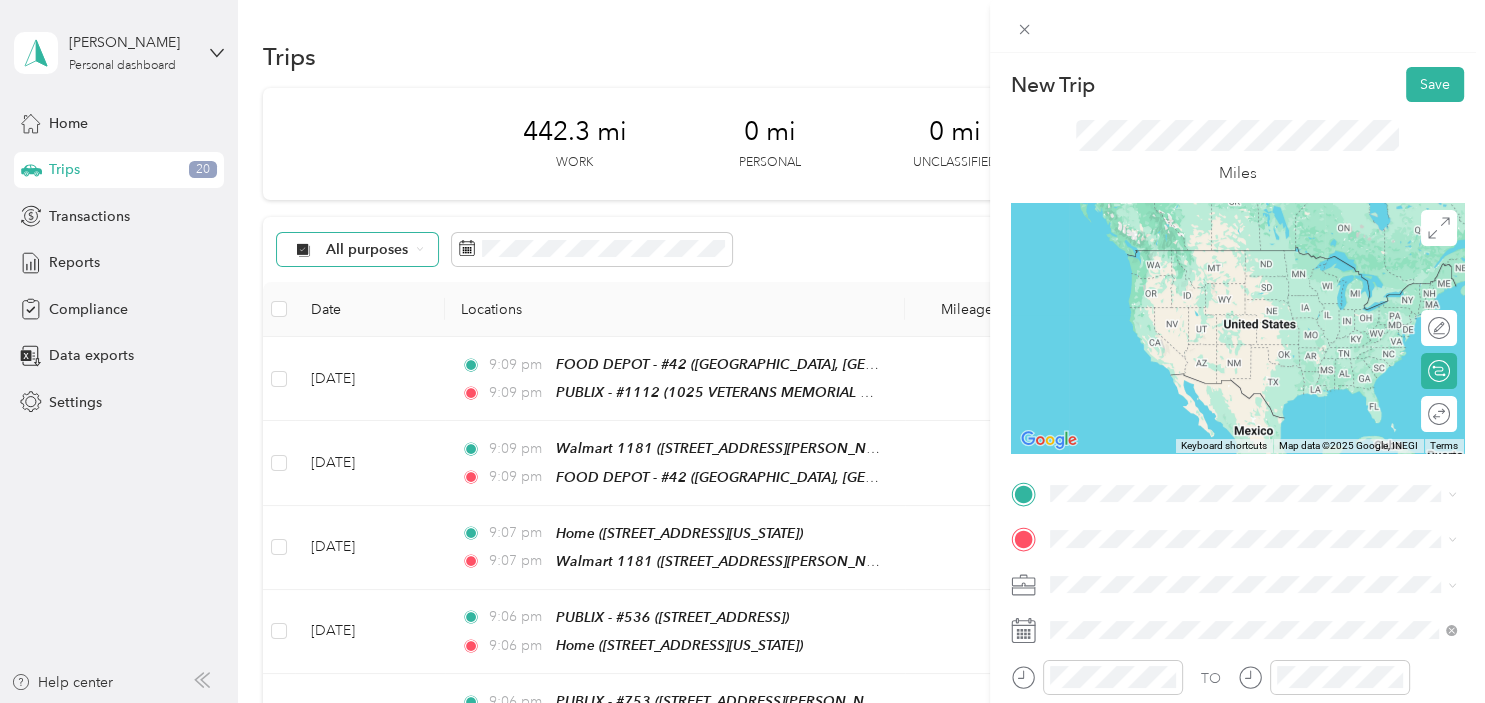 click on "TEAM PUBLIX - #1112 1025 VETERANS MEMORIAL HW, 30126, MABLETON, [GEOGRAPHIC_DATA]" at bounding box center [1268, 277] 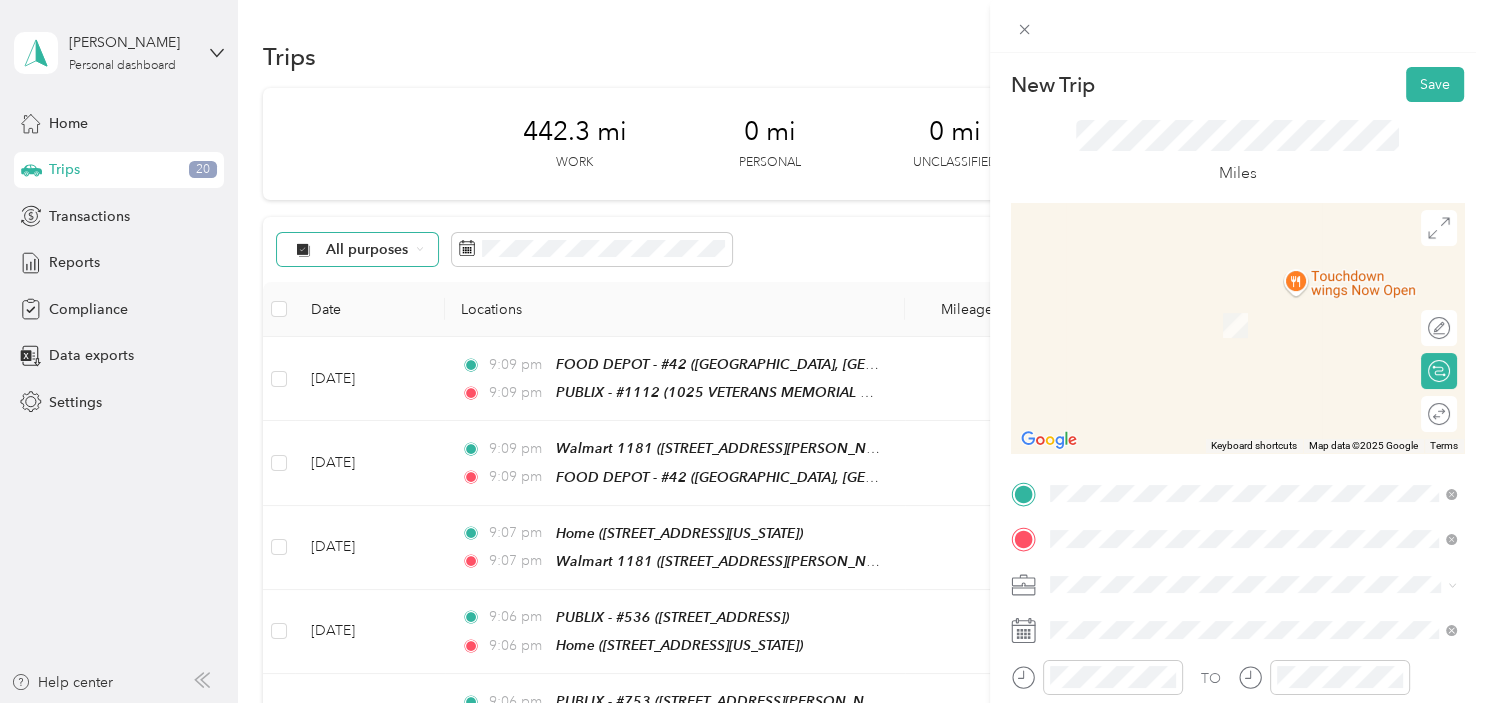 click on "TEAM KROGER - #699 [STREET_ADDRESS][PERSON_NAME]" at bounding box center (1206, 339) 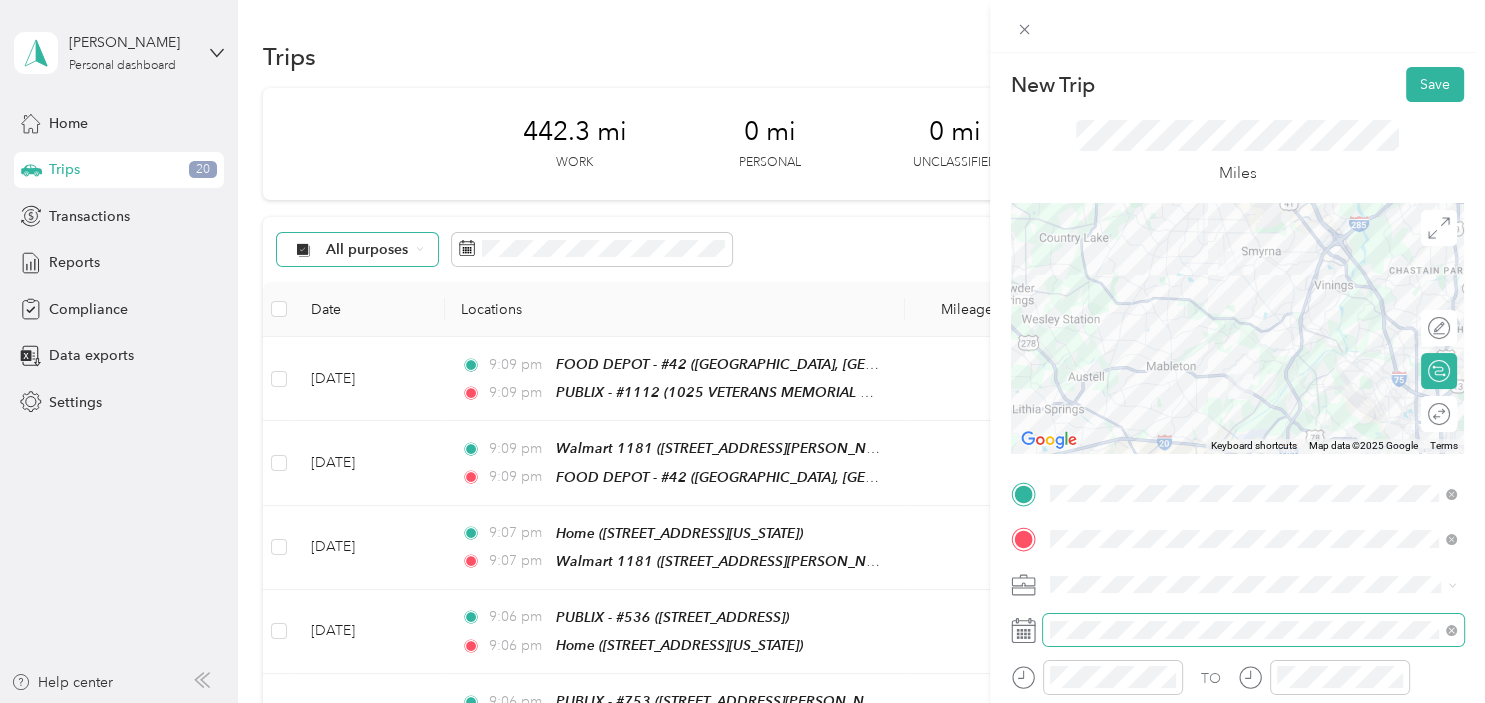click at bounding box center (1253, 630) 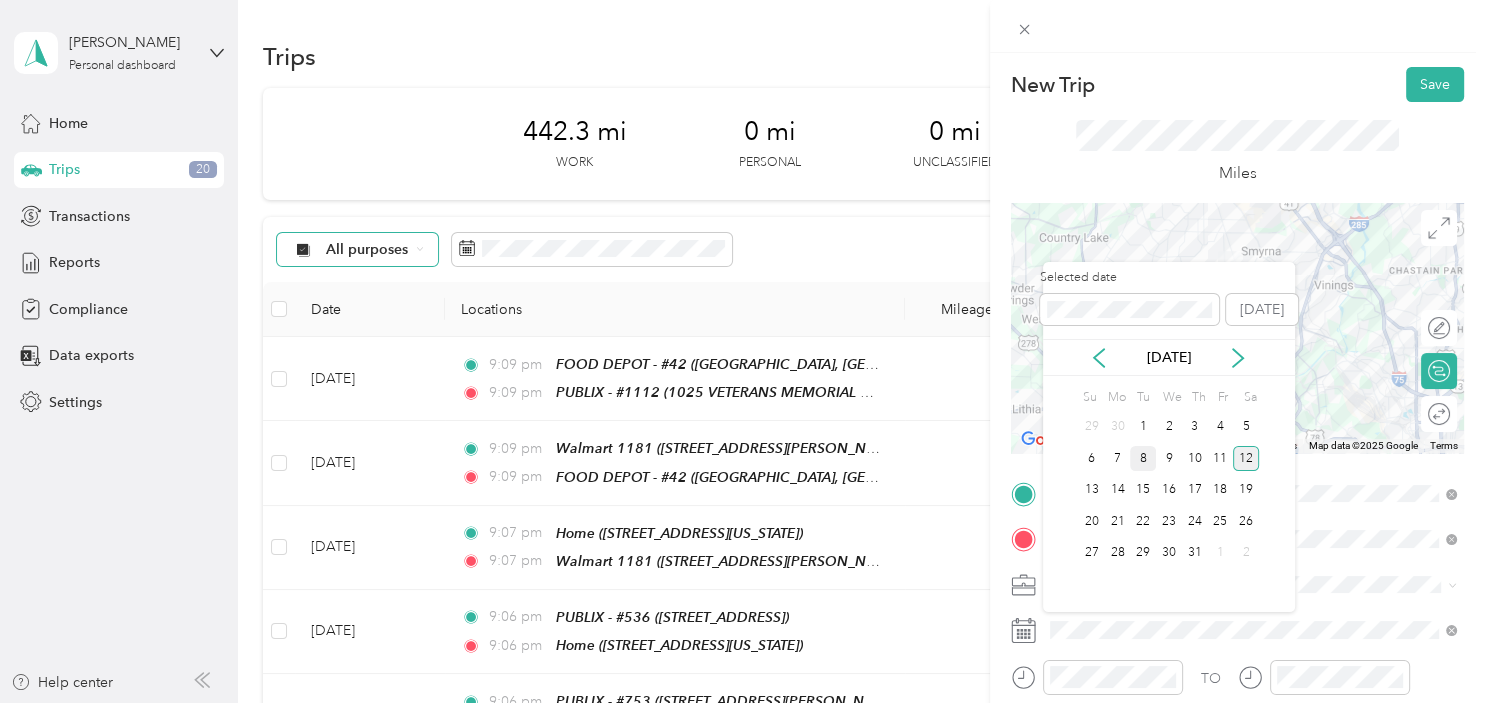click on "8" at bounding box center [1143, 458] 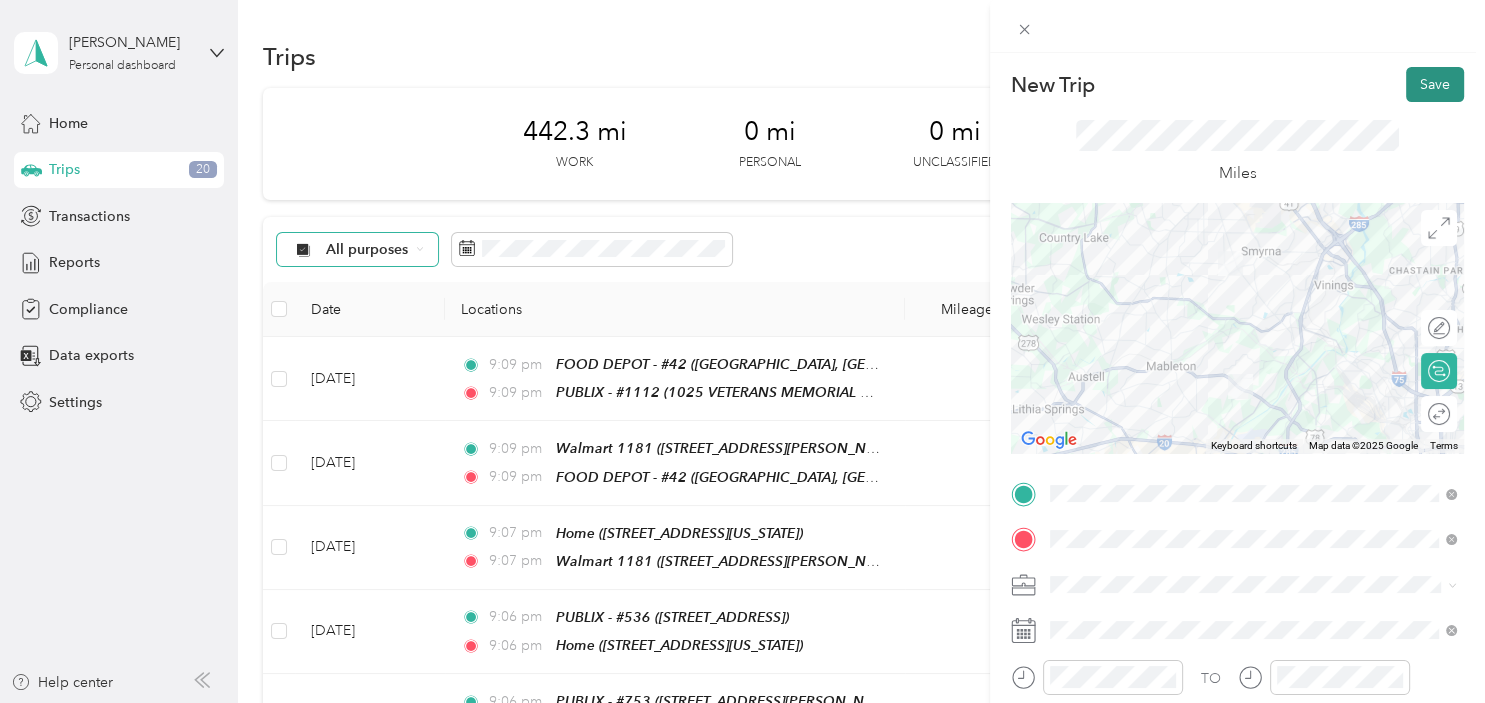 click on "Save" at bounding box center (1435, 84) 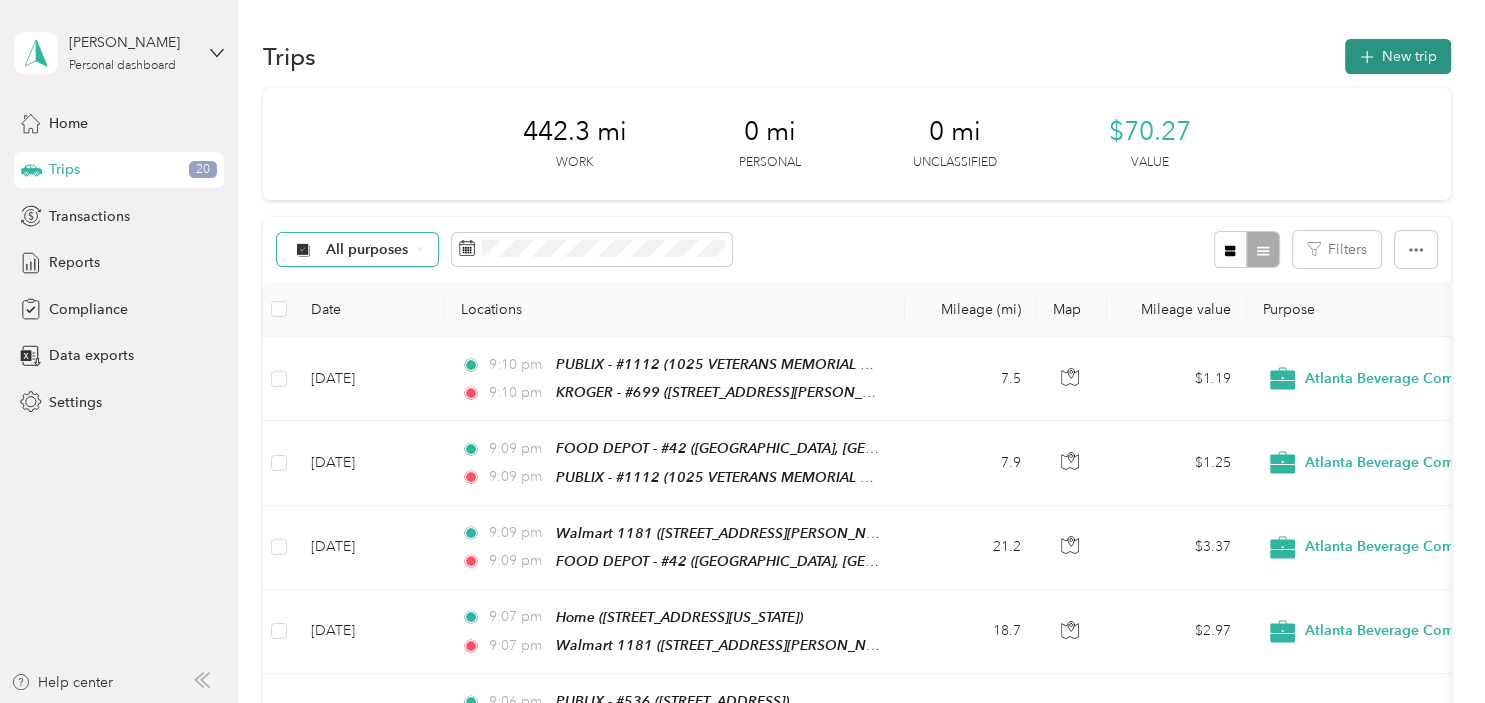 click on "New trip" at bounding box center (1398, 56) 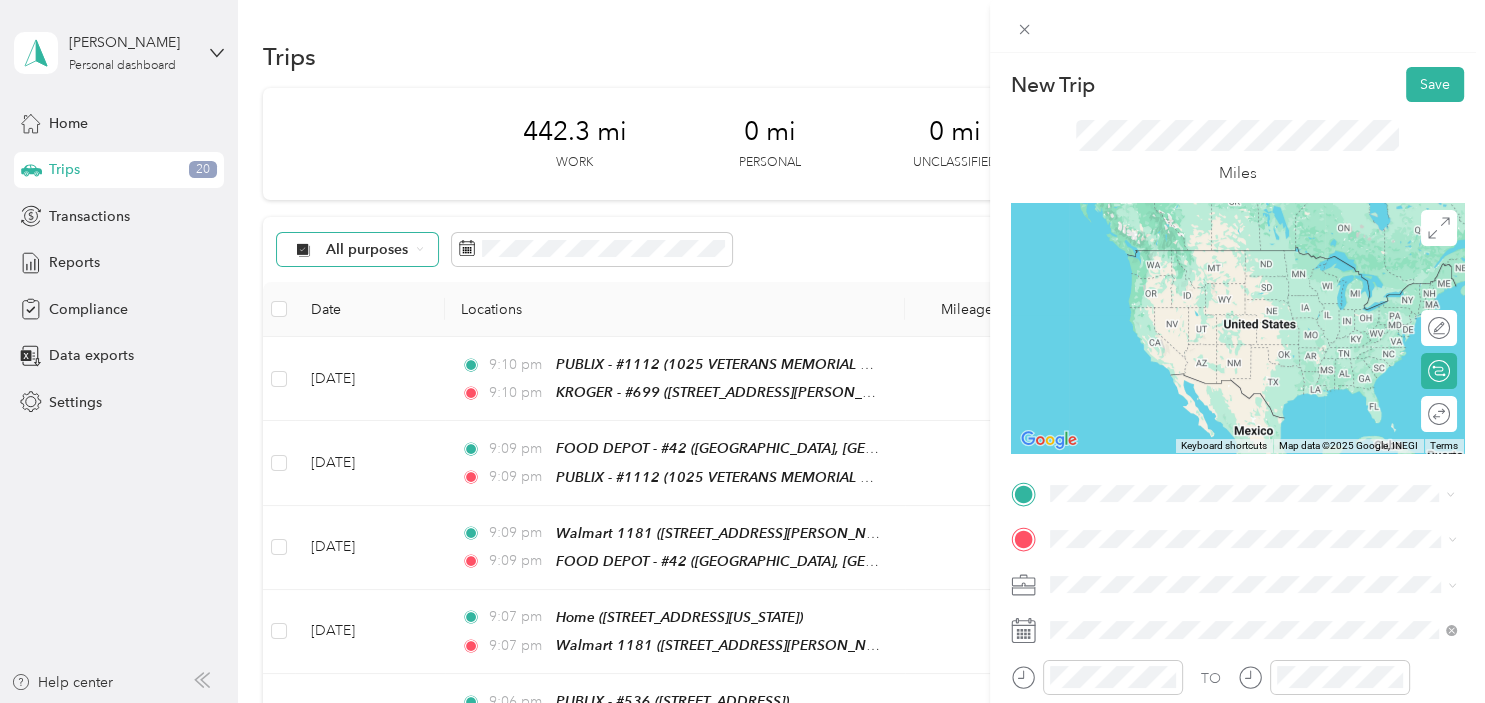 click on "TEAM KROGER - #699 [STREET_ADDRESS][PERSON_NAME]" at bounding box center [1253, 294] 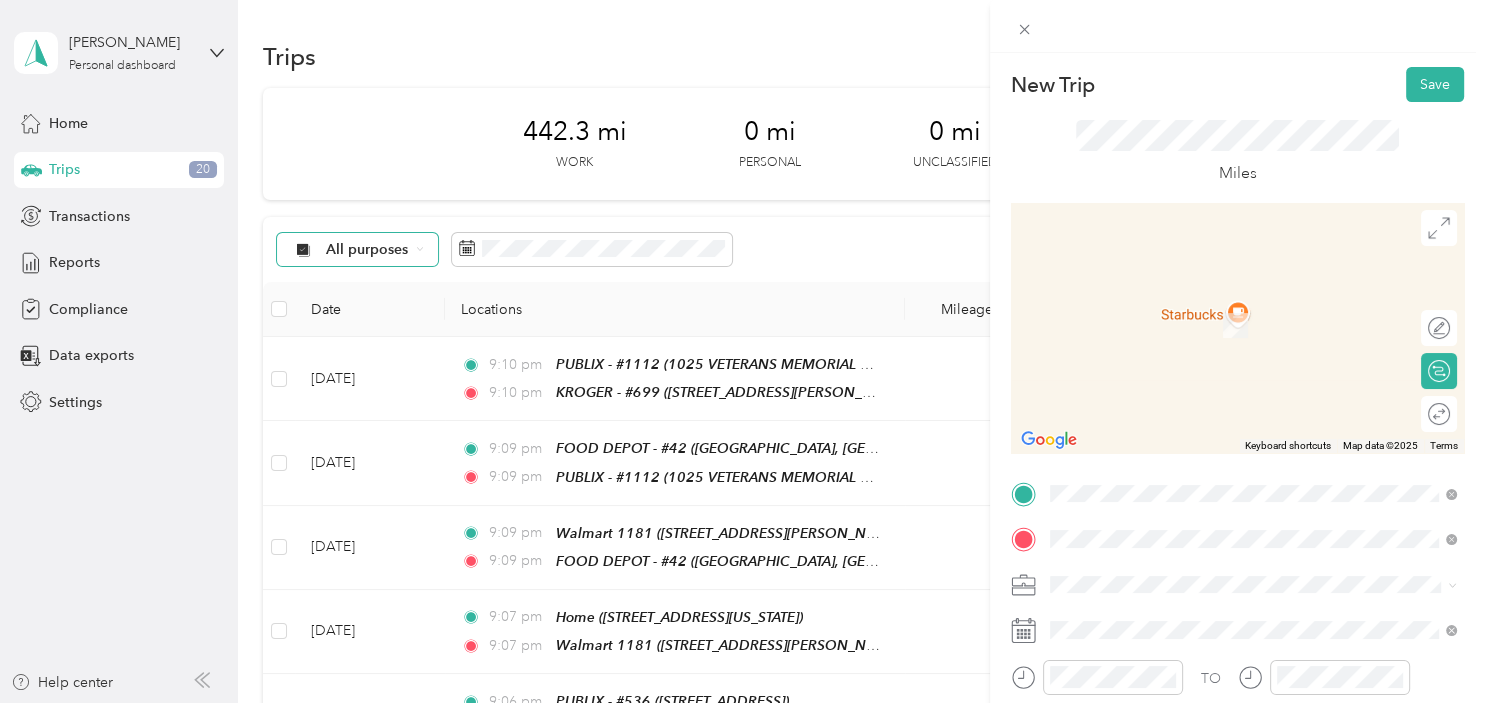 click on "Home [STREET_ADDRESS][US_STATE]" at bounding box center [1187, 315] 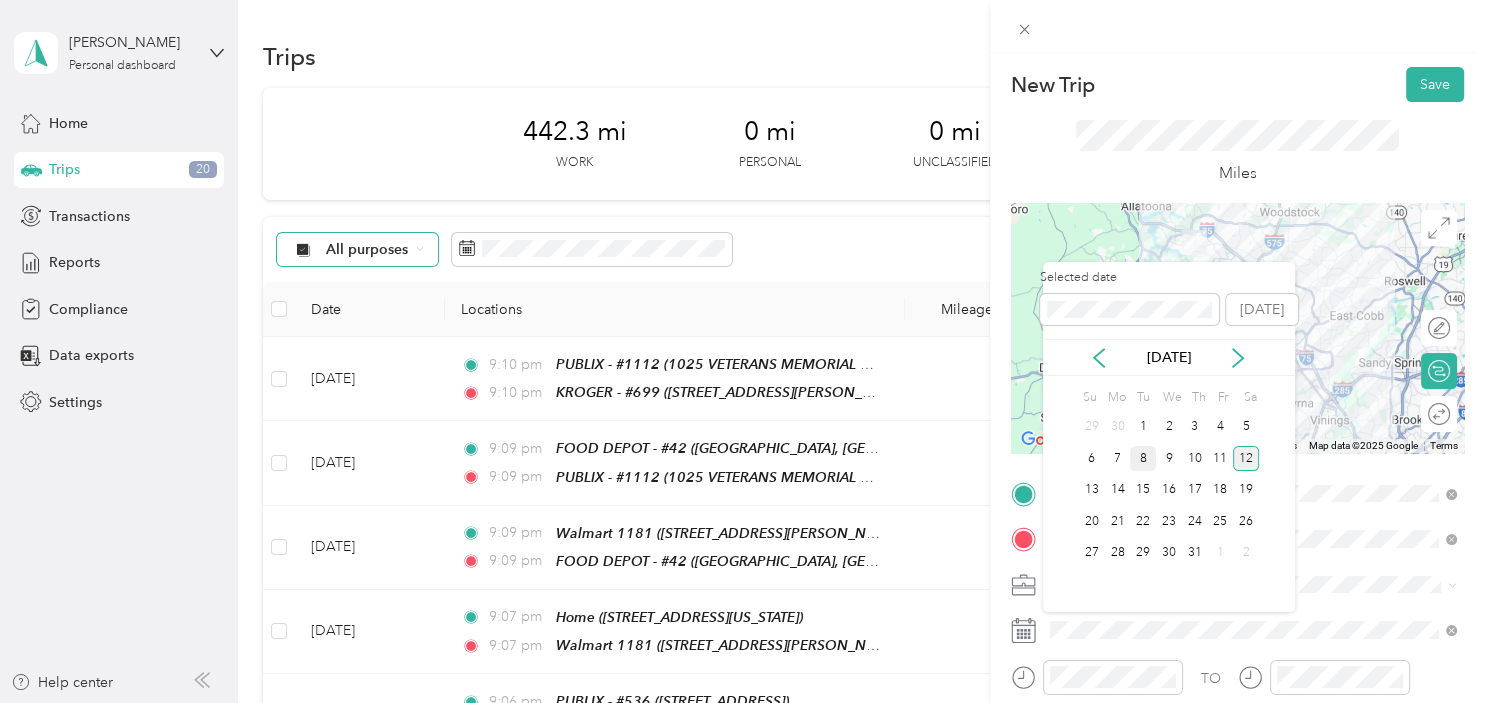 click on "8" at bounding box center (1143, 458) 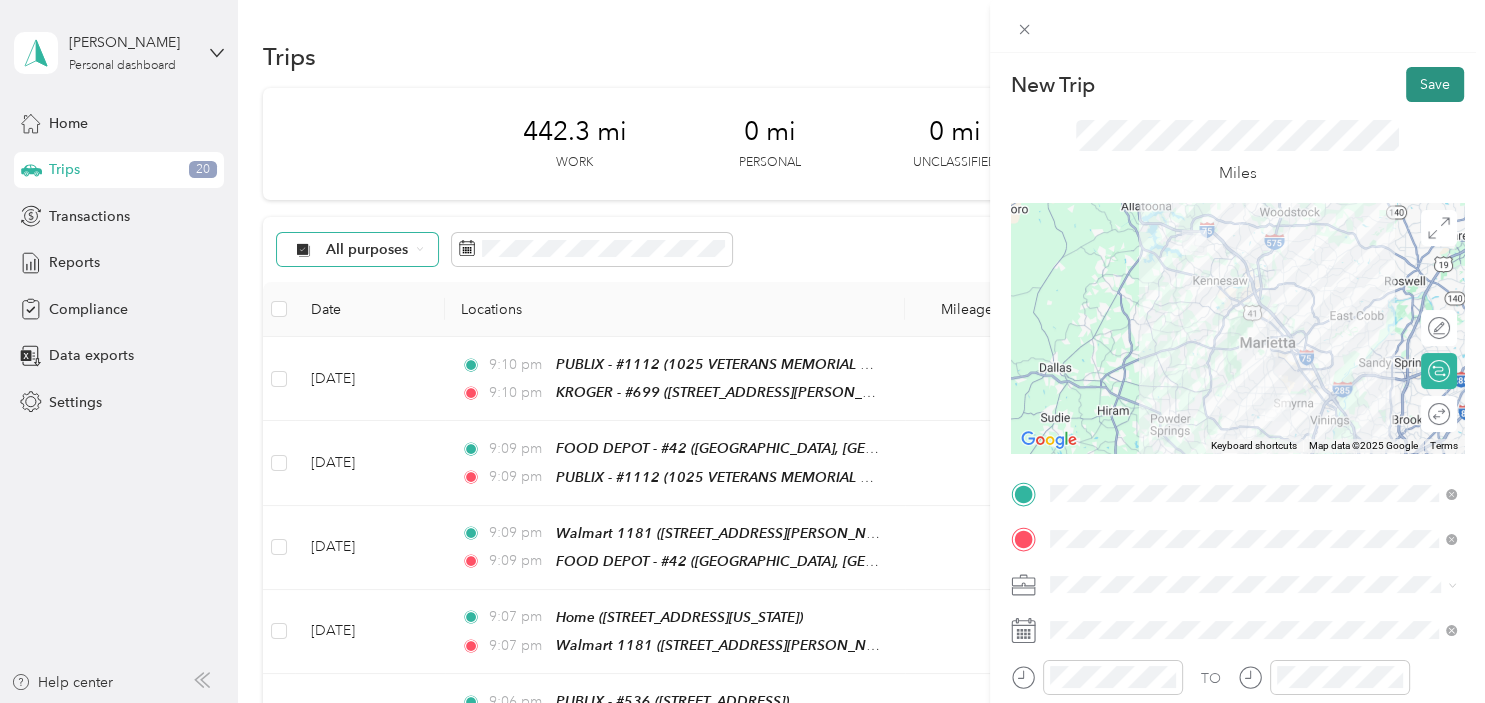 click on "Save" at bounding box center (1435, 84) 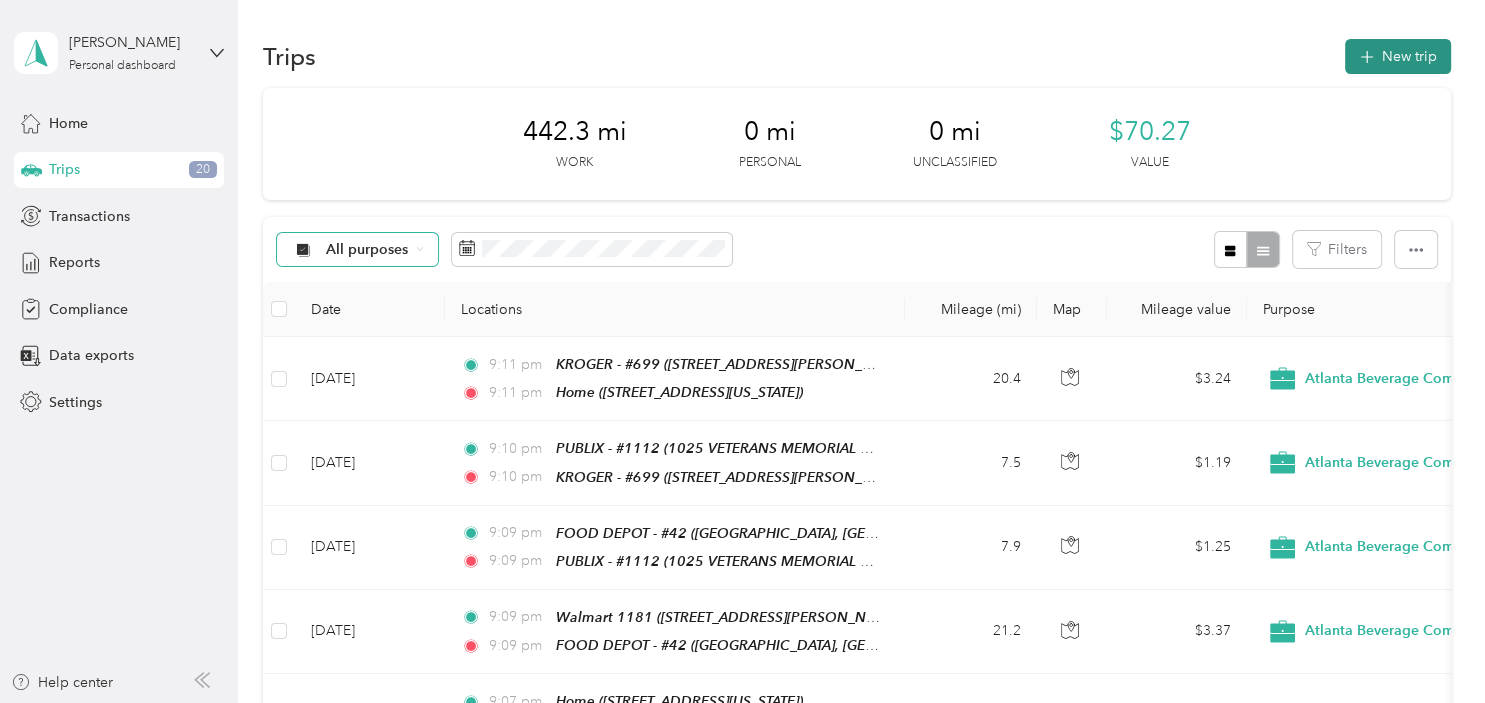 click on "New trip" at bounding box center (1398, 56) 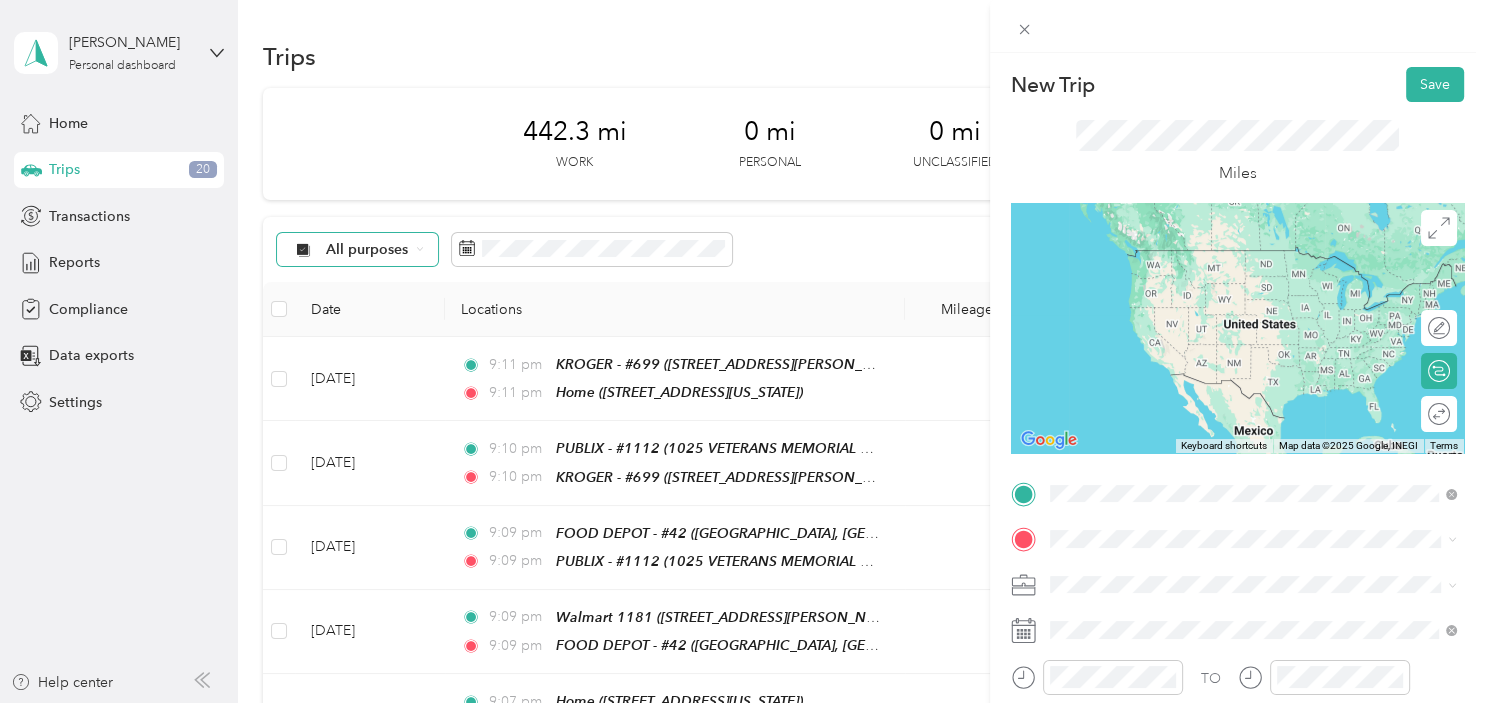 click on "[STREET_ADDRESS][US_STATE]" at bounding box center [1187, 279] 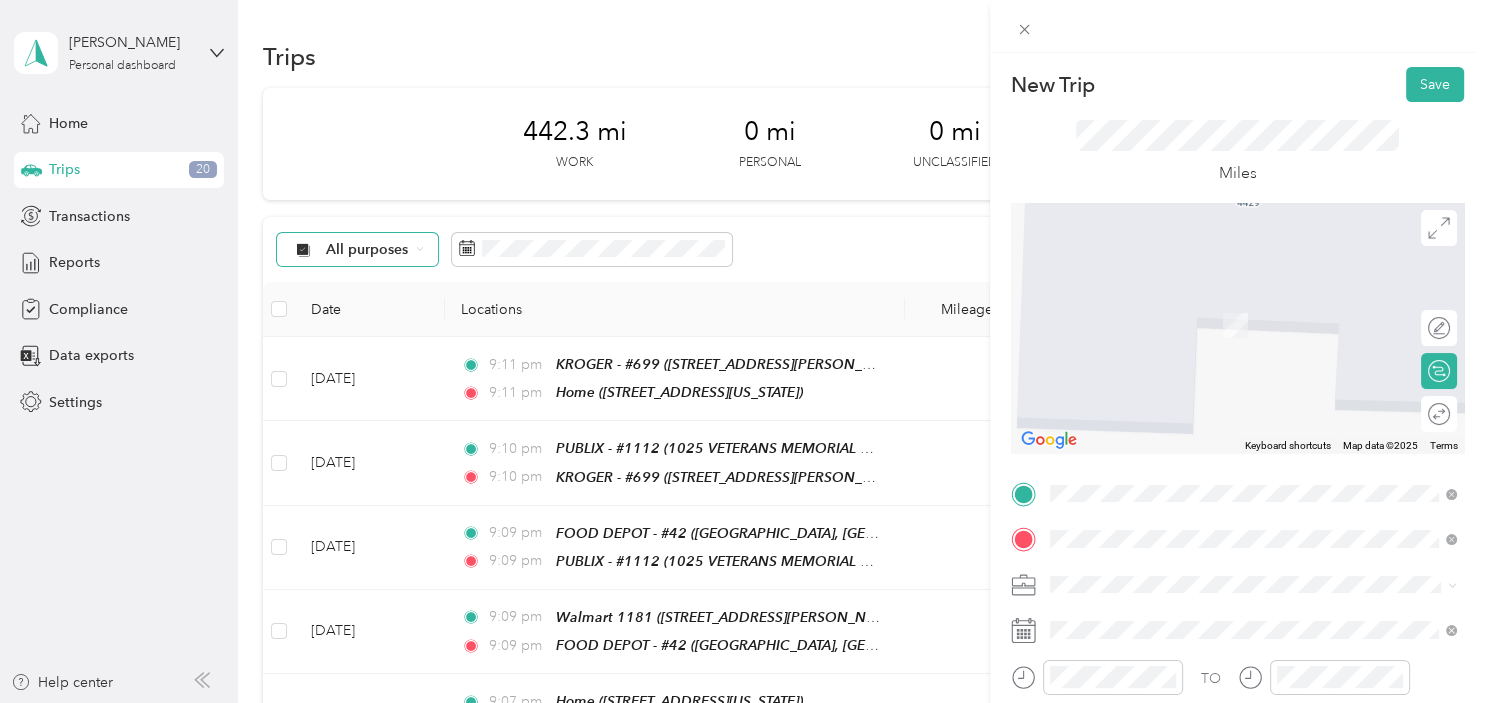 click on "TEAM PUBLIX - #1226 [STREET_ADDRESS]" at bounding box center [1173, 318] 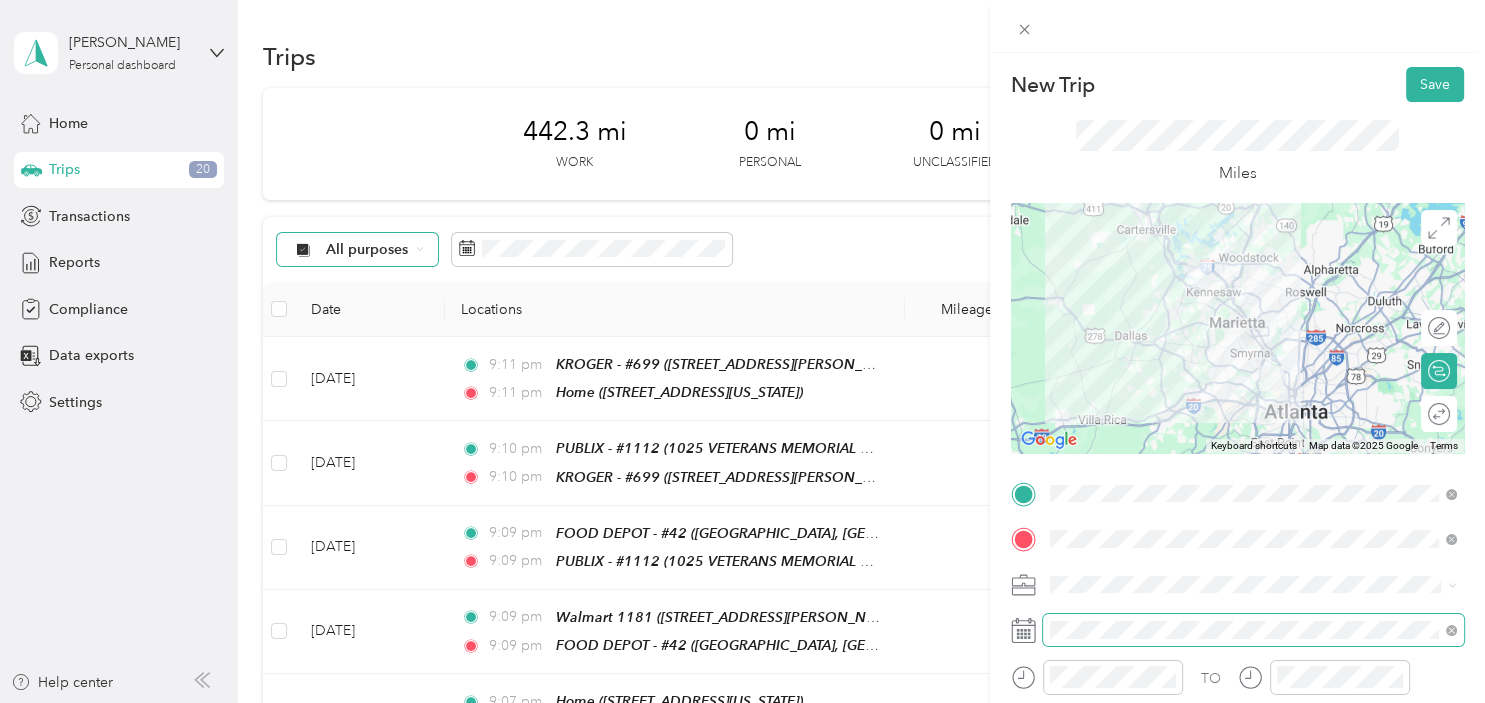 click at bounding box center (1253, 630) 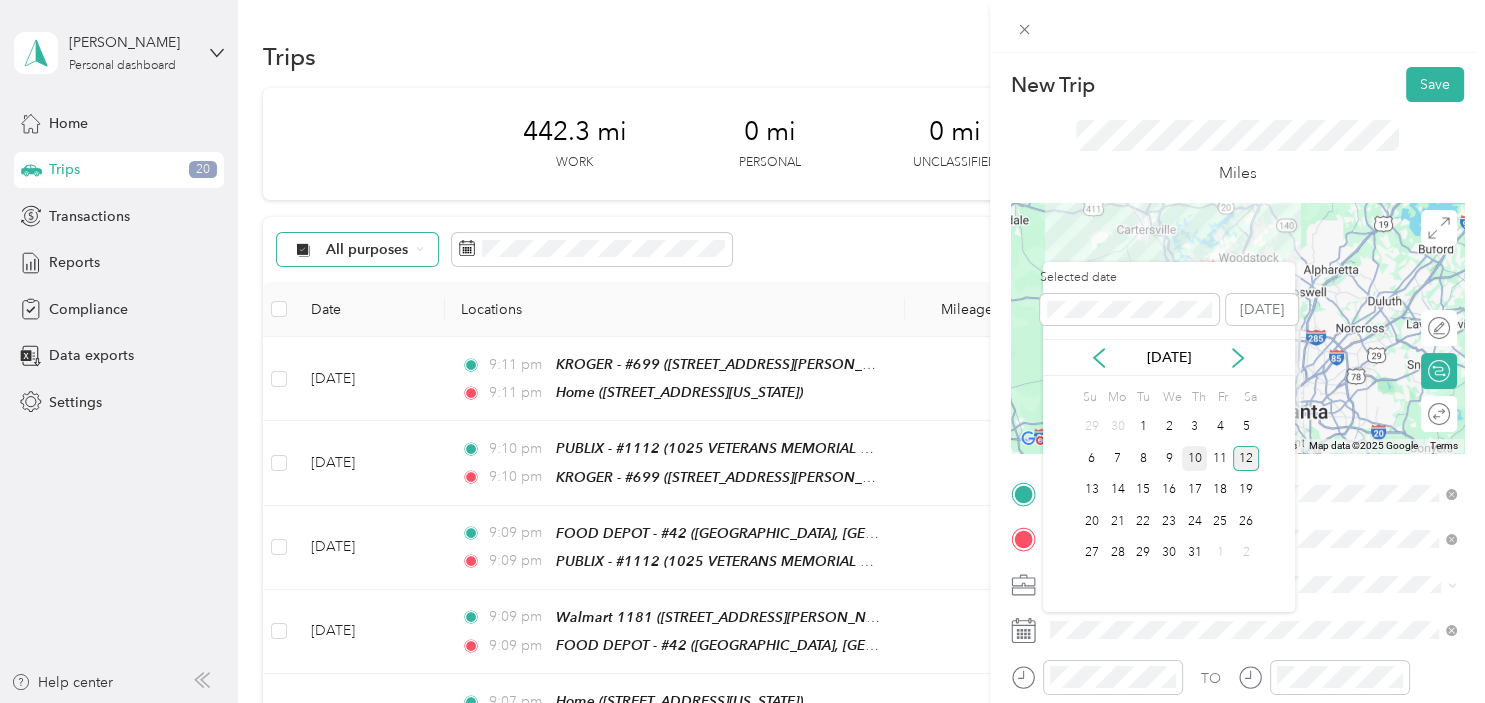click on "10" at bounding box center (1195, 458) 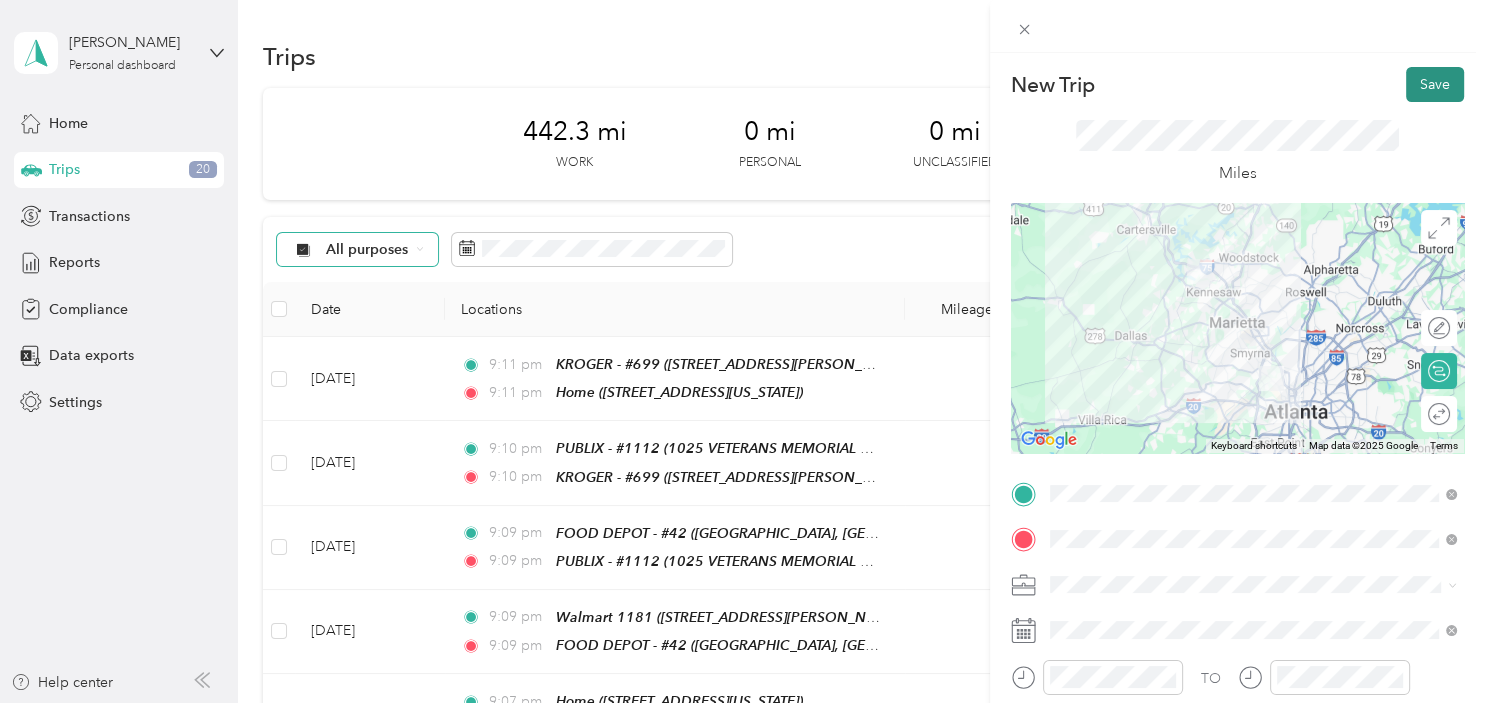click on "Save" at bounding box center (1435, 84) 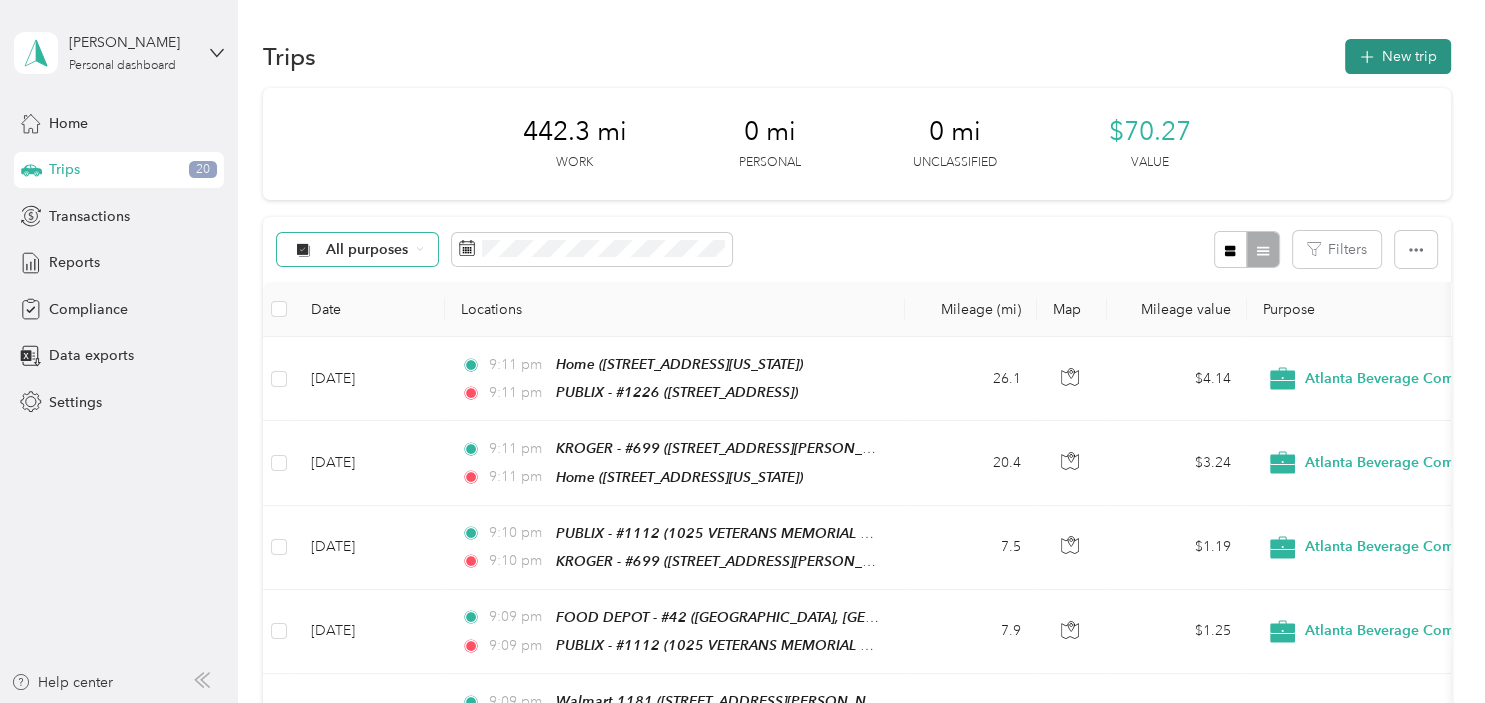 click on "New trip" at bounding box center (1398, 56) 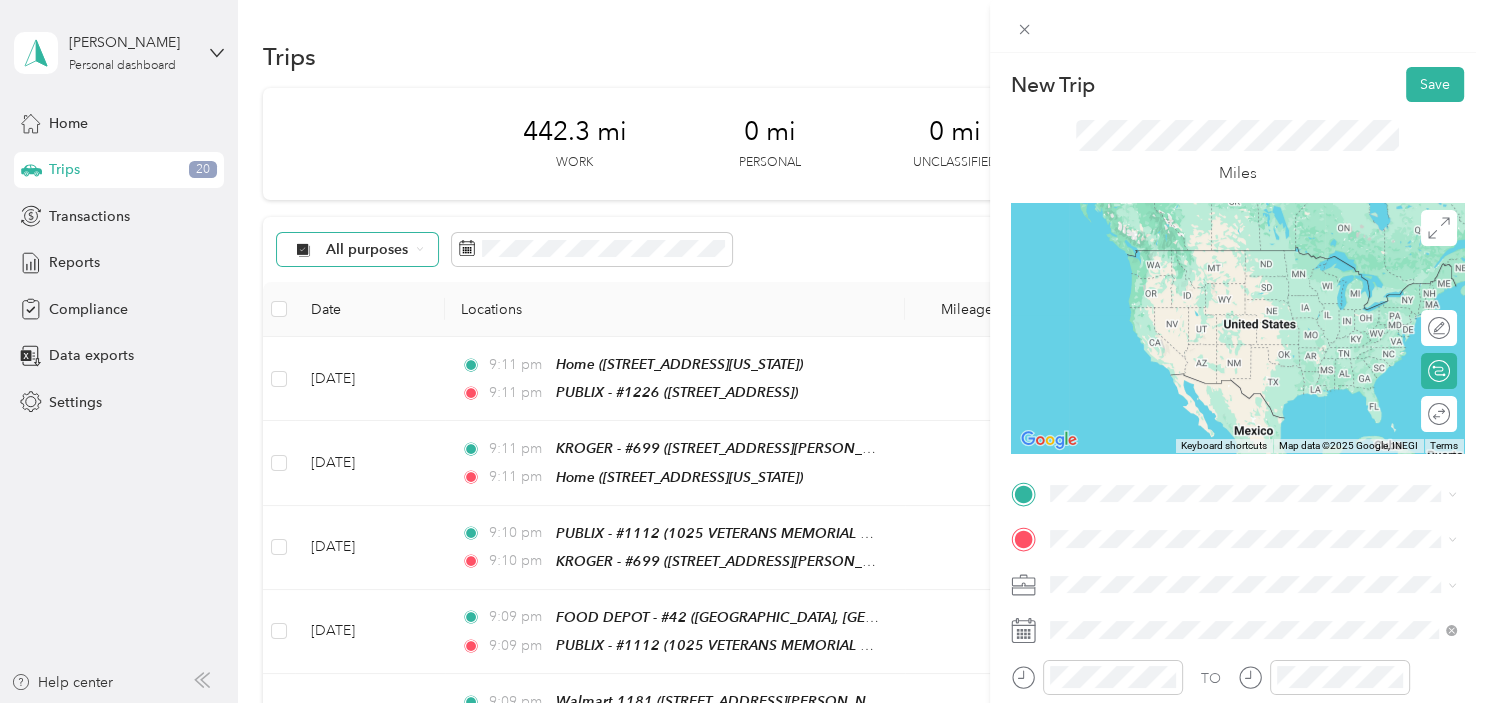click on "TEAM PUBLIX - #1226 [STREET_ADDRESS]" at bounding box center [1173, 265] 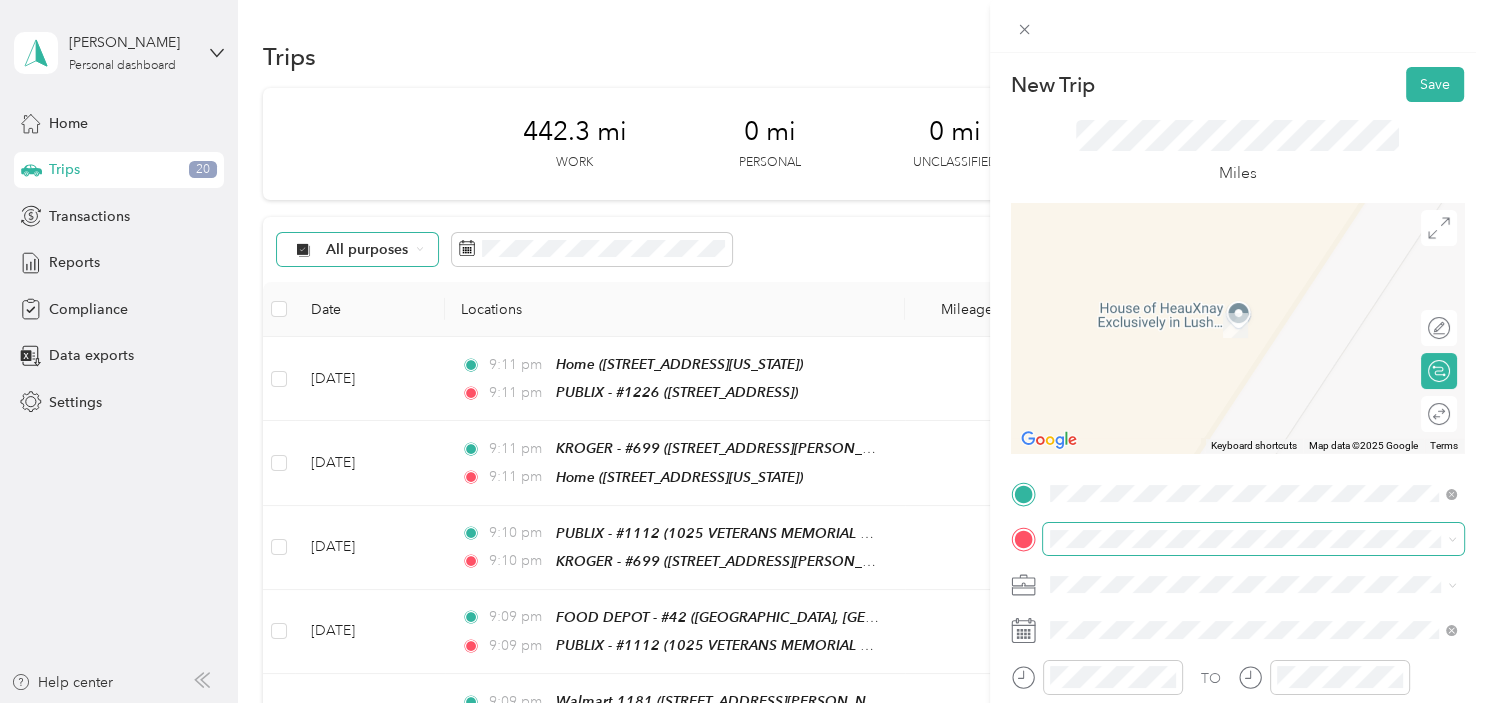 click at bounding box center (1253, 539) 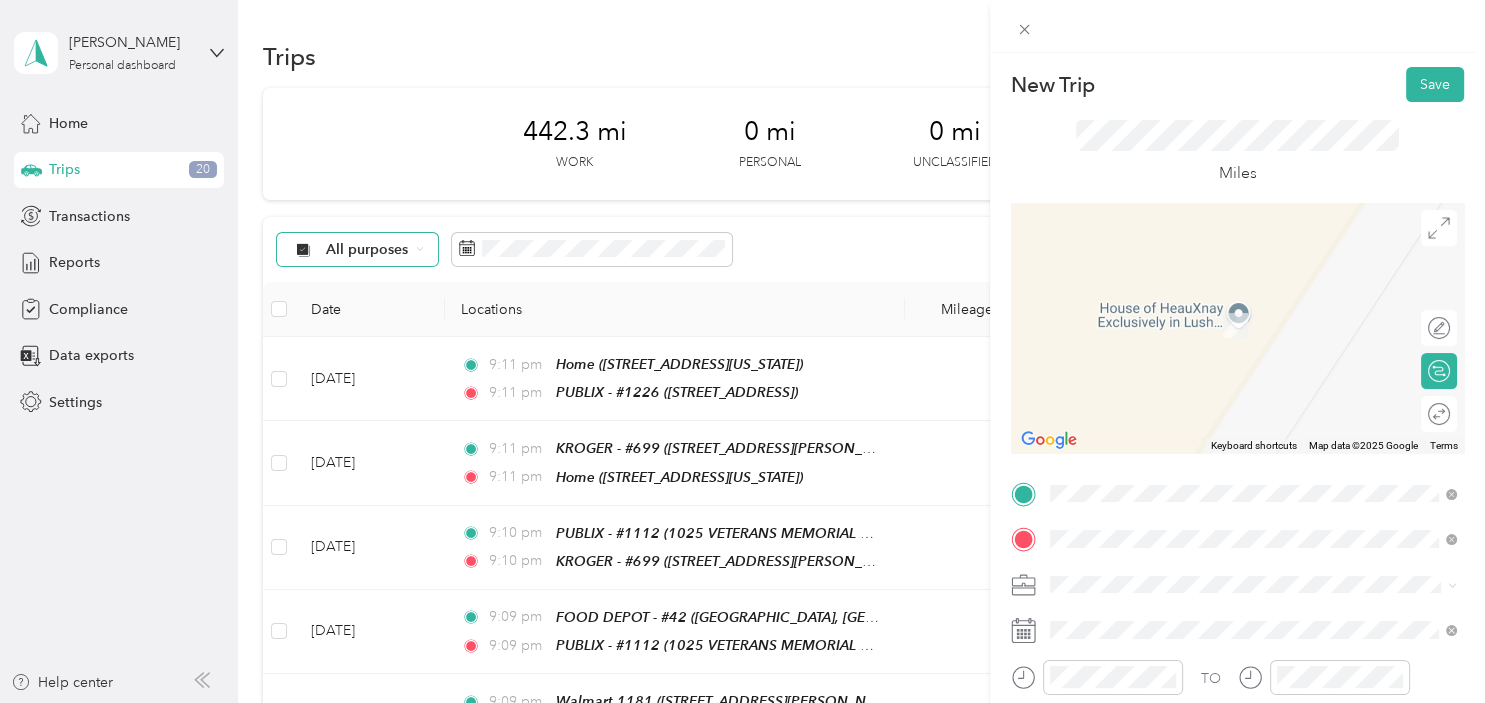click on "TEAM PUBLIX - #753 [STREET_ADDRESS][PERSON_NAME]" at bounding box center [1206, 395] 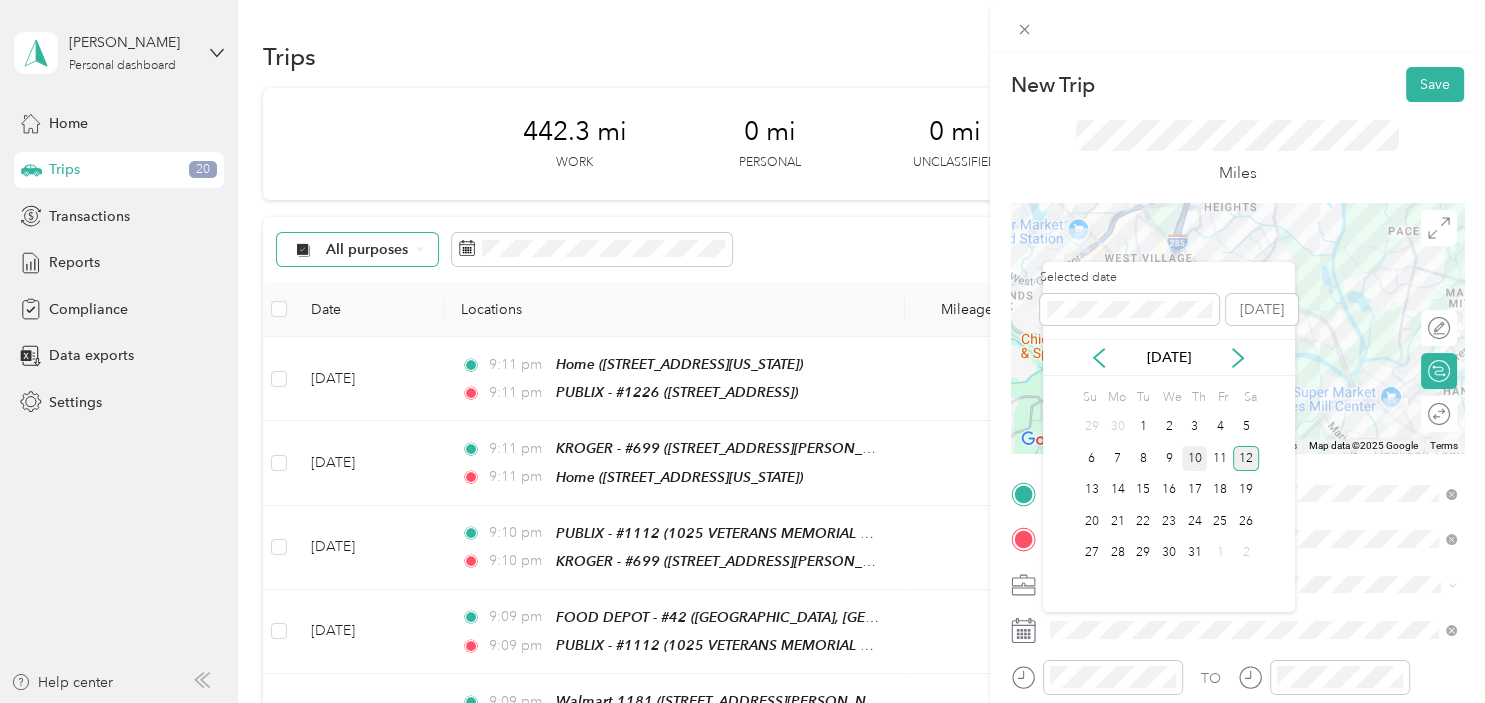 click on "10" at bounding box center (1195, 458) 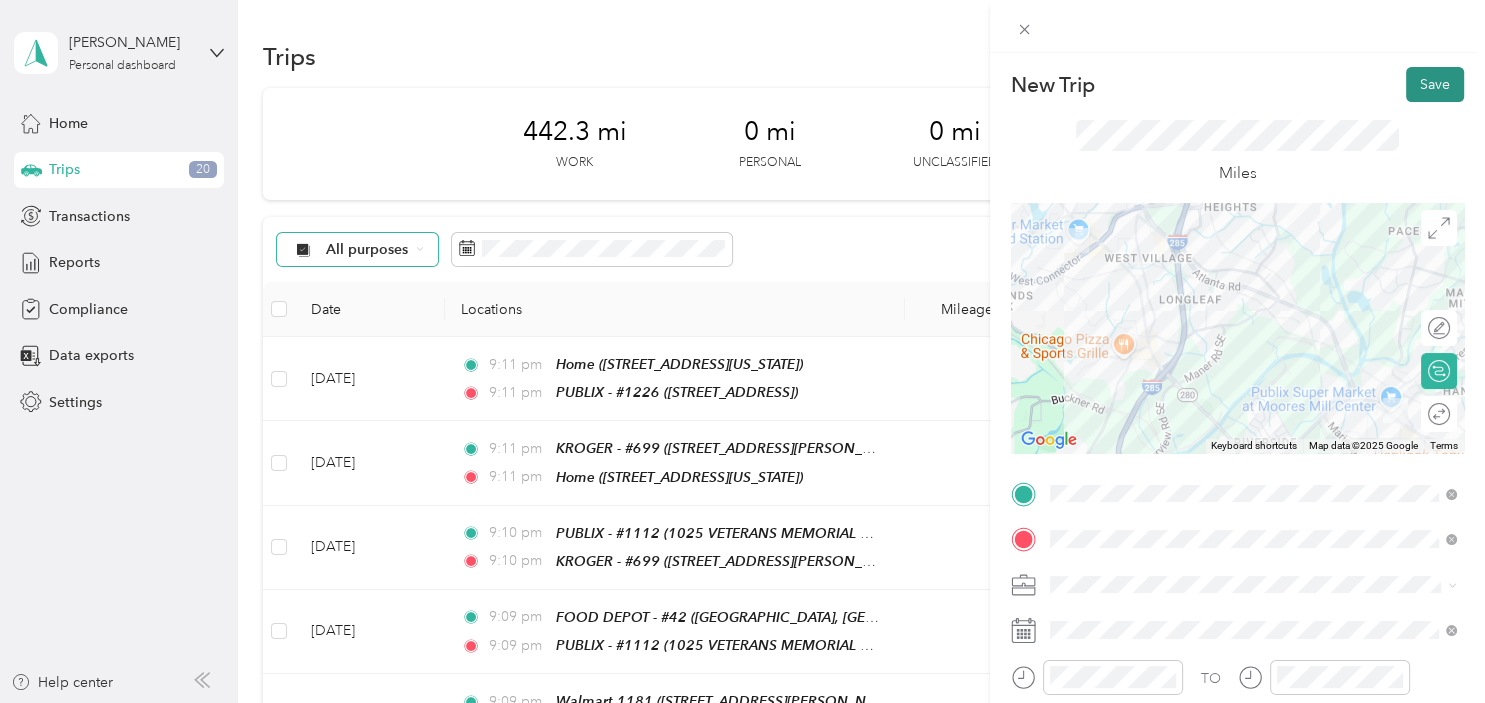 click on "Save" at bounding box center [1435, 84] 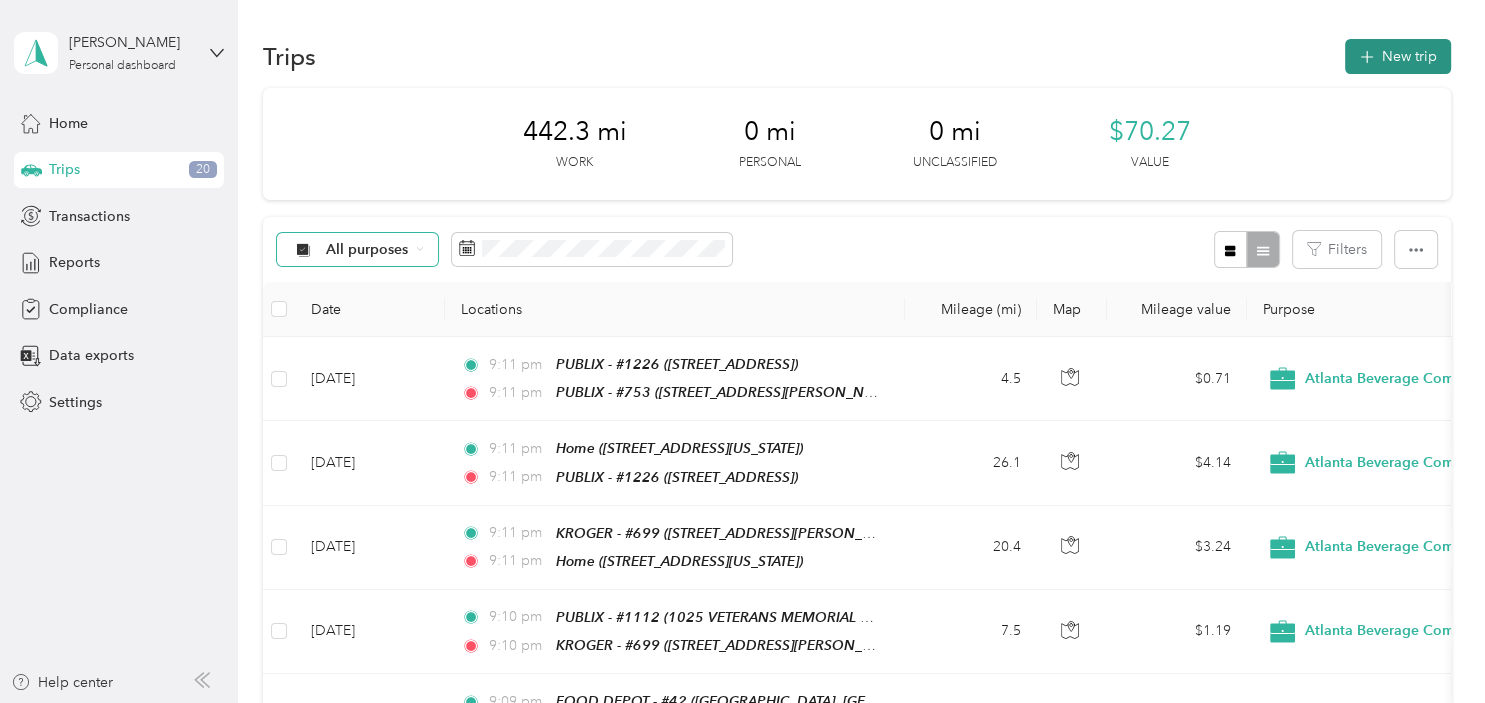 click on "New trip" at bounding box center (1398, 56) 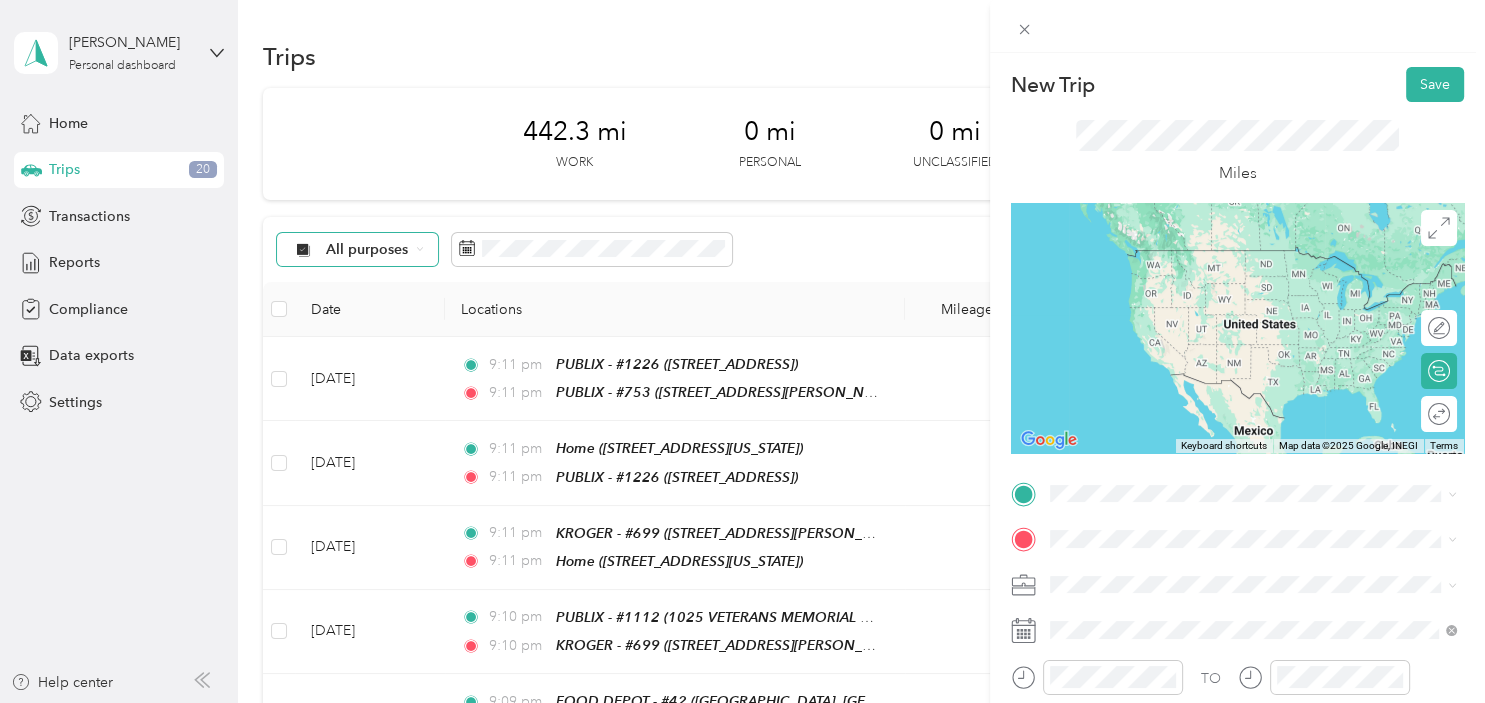 click on "TEAM PUBLIX - #753 [STREET_ADDRESS][PERSON_NAME]" at bounding box center [1206, 346] 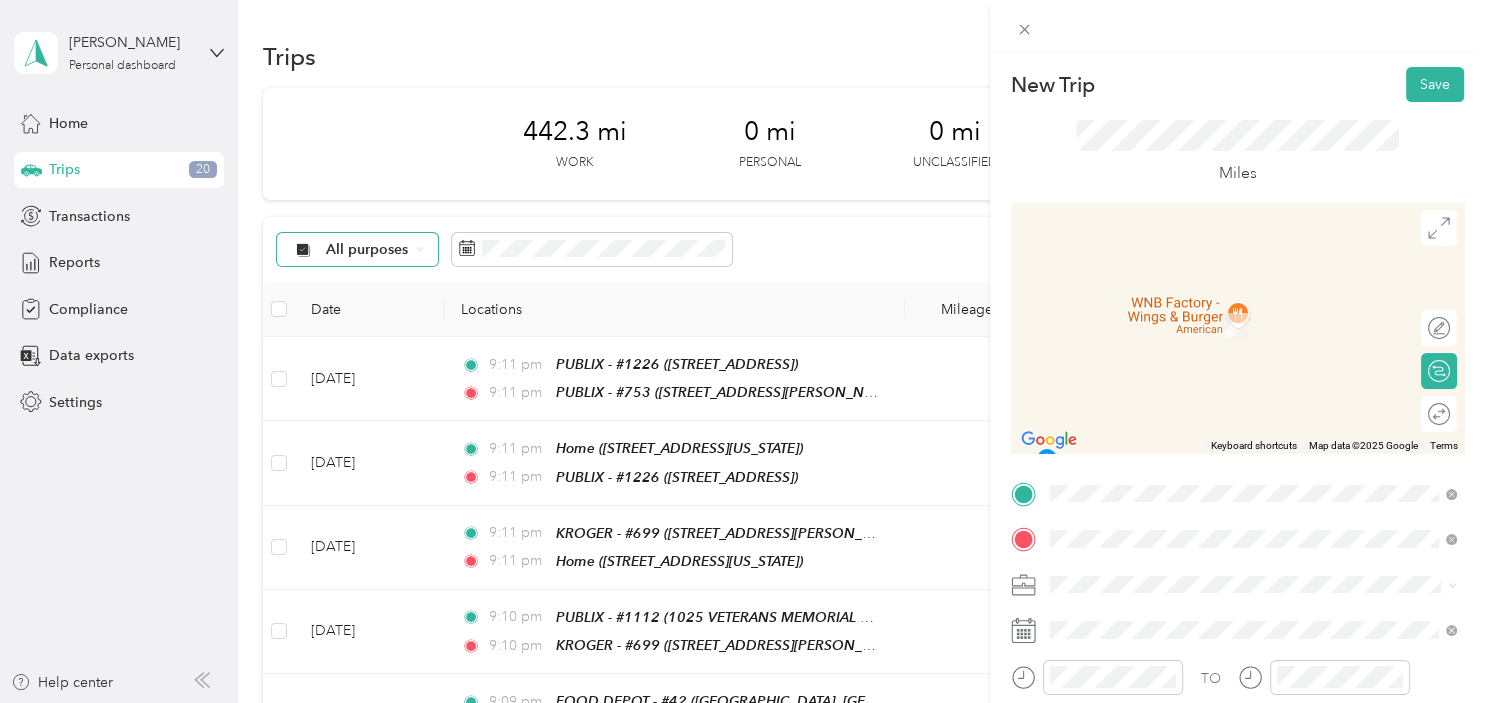 click on "TEAM PUBLIX - #536 [STREET_ADDRESS]" at bounding box center [1169, 318] 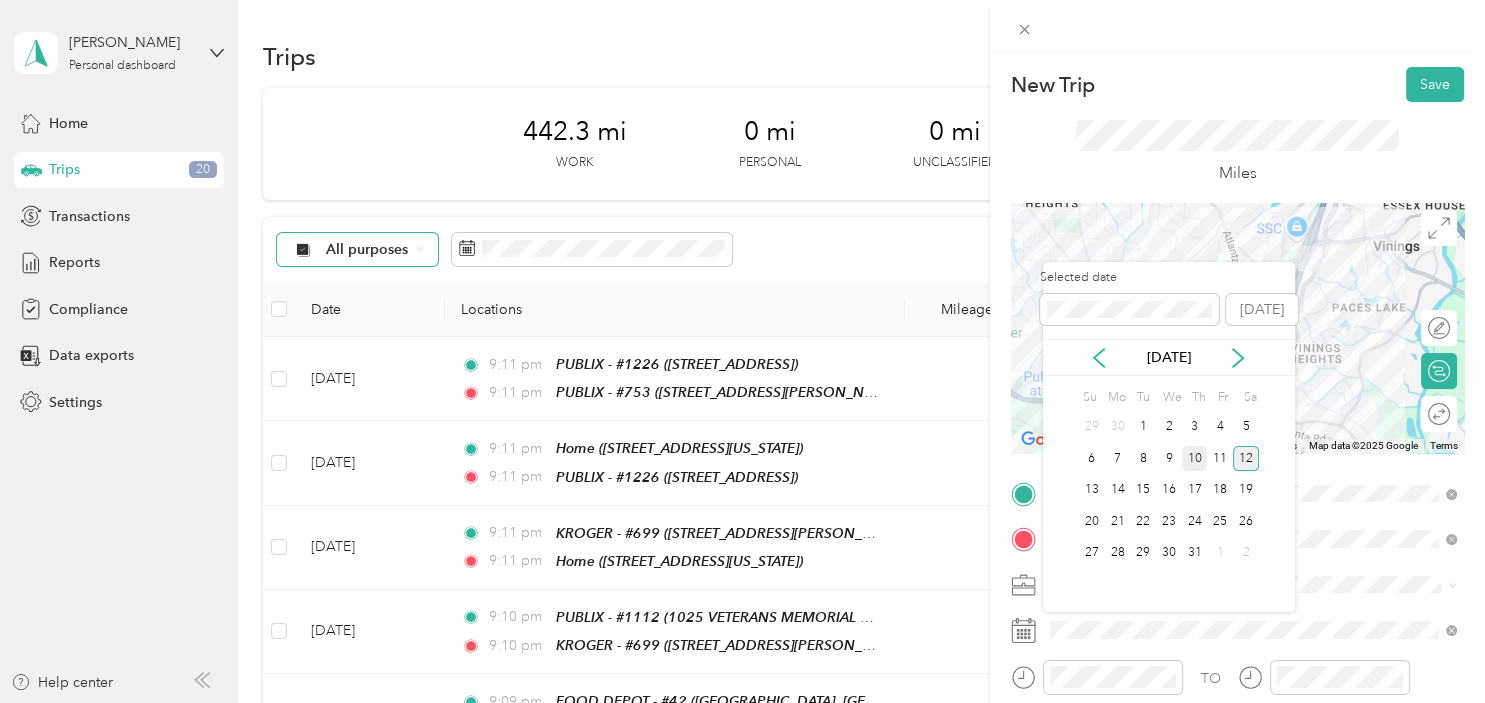 click on "10" at bounding box center (1195, 458) 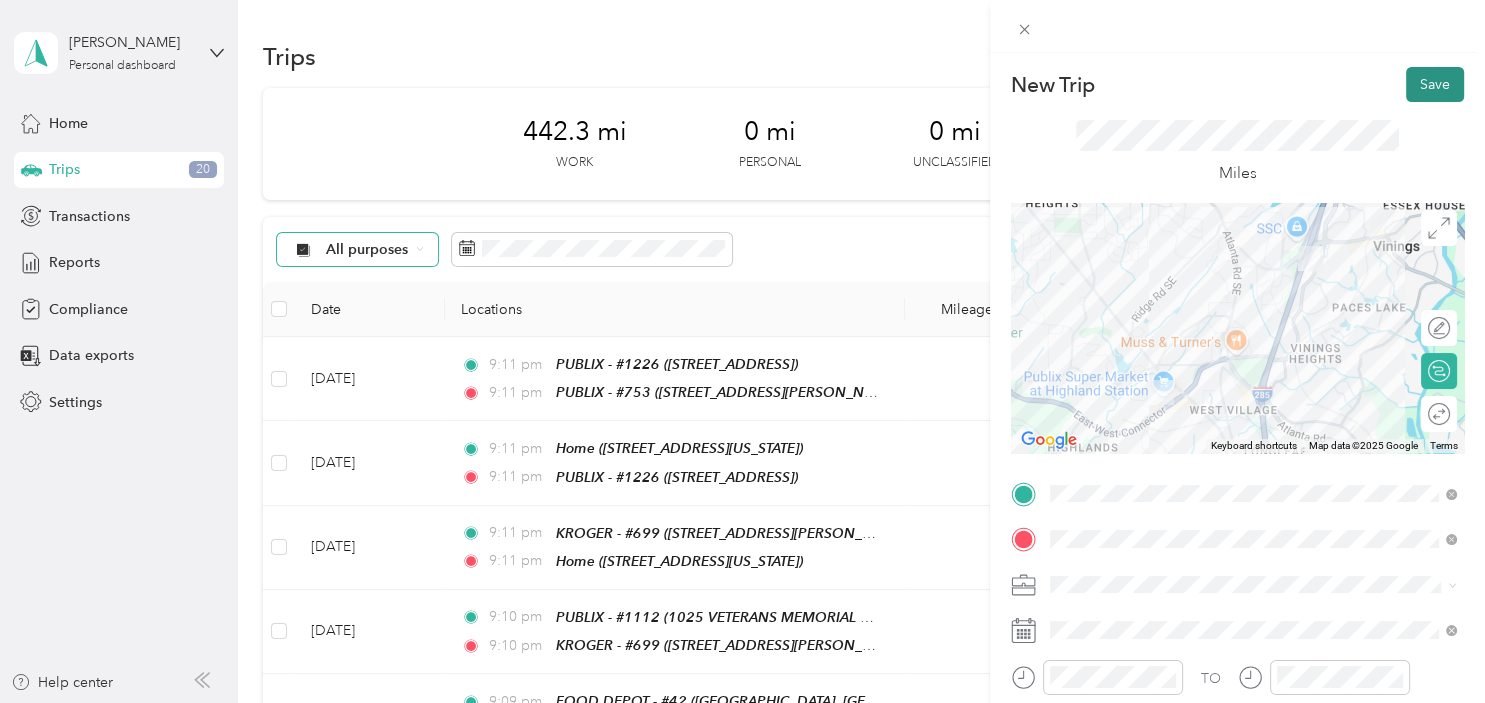 click on "Save" at bounding box center [1435, 84] 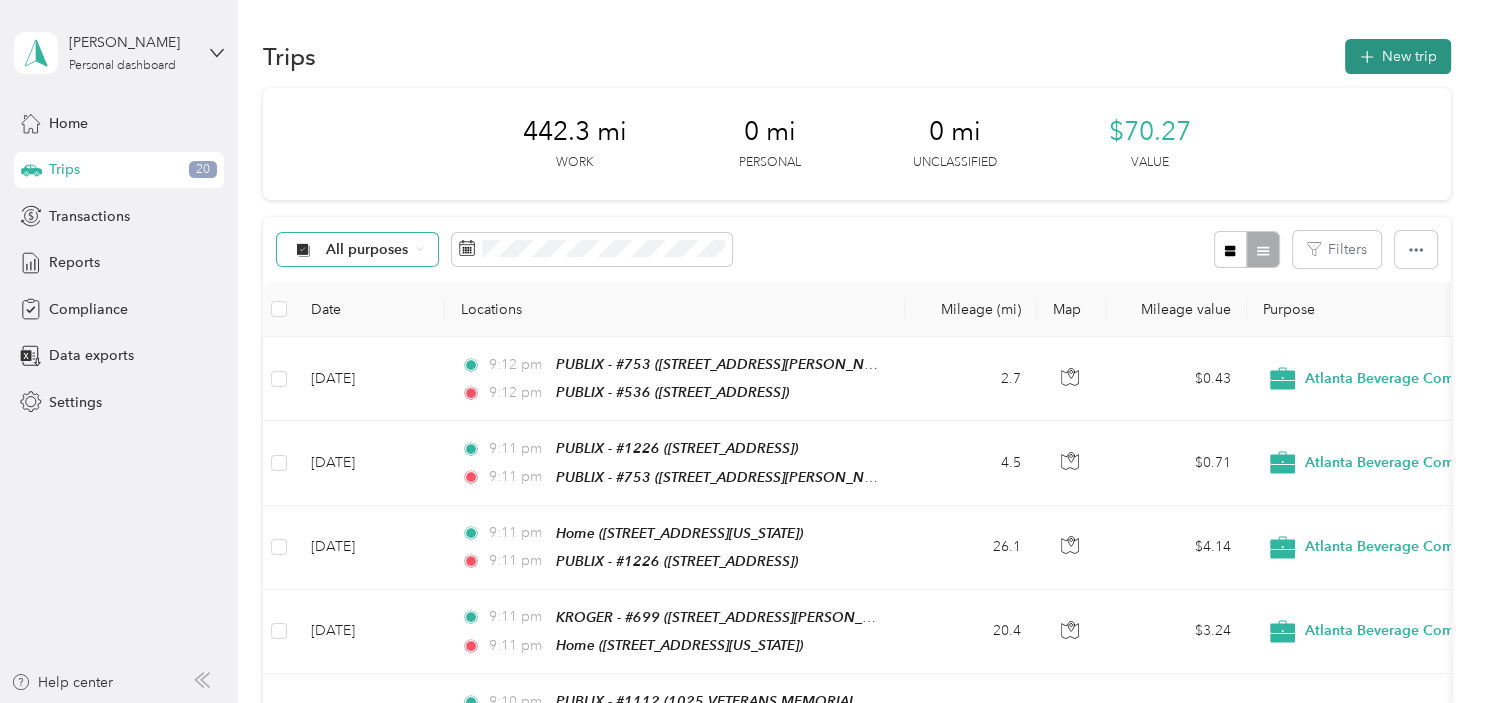 click on "New trip" at bounding box center (1398, 56) 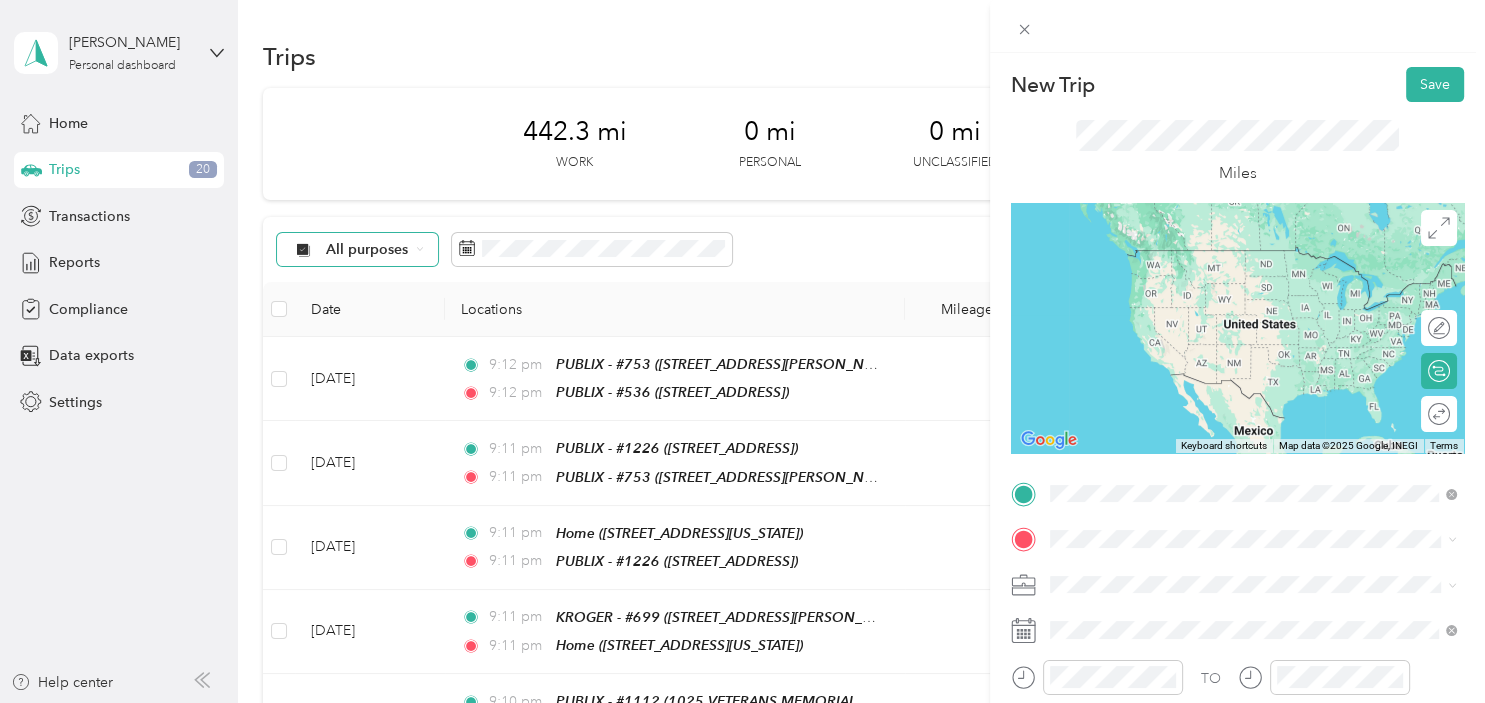 click on "TEAM PUBLIX - #536 [STREET_ADDRESS]" at bounding box center [1169, 272] 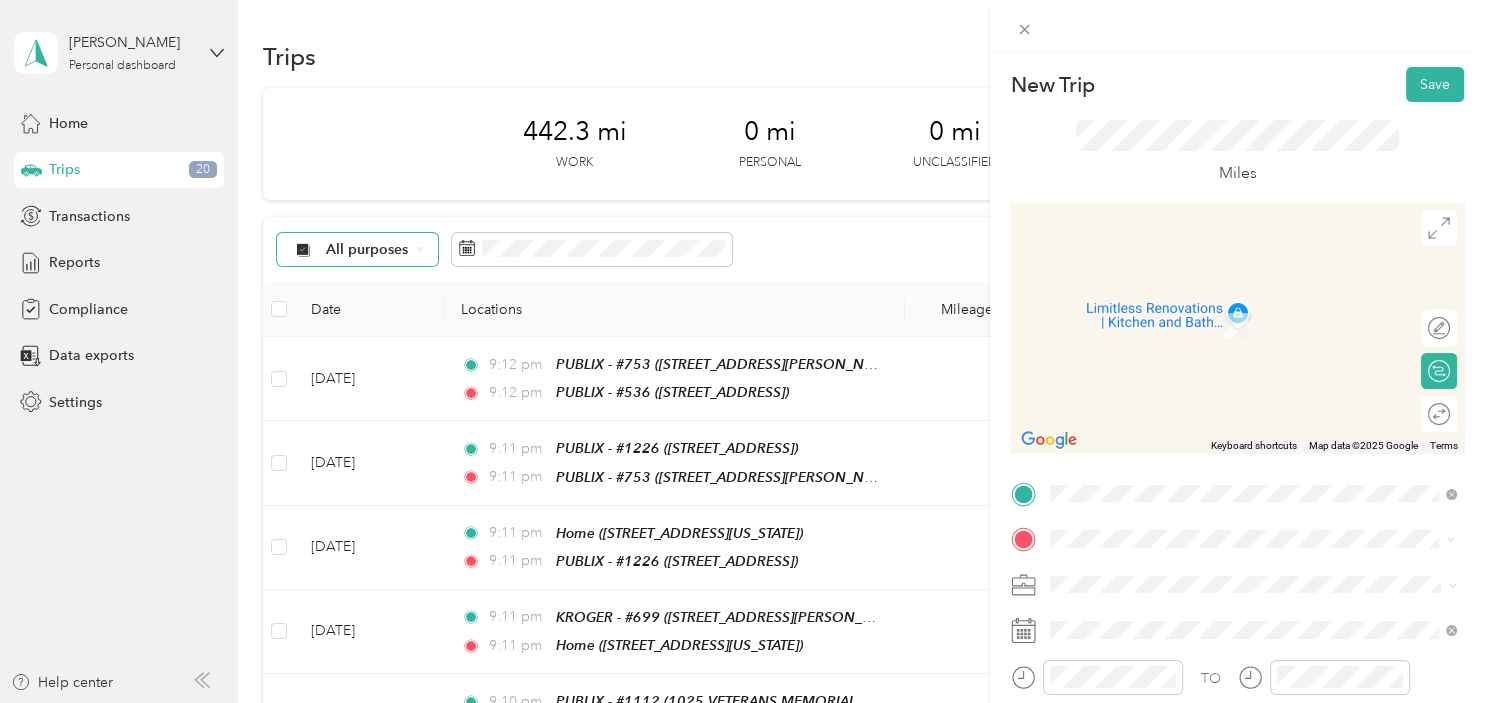 click on "TEAM FOOD DEPOT - #35 [STREET_ADDRESS][PERSON_NAME]" at bounding box center (1206, 315) 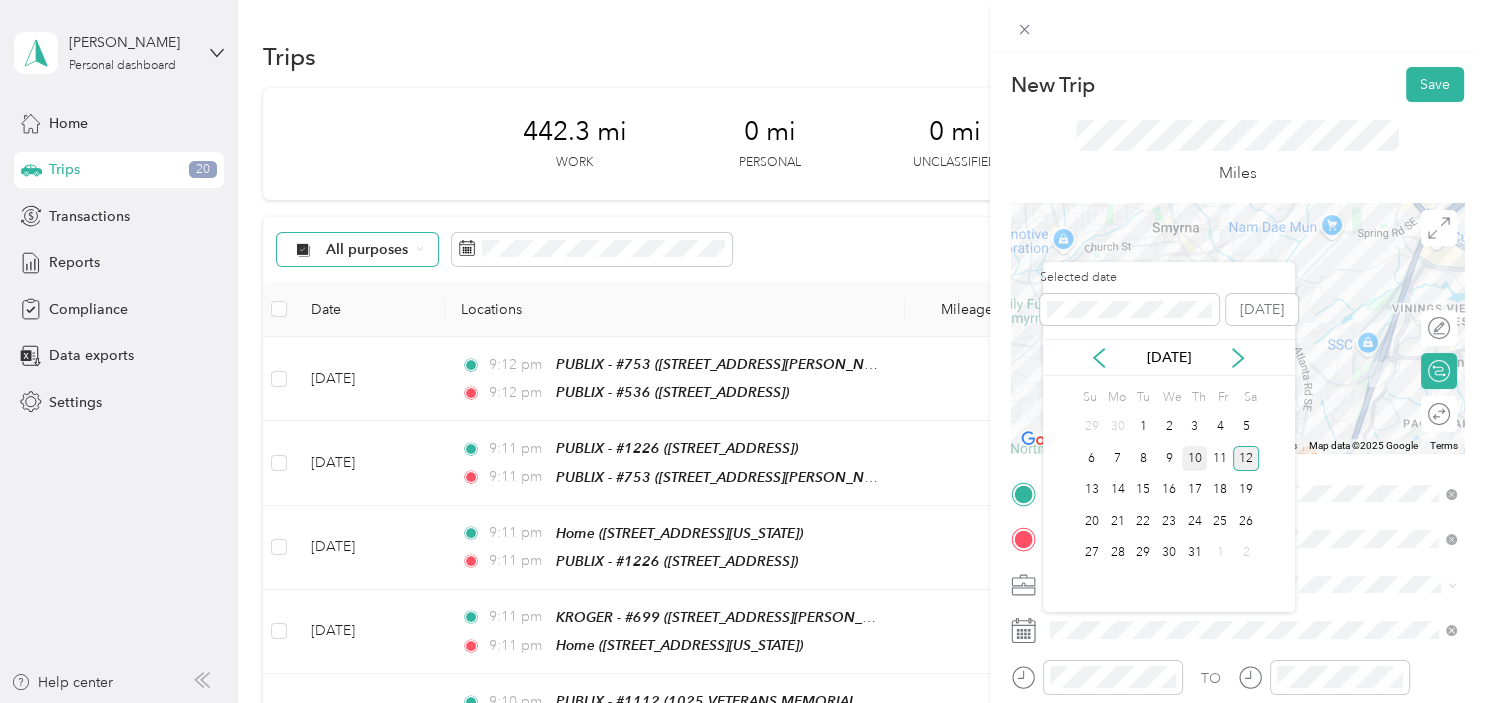 click on "10" at bounding box center (1195, 458) 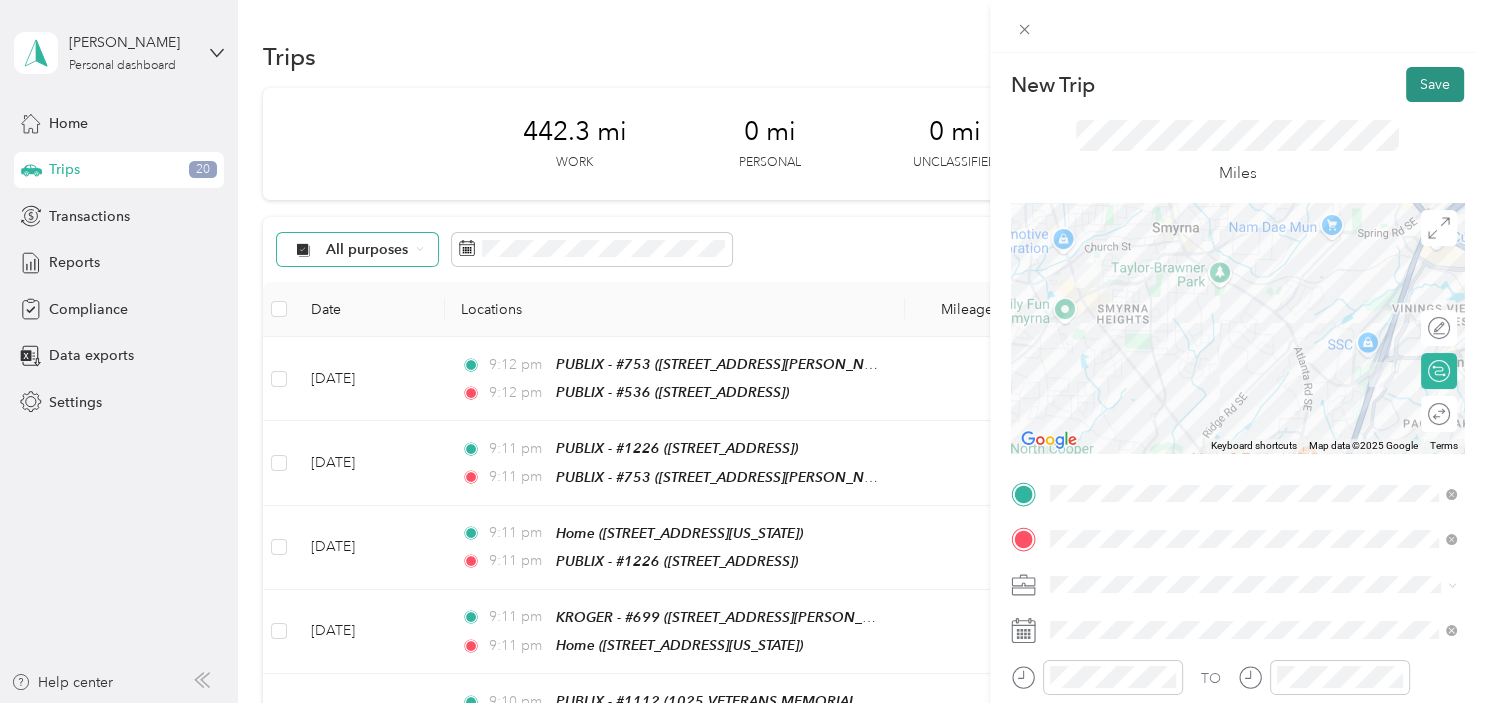click on "Save" at bounding box center (1435, 84) 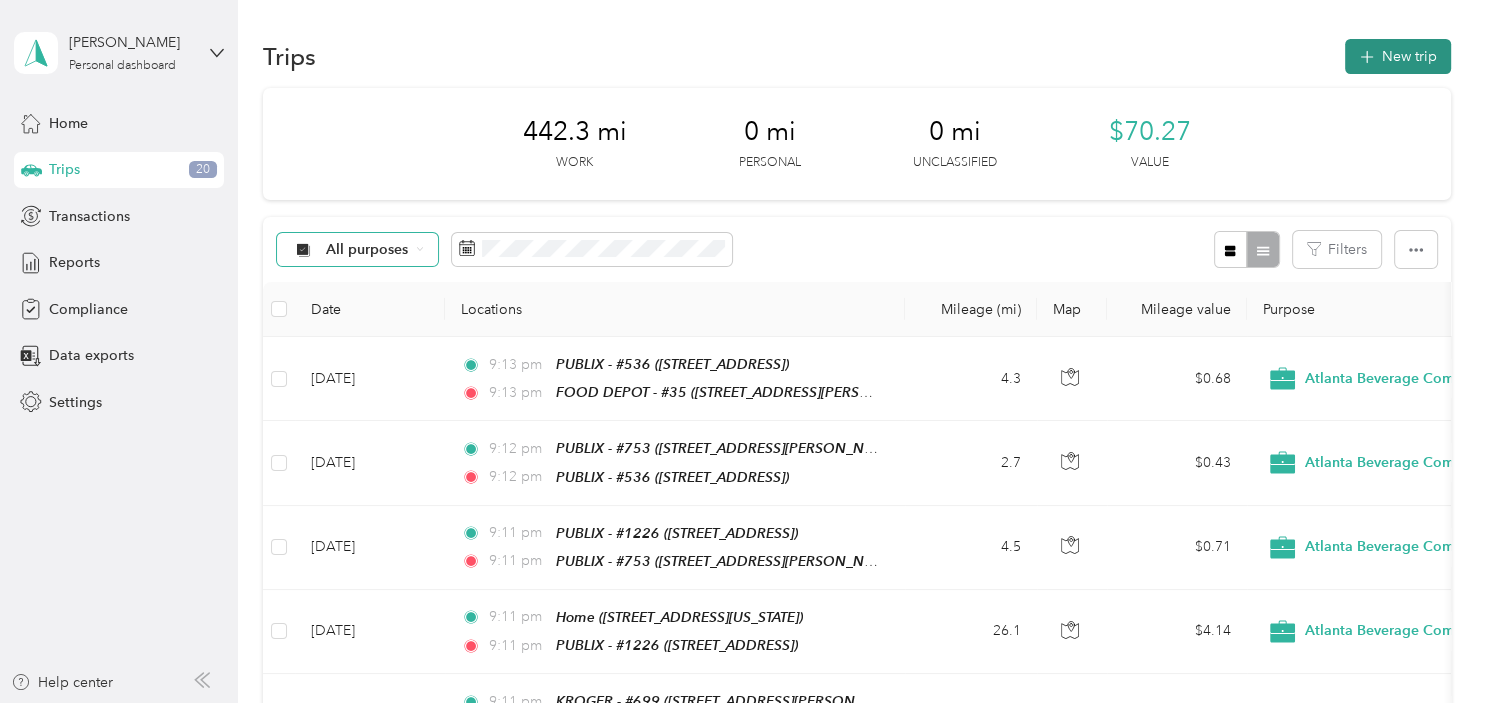 click on "New trip" at bounding box center [1398, 56] 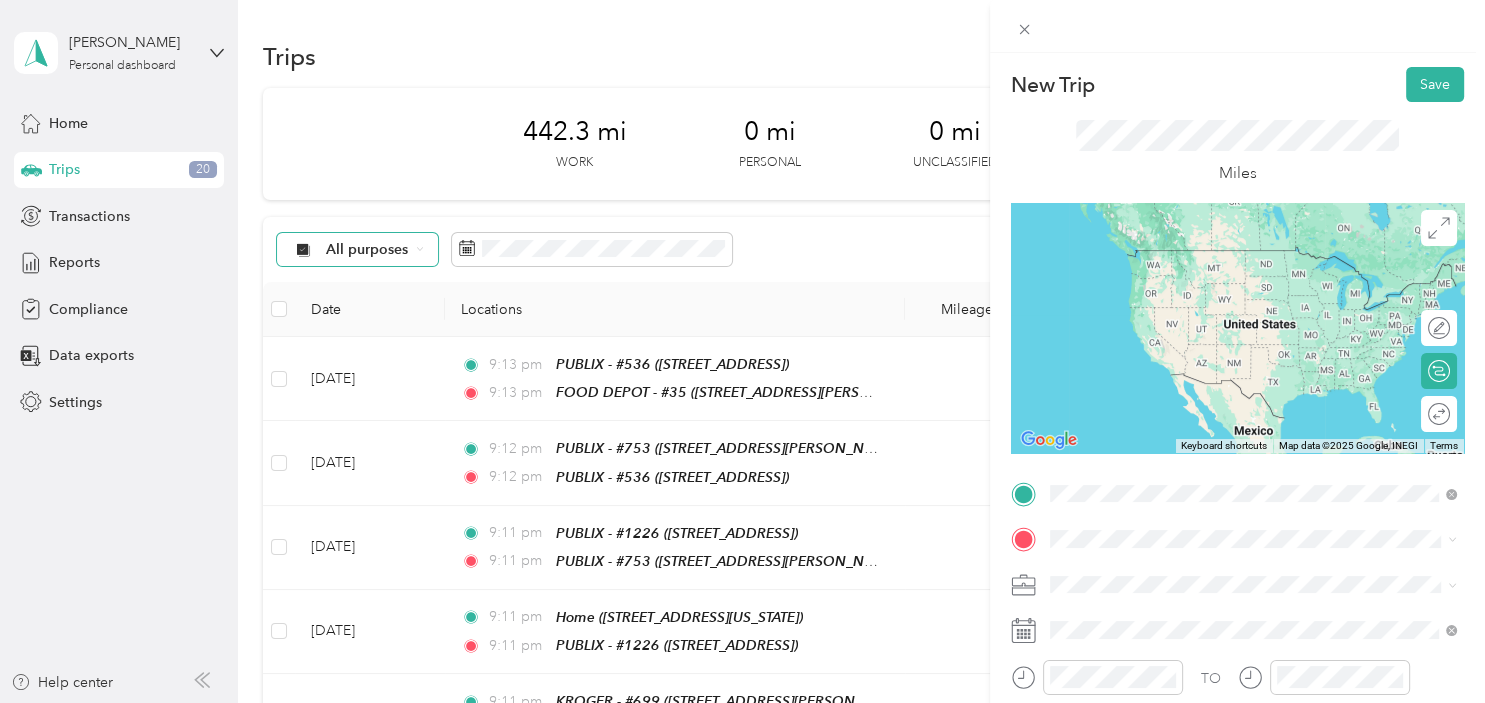 click on "[STREET_ADDRESS][PERSON_NAME]" at bounding box center [1206, 286] 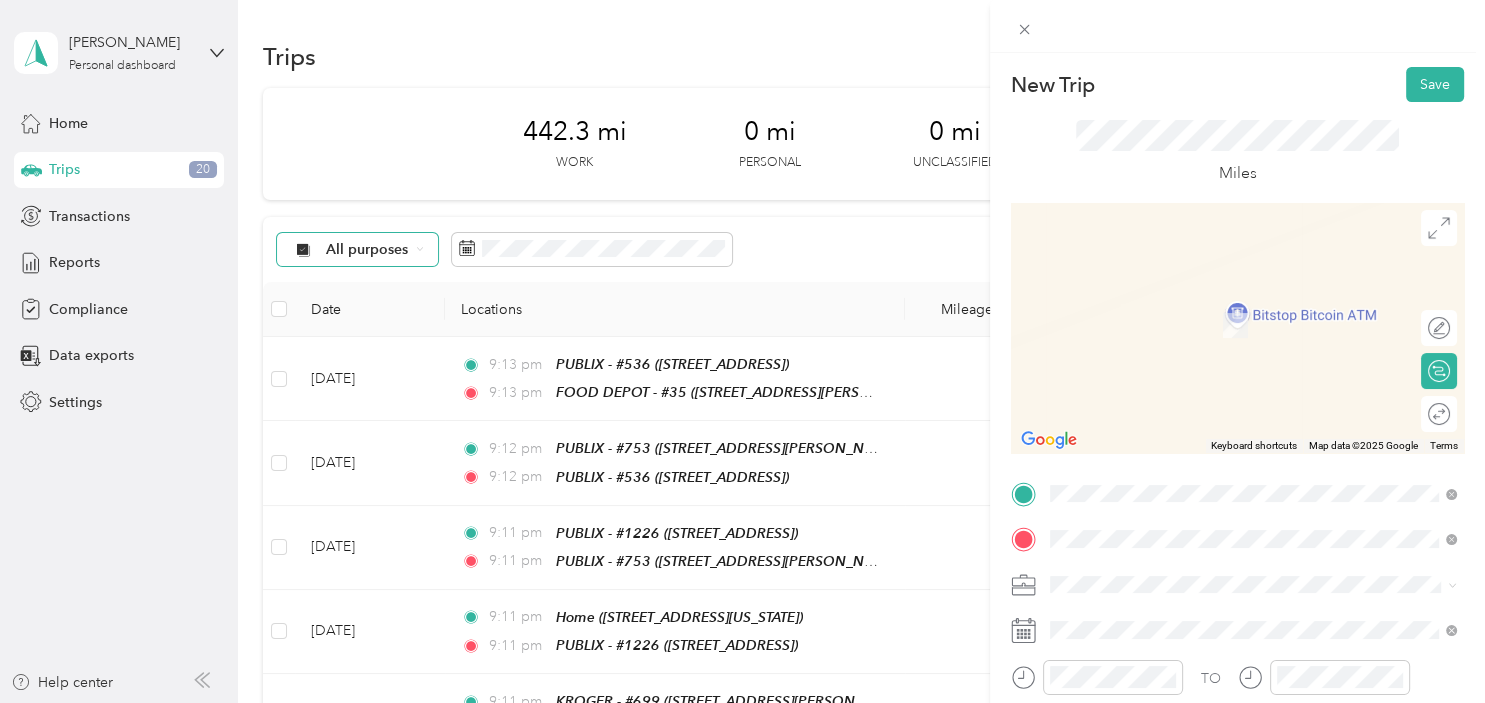 click on "Home [STREET_ADDRESS][US_STATE]" at bounding box center (1187, 315) 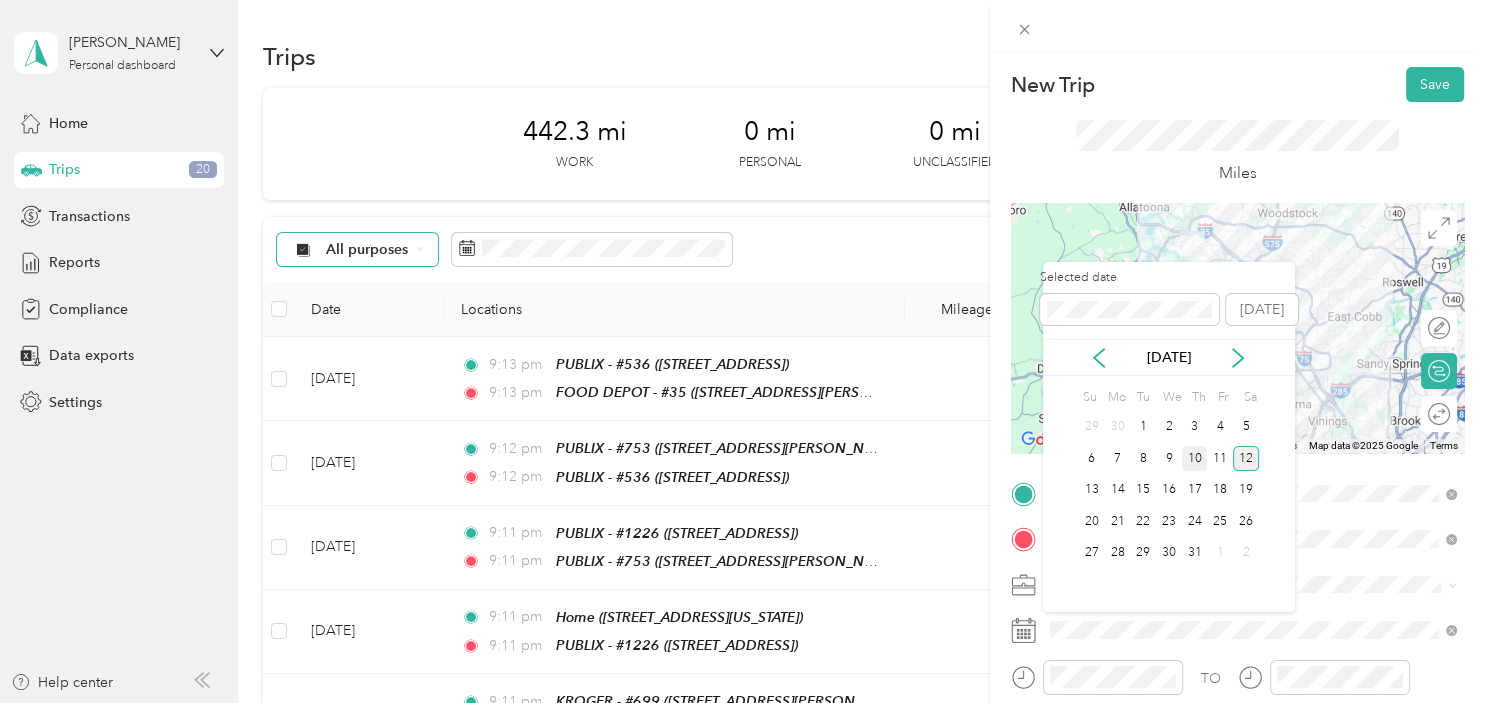 click on "10" at bounding box center (1195, 458) 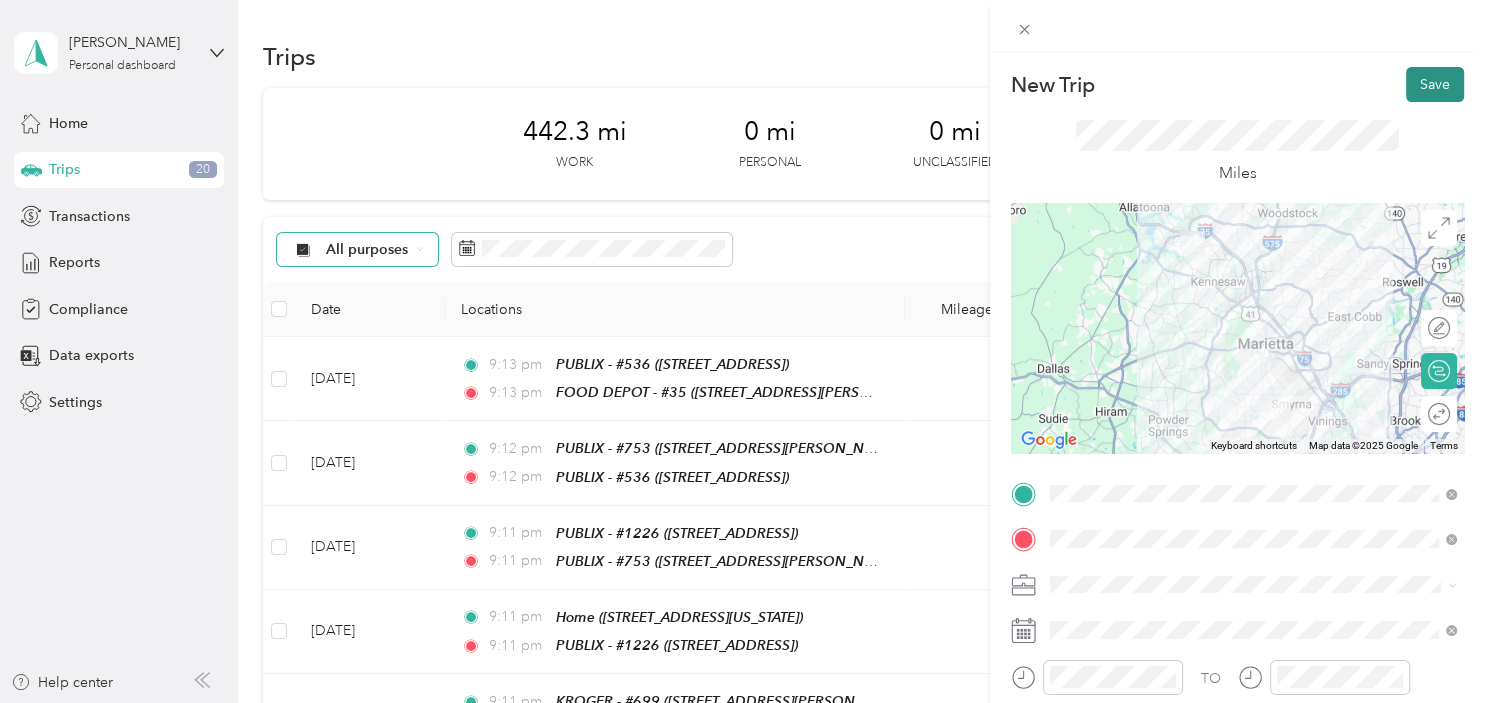 click on "Save" at bounding box center (1435, 84) 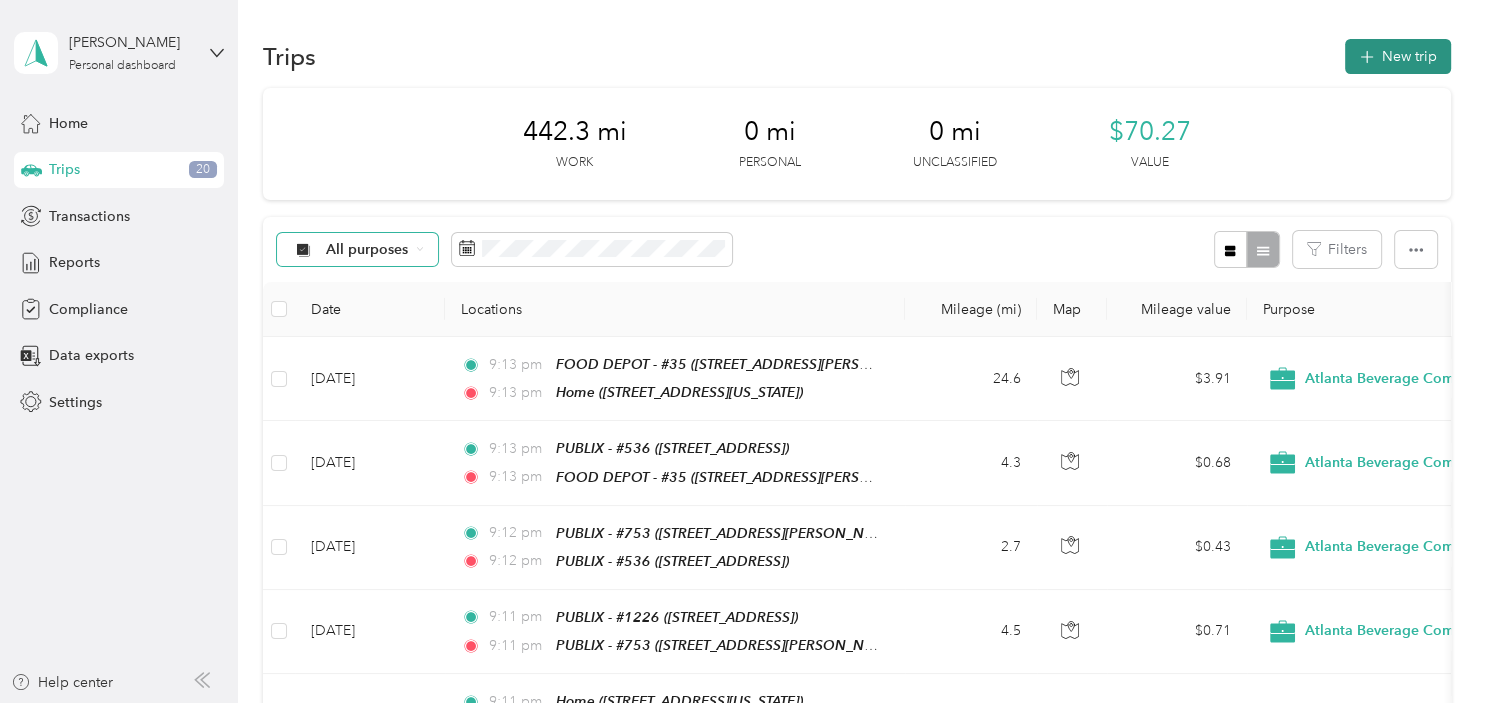 click on "New trip" at bounding box center (1398, 56) 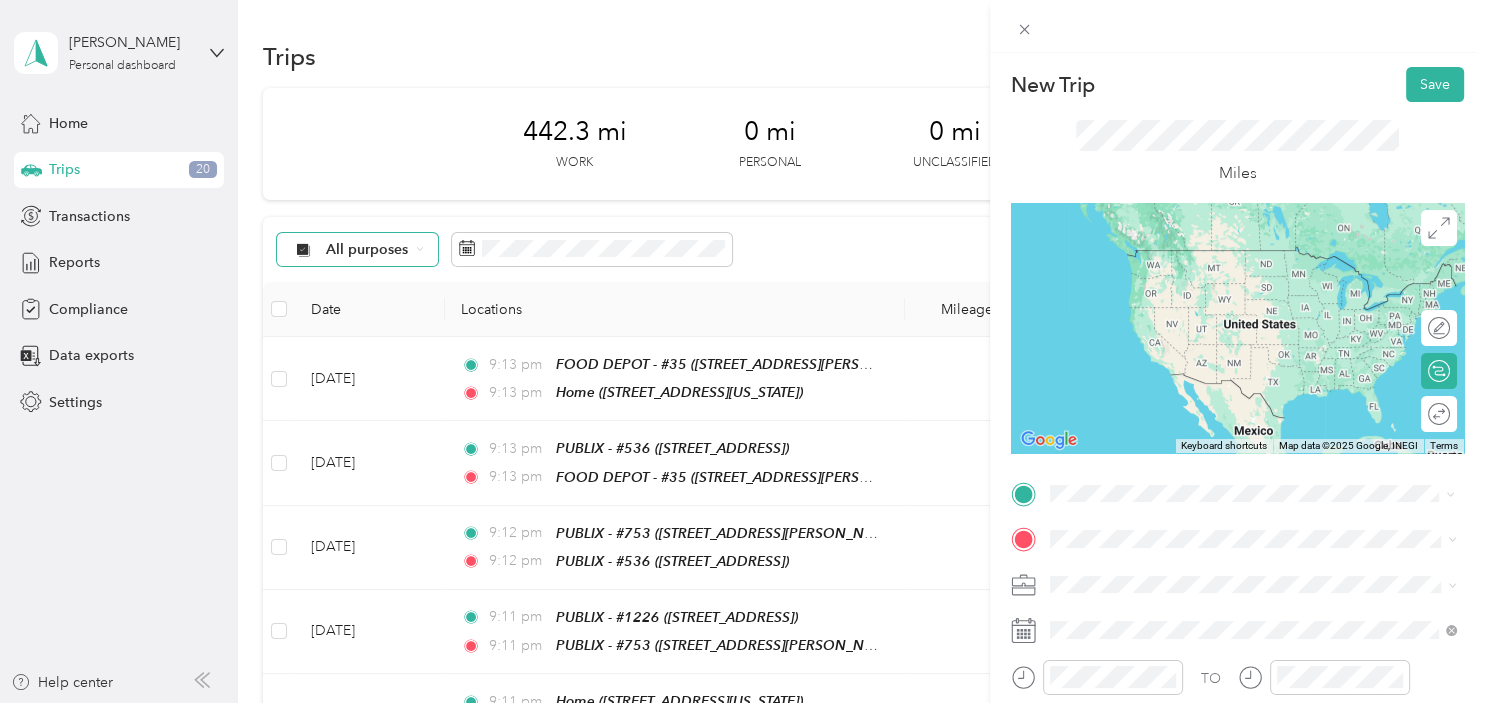click on "Home [STREET_ADDRESS][US_STATE]" at bounding box center [1253, 268] 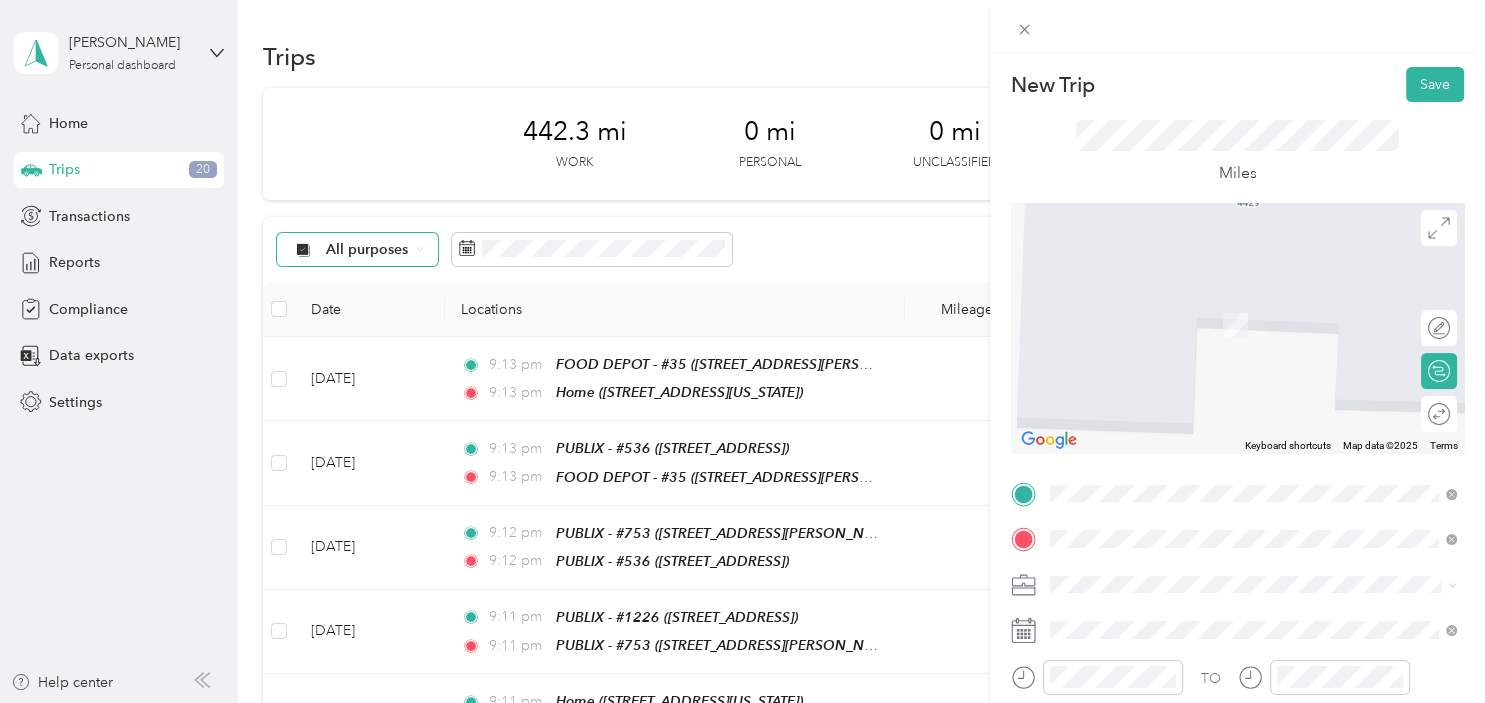 click on "Walmart 1181 [STREET_ADDRESS][PERSON_NAME][US_STATE]" at bounding box center [1242, 315] 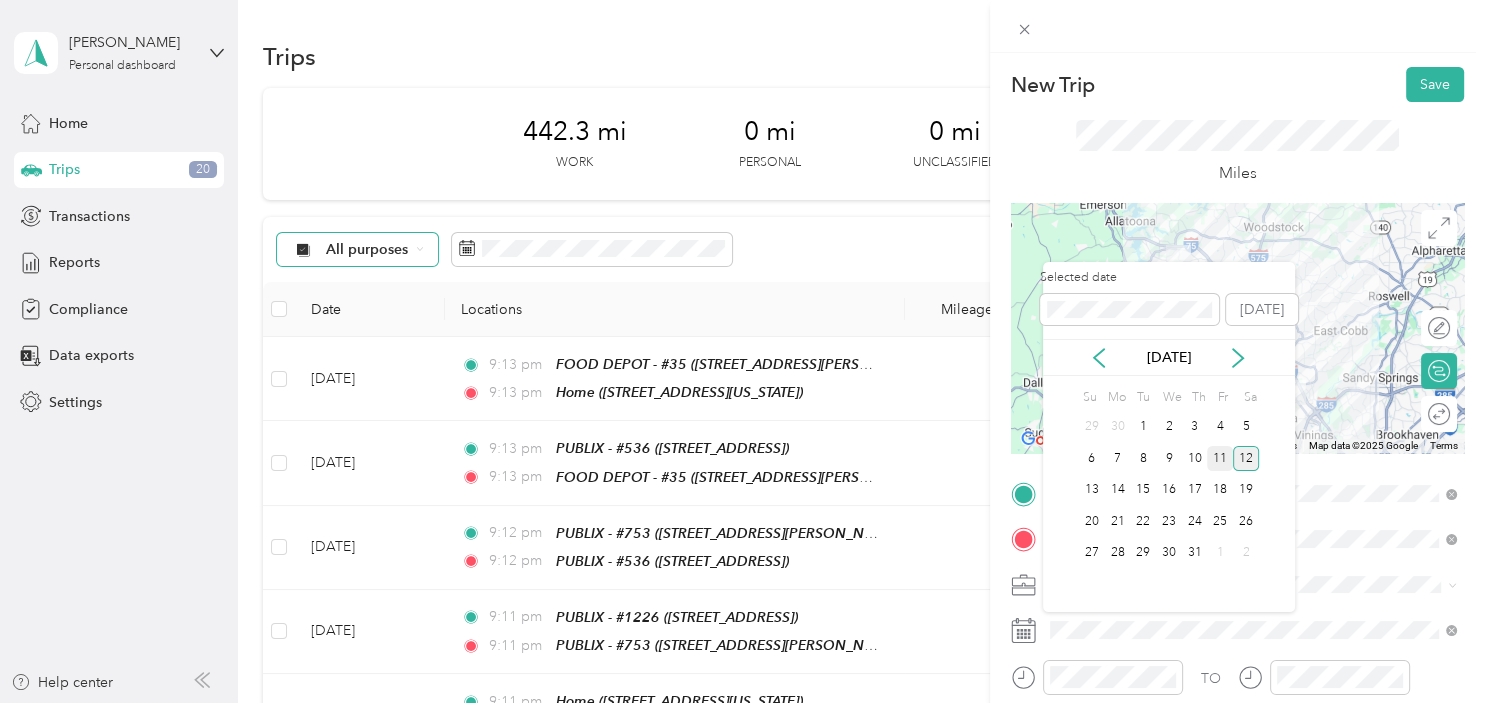 click on "11" at bounding box center (1220, 458) 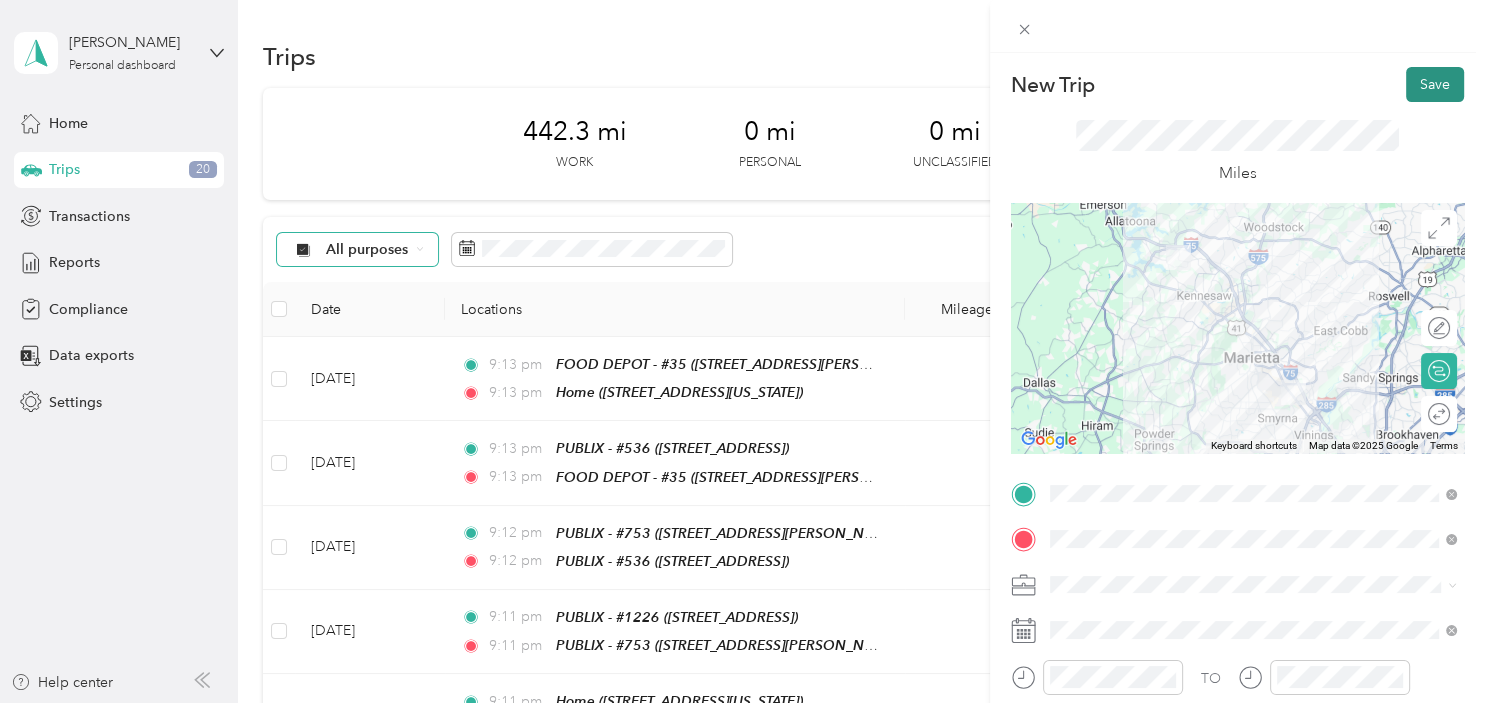 click on "Save" at bounding box center [1435, 84] 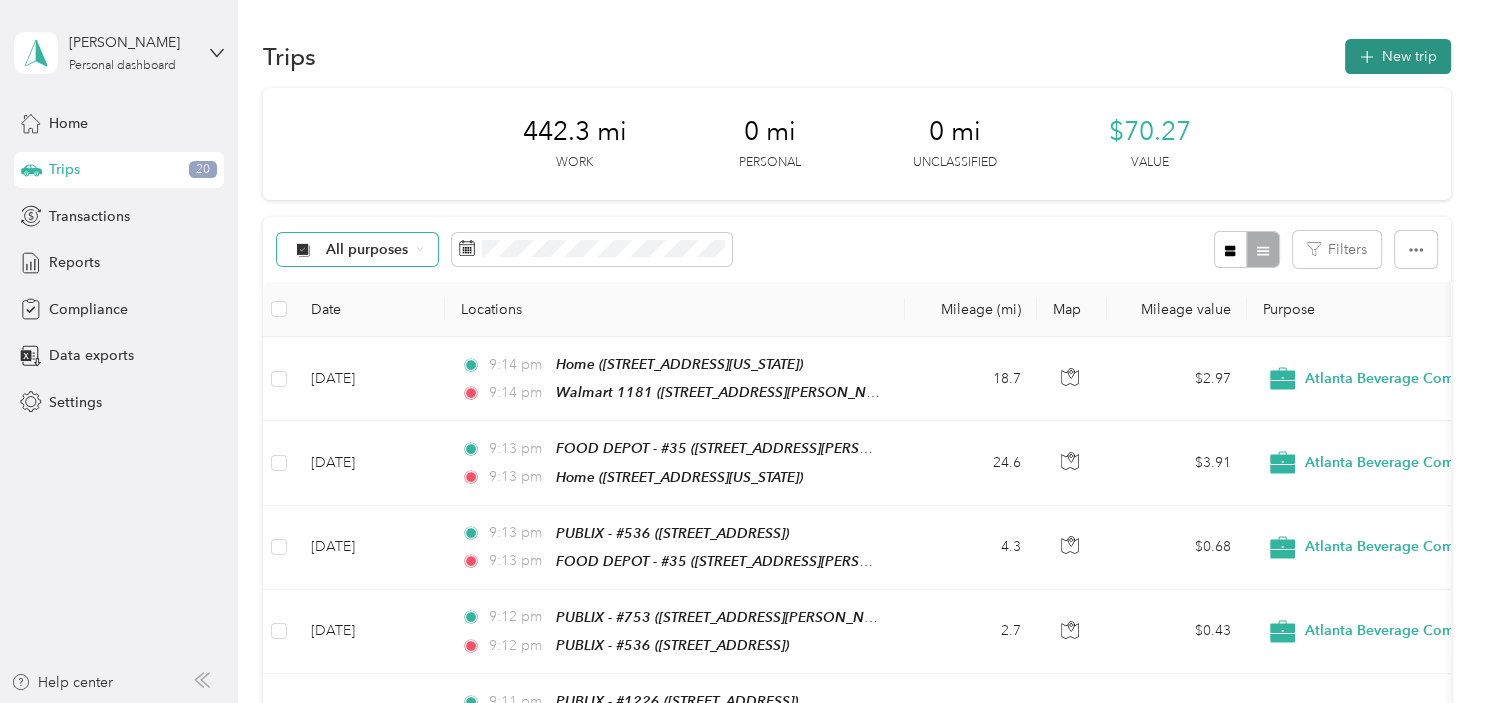 click on "New trip" at bounding box center [1398, 56] 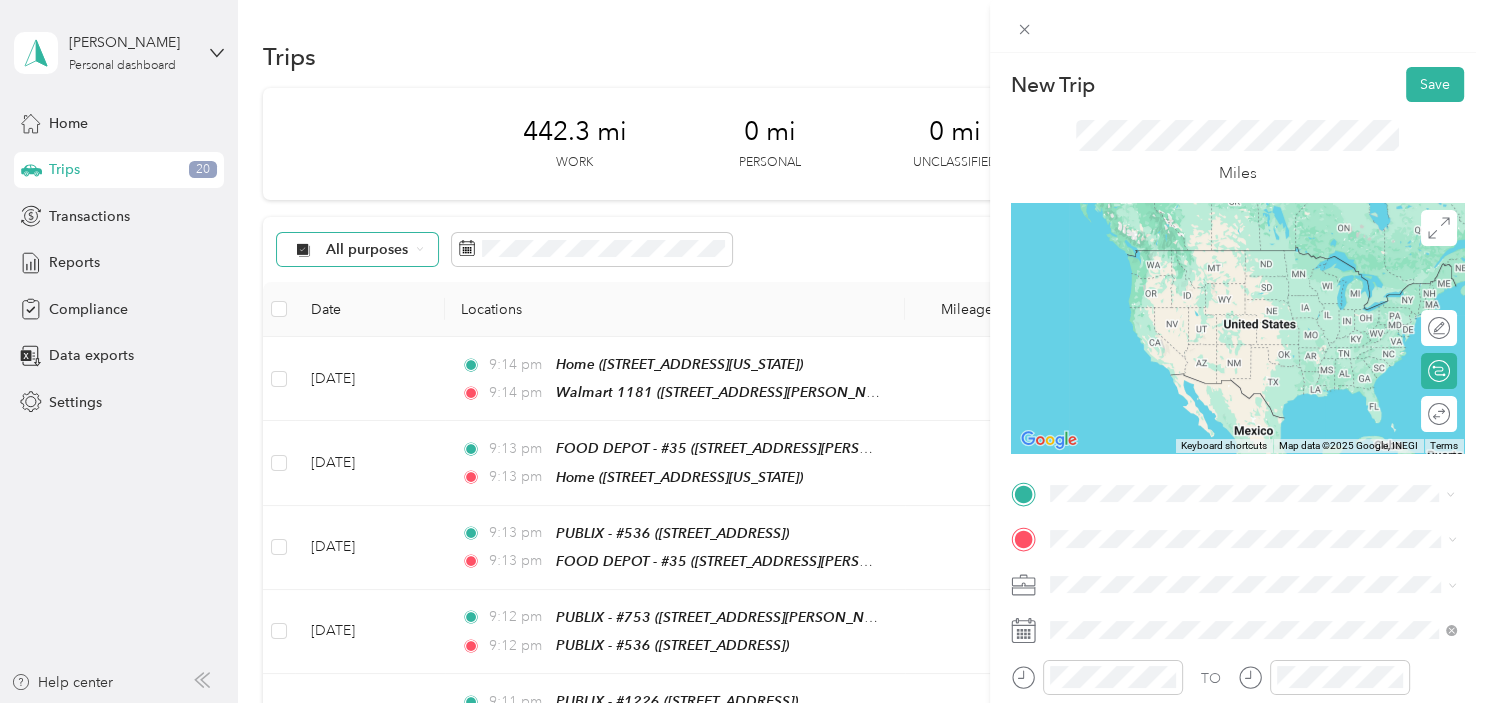 click on "Walmart 1181 [STREET_ADDRESS][PERSON_NAME][US_STATE]" at bounding box center [1242, 268] 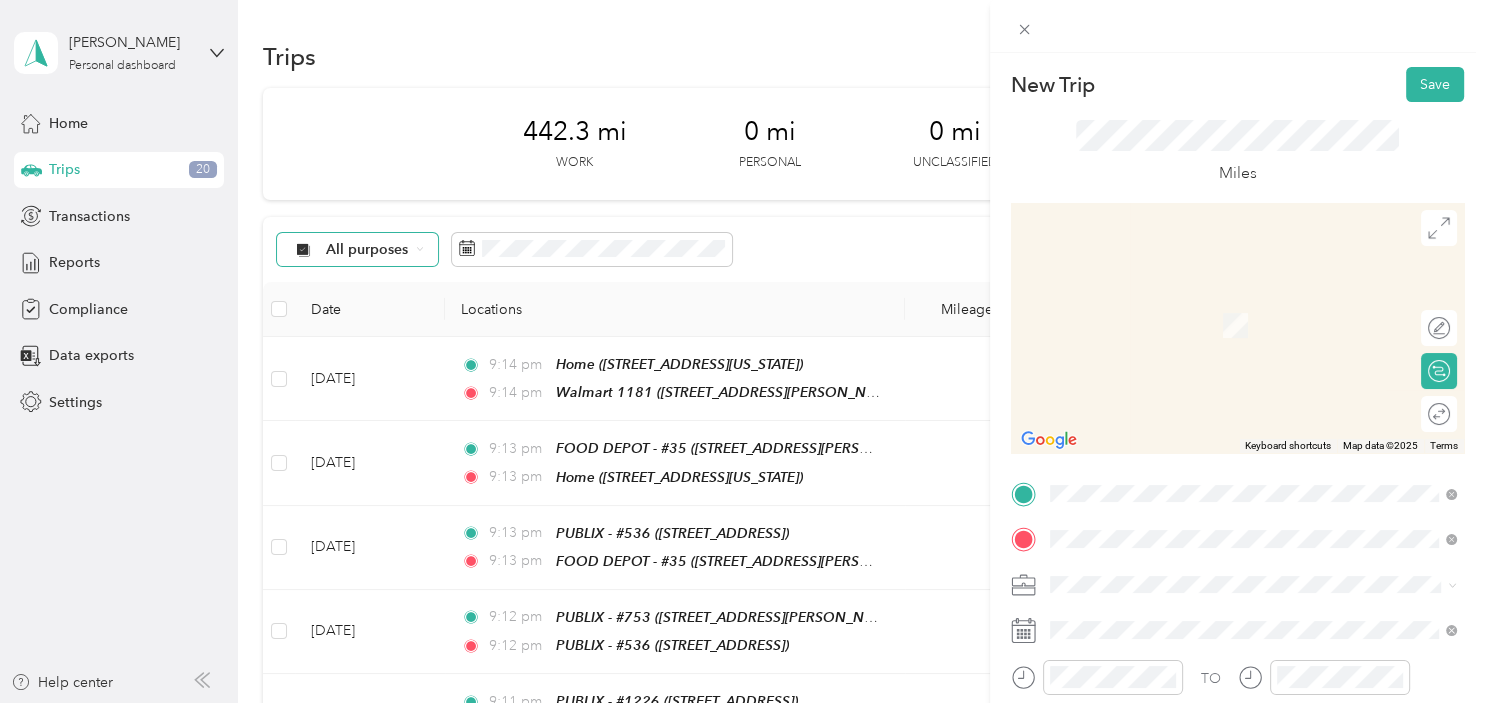 click on "TEAM KROGER - #699" at bounding box center (1206, 327) 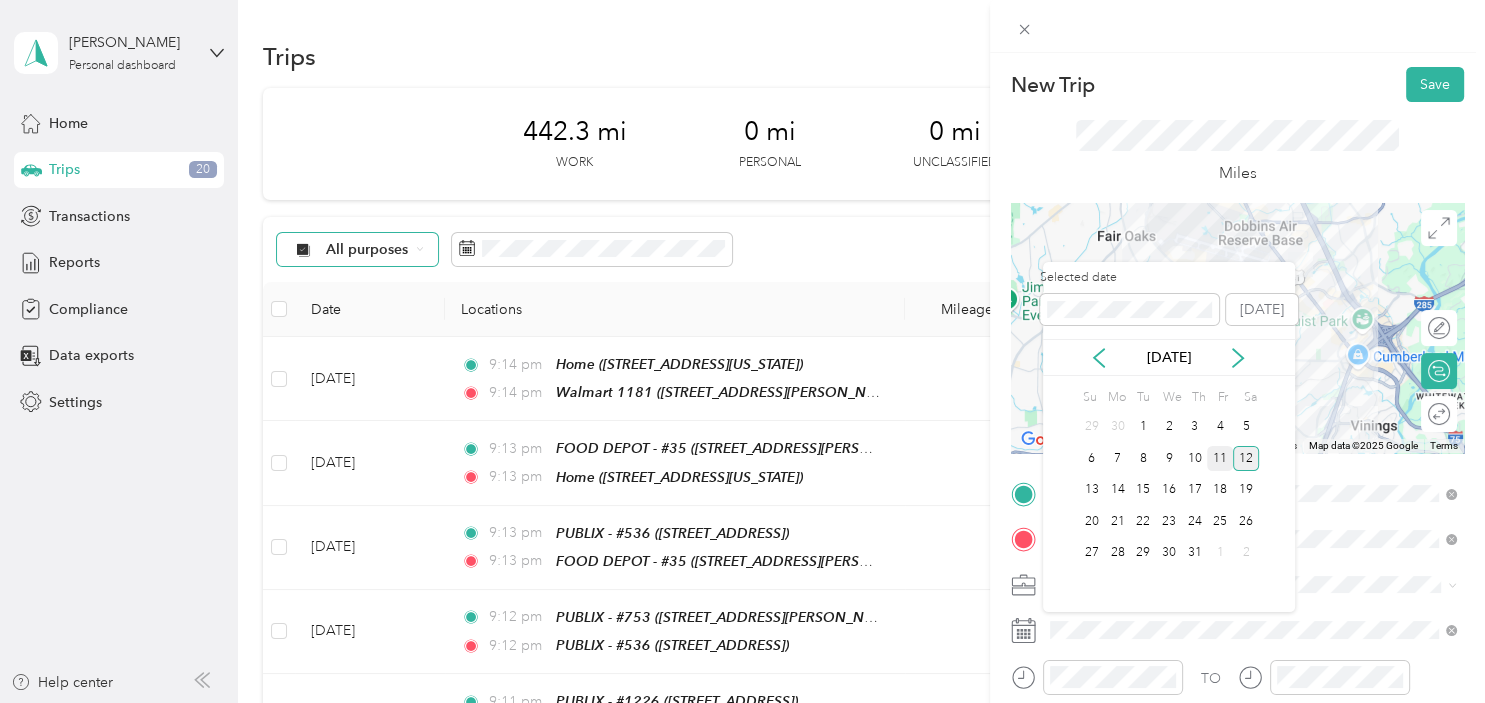click on "11" at bounding box center [1220, 458] 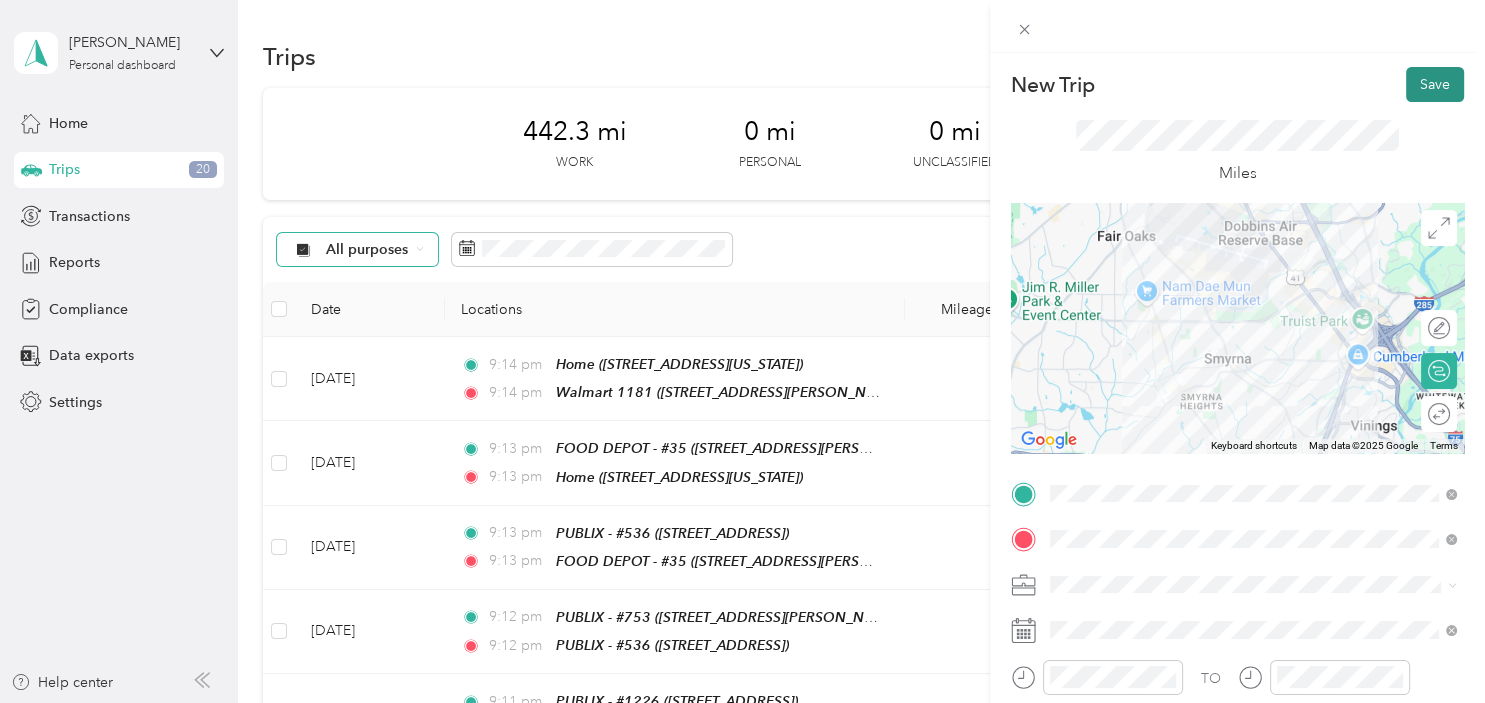 click on "Save" at bounding box center (1435, 84) 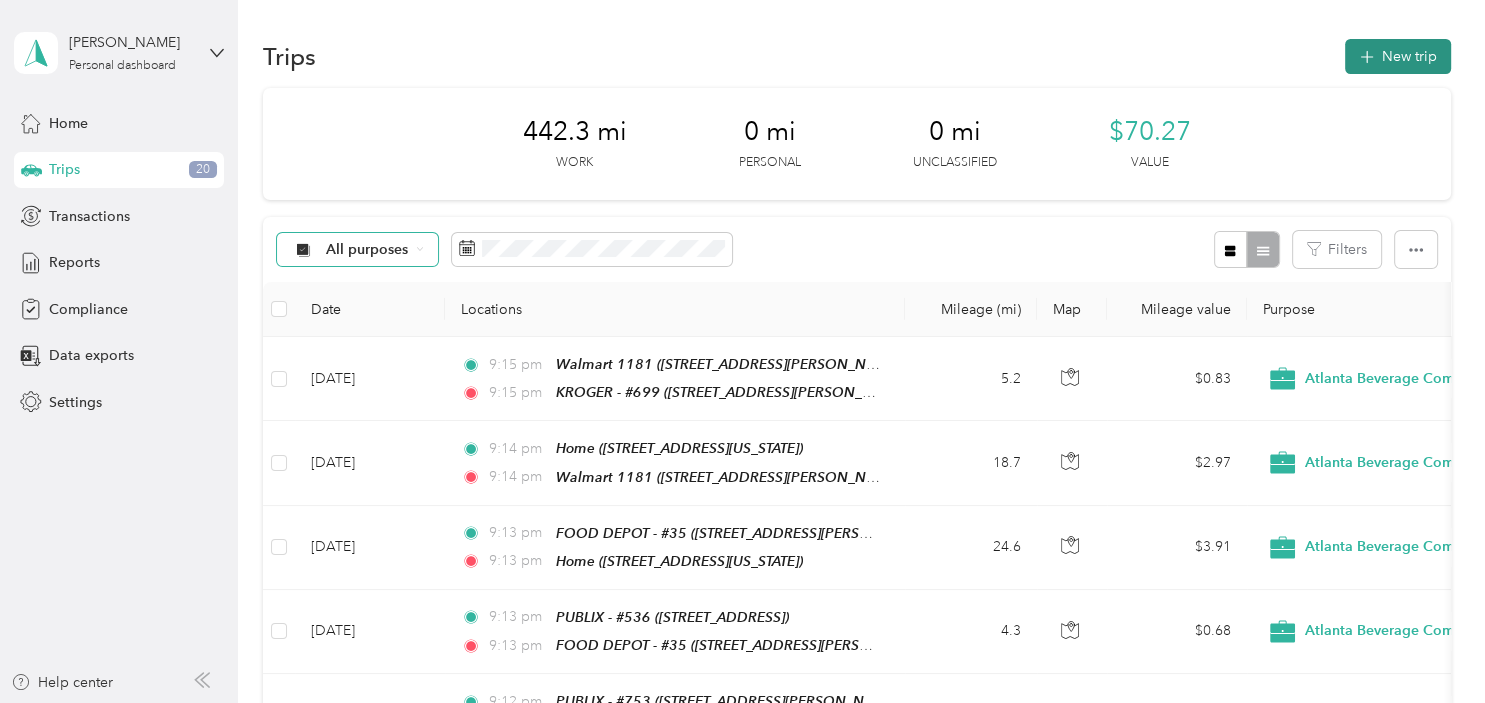 click on "New trip" at bounding box center [1398, 56] 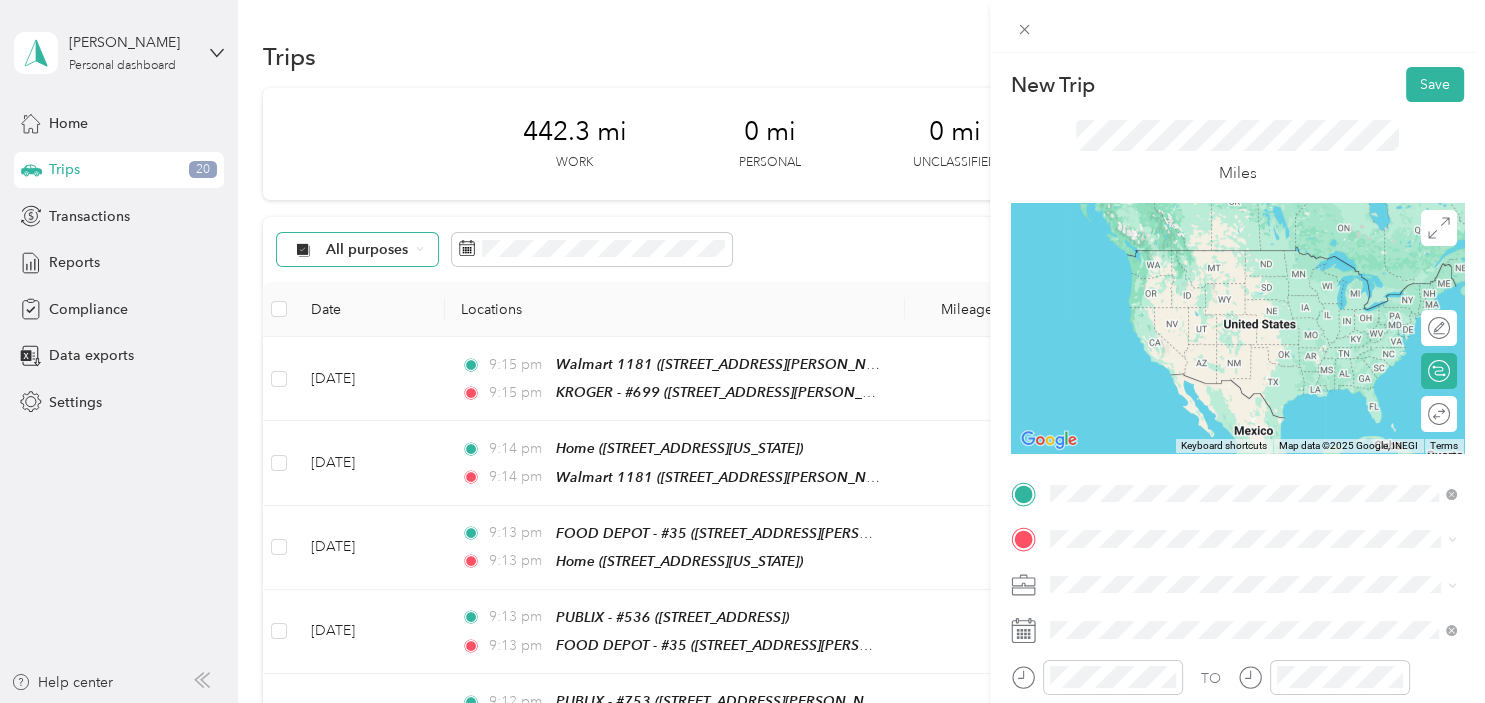 click on "TEAM KROGER - #699 [STREET_ADDRESS][PERSON_NAME]" at bounding box center [1206, 293] 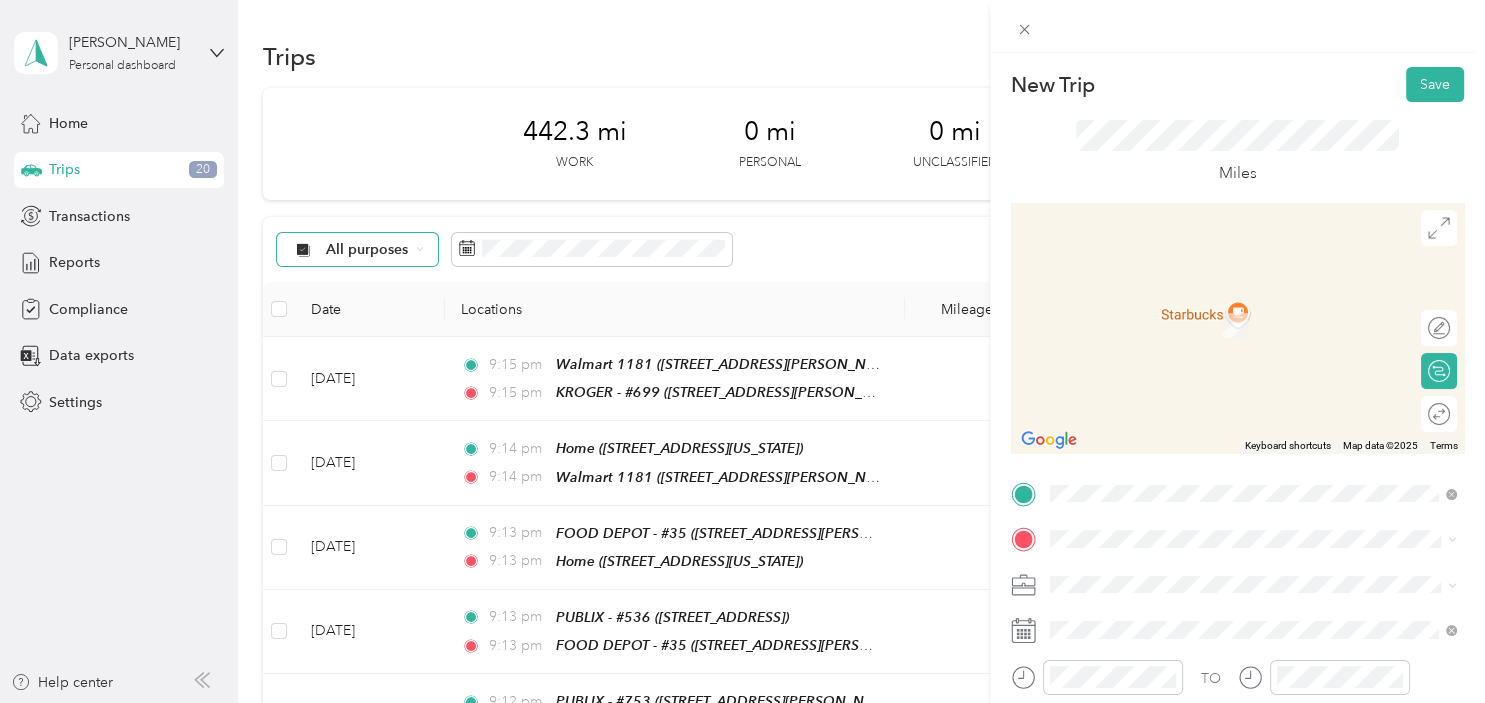click on "TEAM PUBLIX - #1112 1025 VETERANS MEMORIAL HW, 30126, MABLETON, [GEOGRAPHIC_DATA]" at bounding box center (1268, 321) 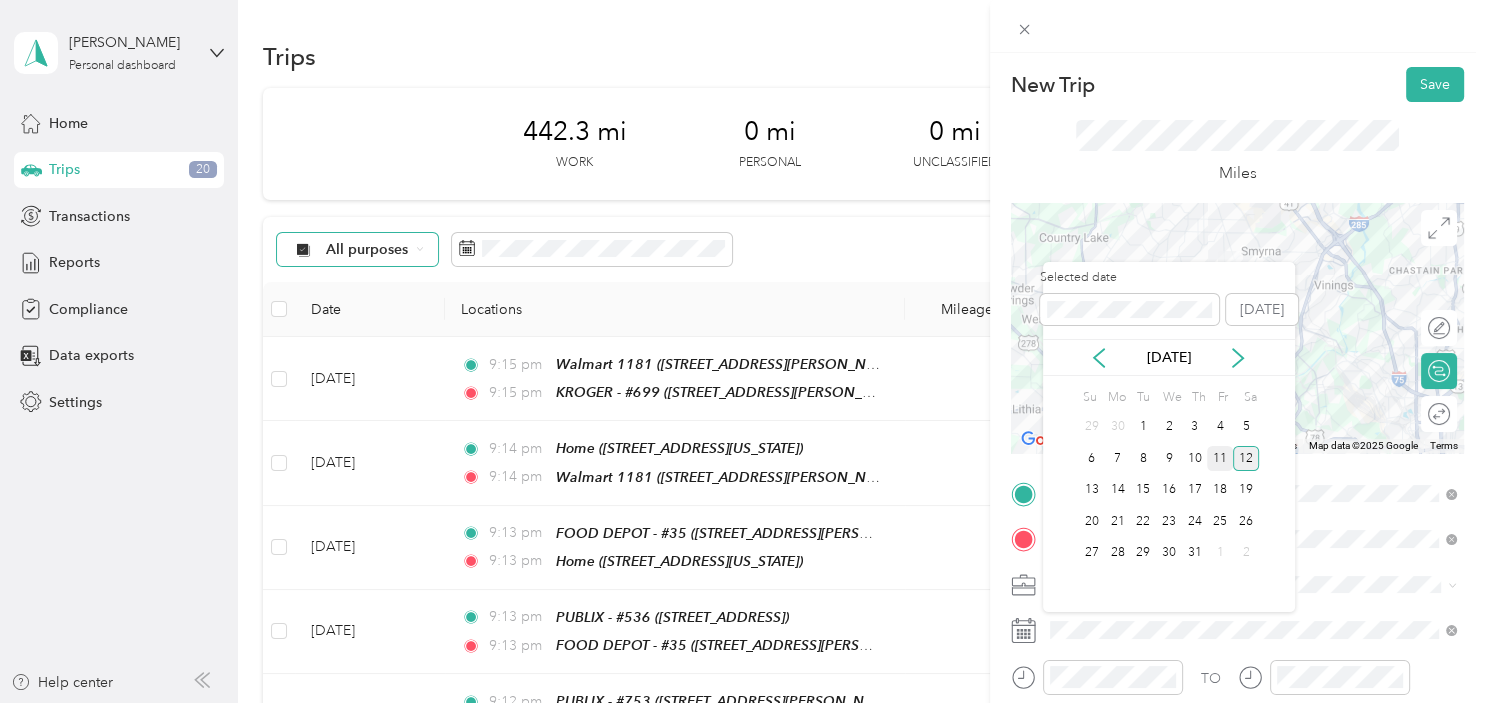click on "11" at bounding box center [1220, 458] 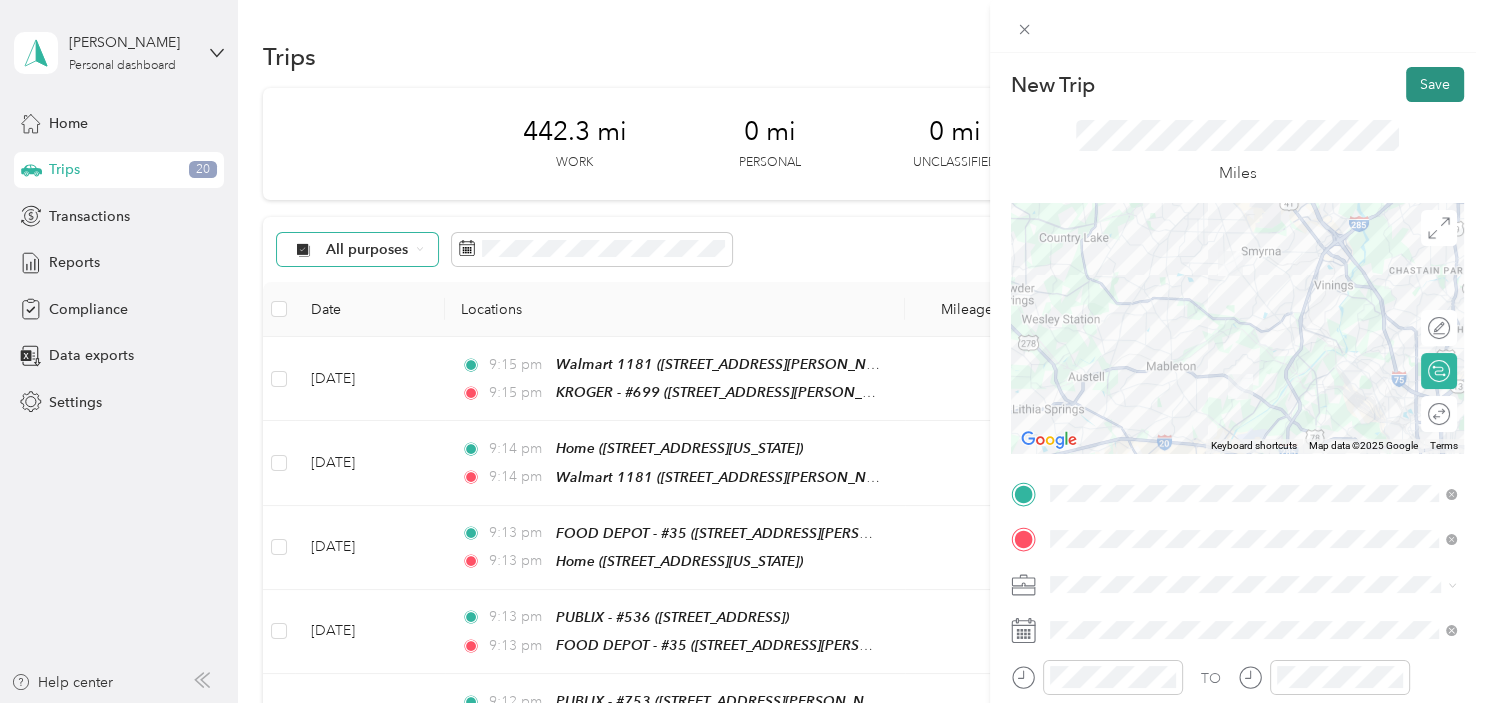 click on "Save" at bounding box center [1435, 84] 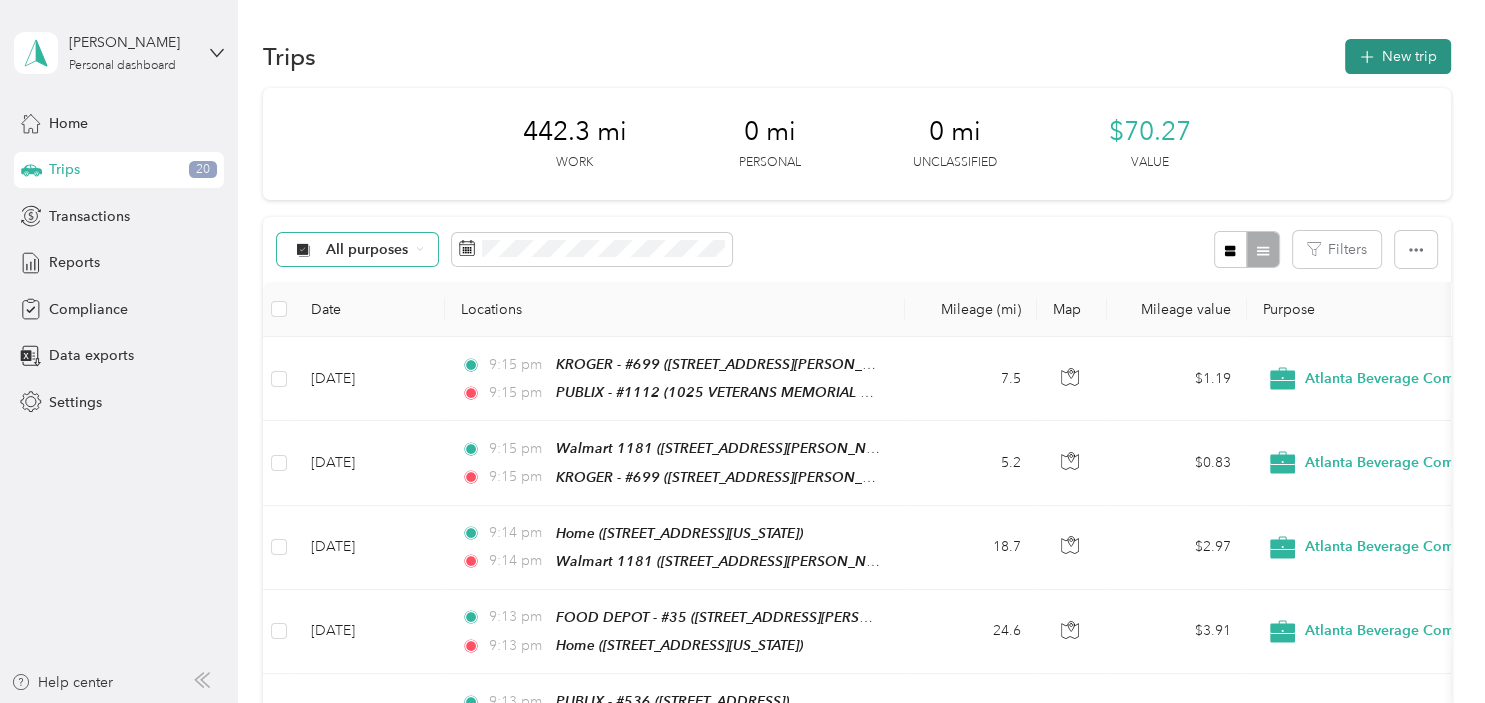 click on "New trip" at bounding box center (1398, 56) 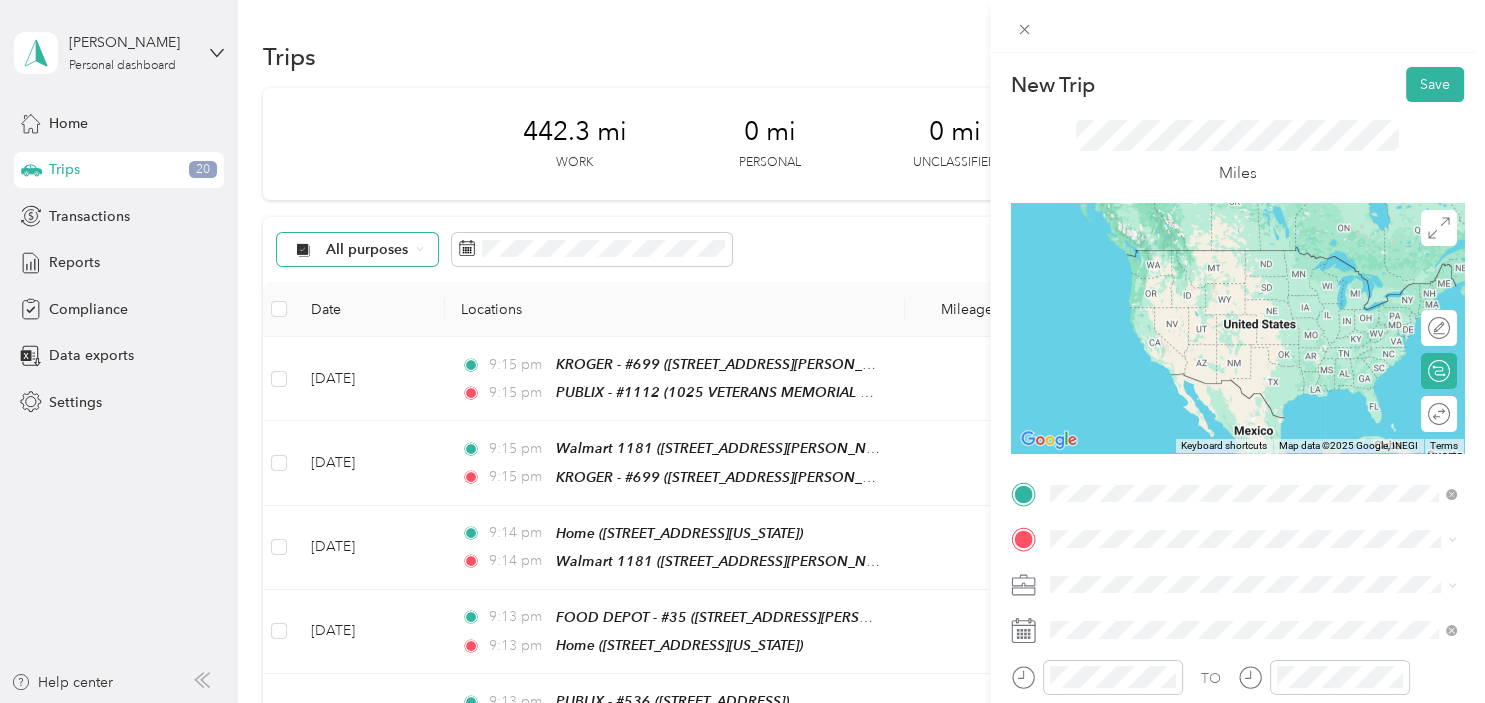 click on "TEAM PUBLIX - #1112 1025 VETERANS MEMORIAL HW, 30126, MABLETON, [GEOGRAPHIC_DATA]" at bounding box center [1268, 283] 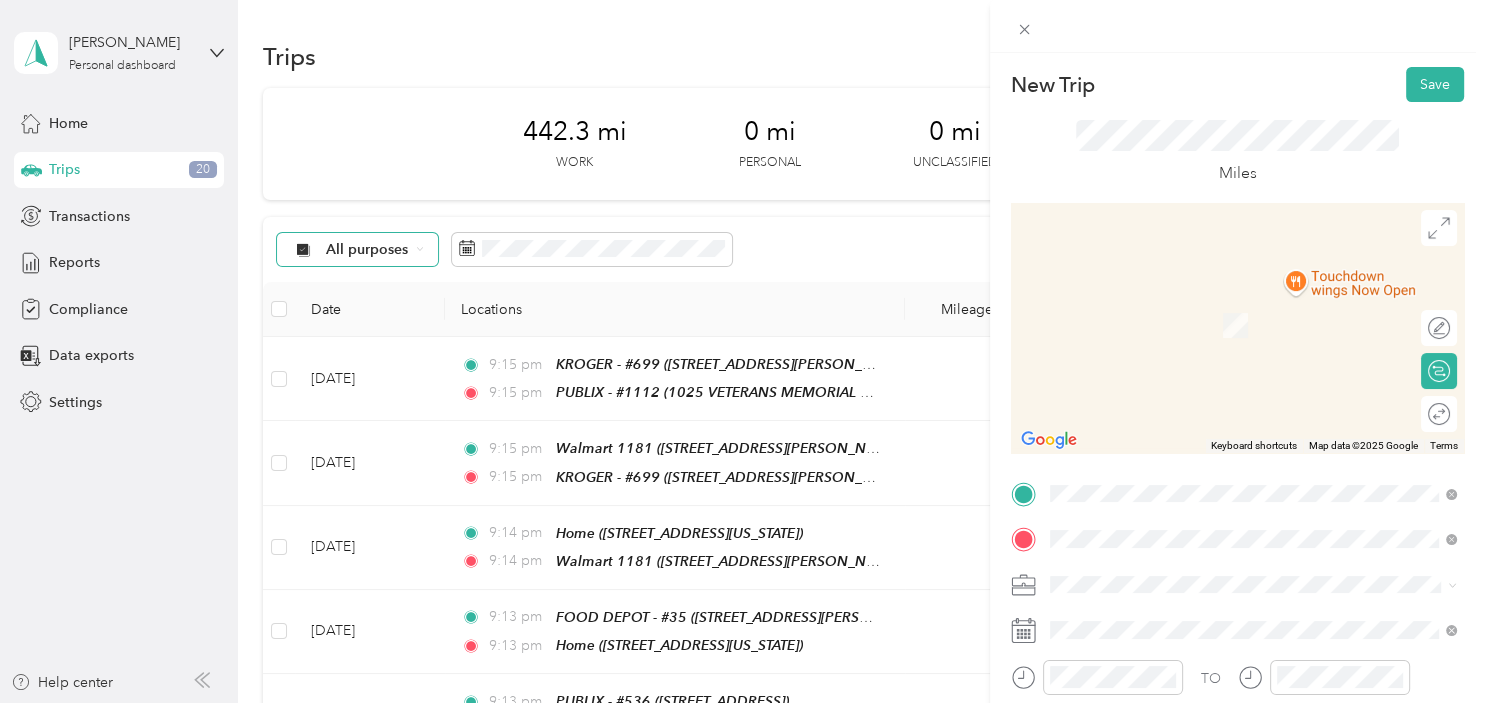 click on "TEAM TARGET - #1164 [STREET_ADDRESS]" at bounding box center (1176, 318) 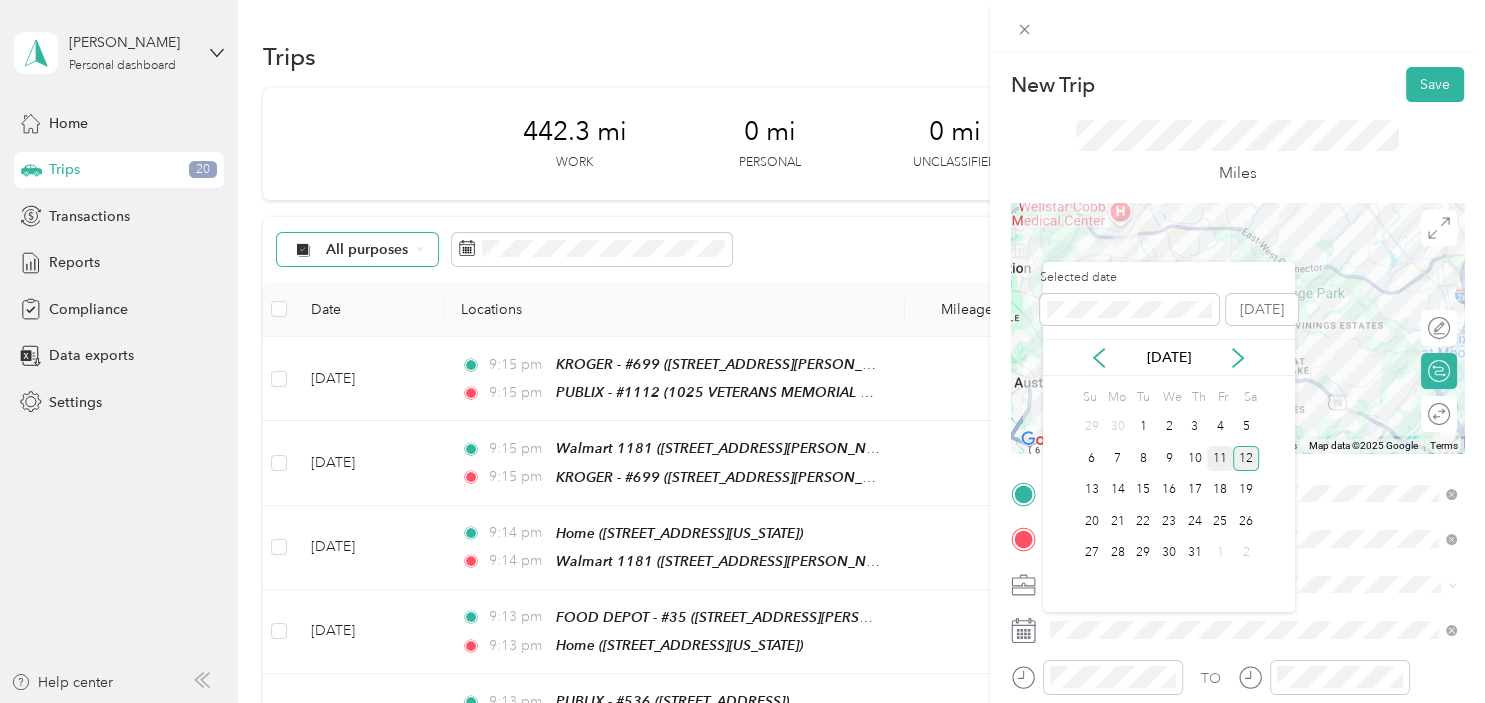 click on "11" at bounding box center [1220, 458] 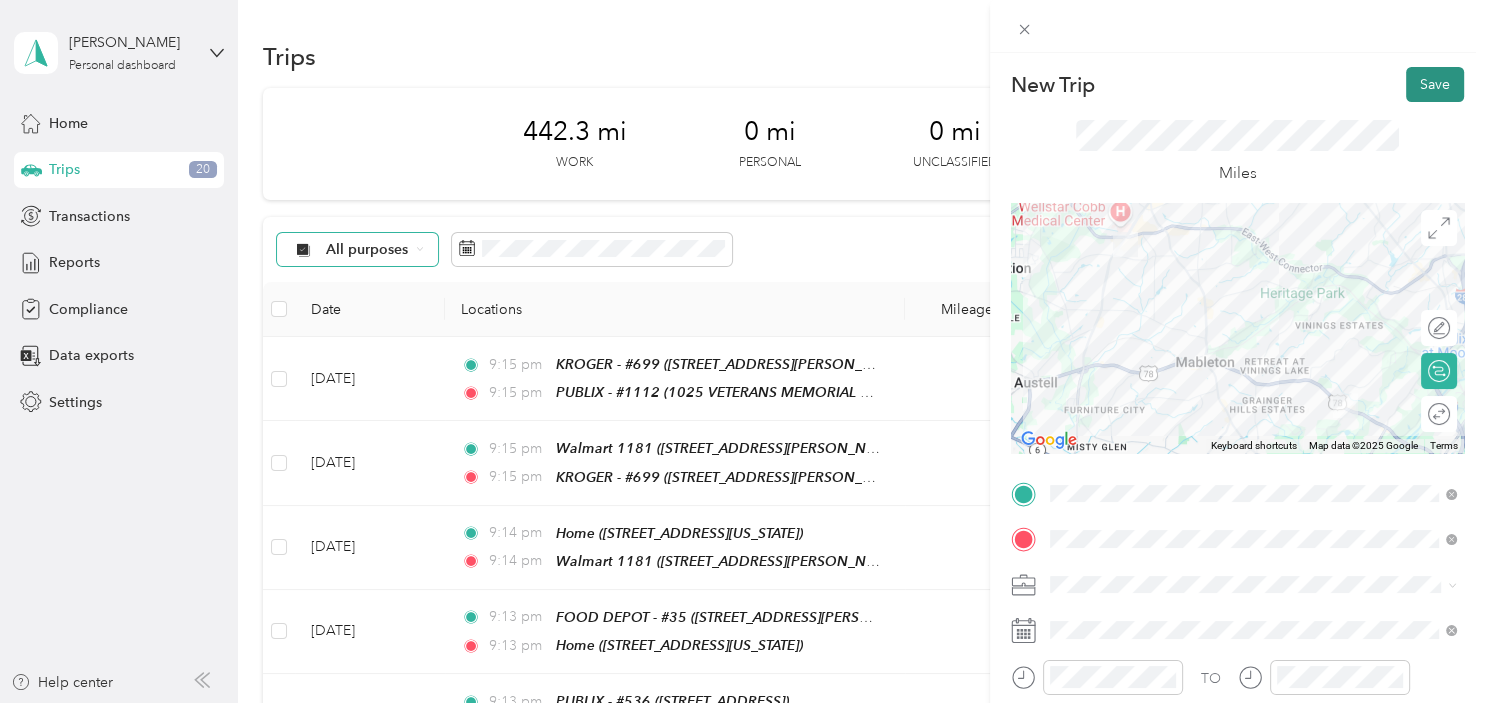click on "Save" at bounding box center (1435, 84) 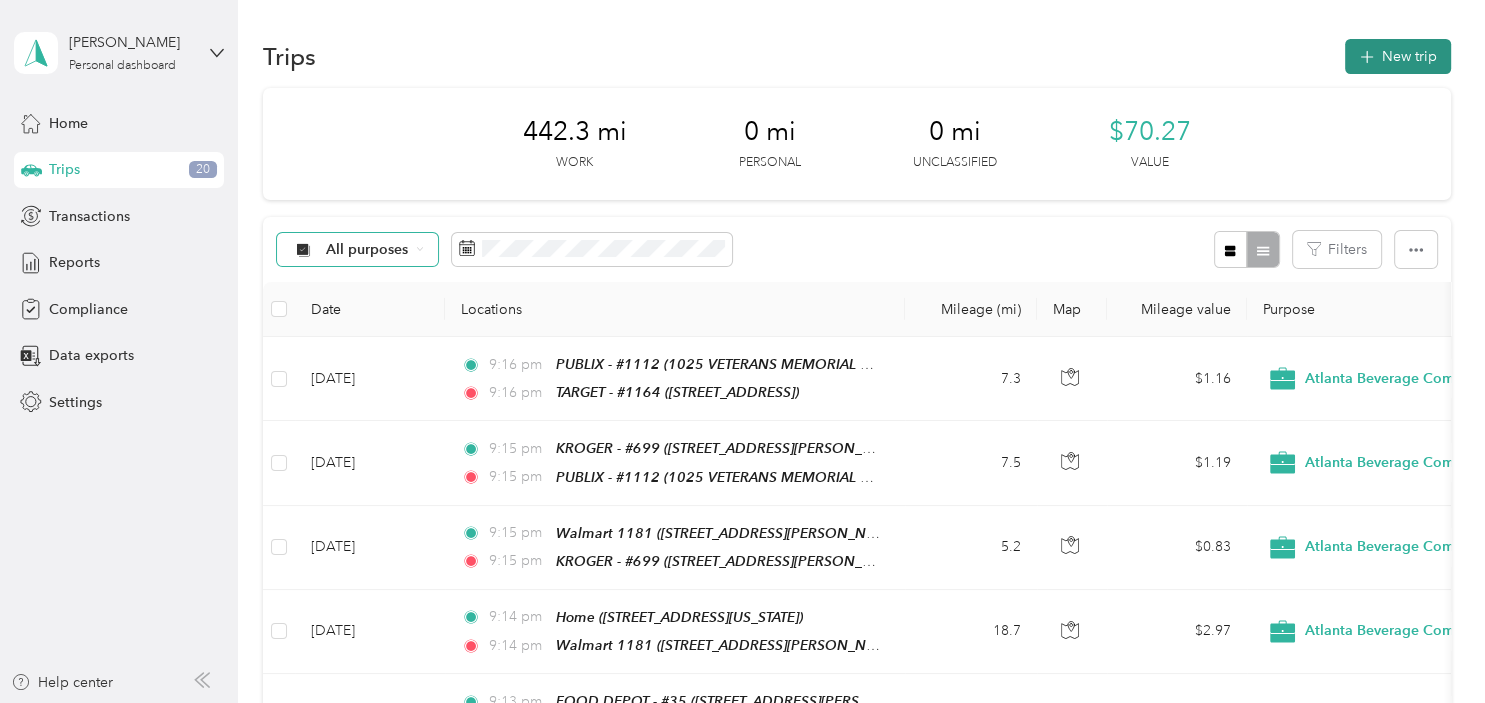 click 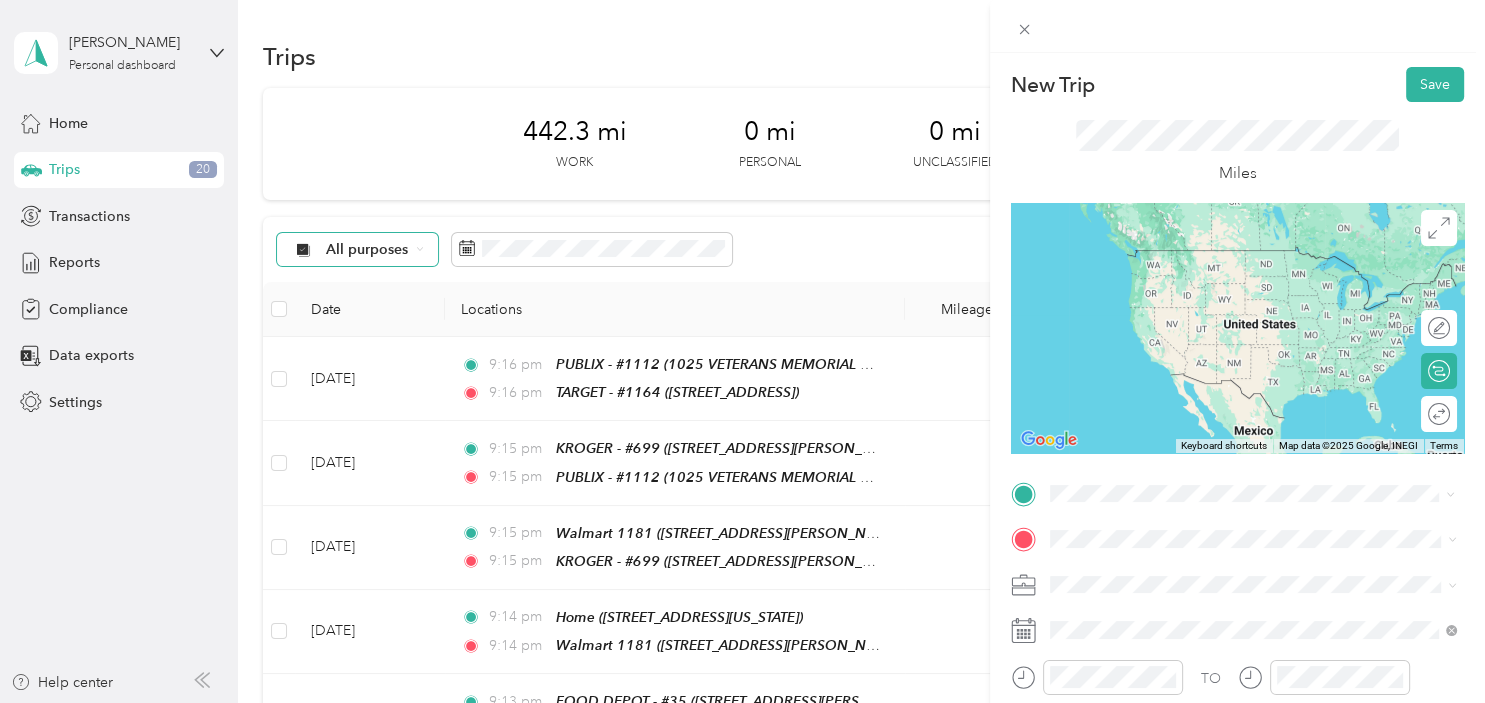 click on "TEAM TARGET - #1164 [STREET_ADDRESS]" at bounding box center (1176, 290) 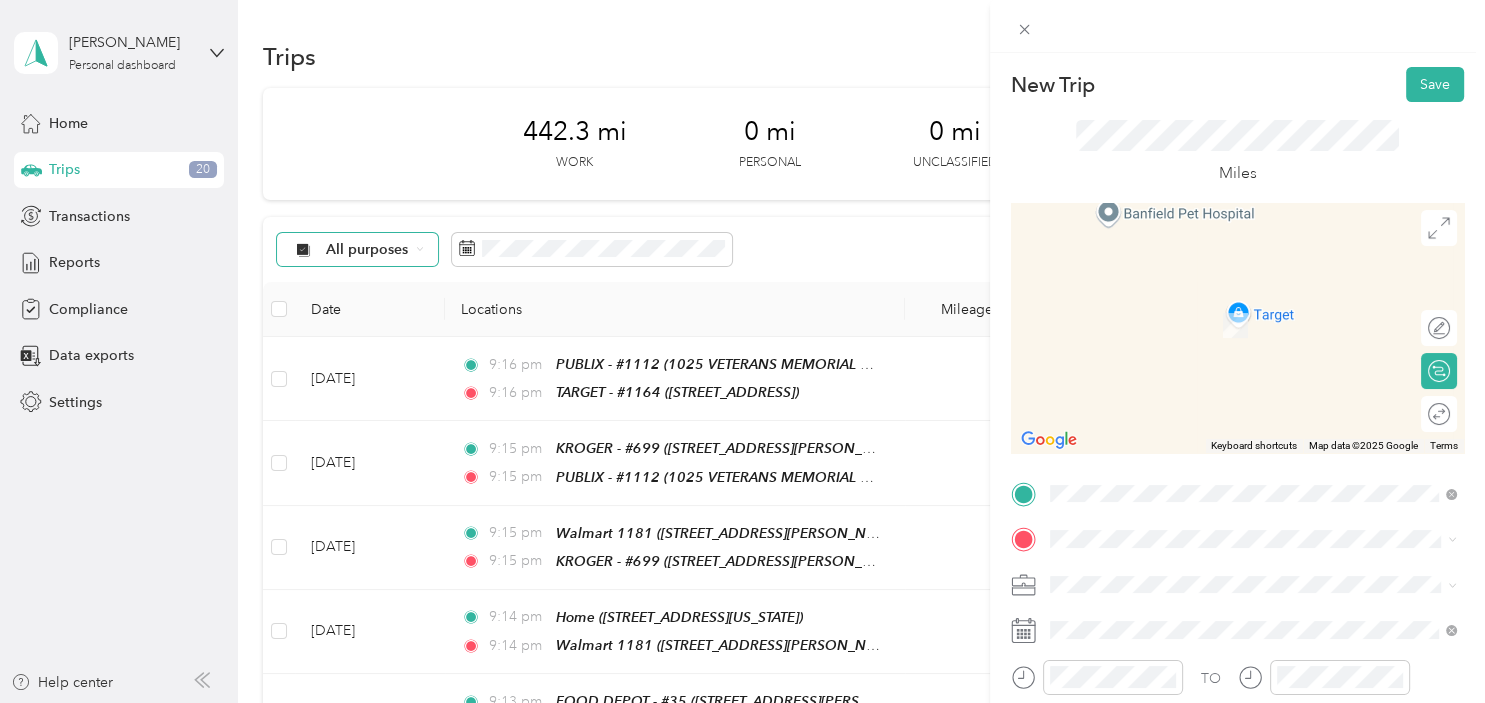 click on "Home [STREET_ADDRESS][US_STATE]" at bounding box center [1187, 304] 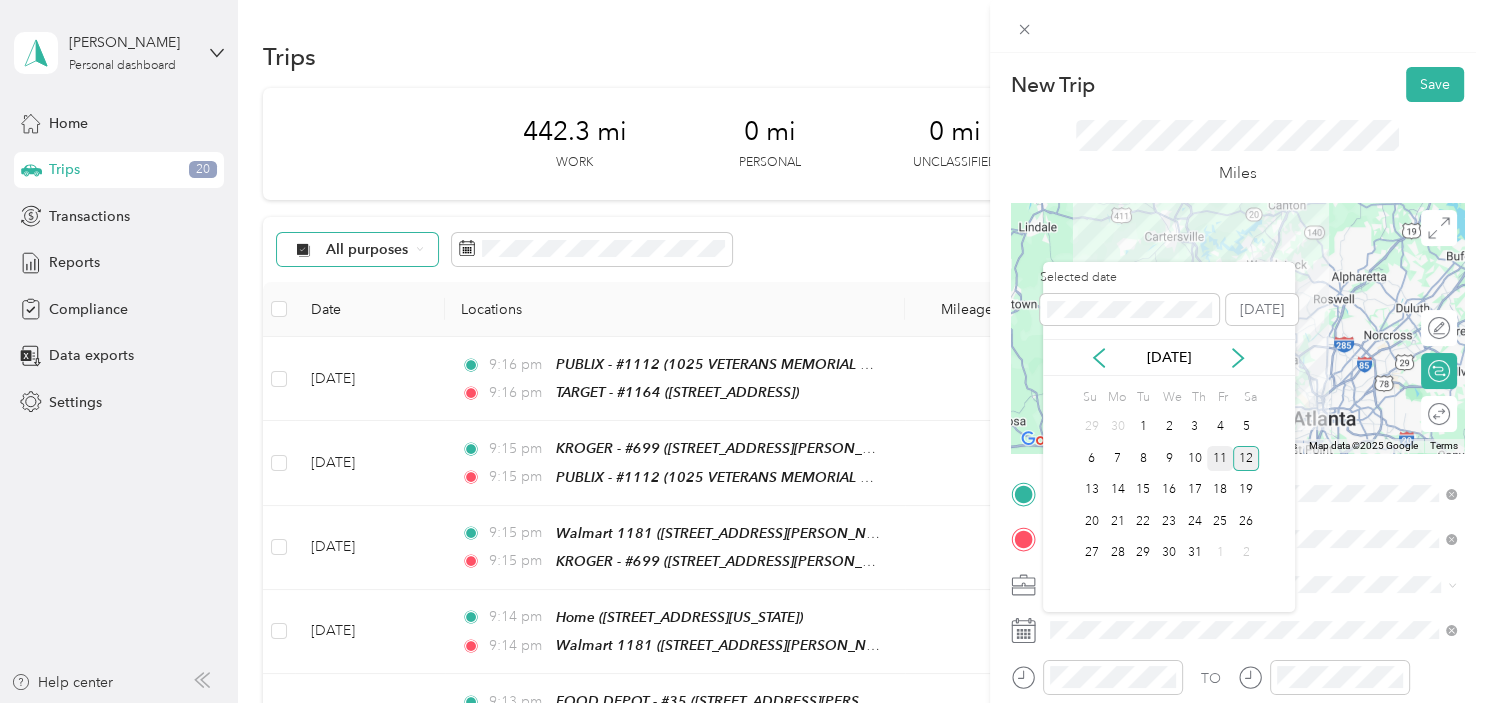 click on "11" at bounding box center [1220, 458] 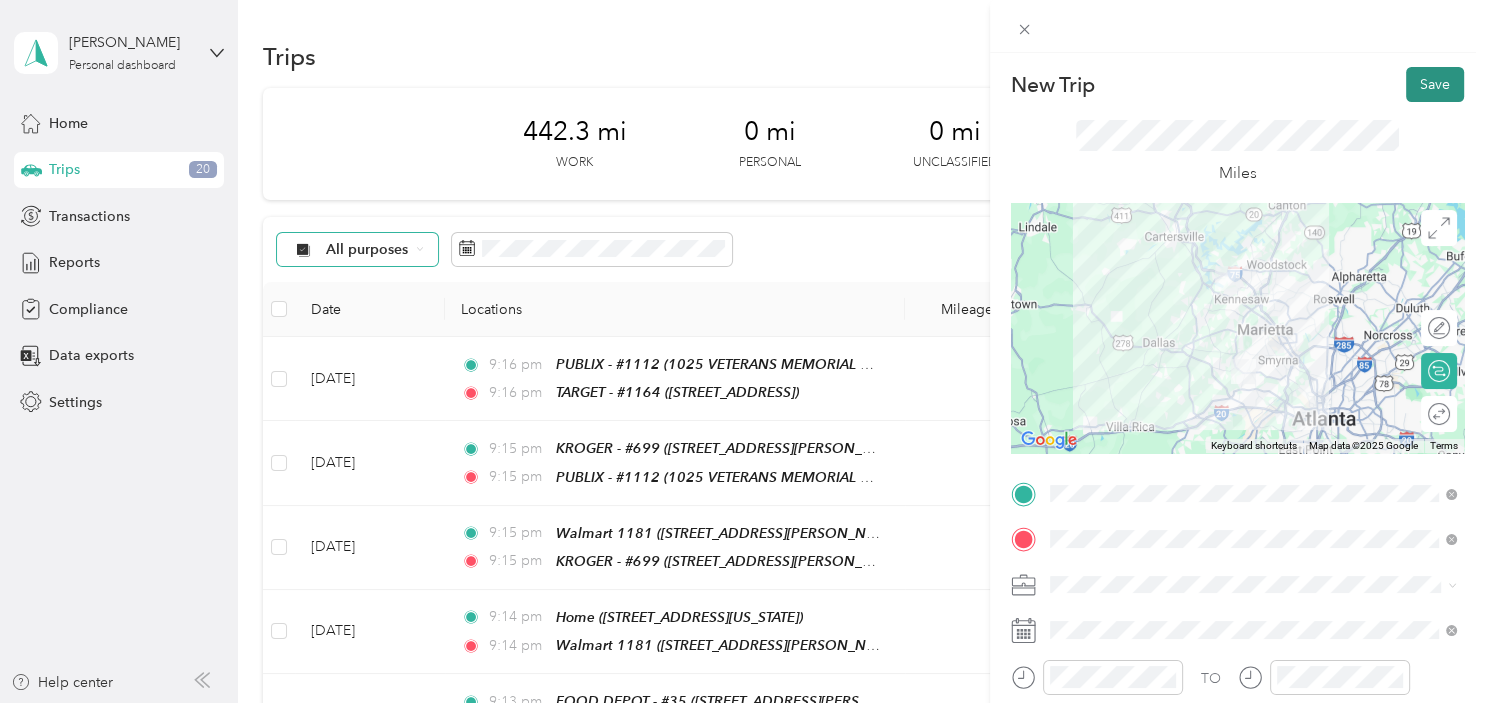 click on "Save" at bounding box center [1435, 84] 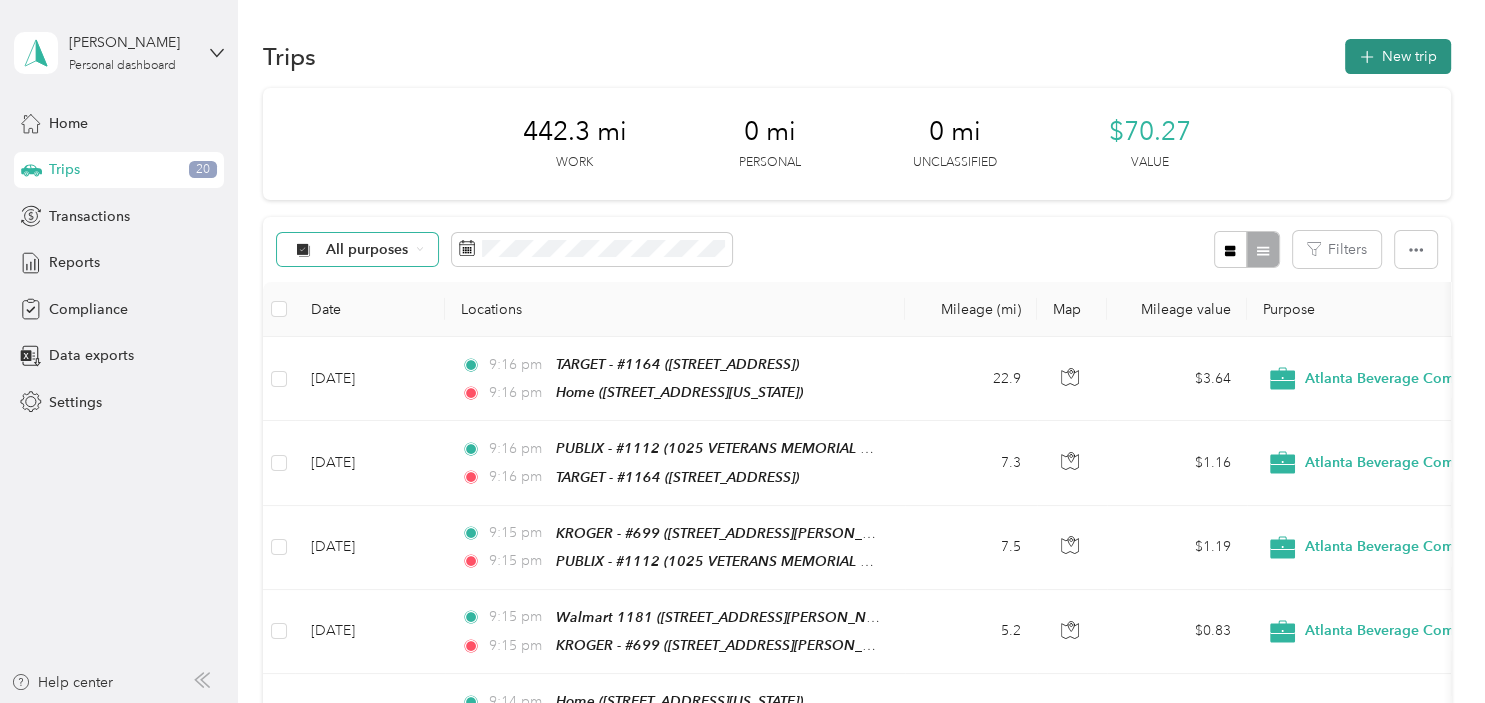 click on "New trip" at bounding box center [1398, 56] 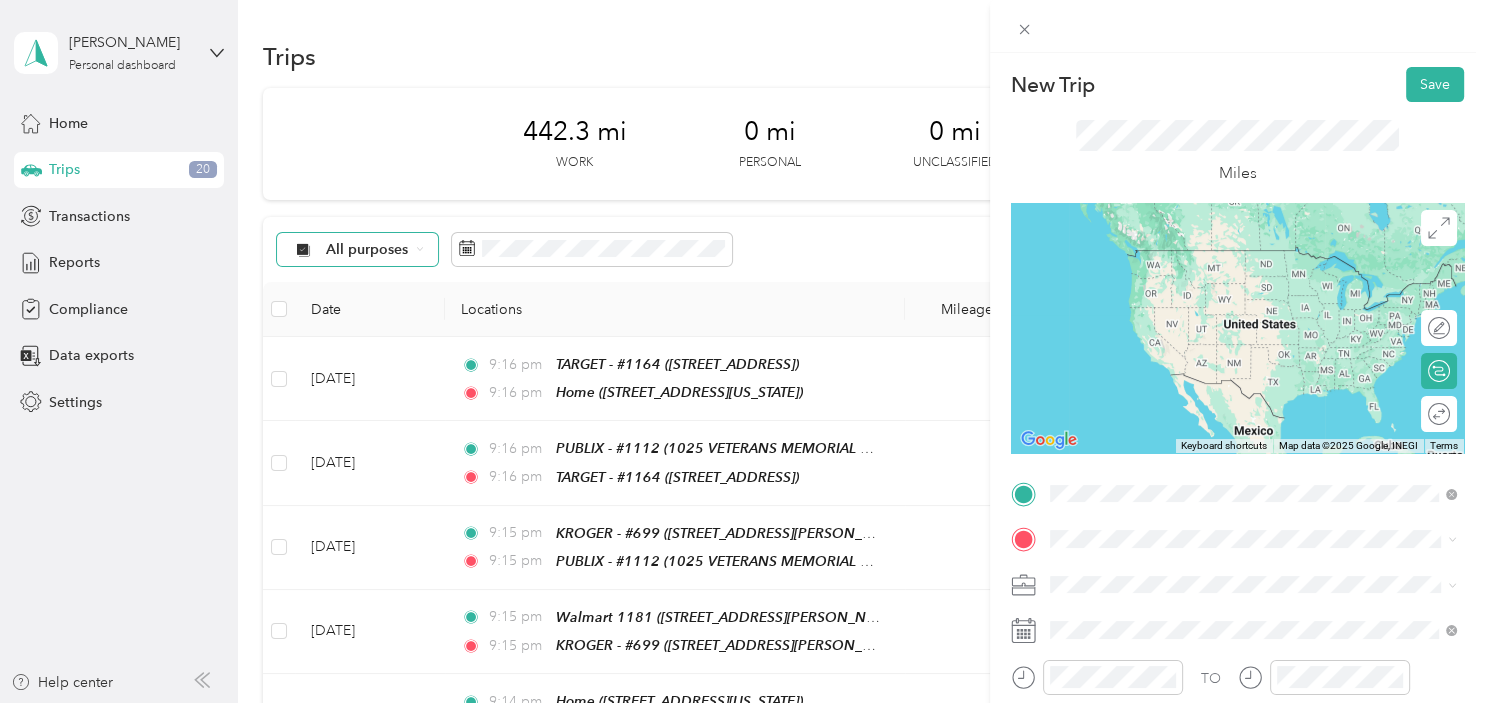 click on "Home [STREET_ADDRESS][US_STATE]" at bounding box center (1187, 269) 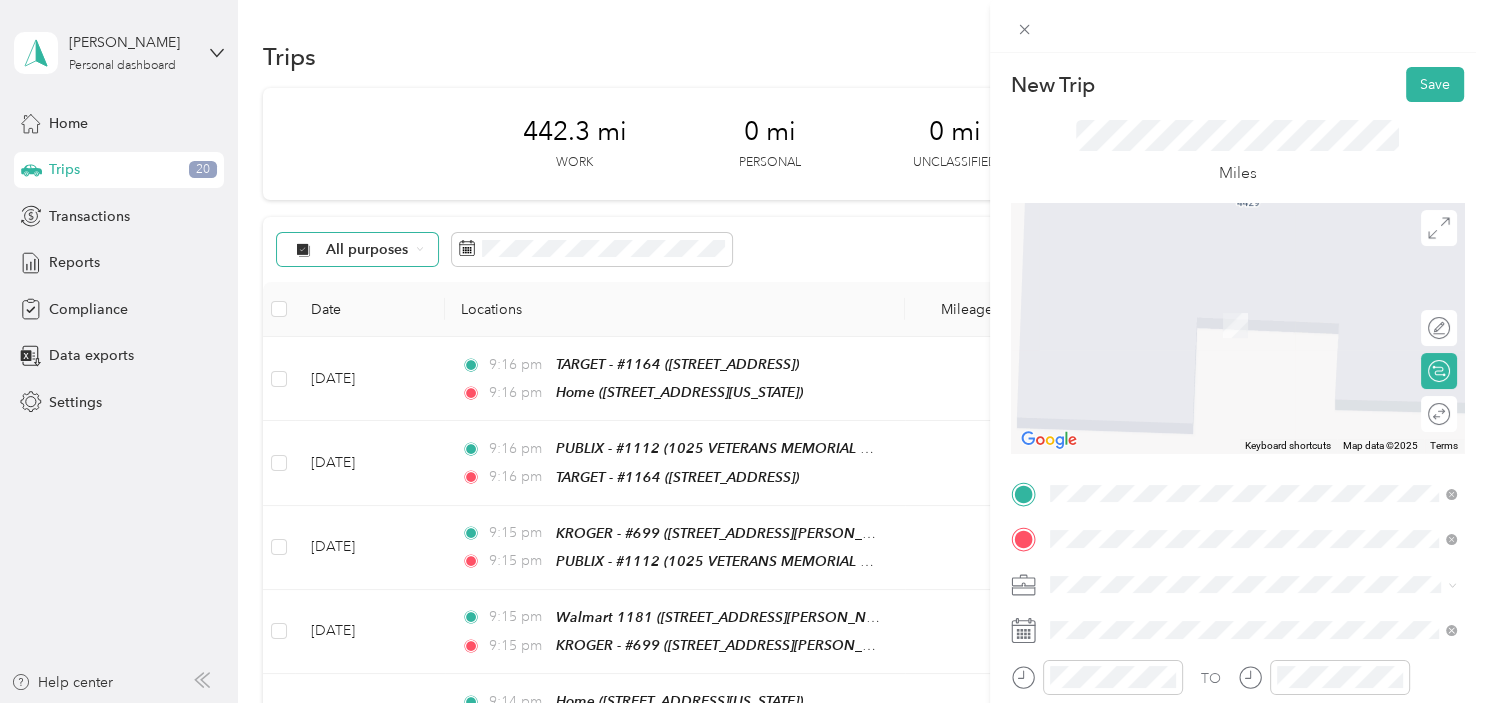 click on "Walmart 1181 [STREET_ADDRESS][PERSON_NAME][US_STATE]" at bounding box center (1242, 315) 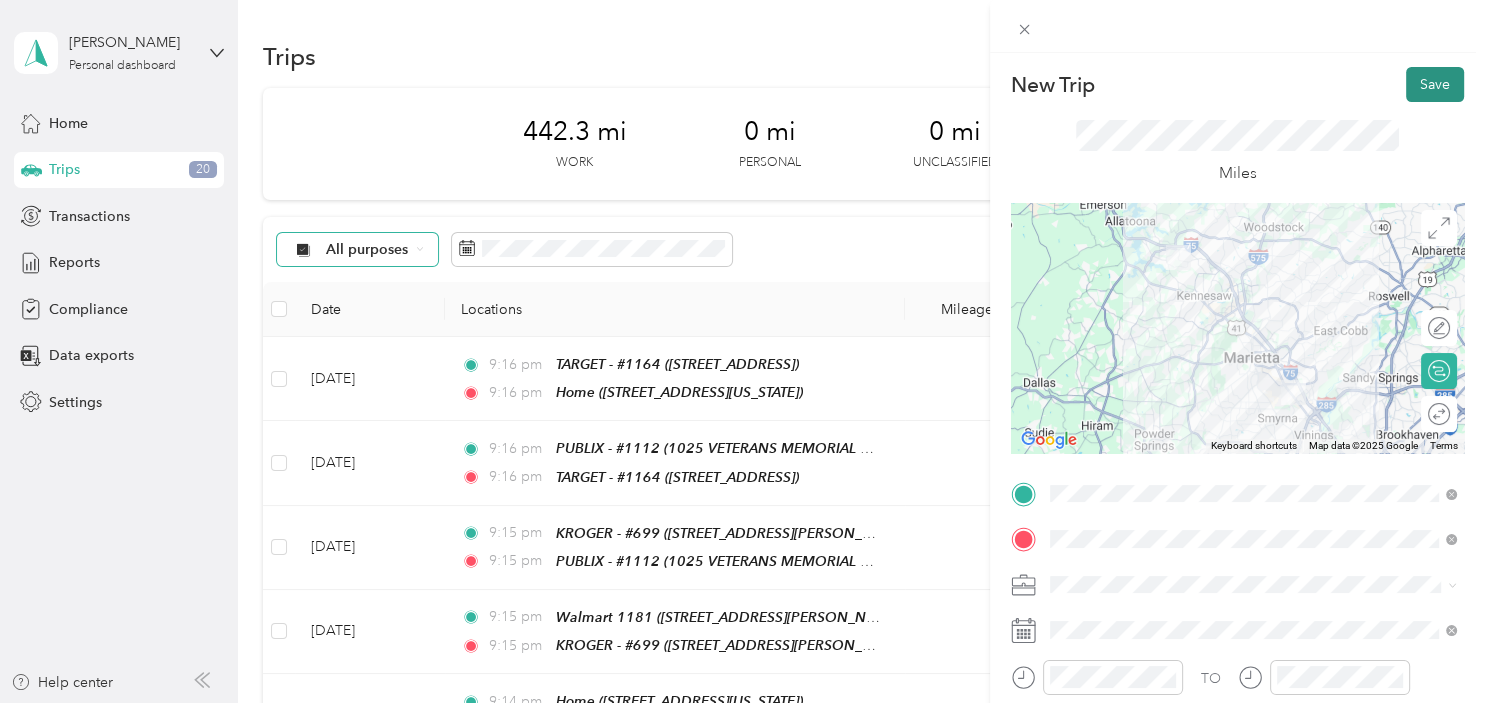 click on "Save" at bounding box center (1435, 84) 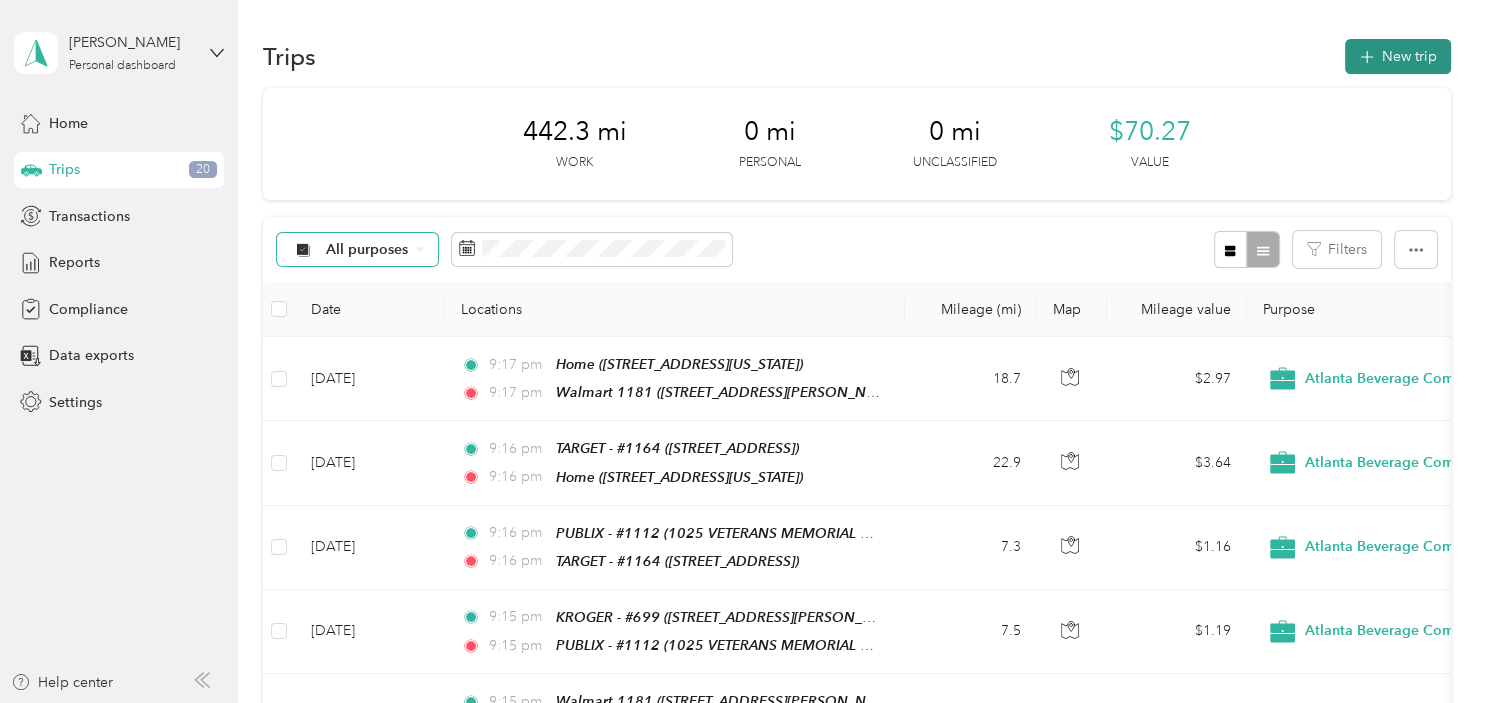 click on "New trip" at bounding box center (1398, 56) 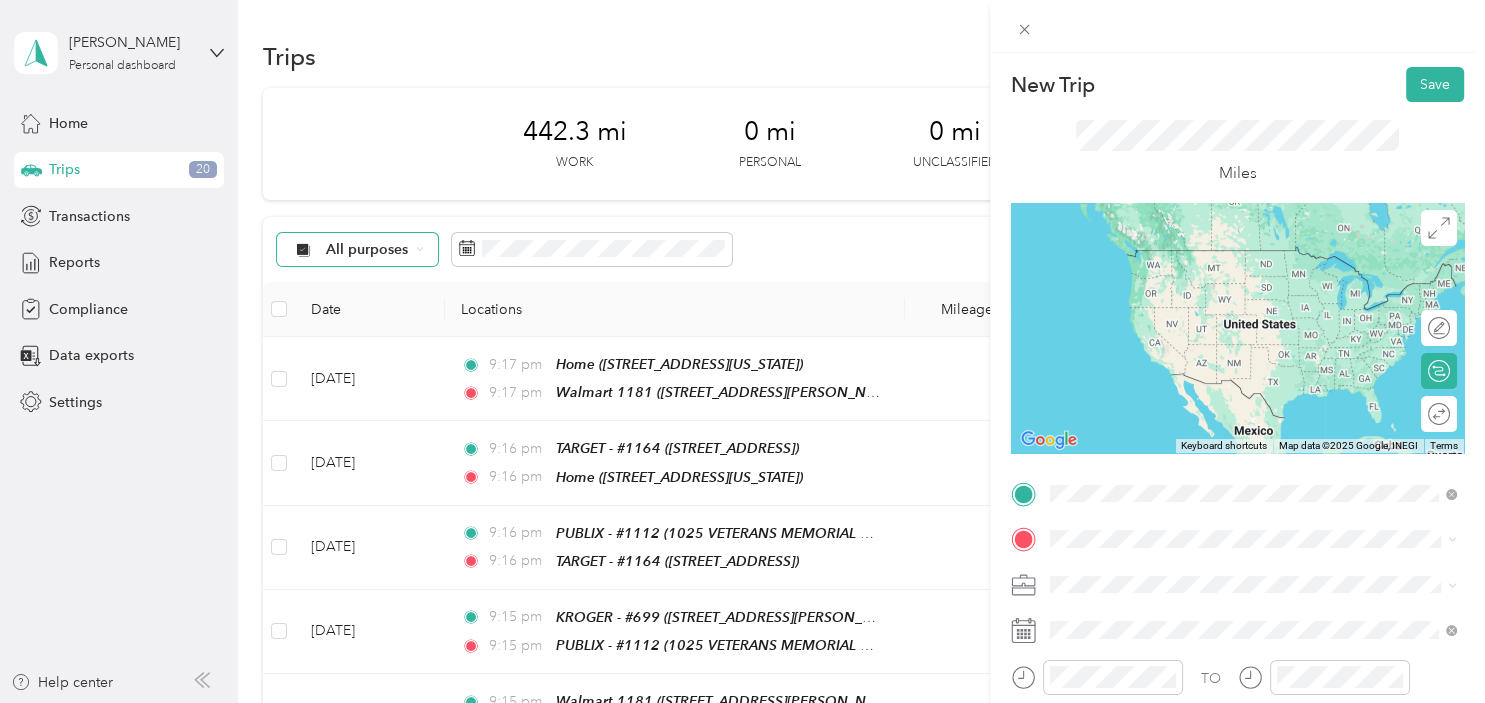 click on "Walmart 1181 [STREET_ADDRESS][PERSON_NAME][US_STATE]" at bounding box center [1242, 269] 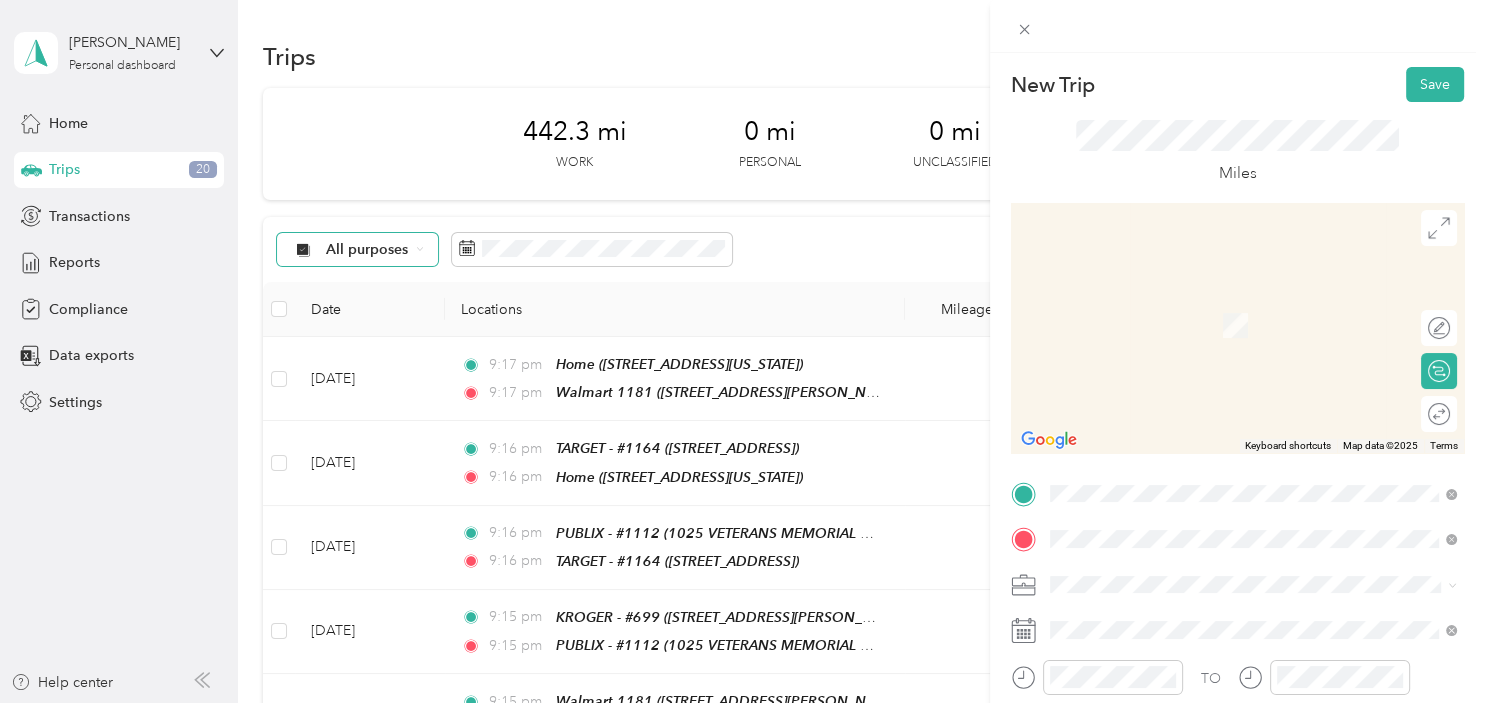 click on "TEAM PUBLIX - #1250 [STREET_ADDRESS]" at bounding box center (1173, 318) 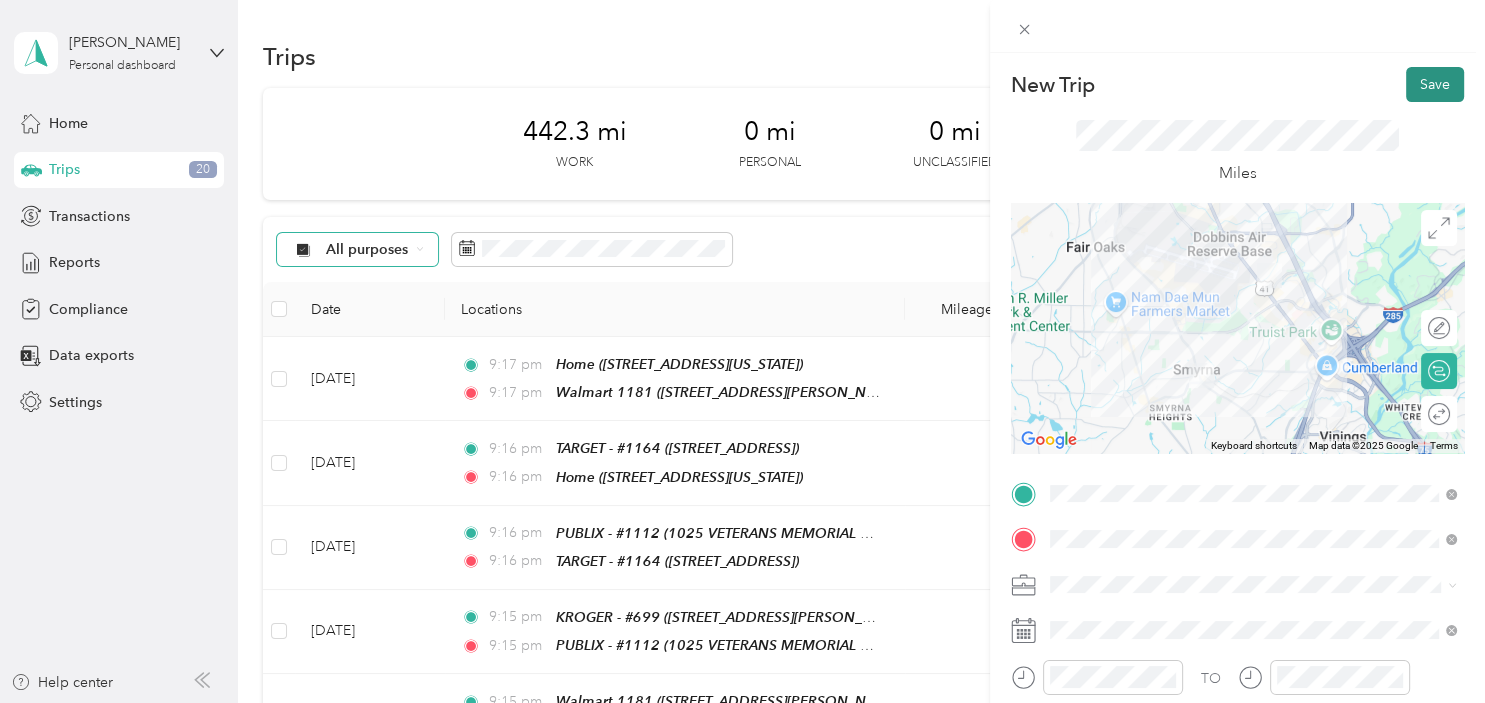 click on "Save" at bounding box center (1435, 84) 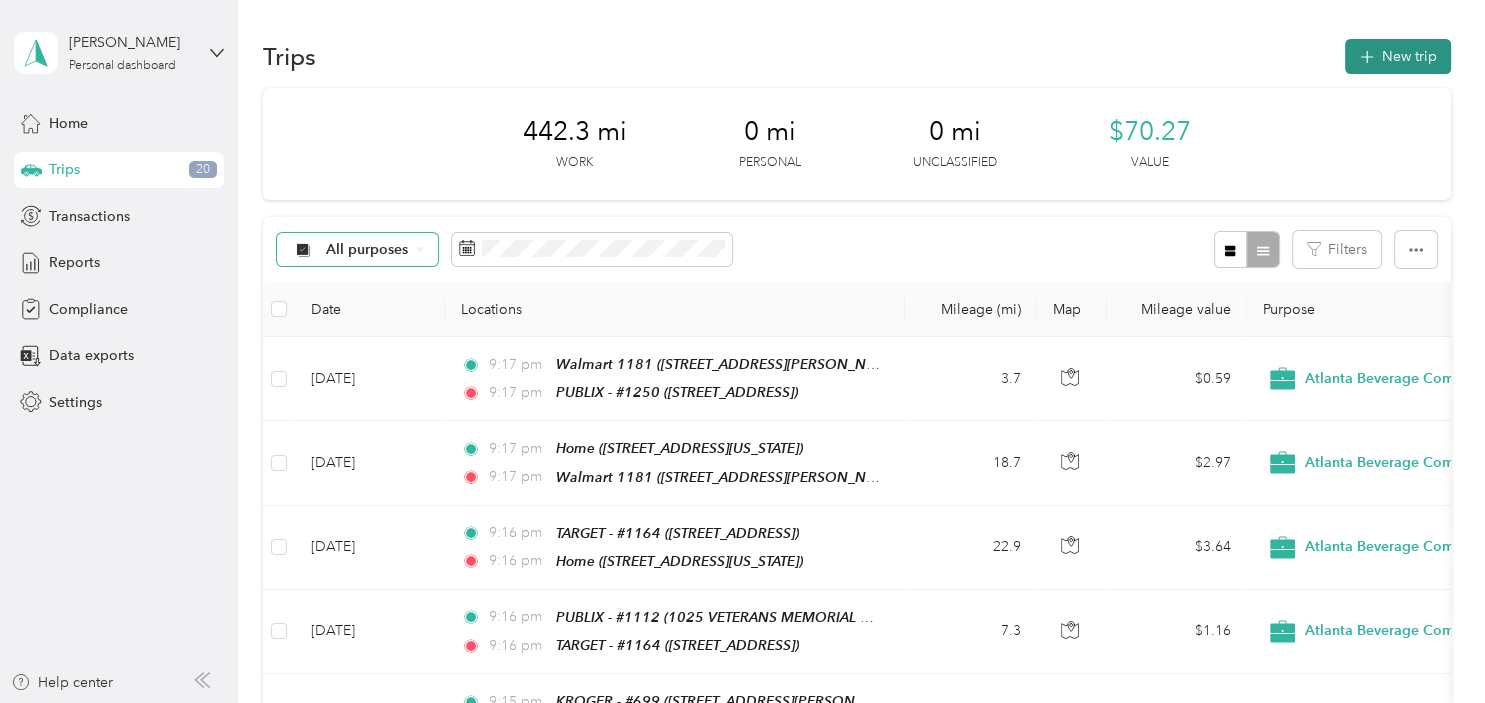 click on "New trip" at bounding box center [1398, 56] 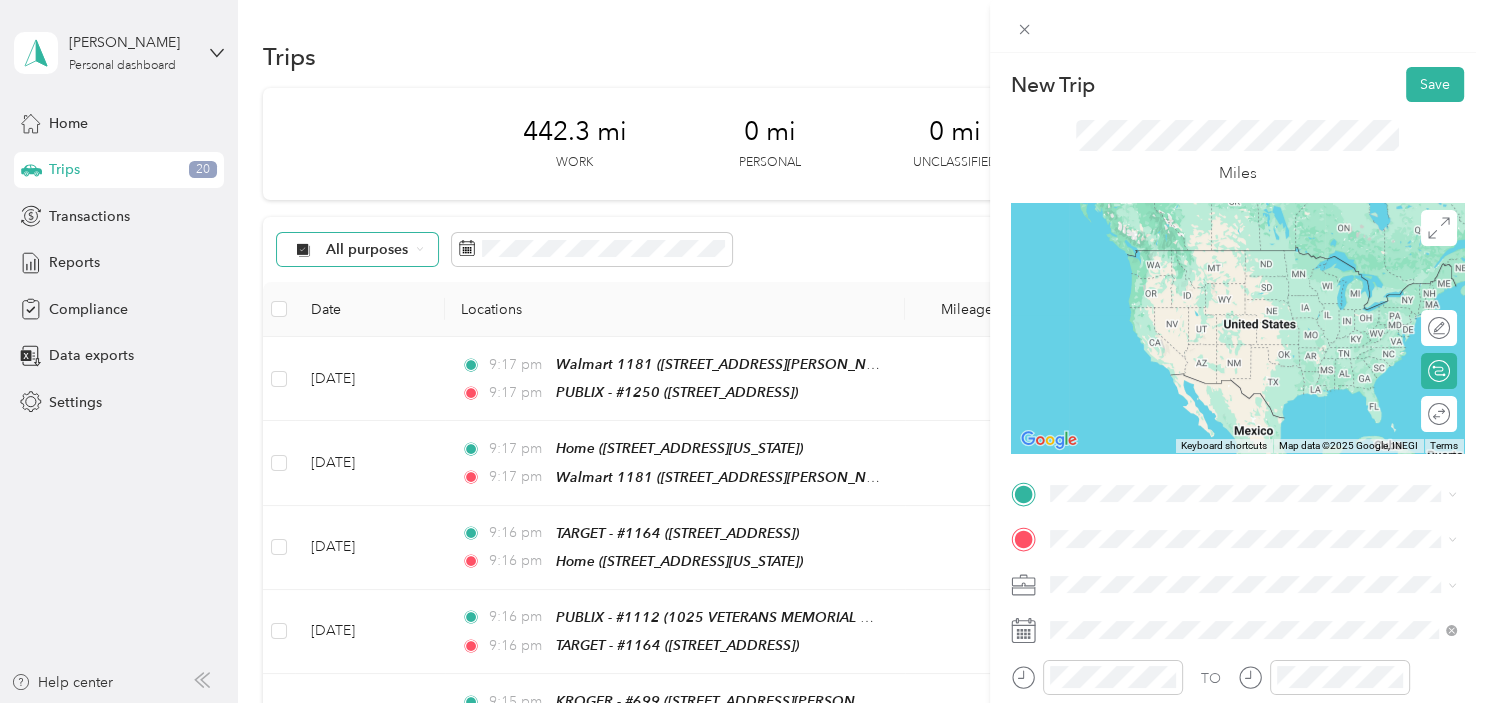 click on "[STREET_ADDRESS]" at bounding box center [1150, 283] 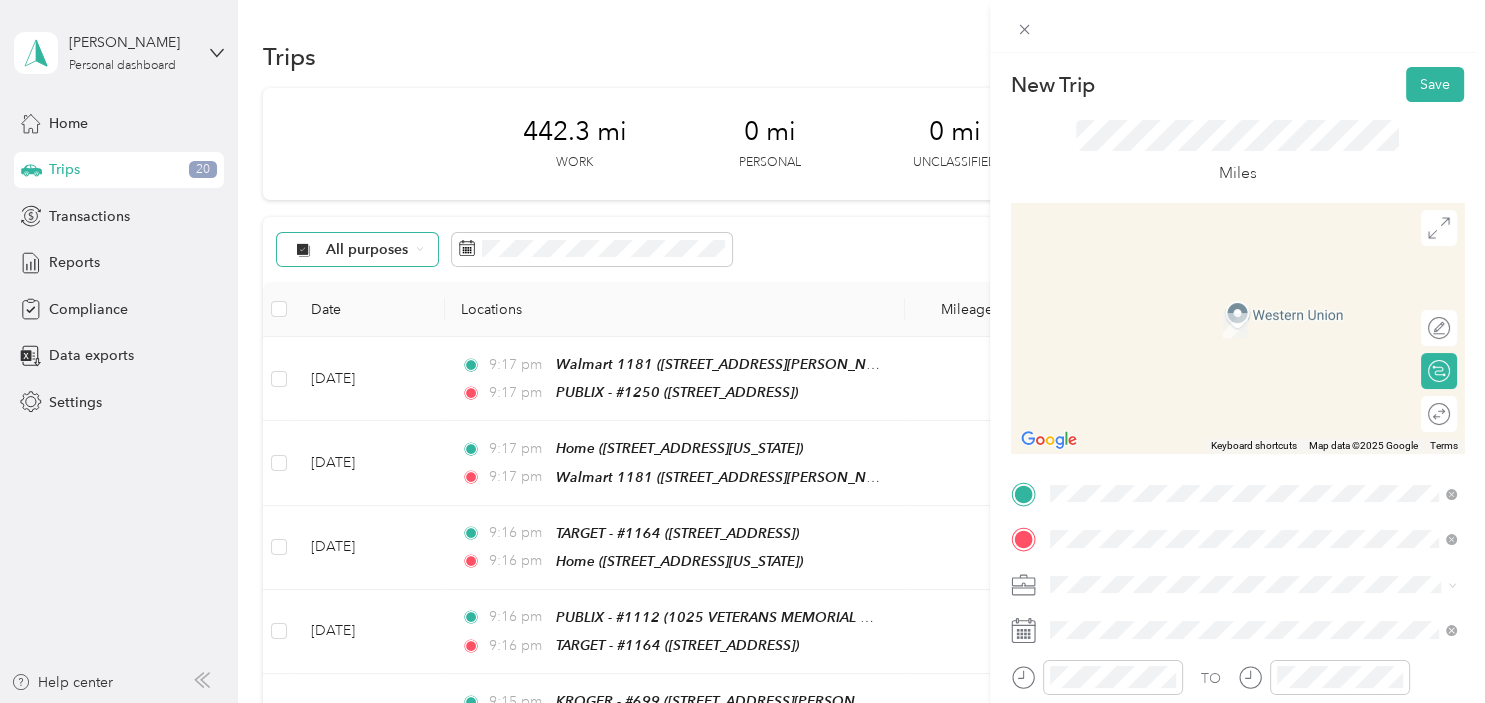 click on "TEAM KROGER - #451 [STREET_ADDRESS]" at bounding box center [1175, 395] 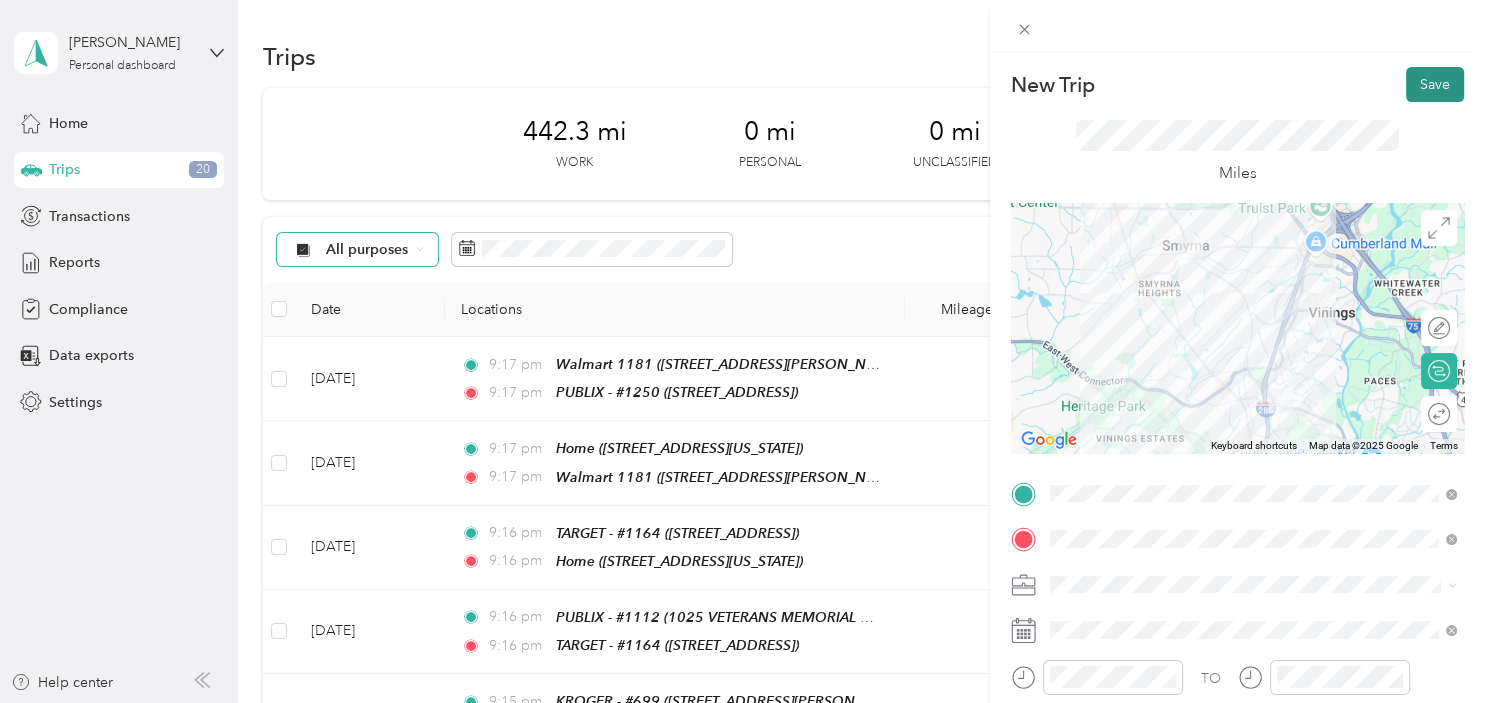 click on "Save" at bounding box center [1435, 84] 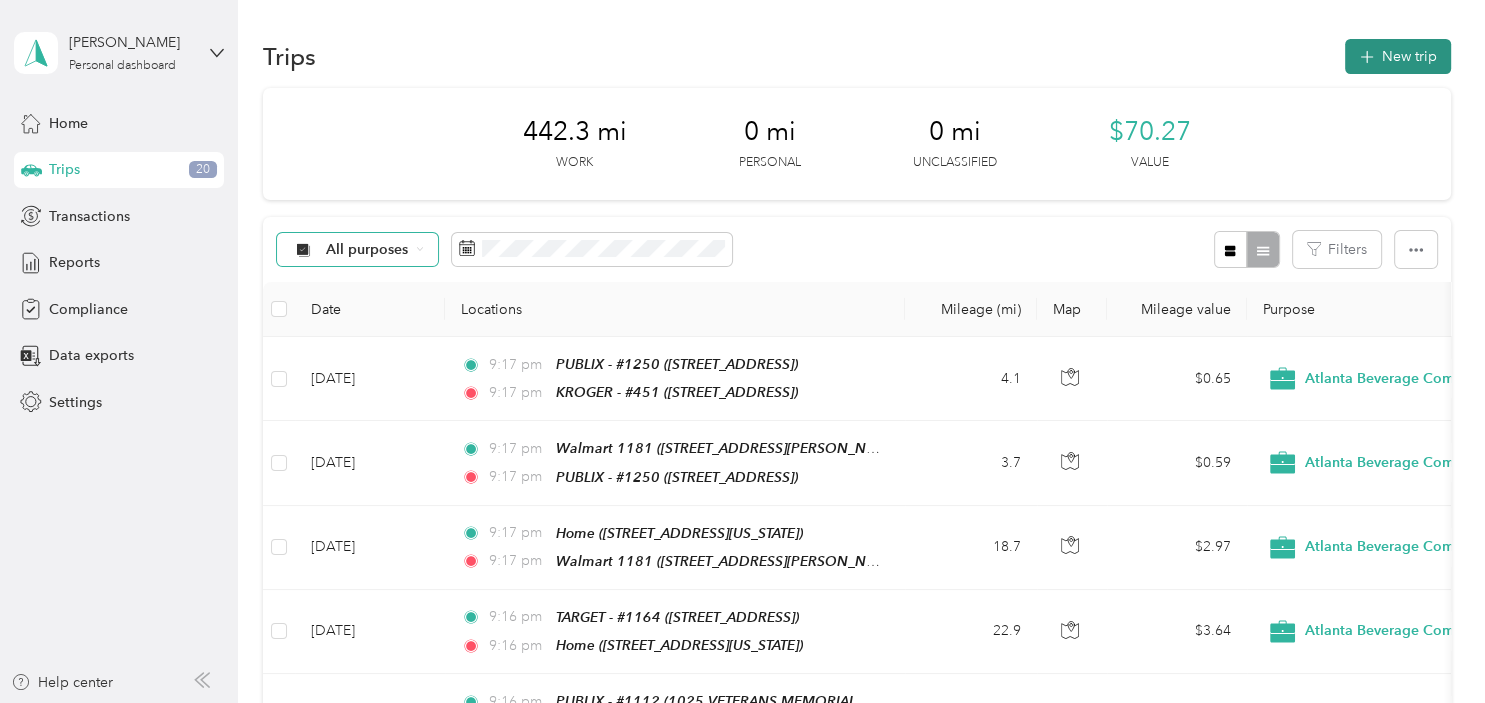 click on "New trip" at bounding box center [1398, 56] 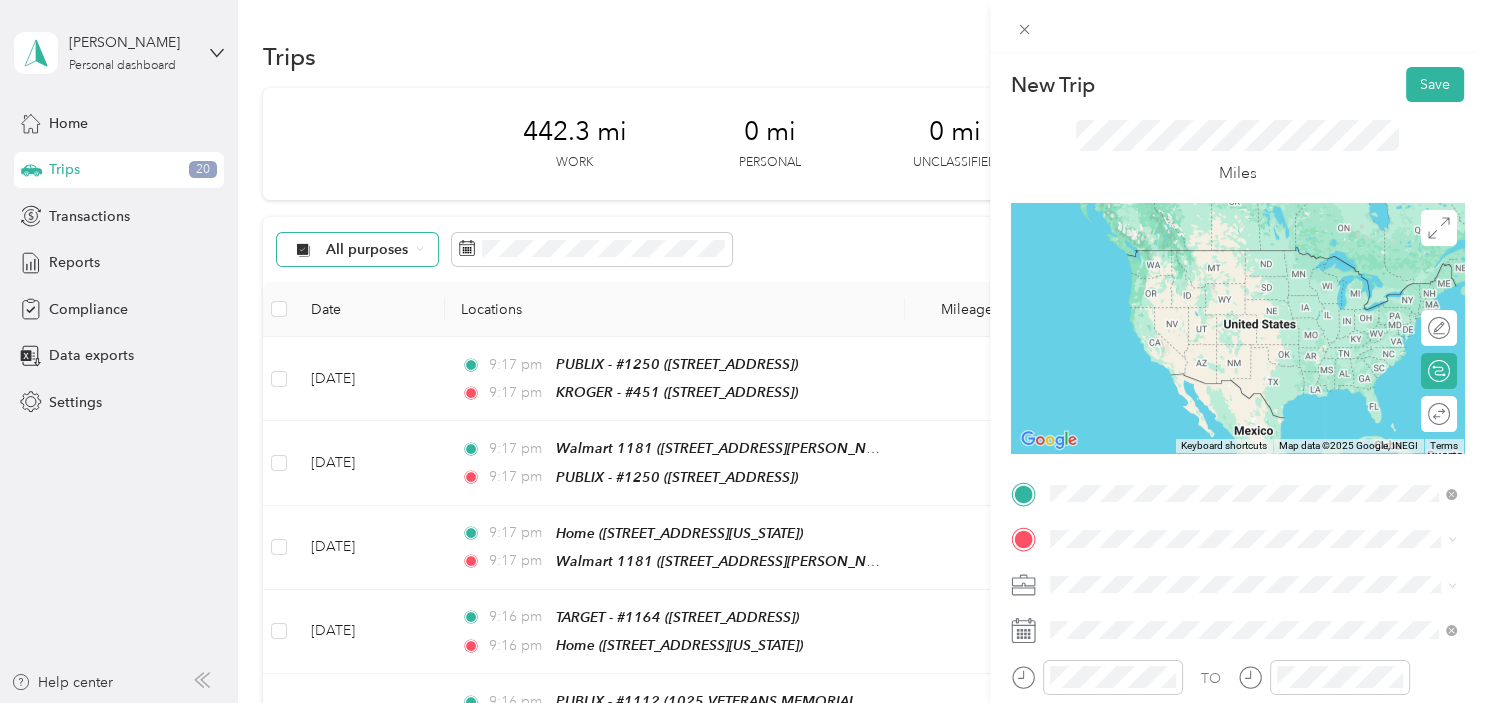 click on "TEAM KROGER - #451 [STREET_ADDRESS]" at bounding box center [1175, 349] 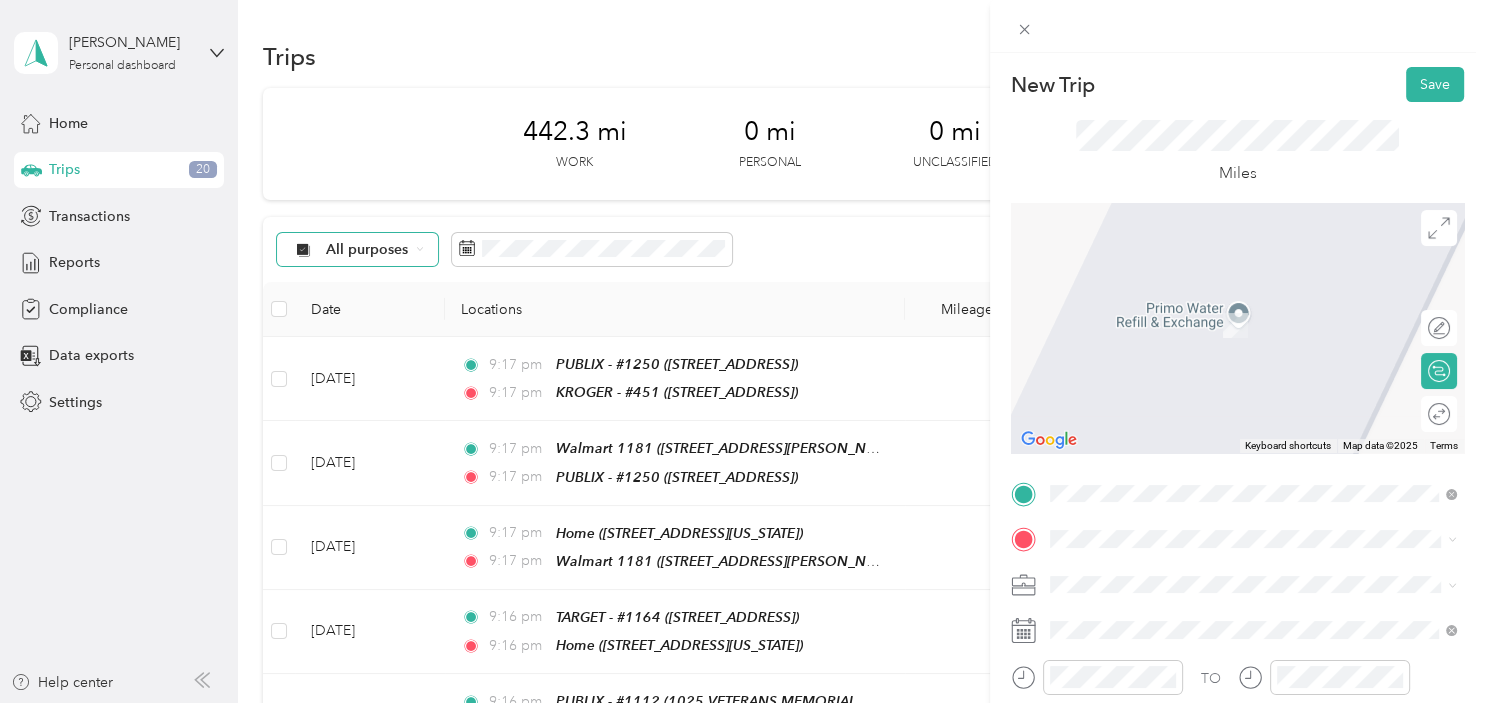 click on "[STREET_ADDRESS]" at bounding box center [1150, 330] 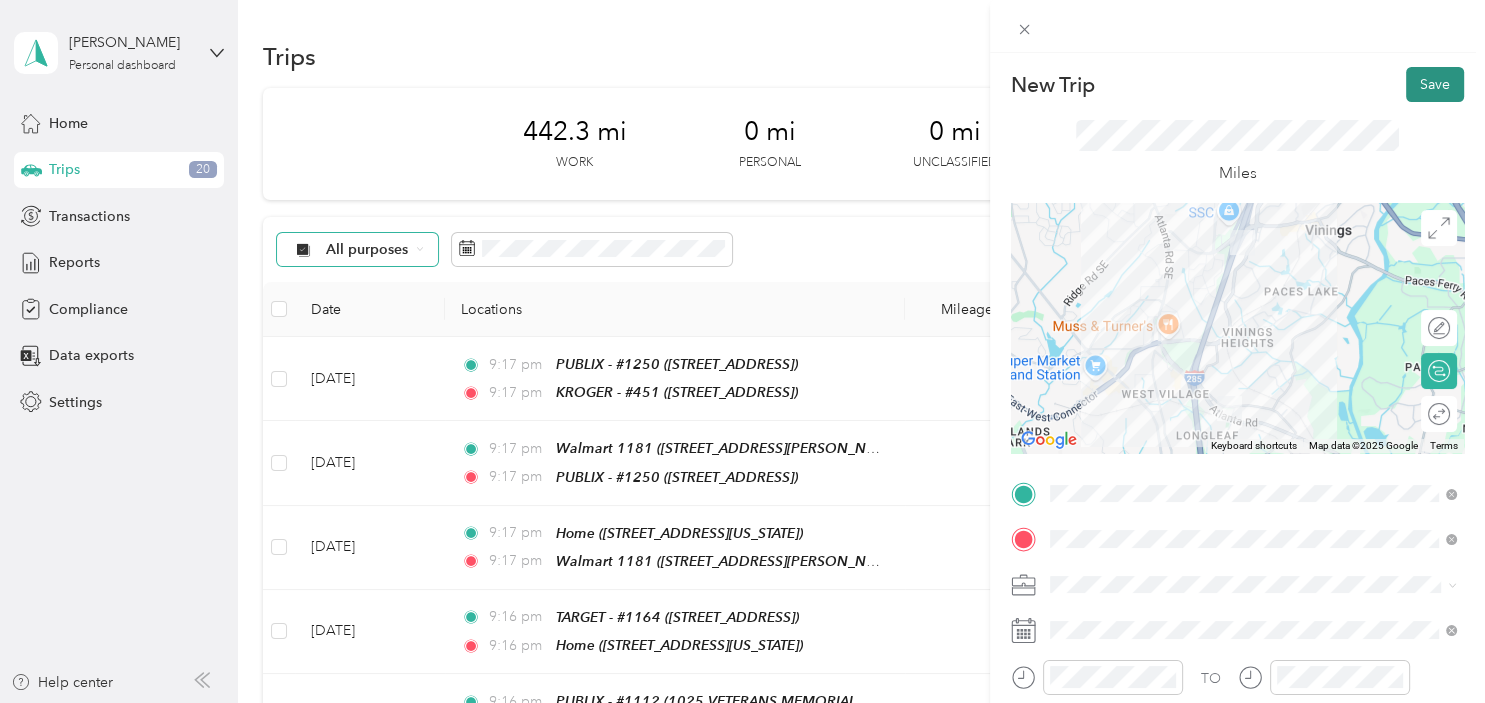 click on "Save" at bounding box center [1435, 84] 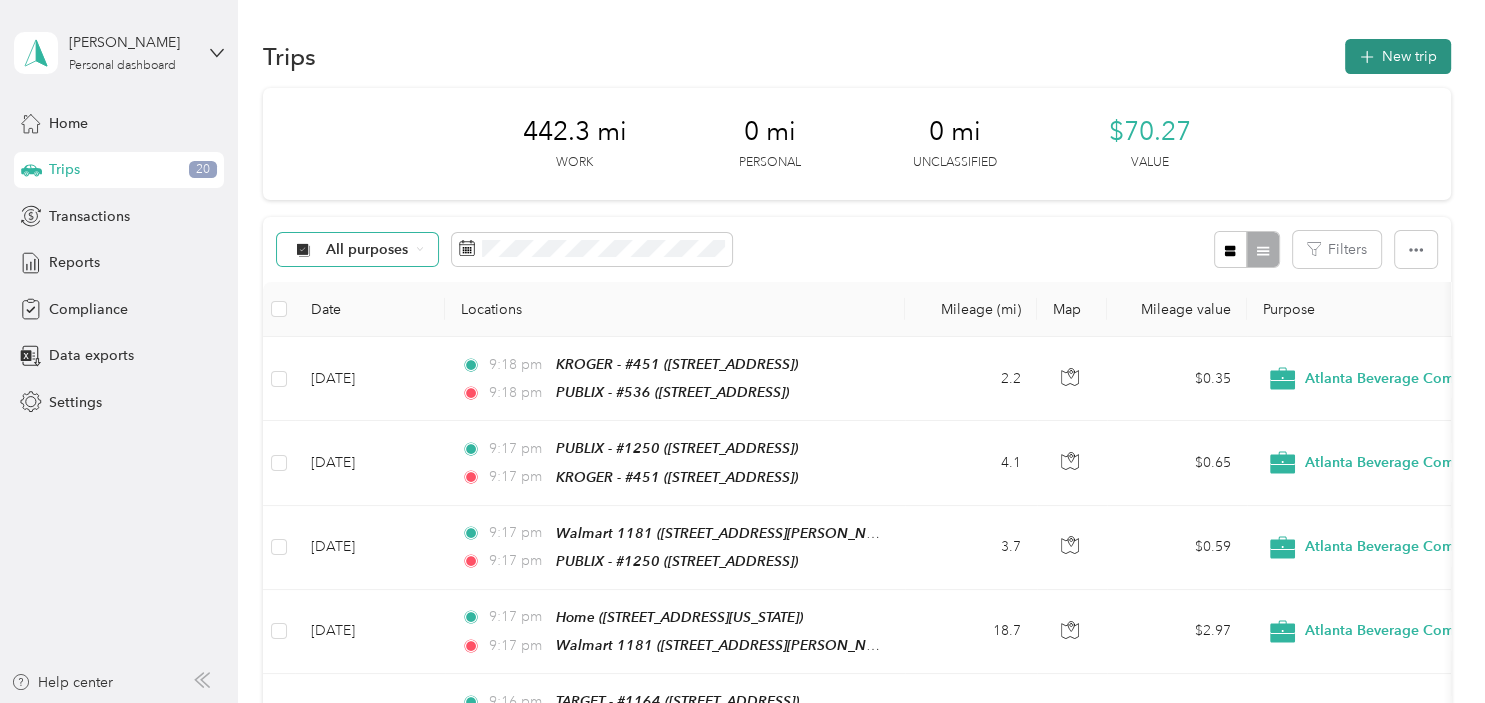 click on "New trip" at bounding box center [1398, 56] 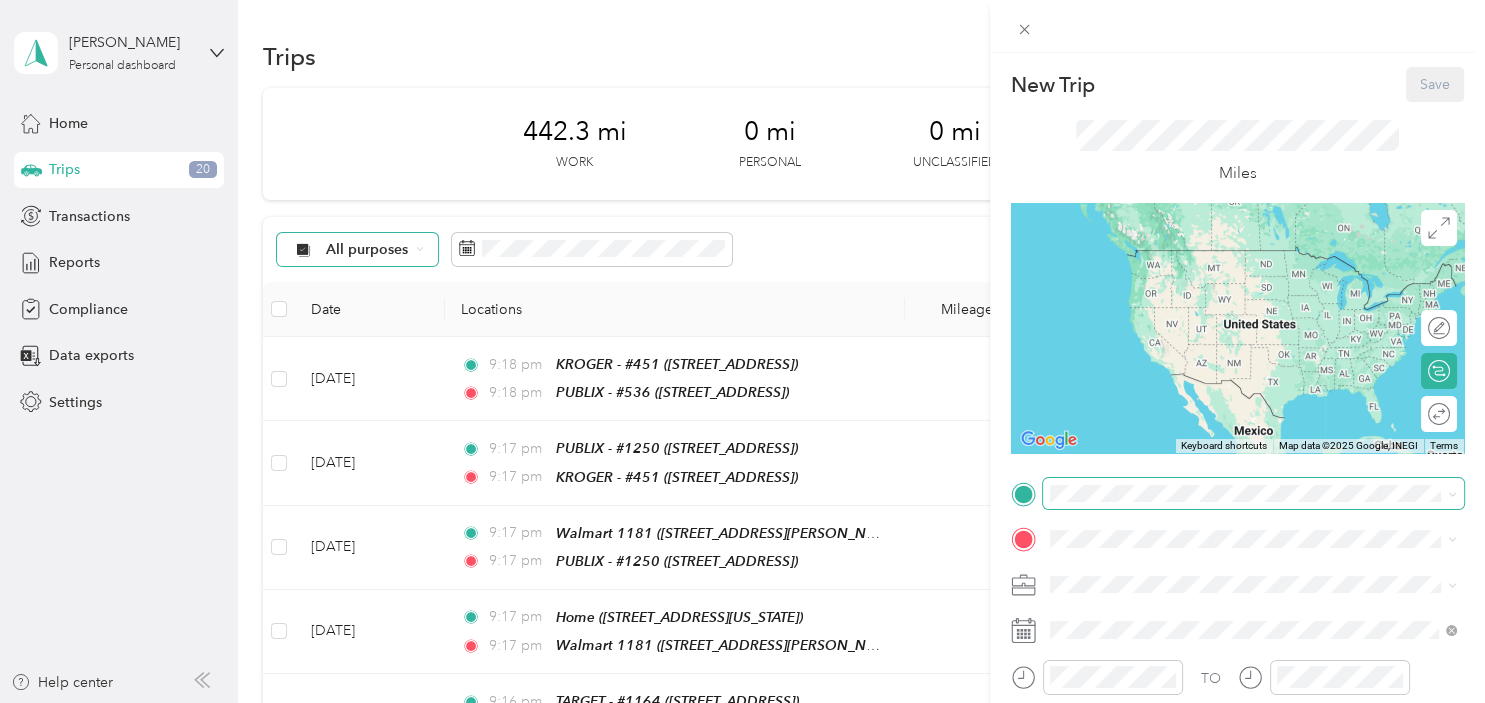 click at bounding box center [1253, 494] 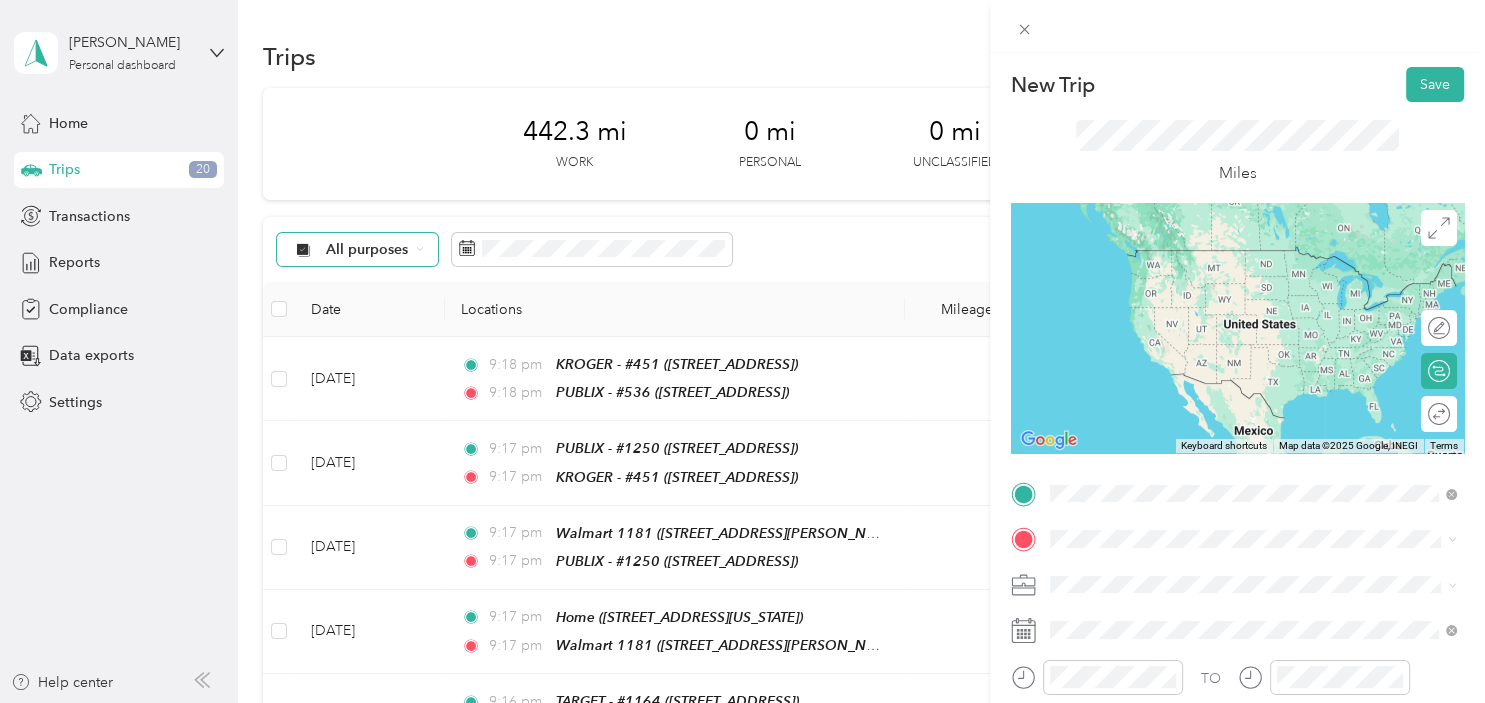 click on "TEAM PUBLIX - #536 [STREET_ADDRESS]" at bounding box center (1169, 272) 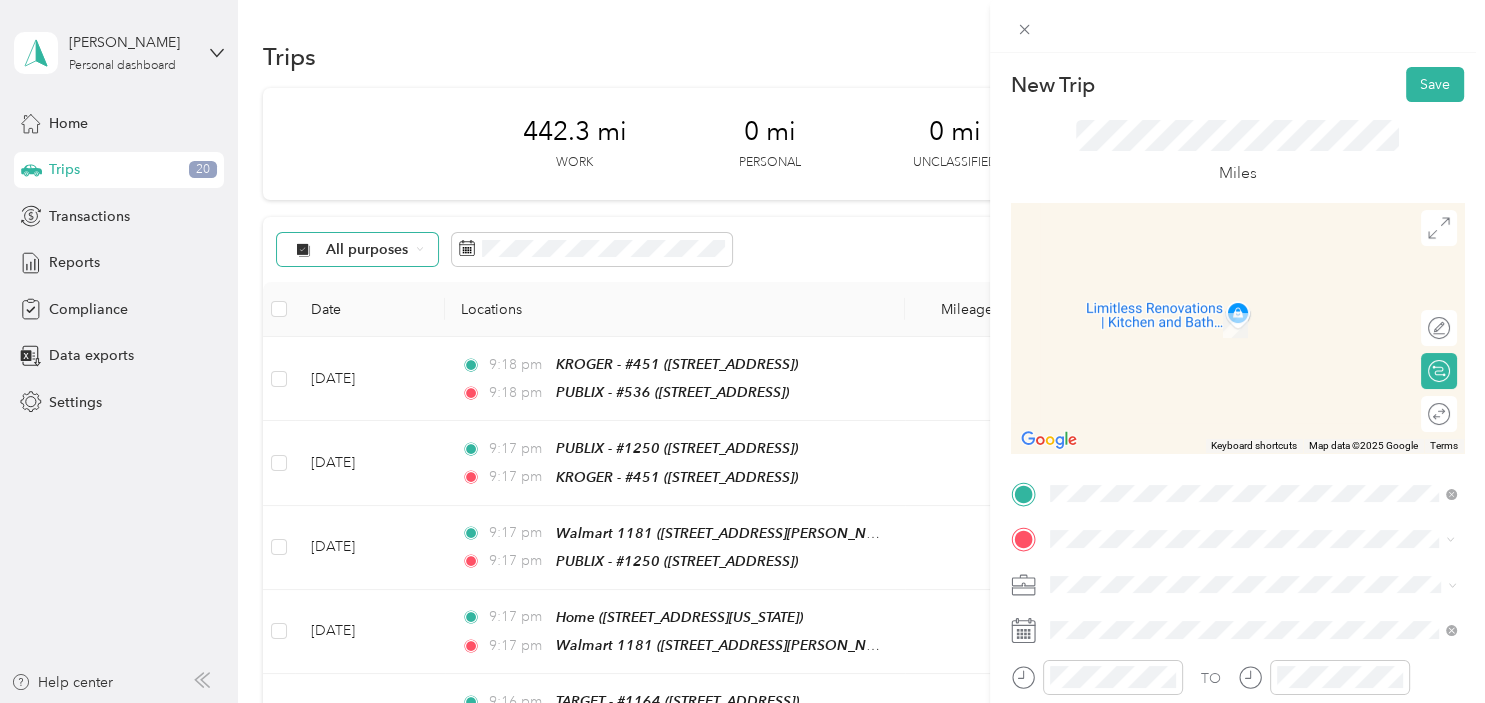 click on "TEAM KROGER - #699 [STREET_ADDRESS][PERSON_NAME]" at bounding box center [1253, 335] 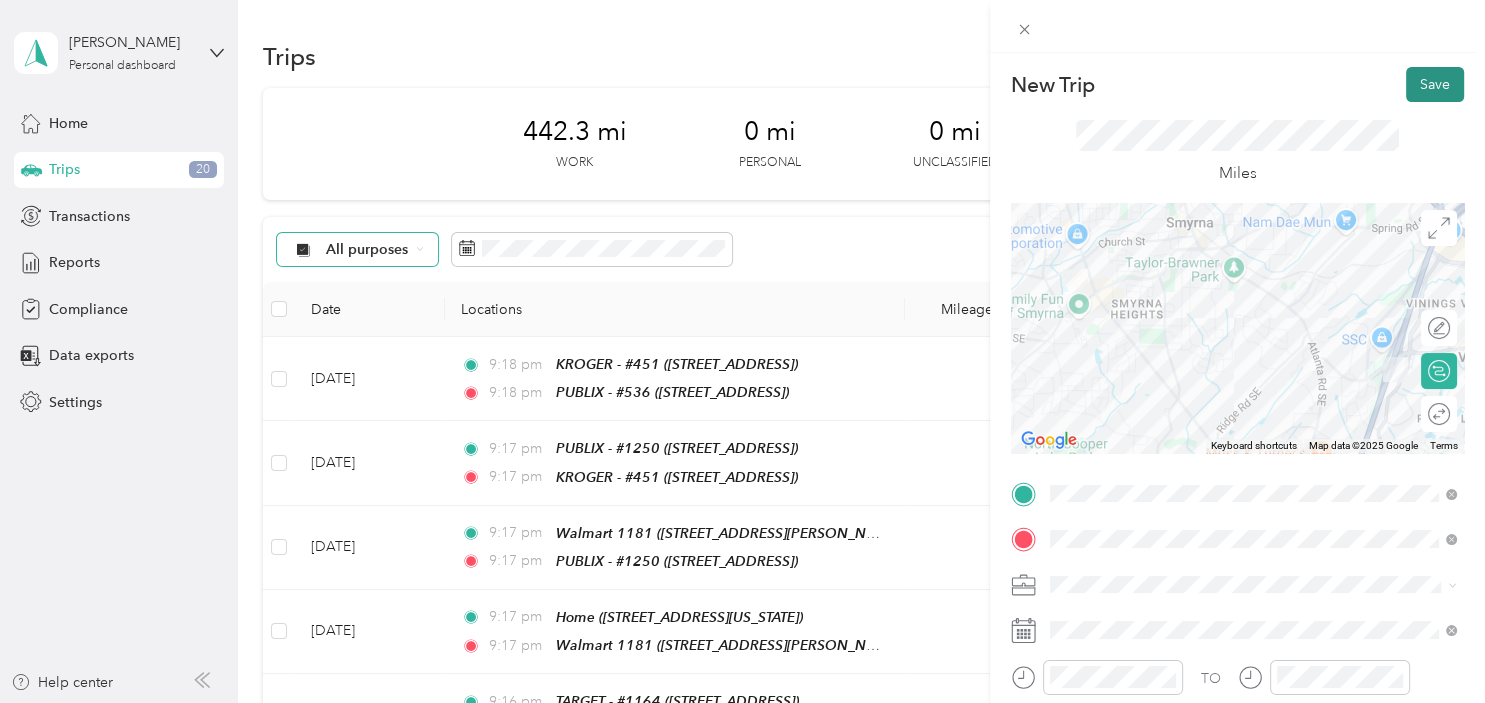 click on "Save" at bounding box center (1435, 84) 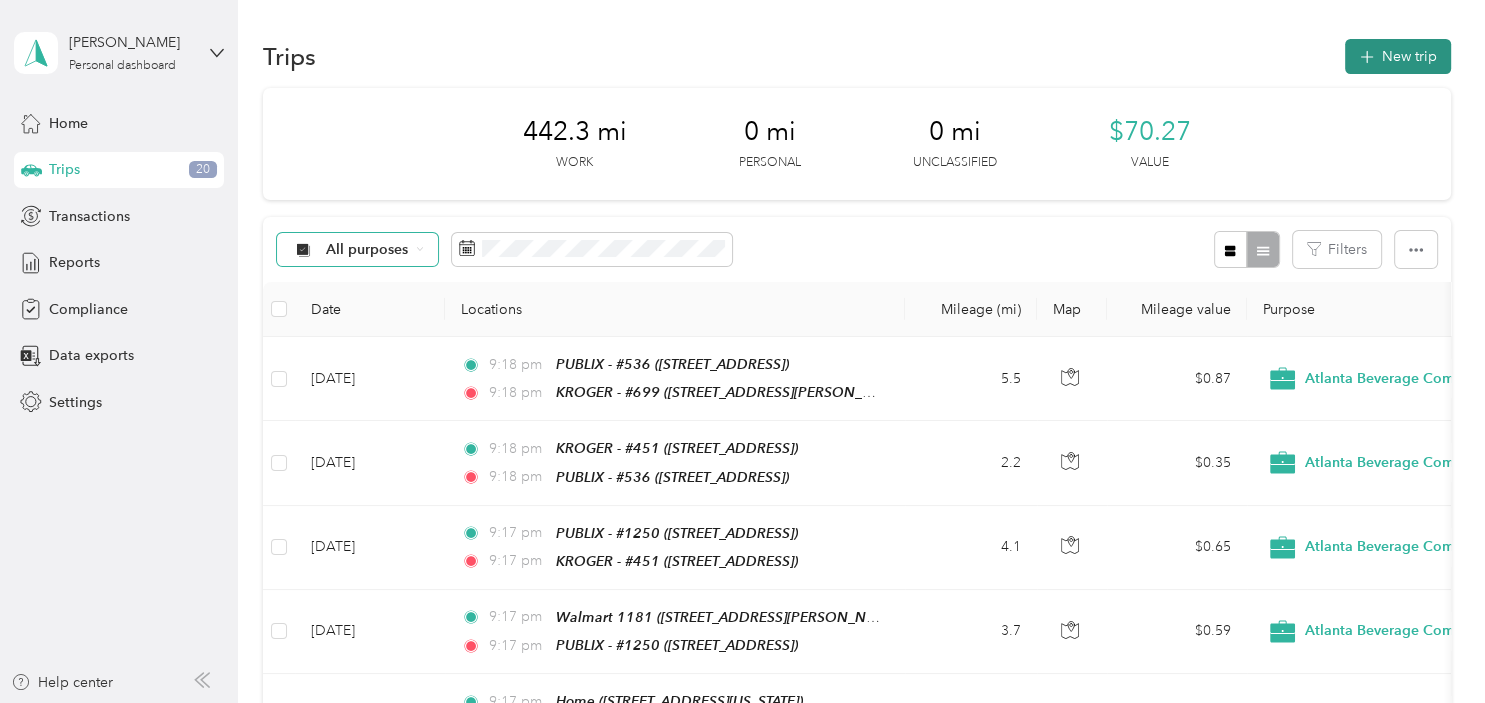 click on "New trip" at bounding box center (1398, 56) 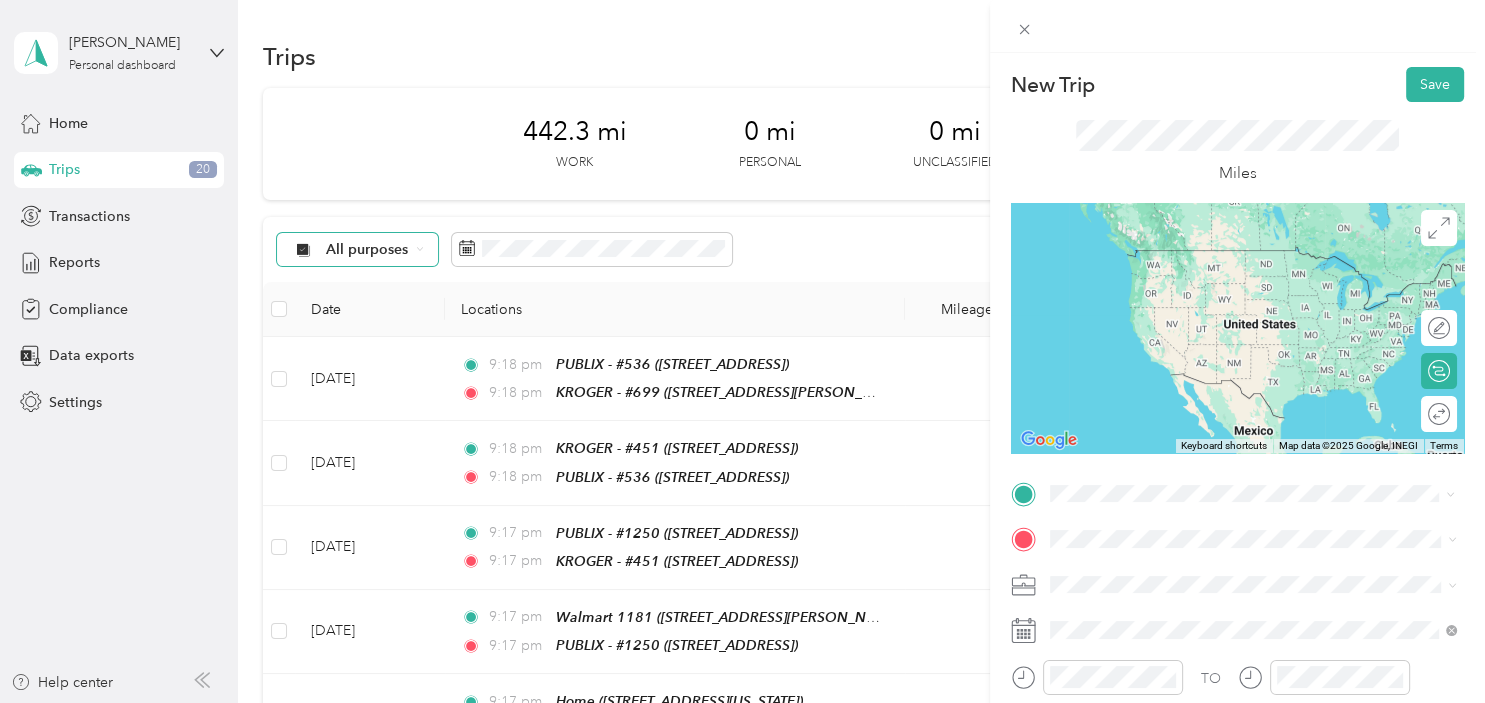 click on "TEAM KROGER - #699 [STREET_ADDRESS][PERSON_NAME]" at bounding box center (1206, 292) 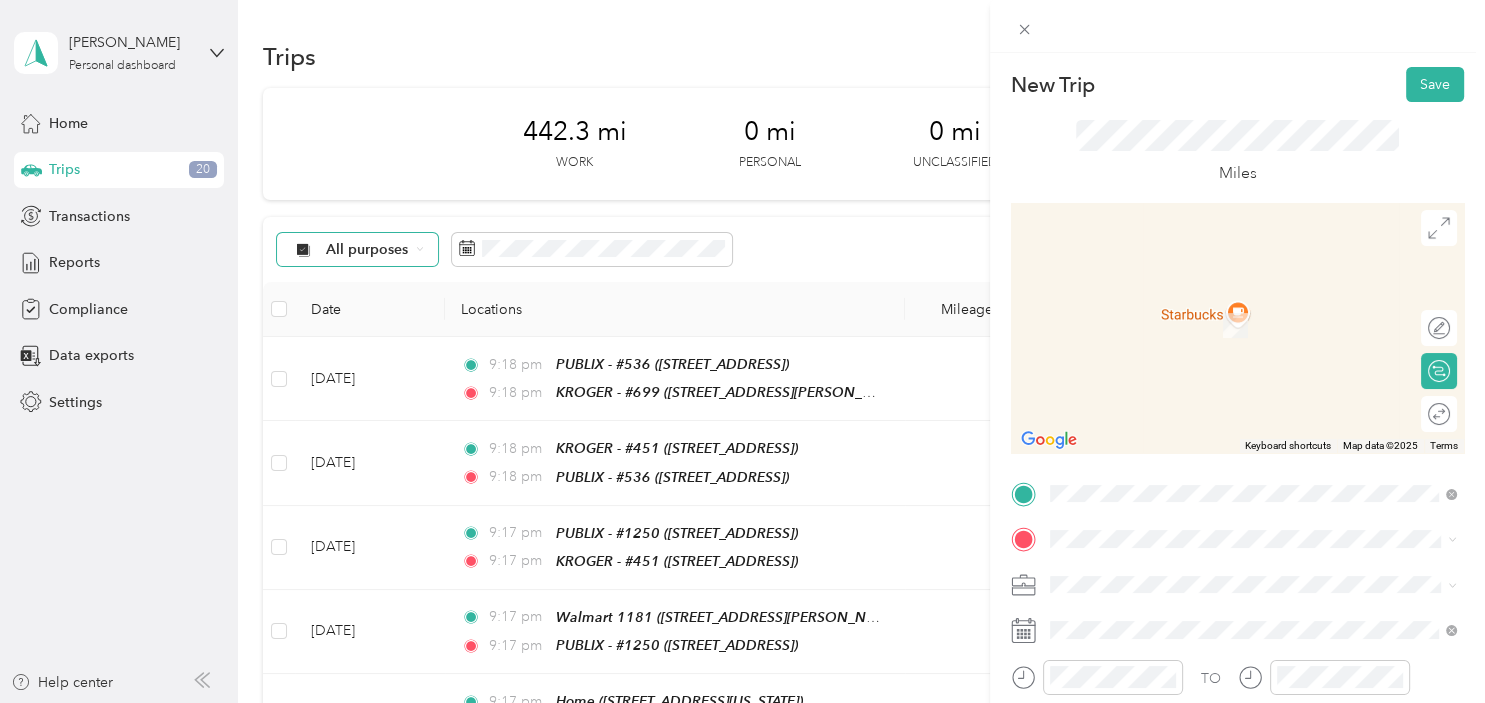 click on "[STREET_ADDRESS][US_STATE]" at bounding box center [1187, 317] 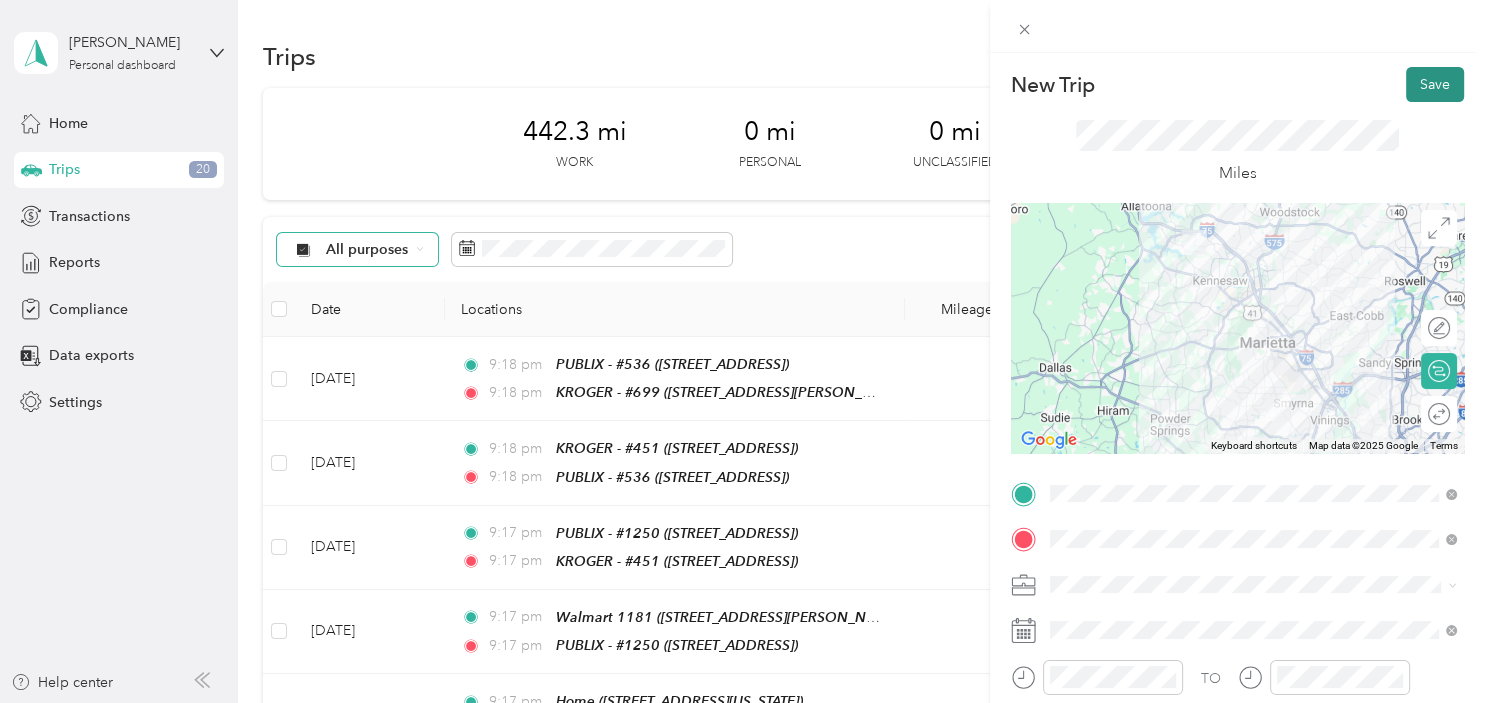 click on "Save" at bounding box center [1435, 84] 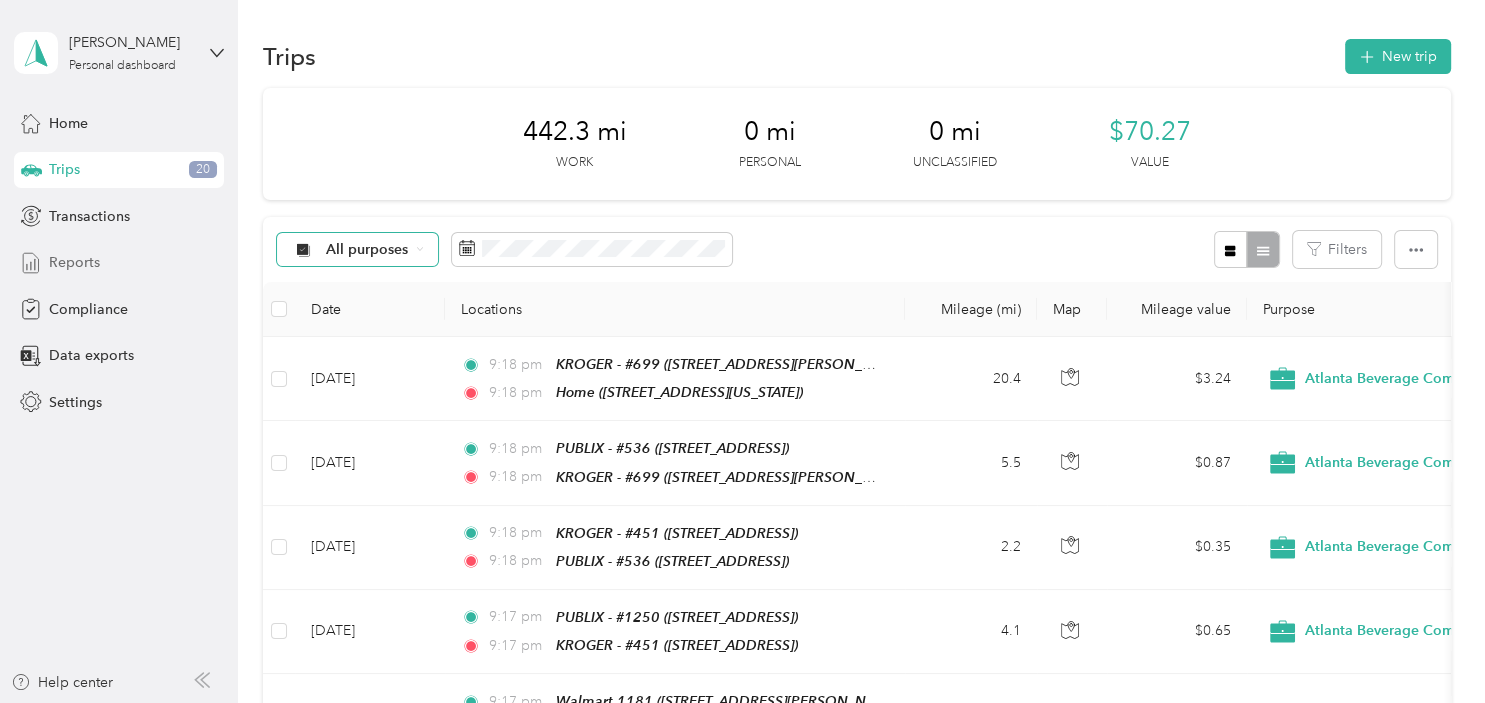 click on "Reports" at bounding box center (74, 262) 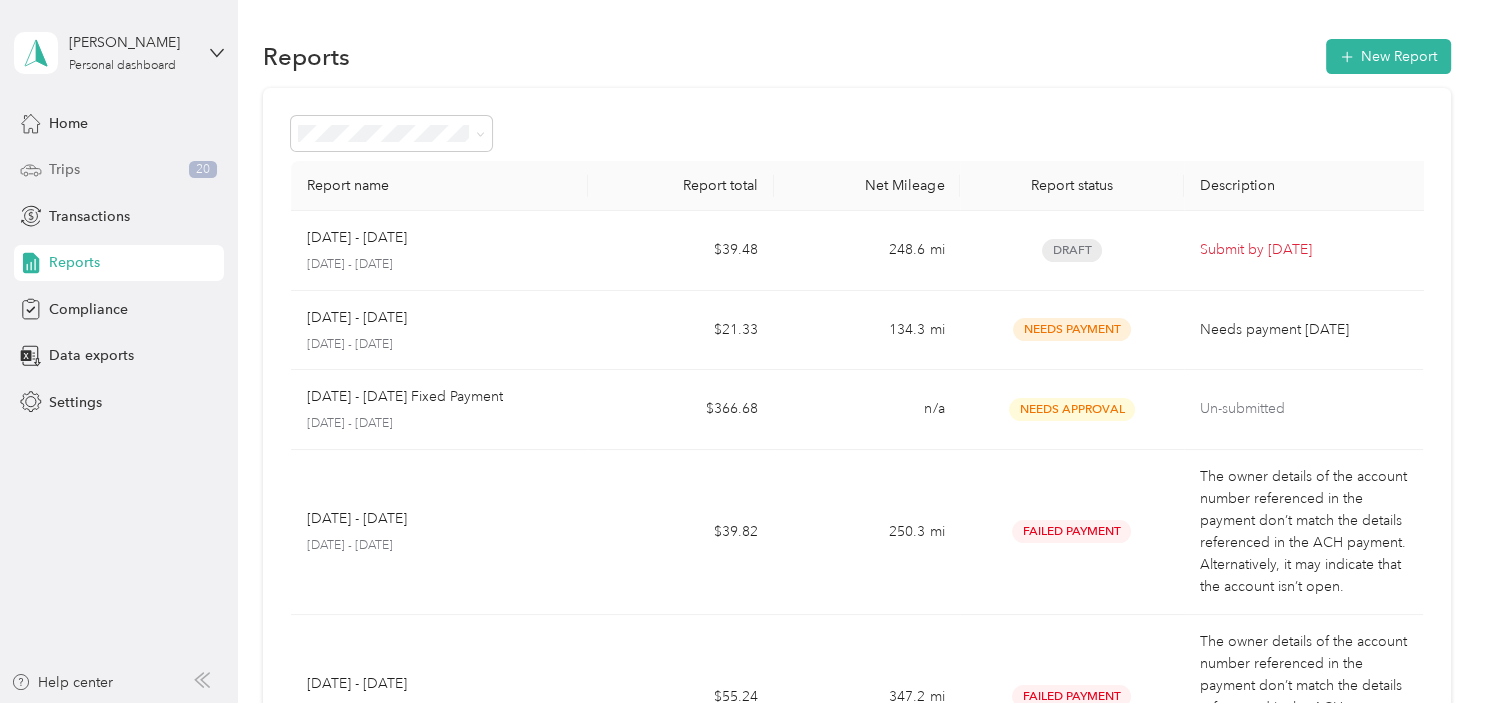 click on "Trips 20" at bounding box center (119, 170) 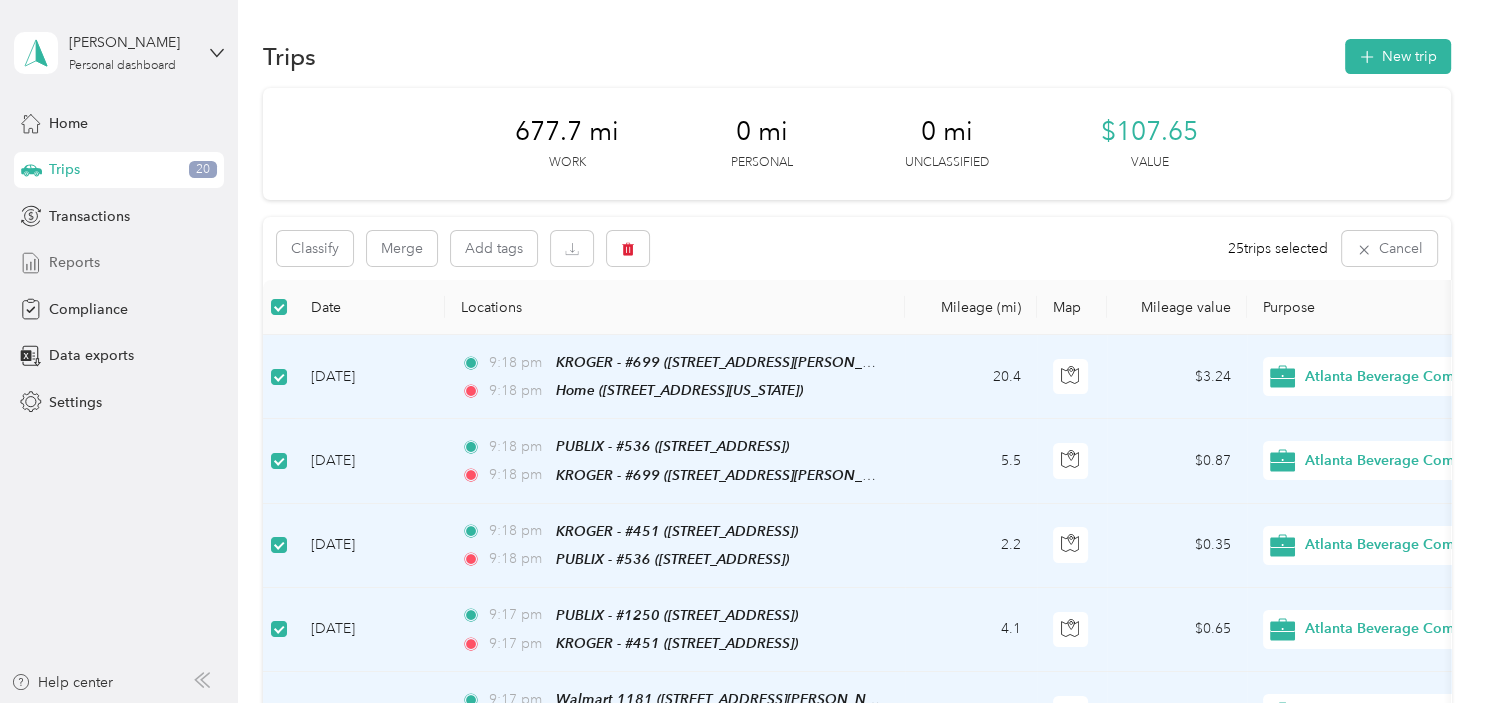 click on "Reports" at bounding box center (74, 262) 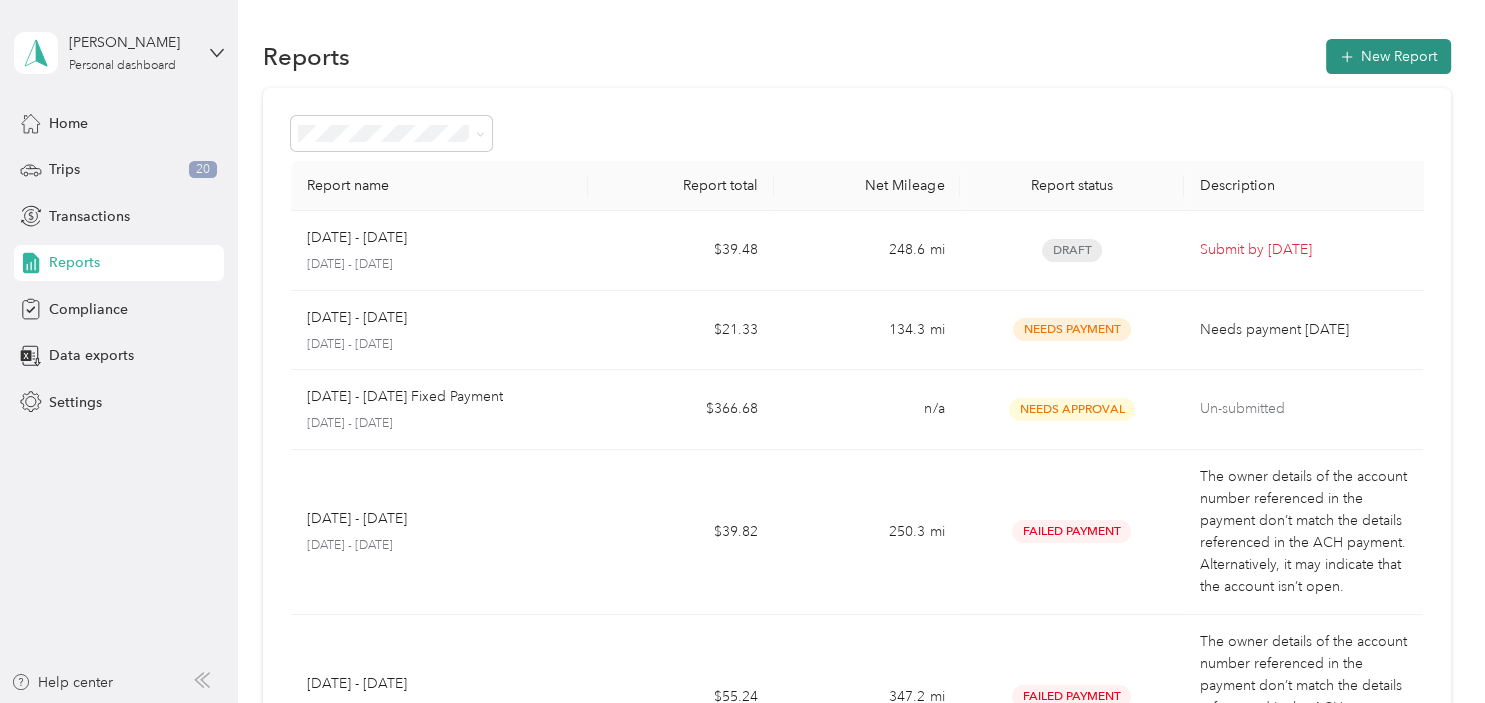 click on "New Report" at bounding box center (1388, 56) 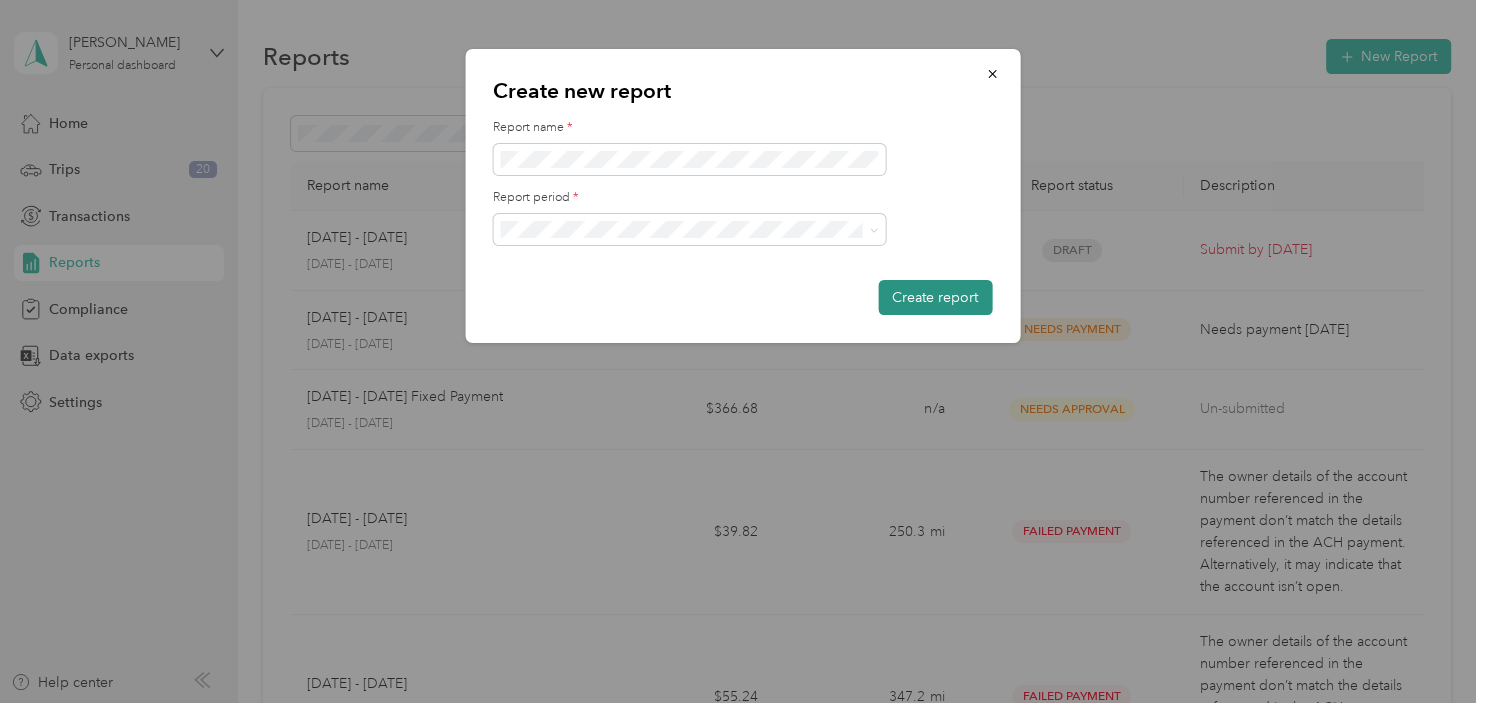 click on "Create report" at bounding box center (935, 297) 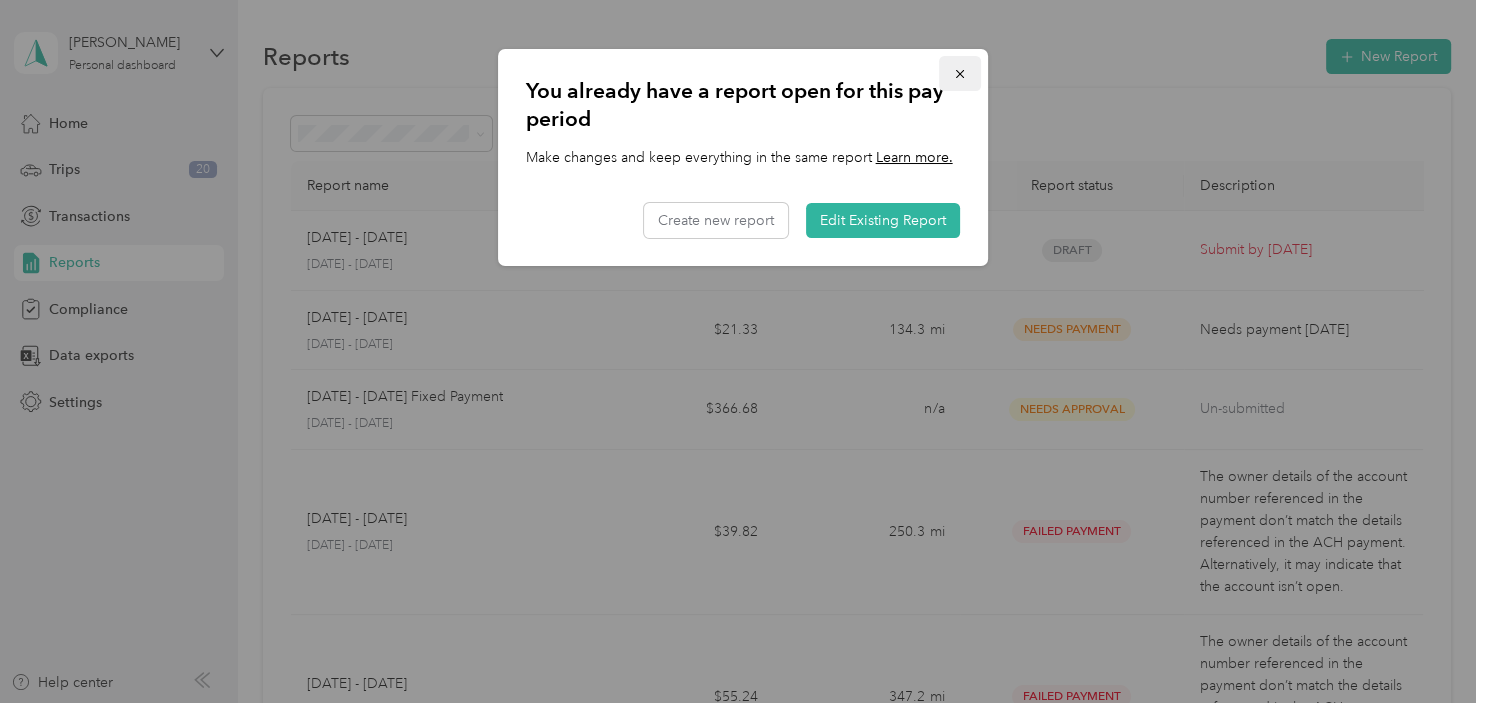 click at bounding box center [960, 73] 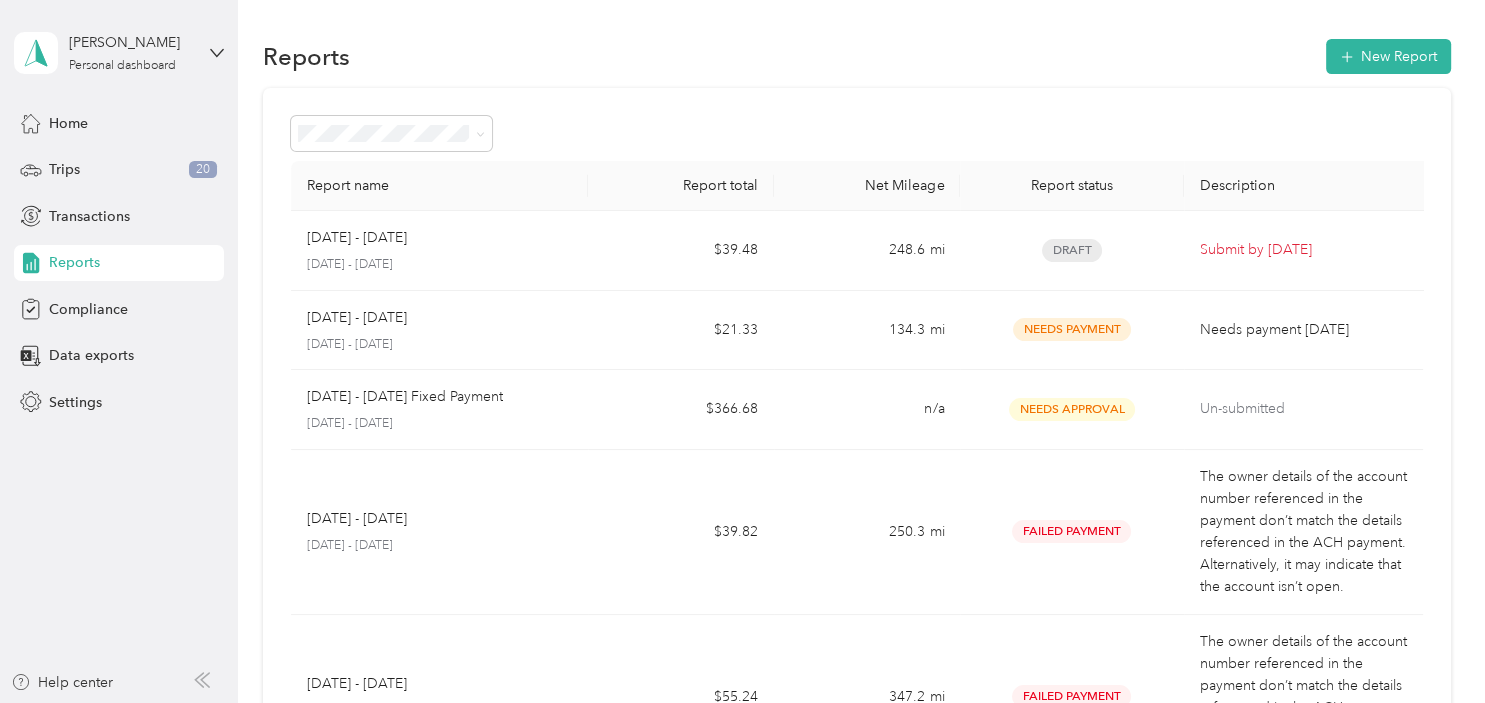 click on "You already have a report open for this pay period Make changes and keep everything in the same report    Learn more. Create new report Edit Existing Report" at bounding box center [743, 101] 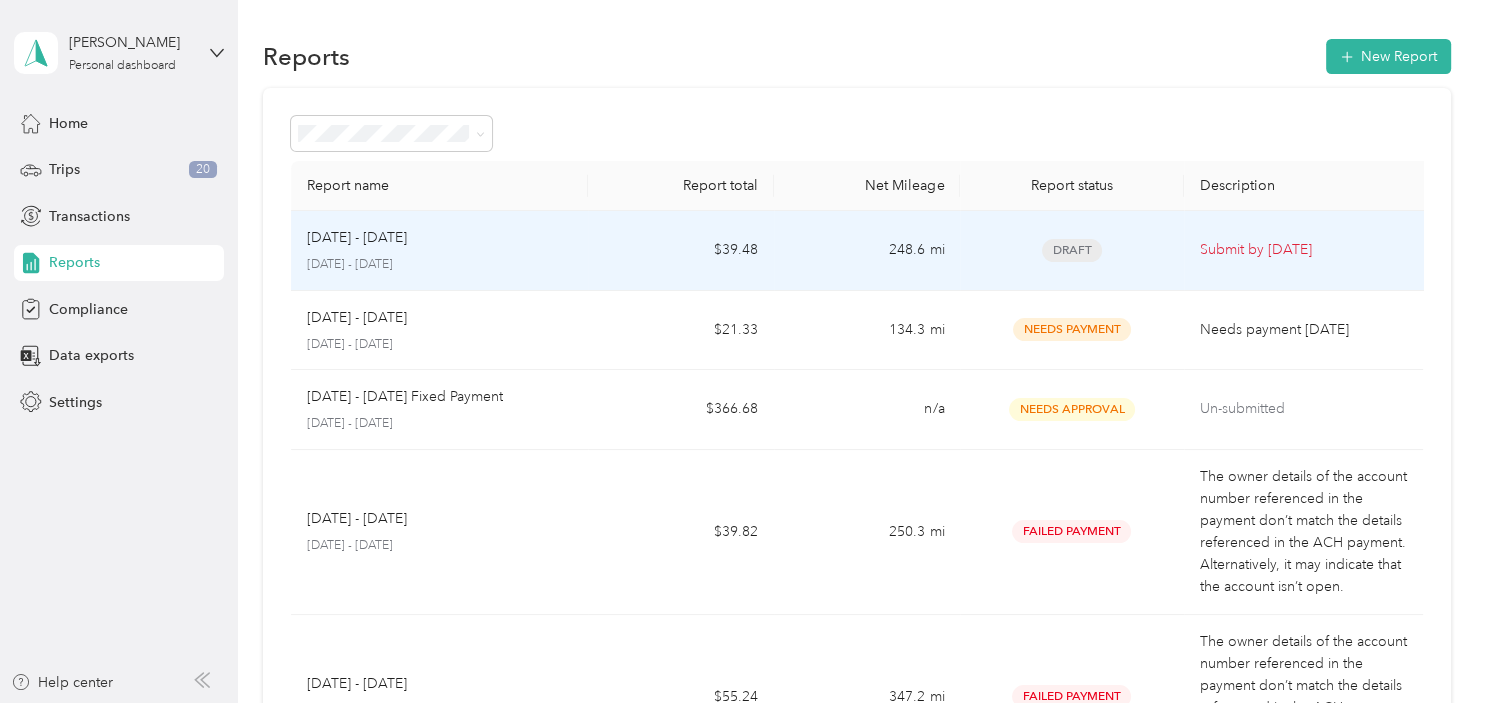 click on "[DATE] - [DATE]" at bounding box center [440, 238] 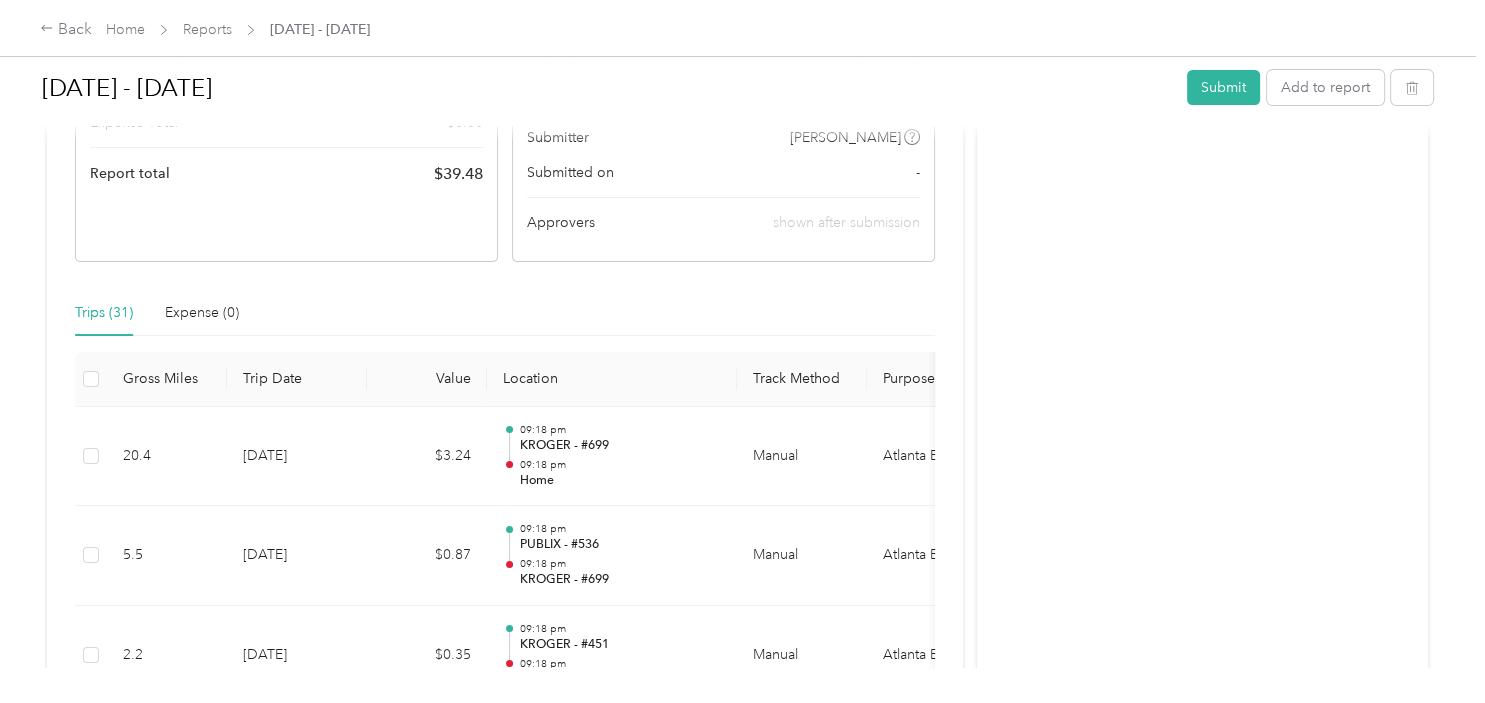 scroll, scrollTop: 330, scrollLeft: 0, axis: vertical 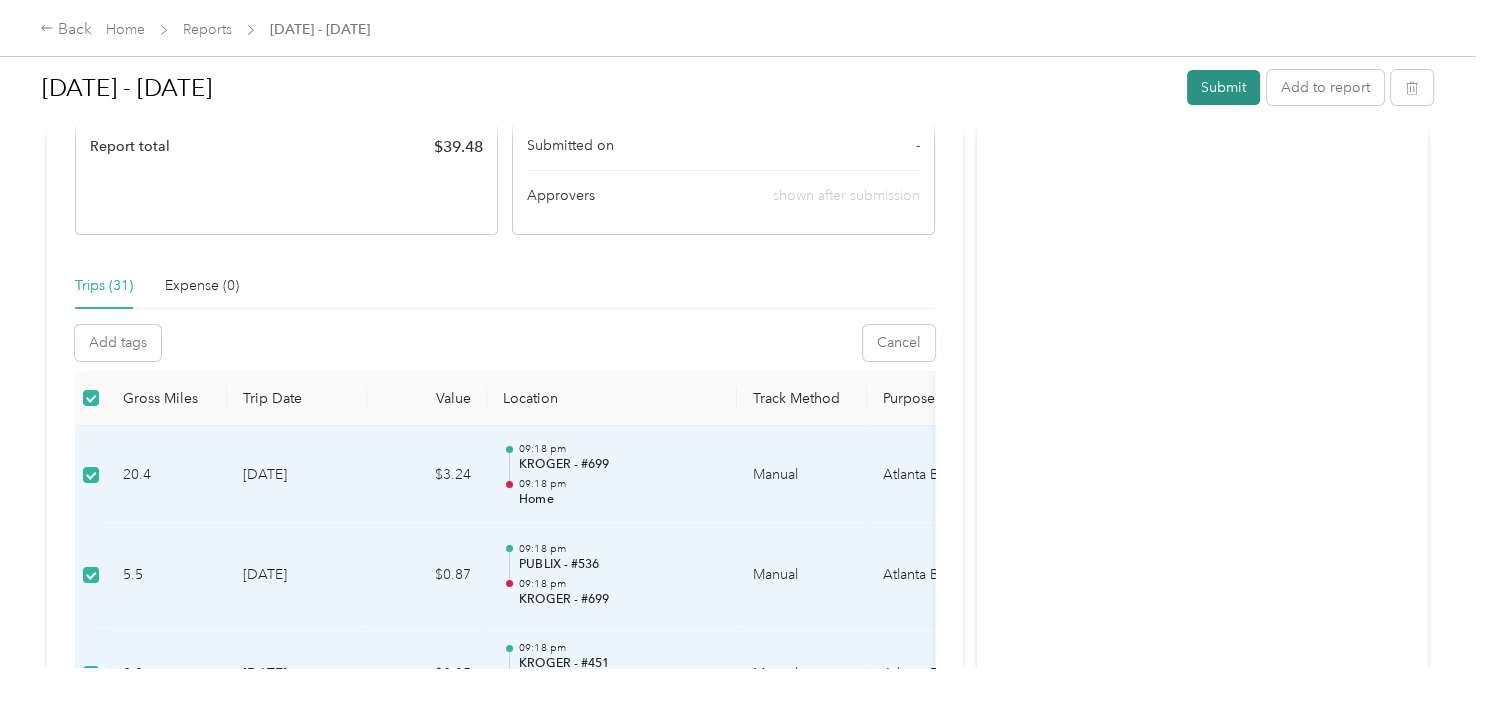 click on "Submit" at bounding box center (1223, 87) 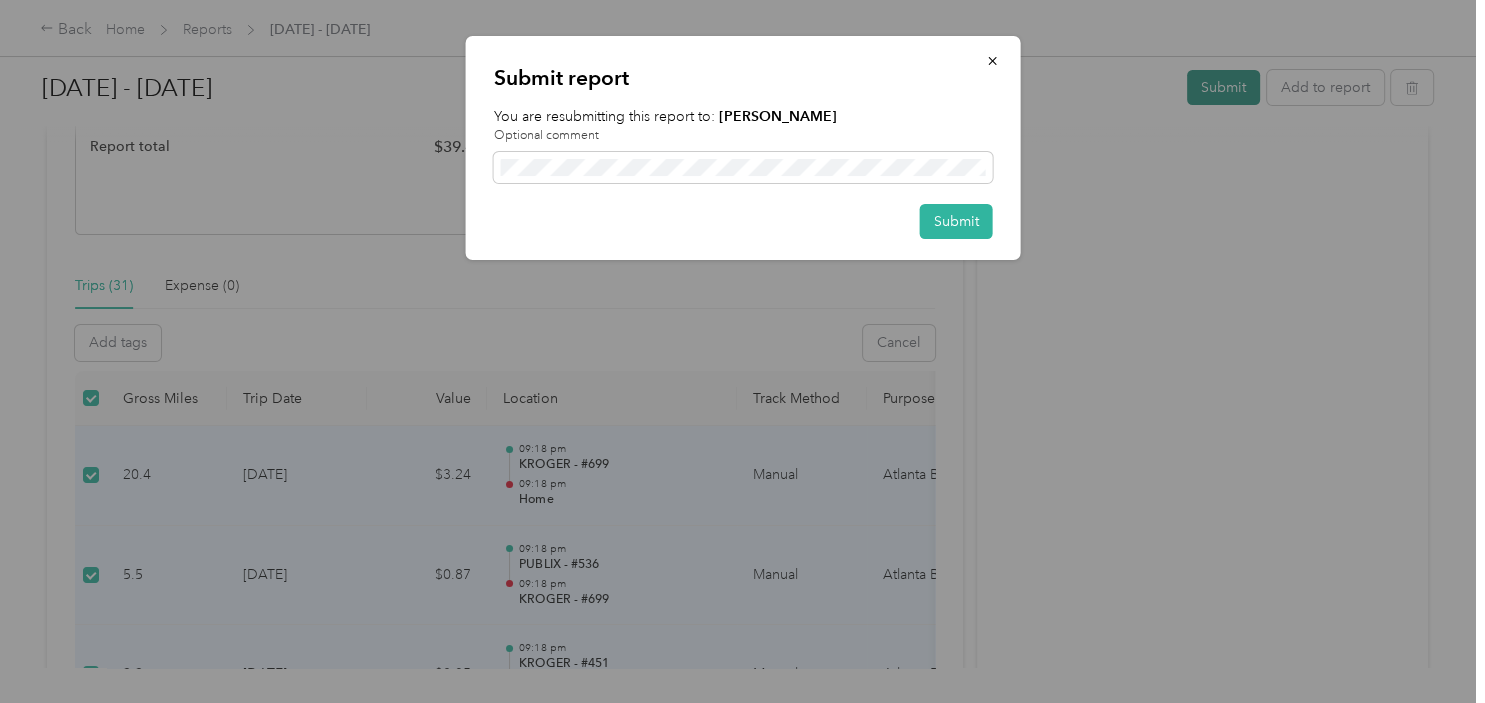scroll, scrollTop: 330, scrollLeft: 0, axis: vertical 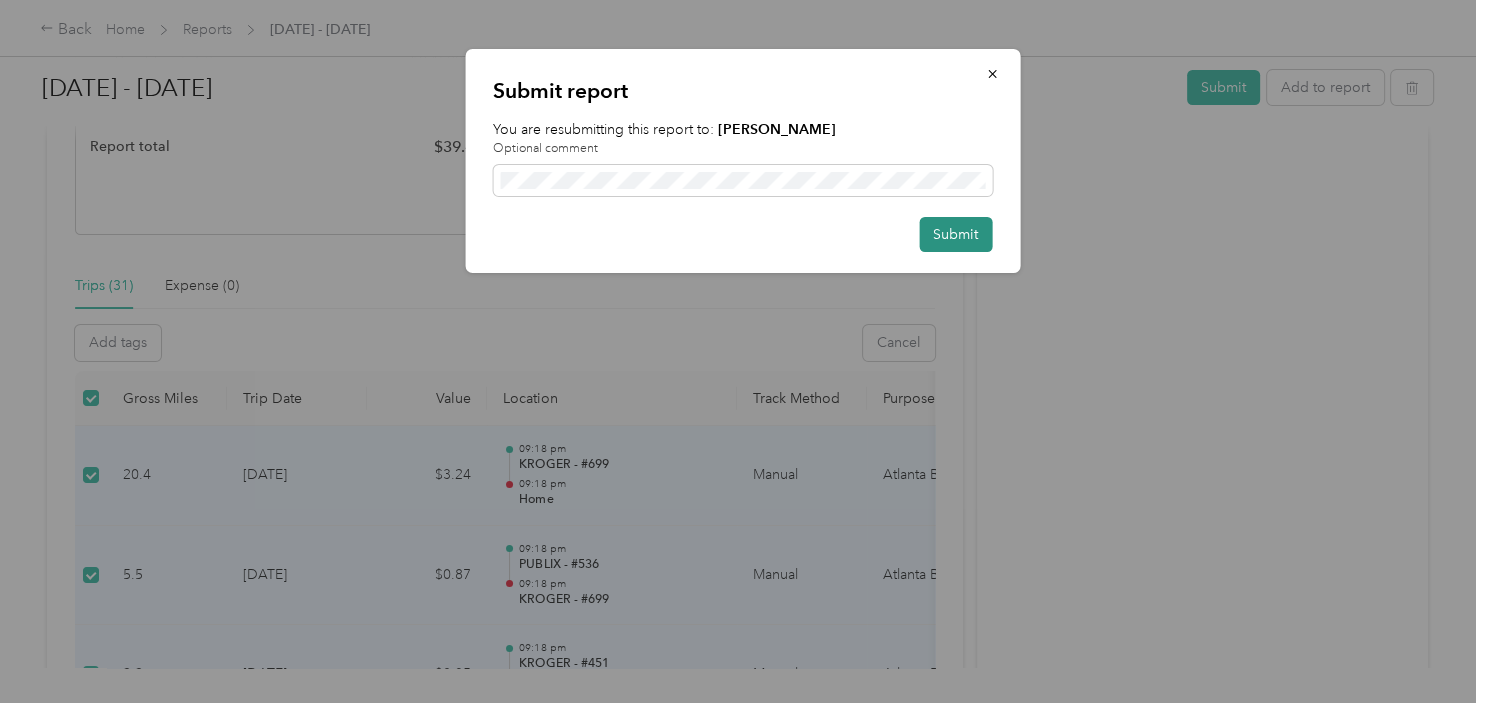 click on "Submit" at bounding box center (955, 234) 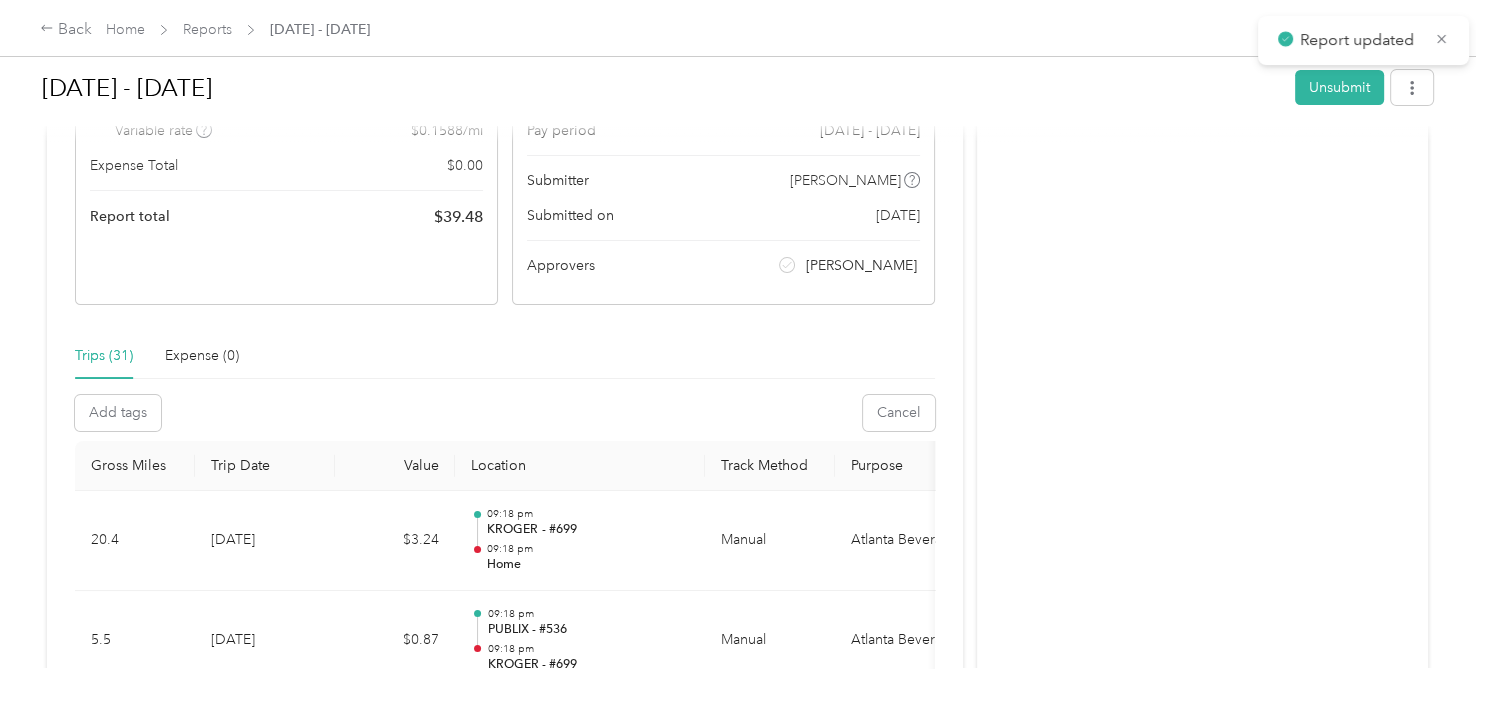 scroll, scrollTop: 400, scrollLeft: 0, axis: vertical 